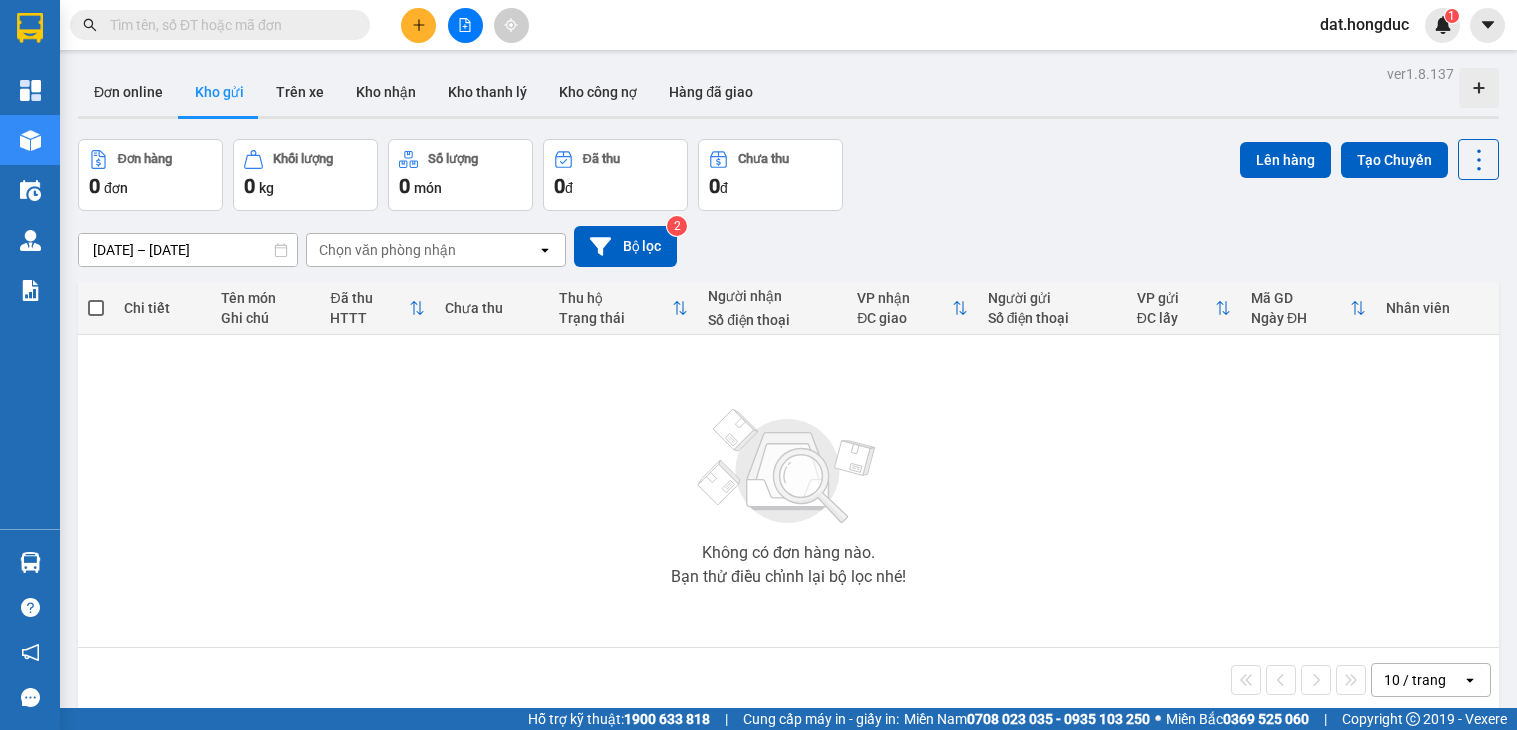 scroll, scrollTop: 0, scrollLeft: 0, axis: both 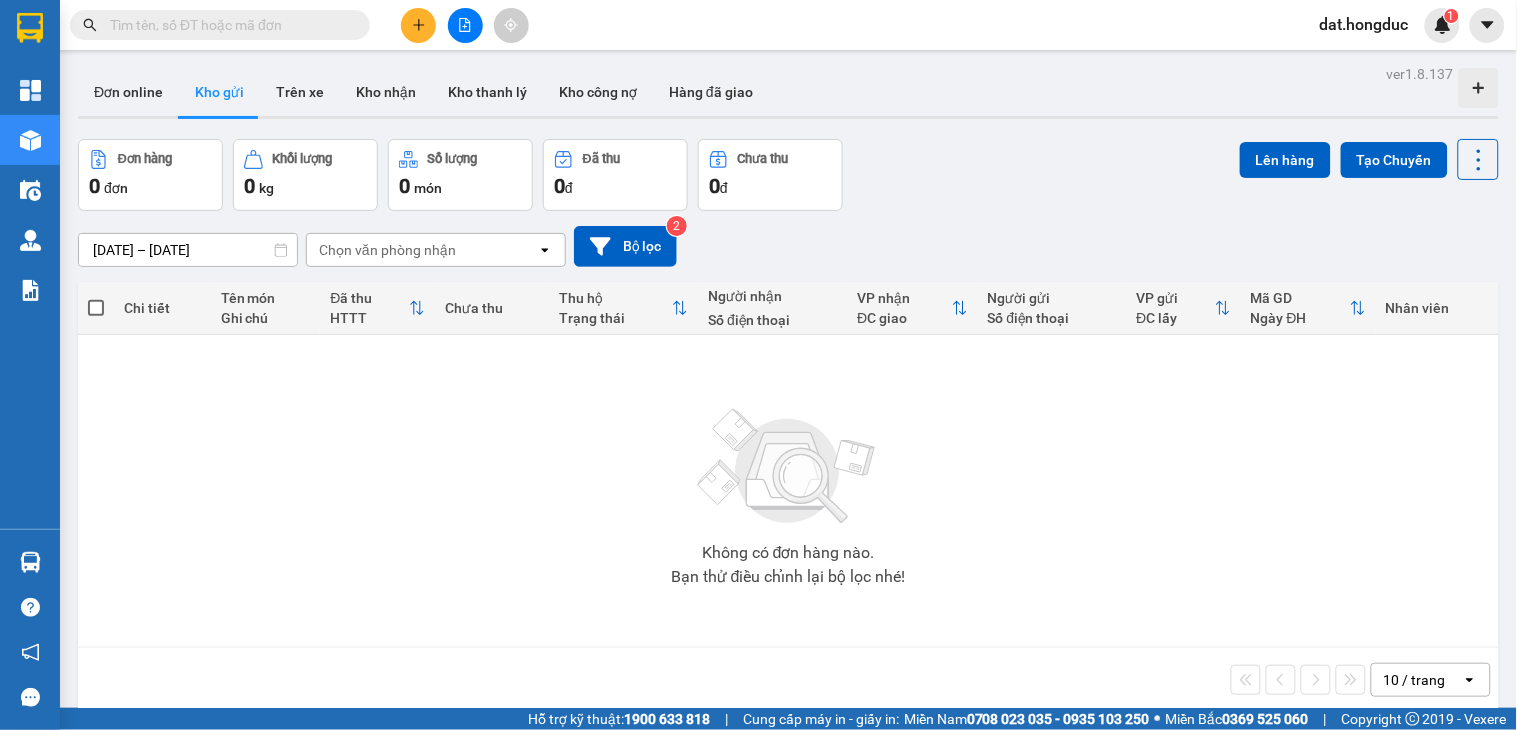click at bounding box center [465, 25] 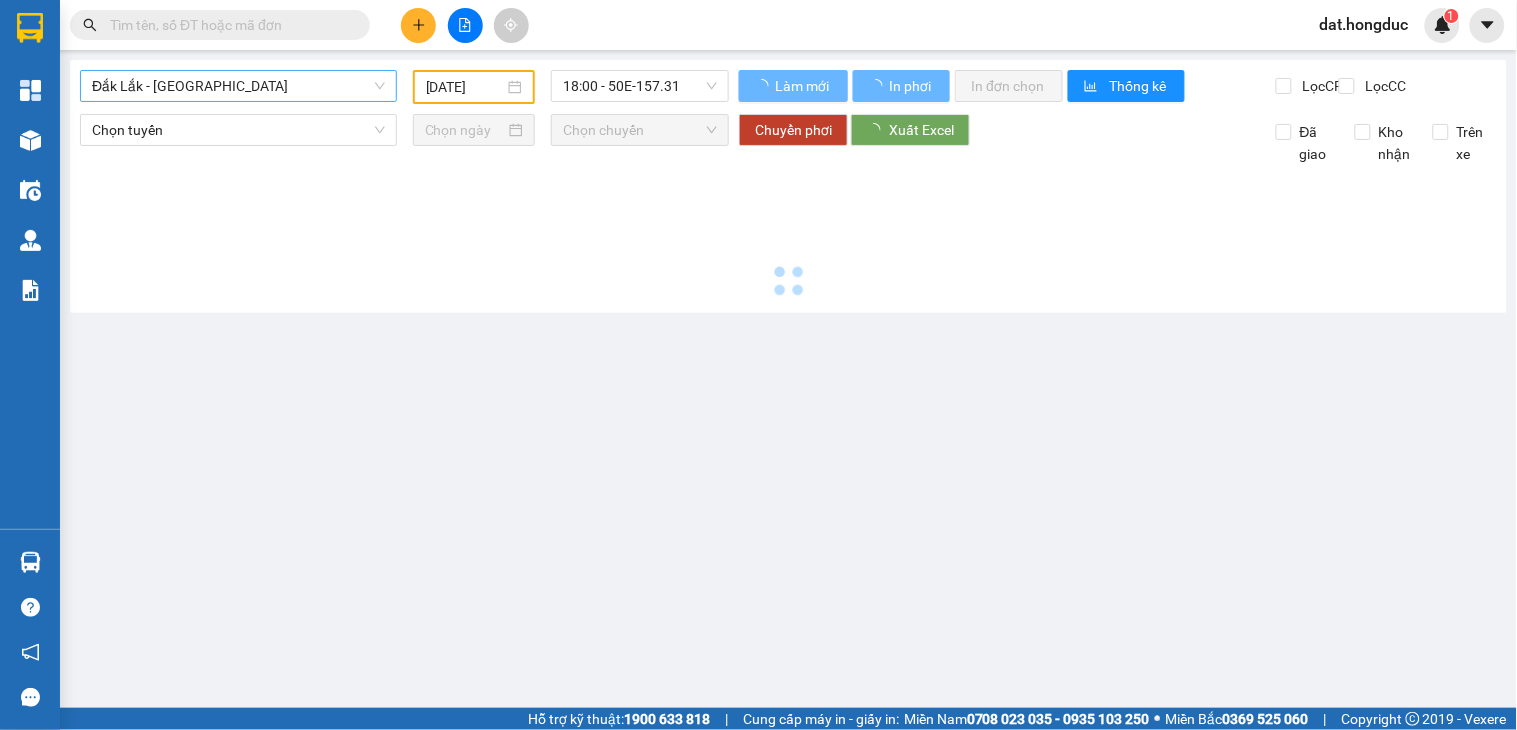 type on "[DATE]" 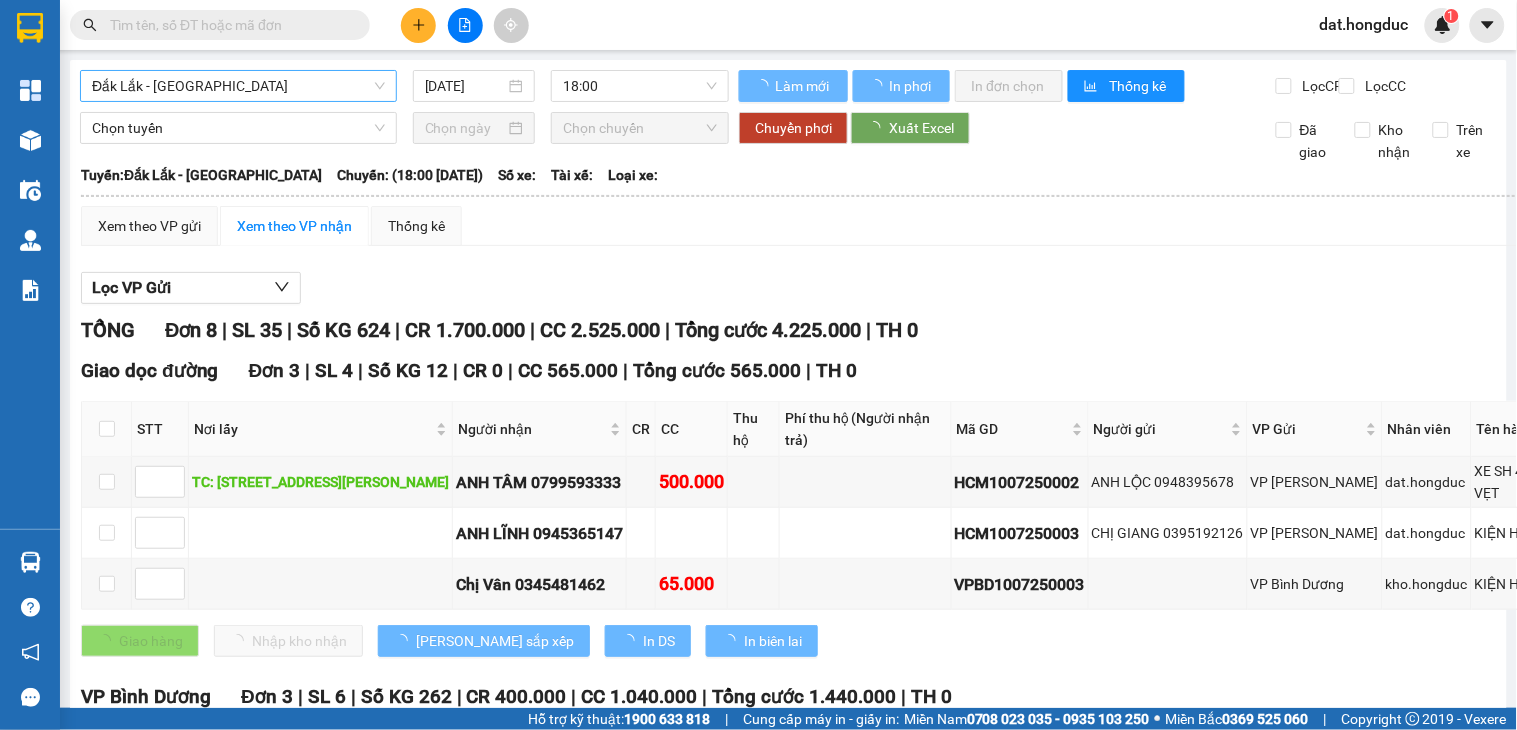 click on "Đắk Lắk - [GEOGRAPHIC_DATA]" at bounding box center (238, 86) 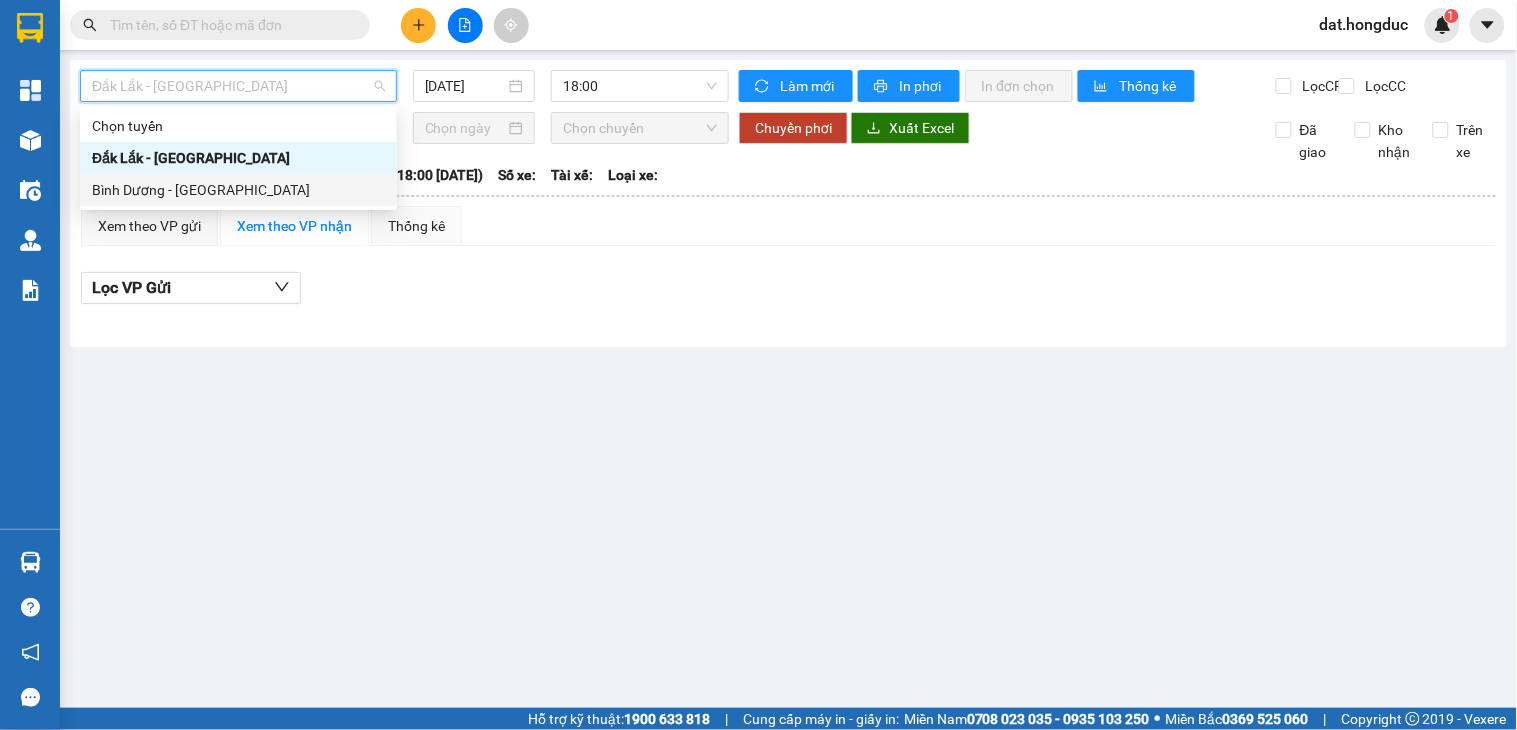click on "Bình Dương - [GEOGRAPHIC_DATA]" at bounding box center [238, 190] 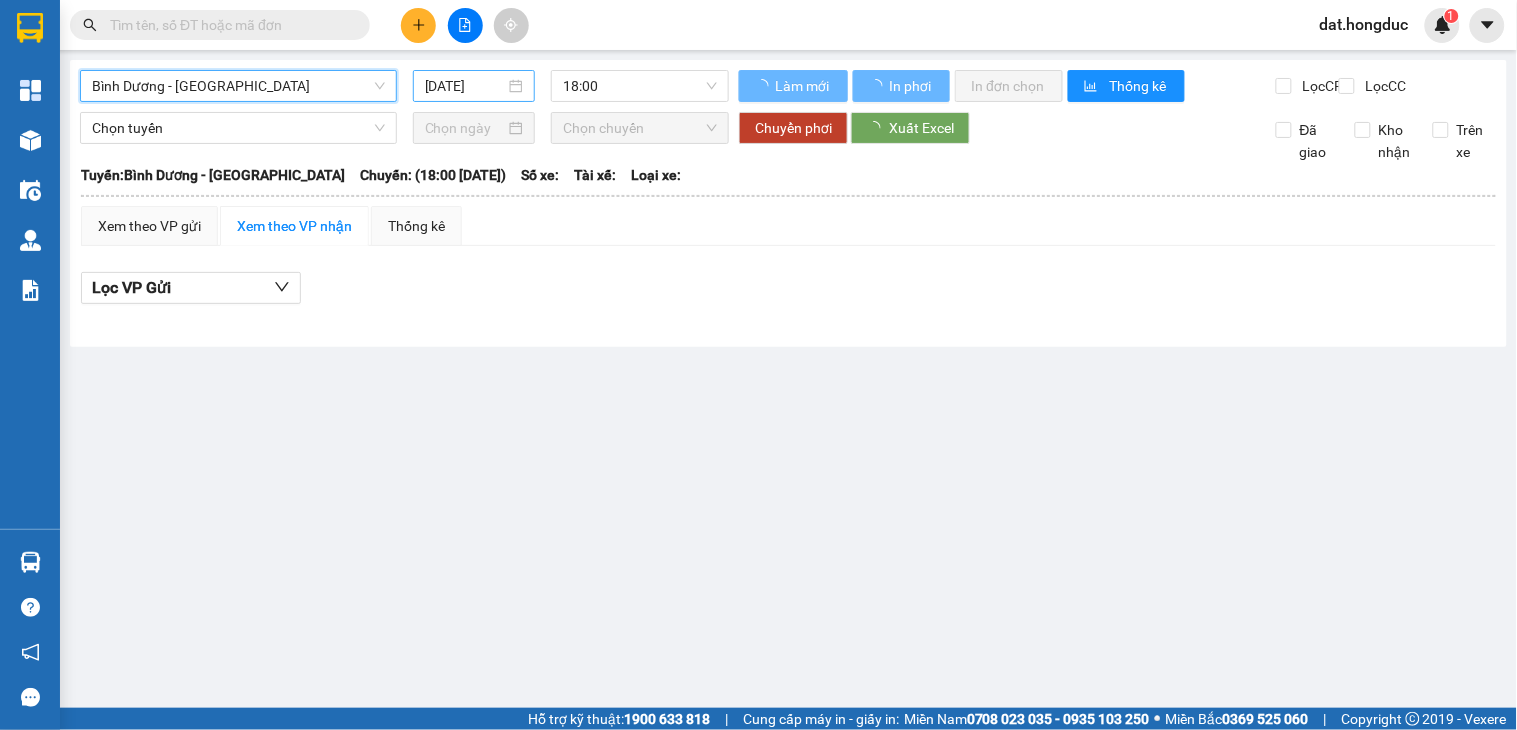 click on "[DATE]" at bounding box center (465, 86) 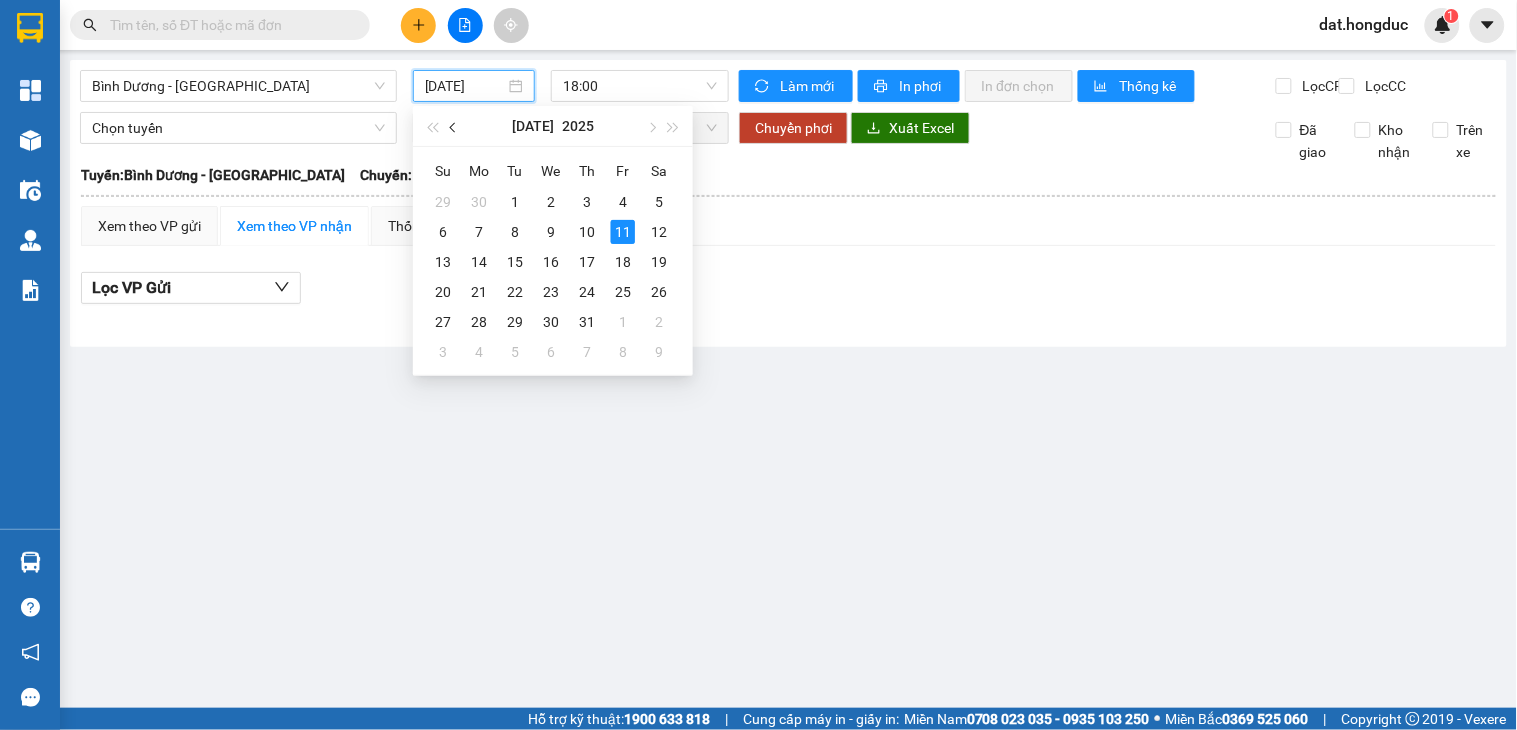click at bounding box center [455, 128] 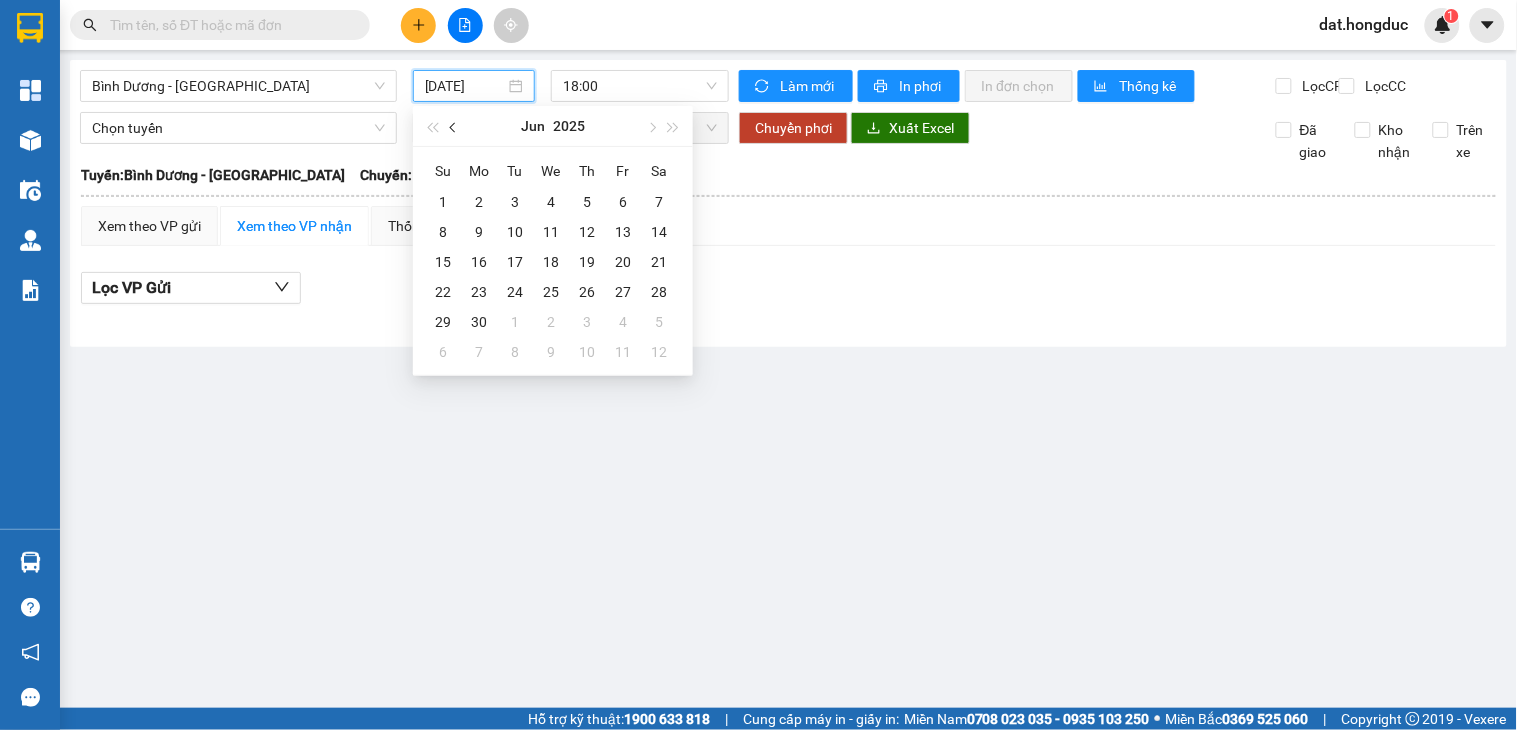 click at bounding box center (455, 128) 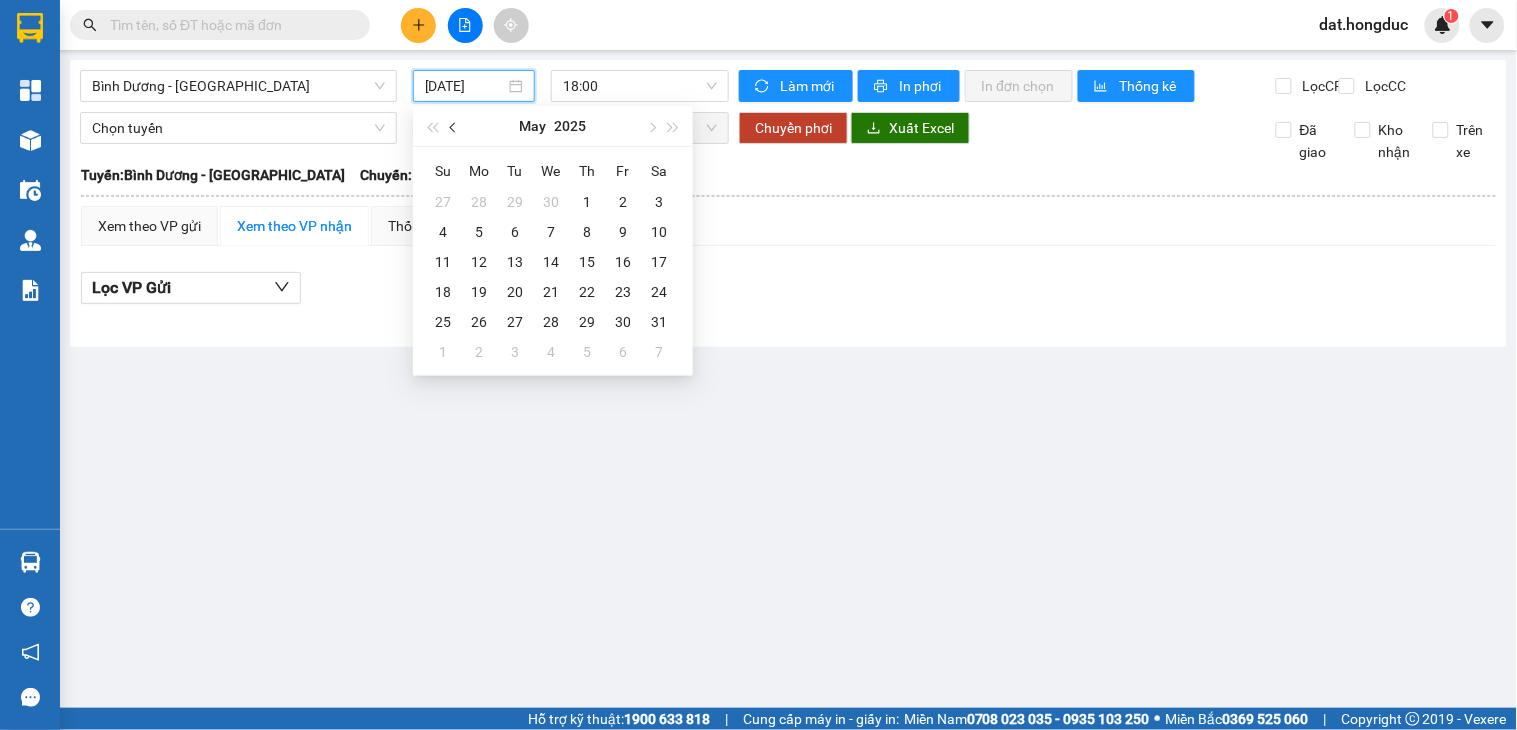 click at bounding box center (455, 128) 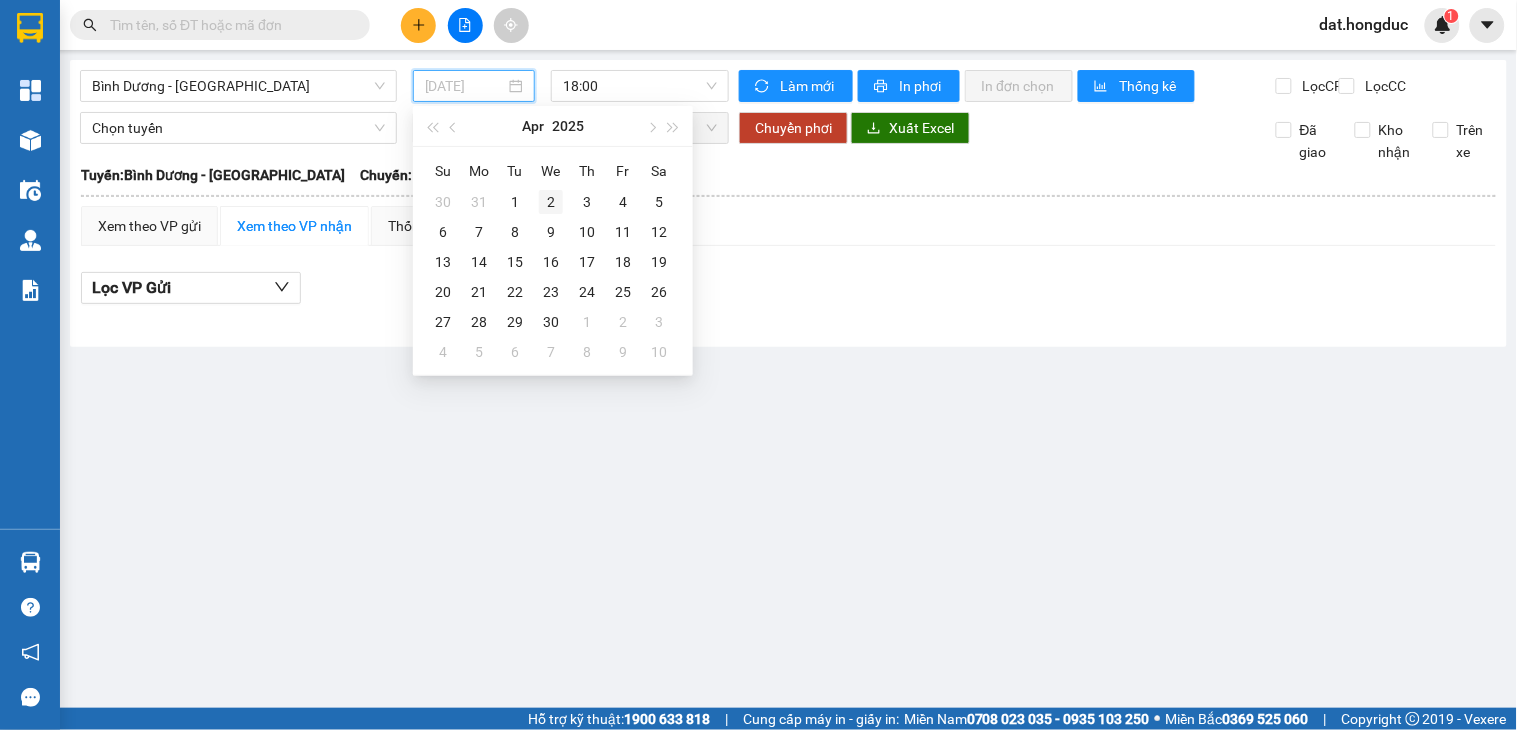 click on "2" at bounding box center [551, 202] 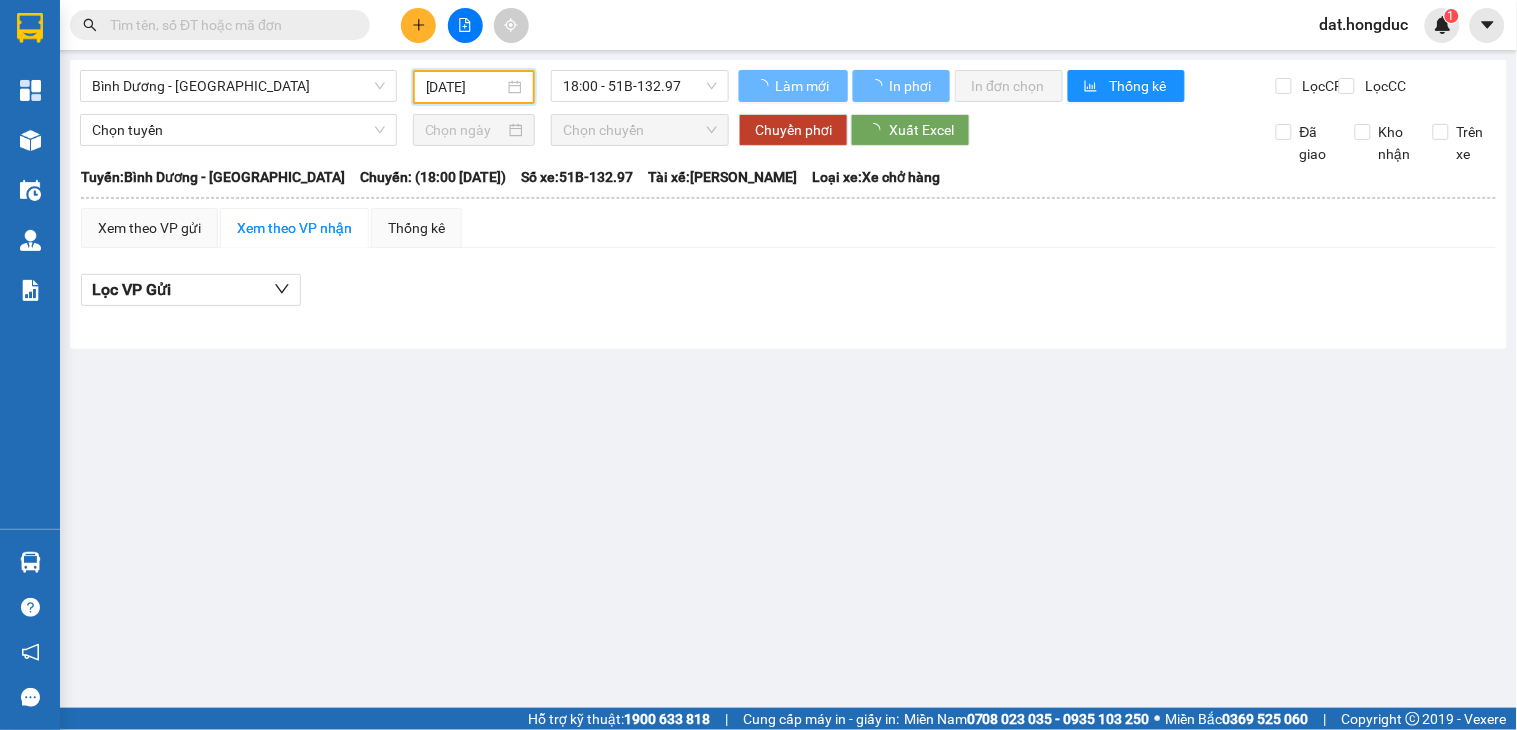 type on "[DATE]" 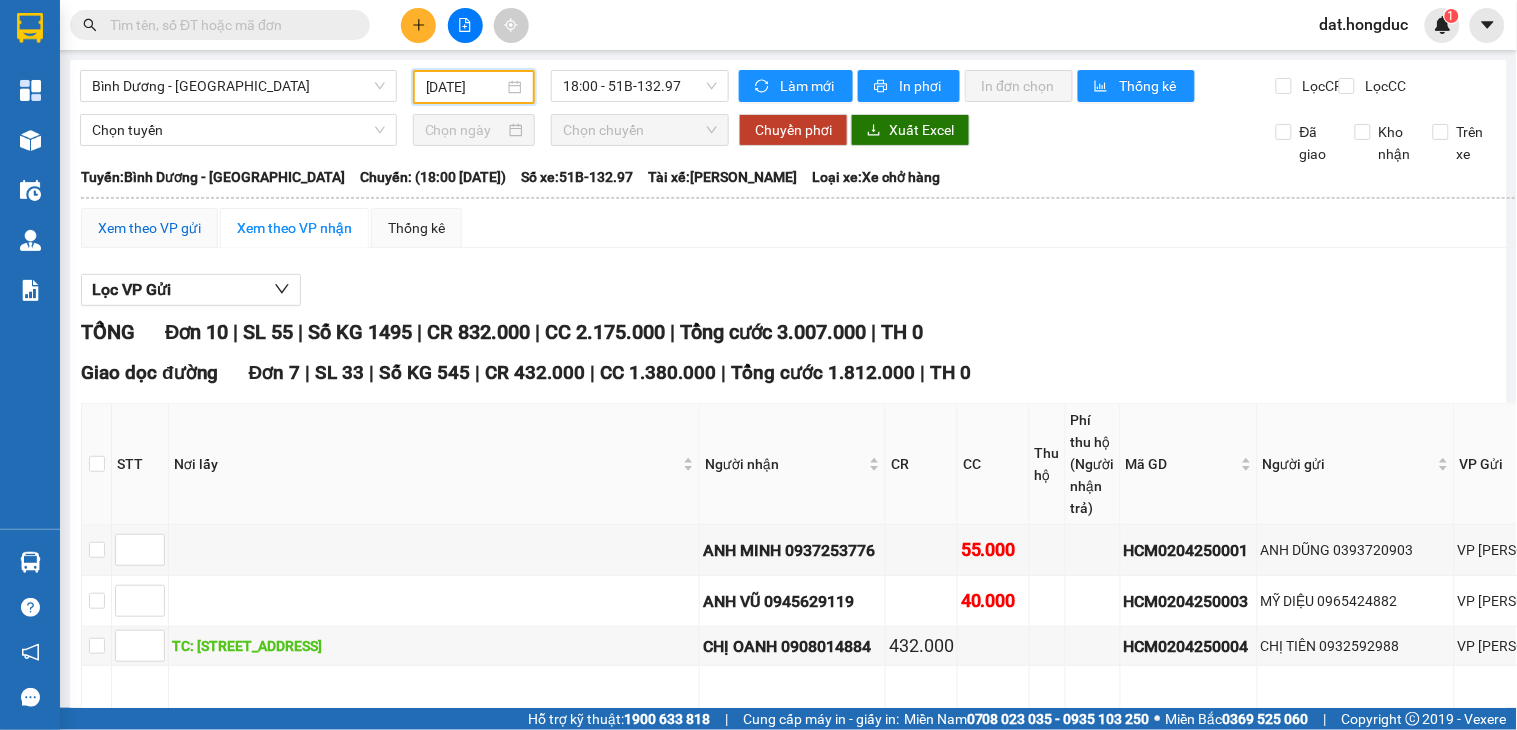 click on "Xem theo VP gửi" at bounding box center (149, 228) 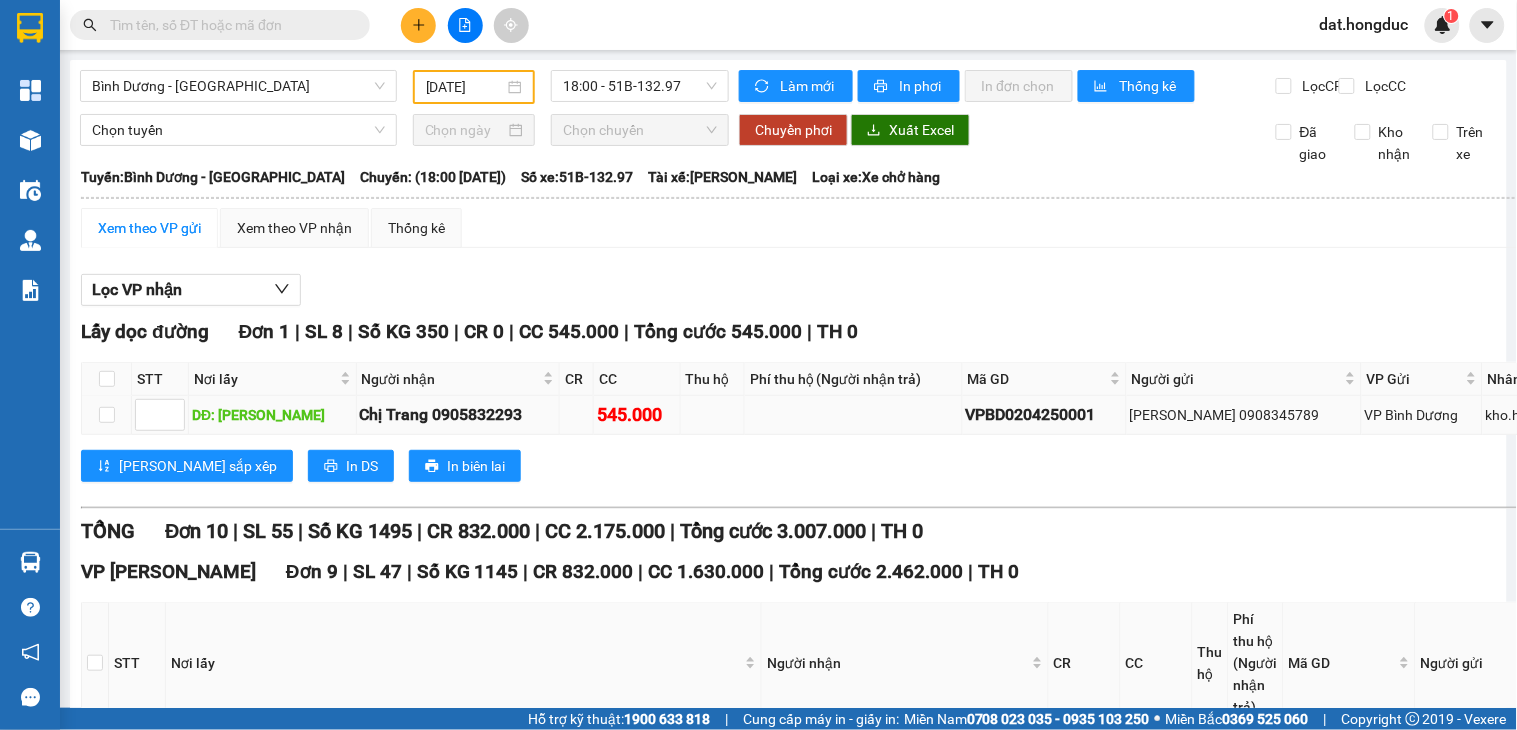 scroll, scrollTop: 444, scrollLeft: 0, axis: vertical 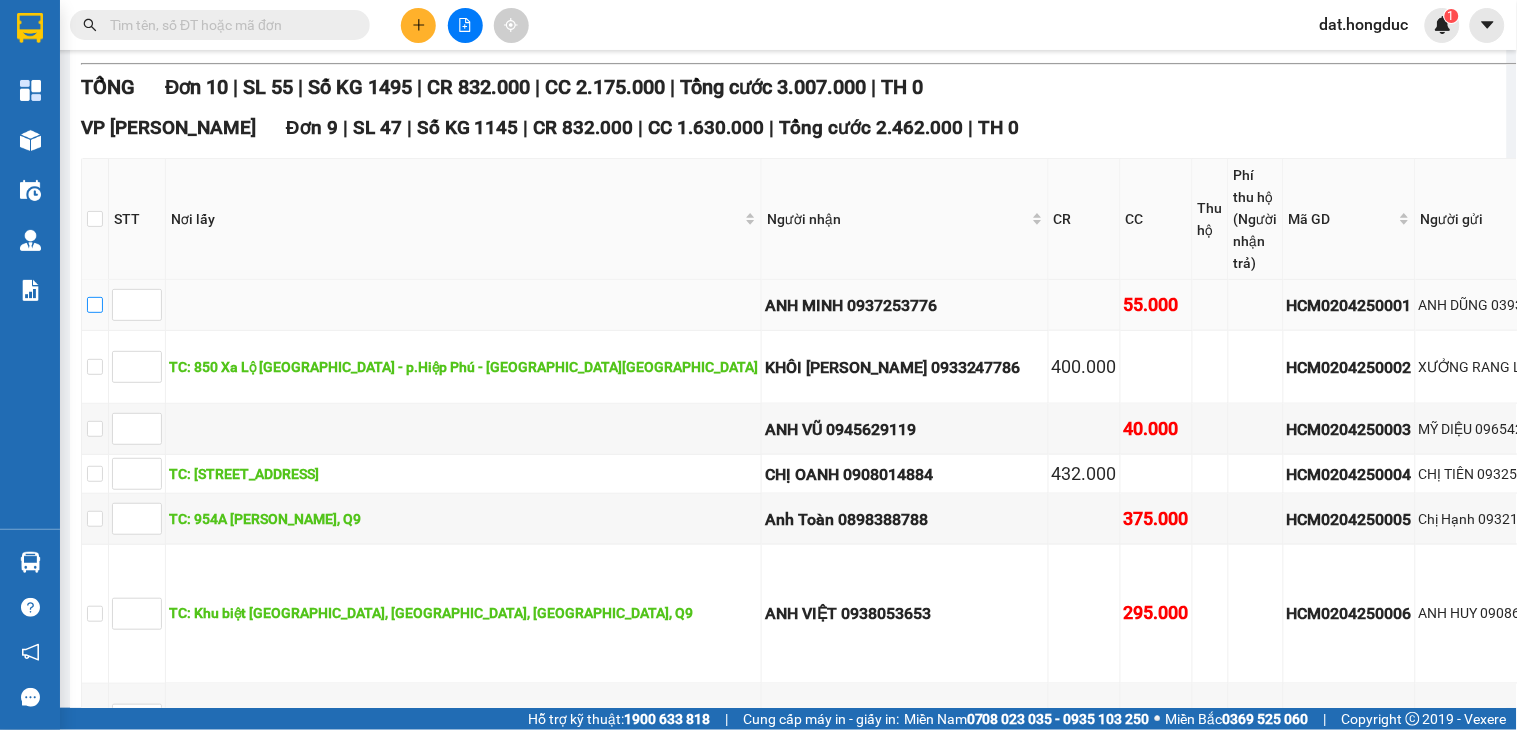 click at bounding box center (95, 305) 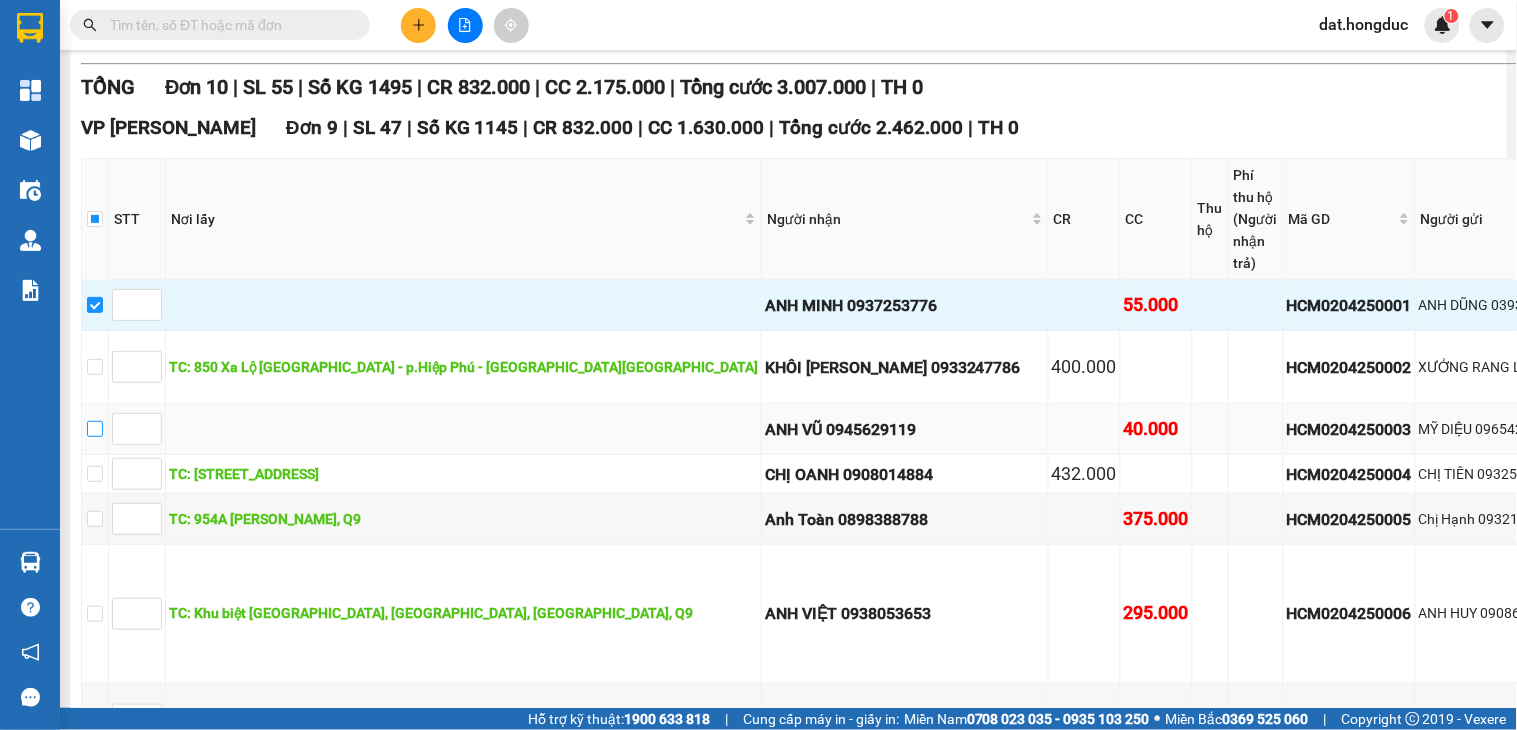 click at bounding box center [95, 429] 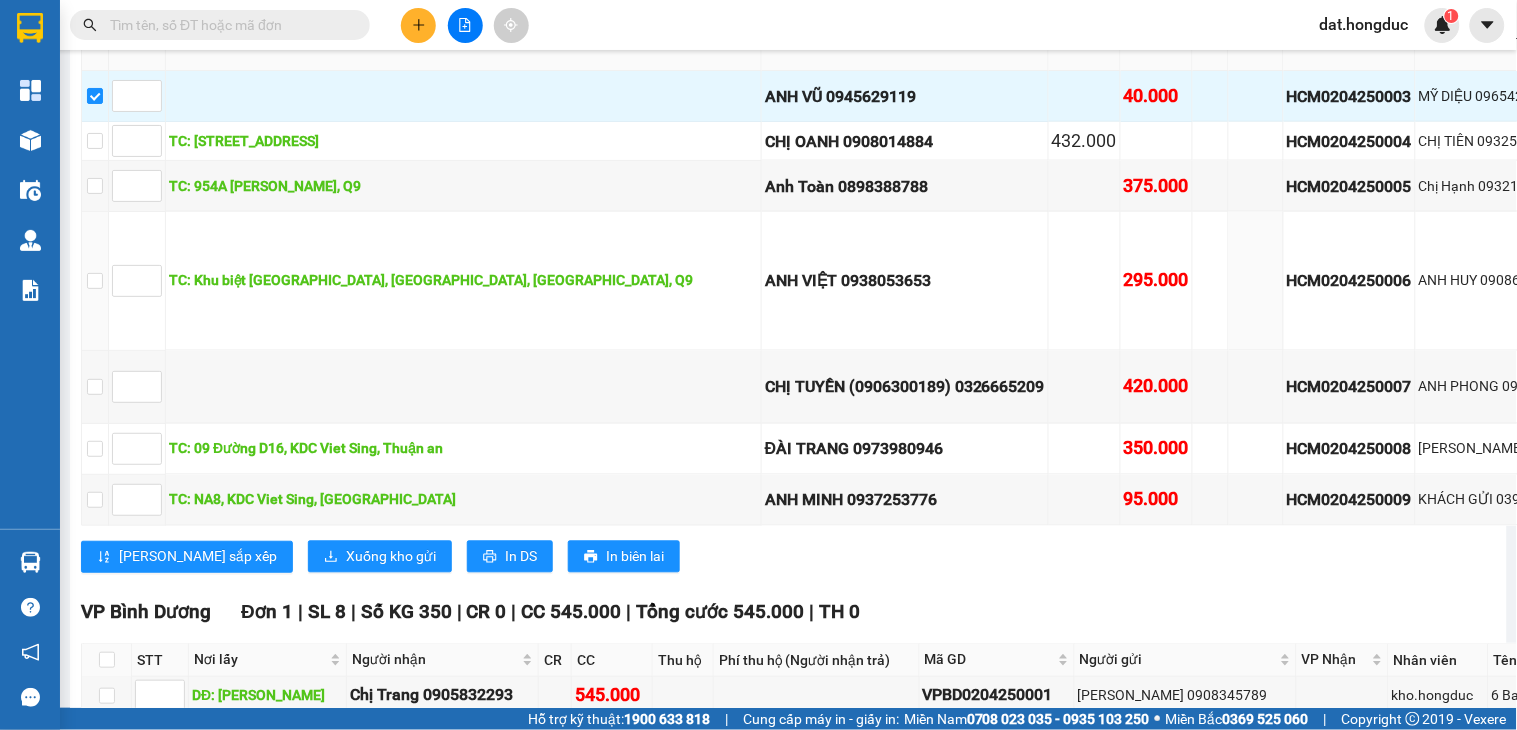 scroll, scrollTop: 1000, scrollLeft: 0, axis: vertical 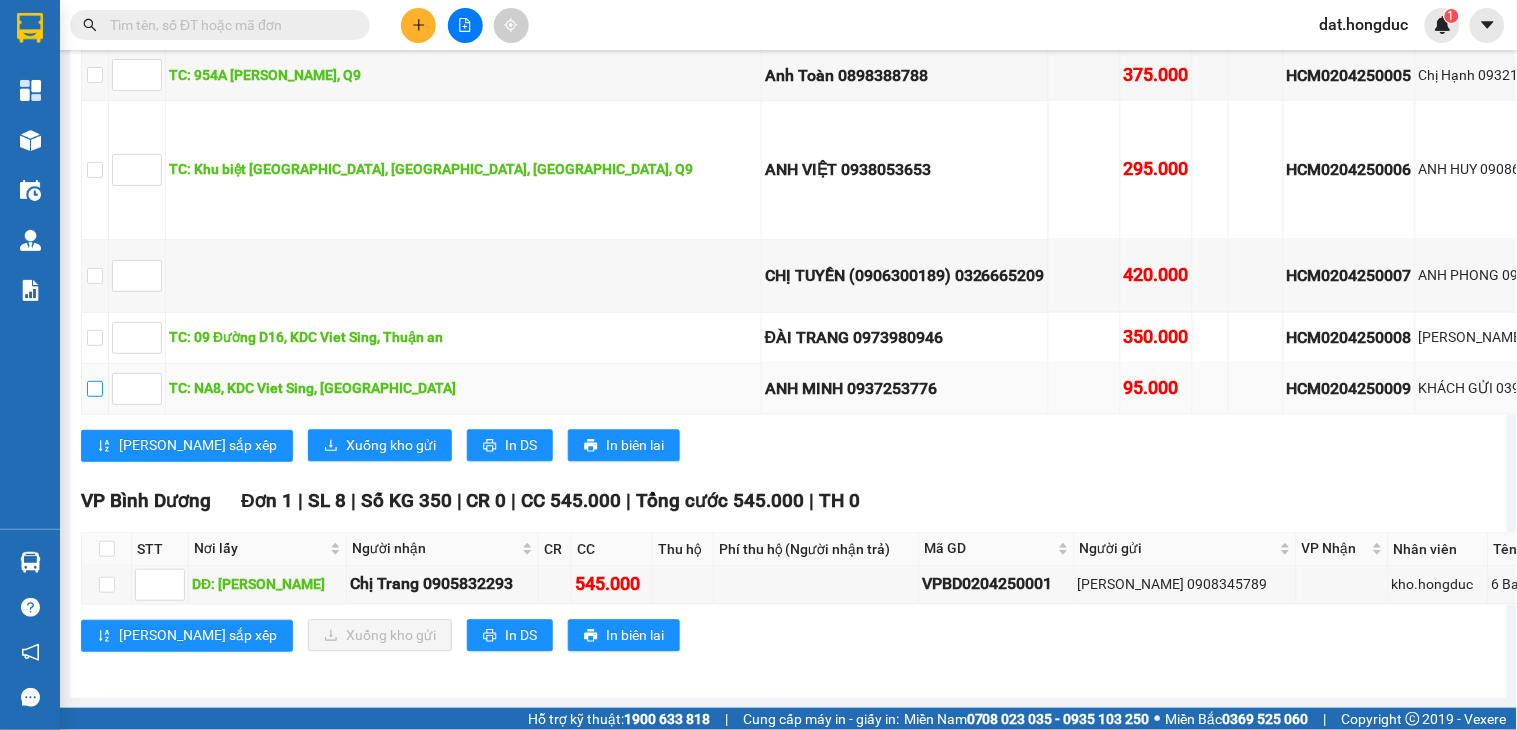 click at bounding box center (95, 389) 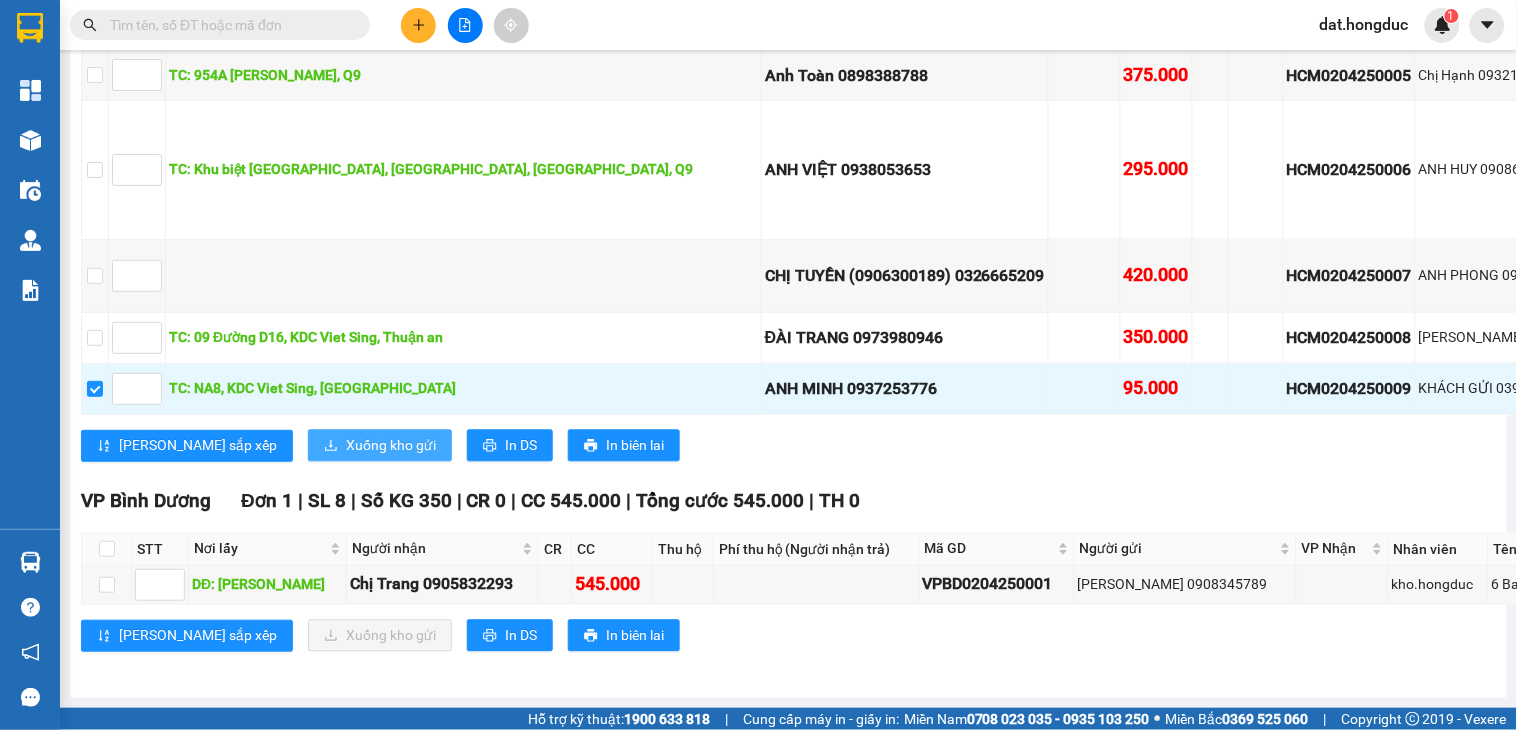 click on "Xuống kho gửi" at bounding box center [391, 446] 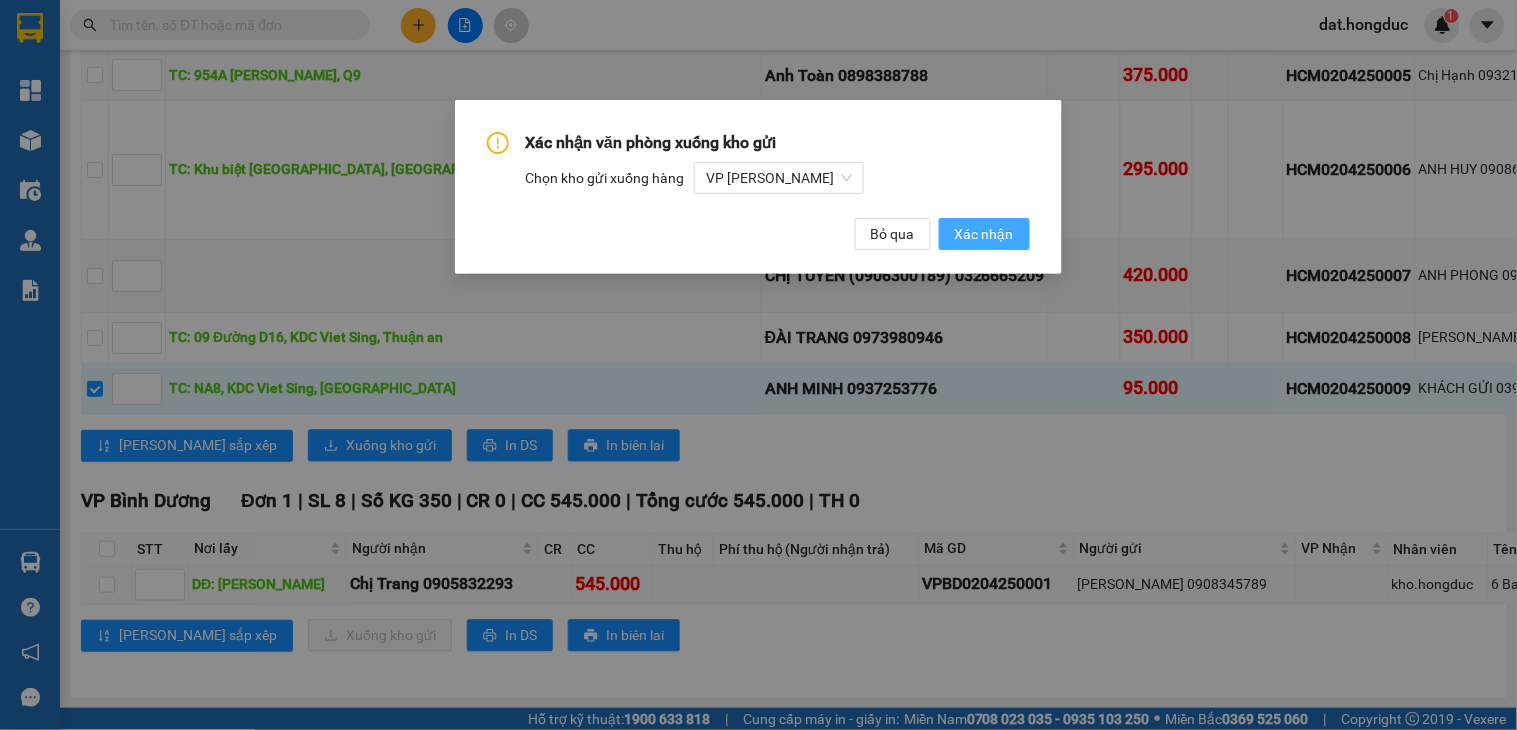 click on "Xác nhận" at bounding box center (984, 234) 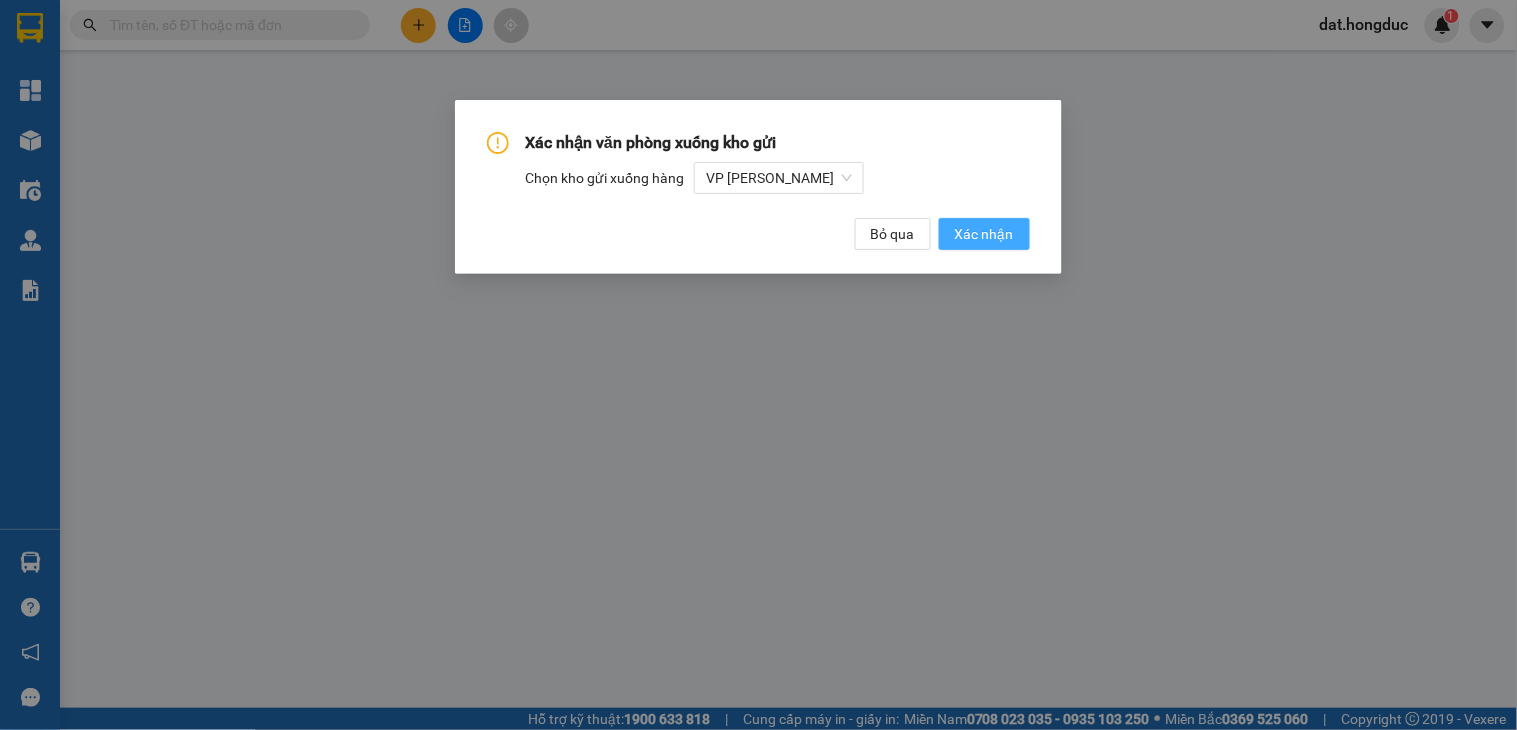 scroll, scrollTop: 0, scrollLeft: 0, axis: both 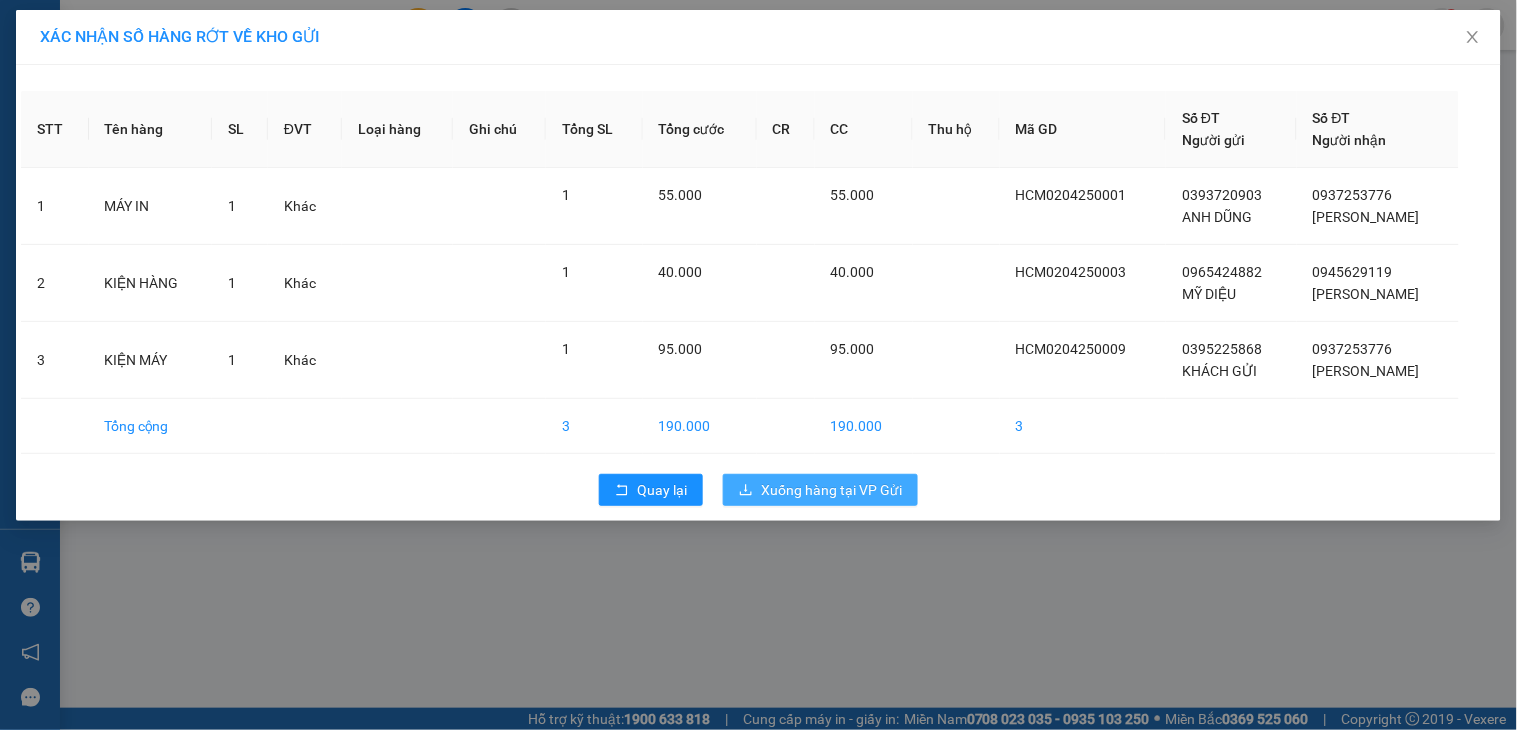click on "Xuống hàng tại VP Gửi" at bounding box center [831, 490] 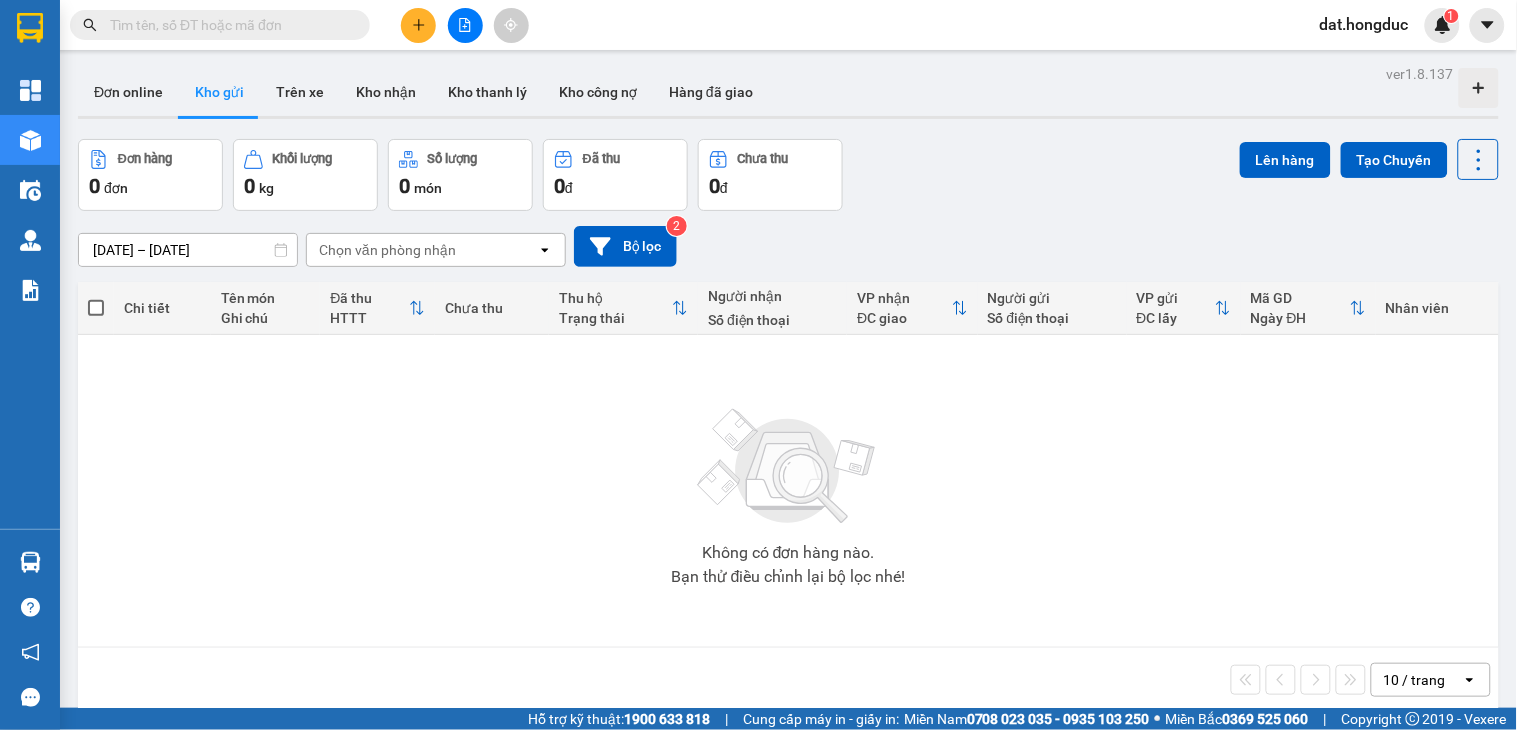 click on "[DATE] – [DATE]" at bounding box center (188, 250) 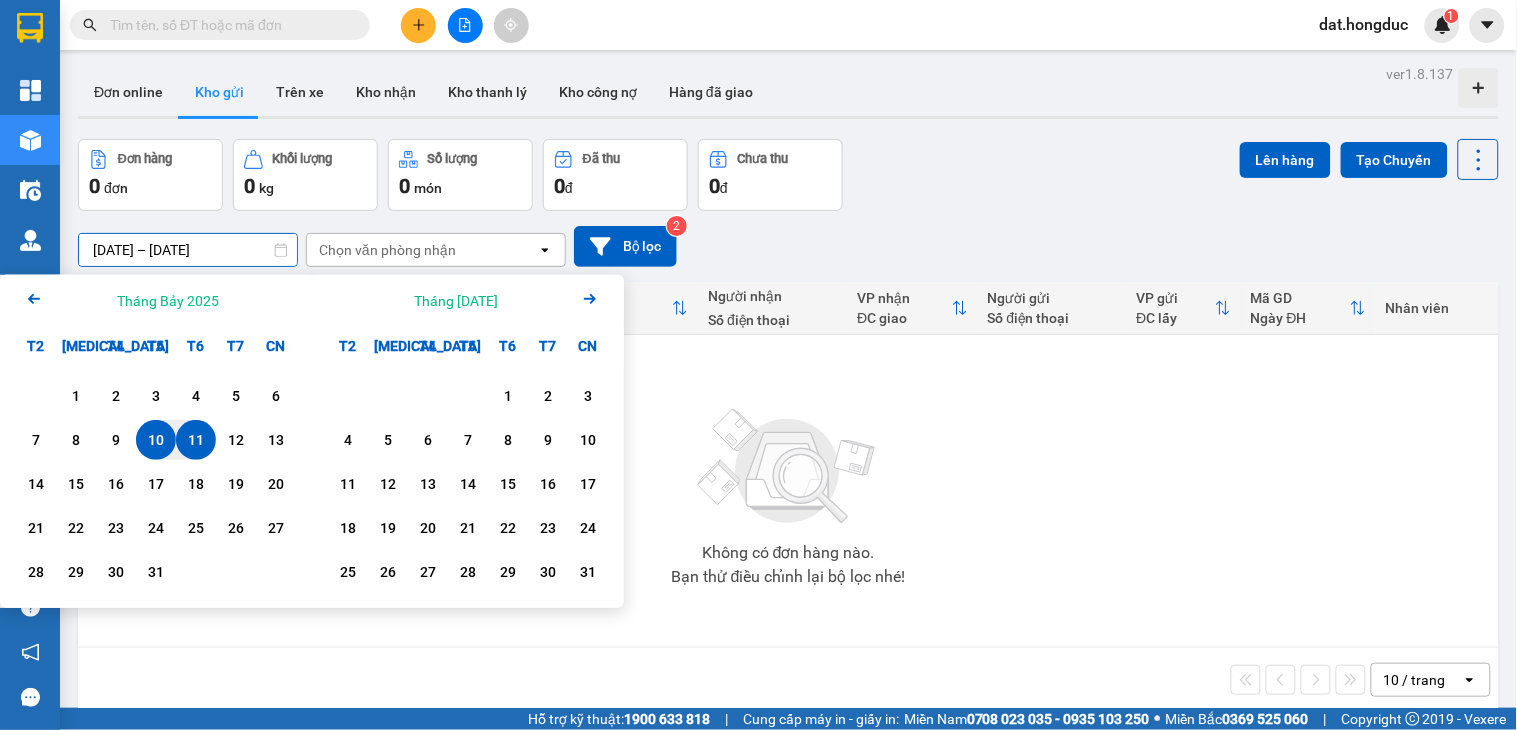 click 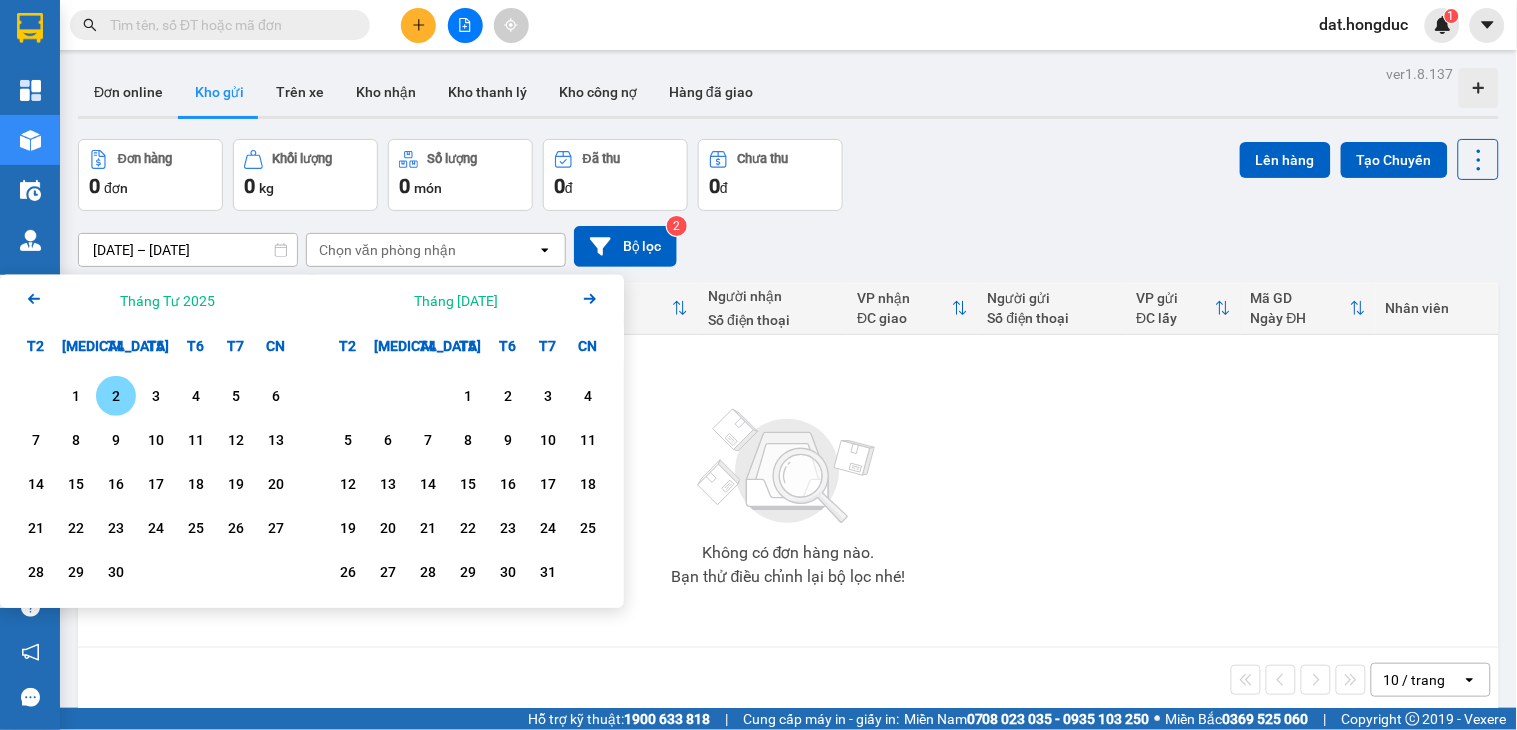 click on "2" at bounding box center (116, 396) 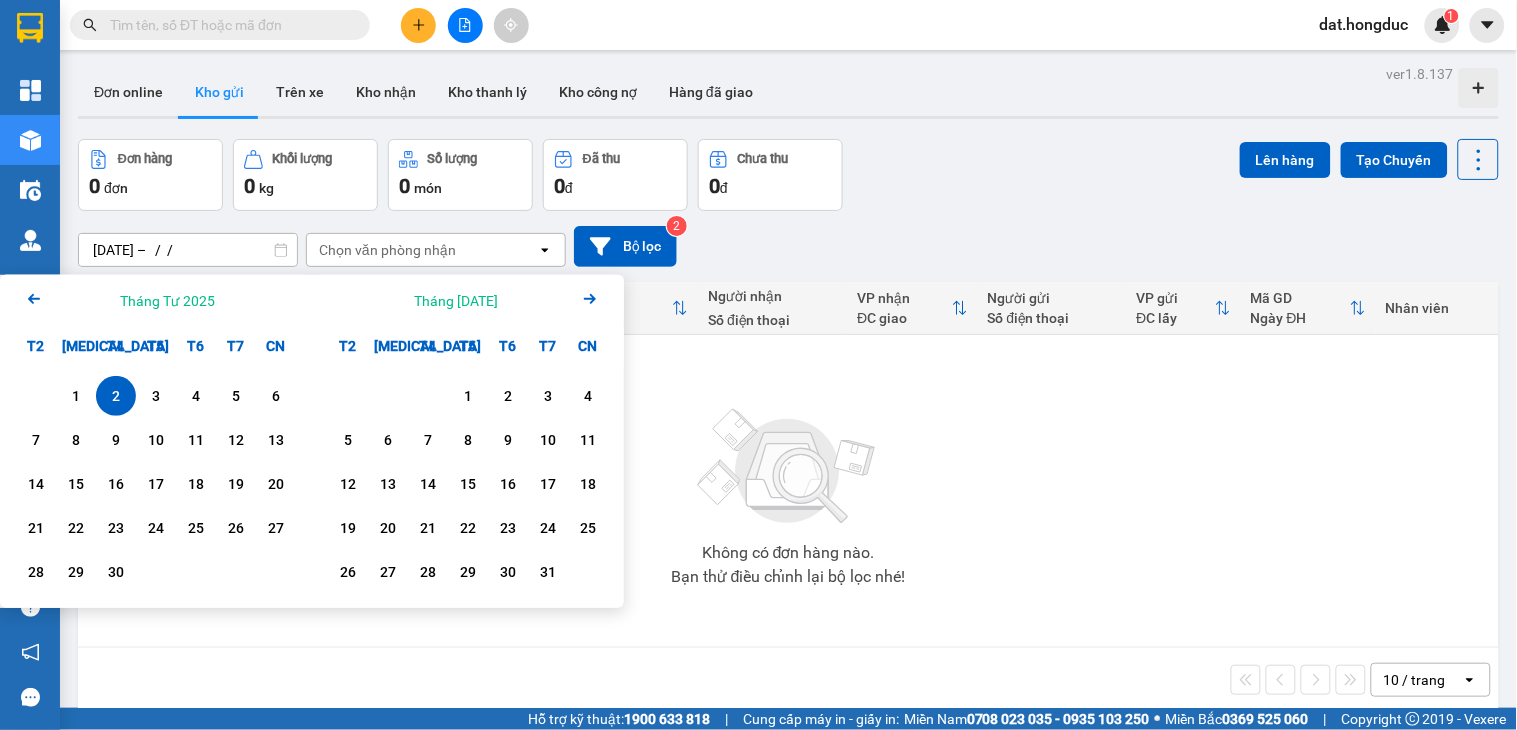click on "2" at bounding box center (116, 396) 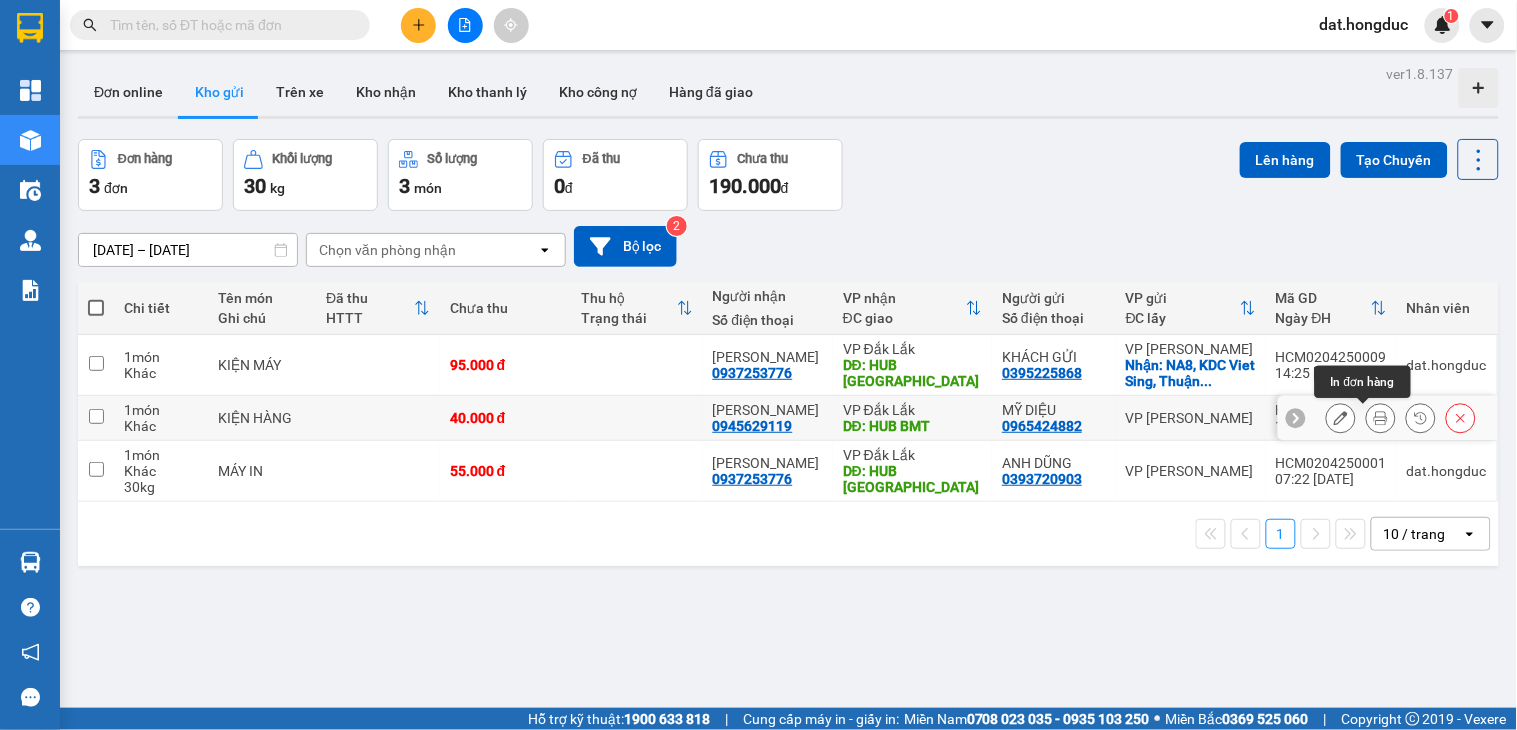 click 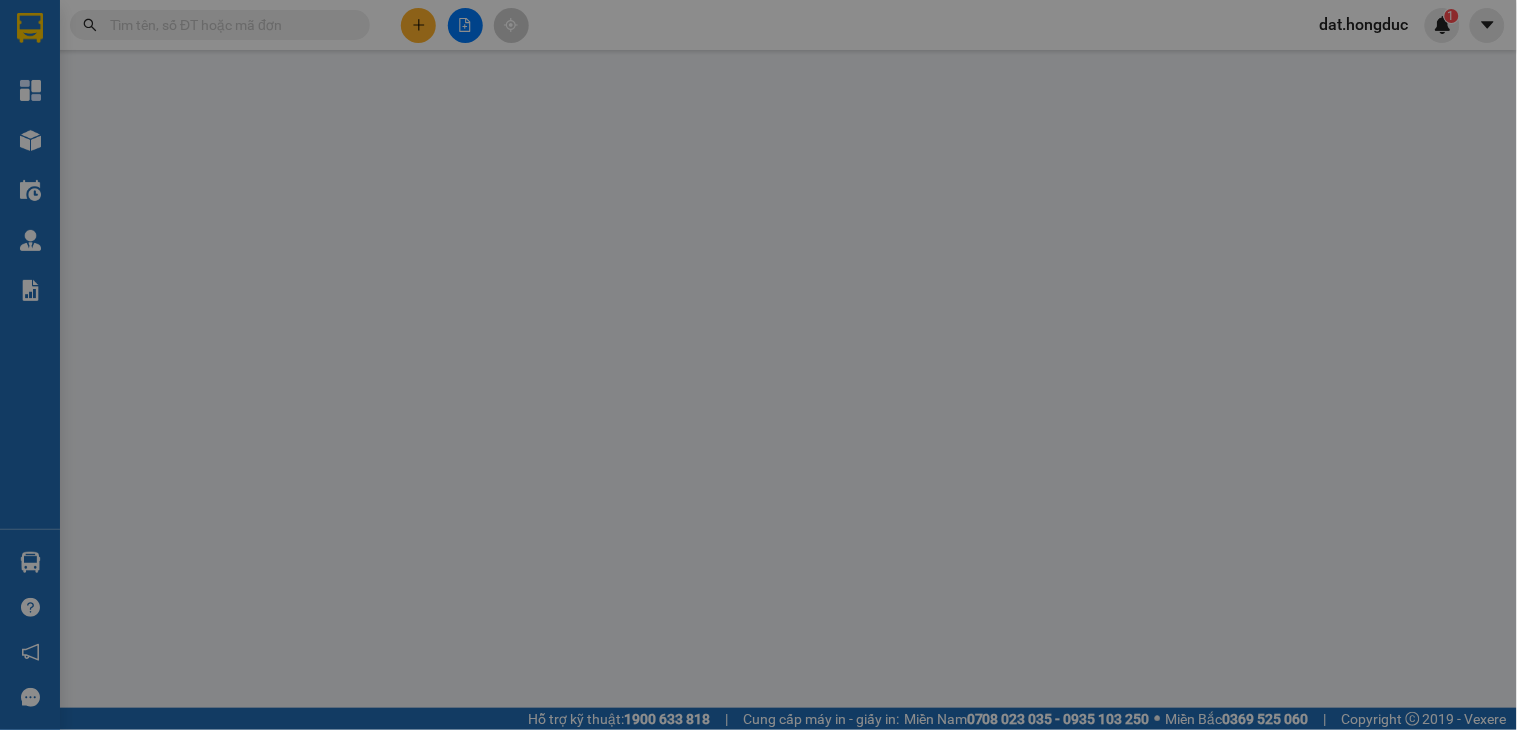 type on "0965424882" 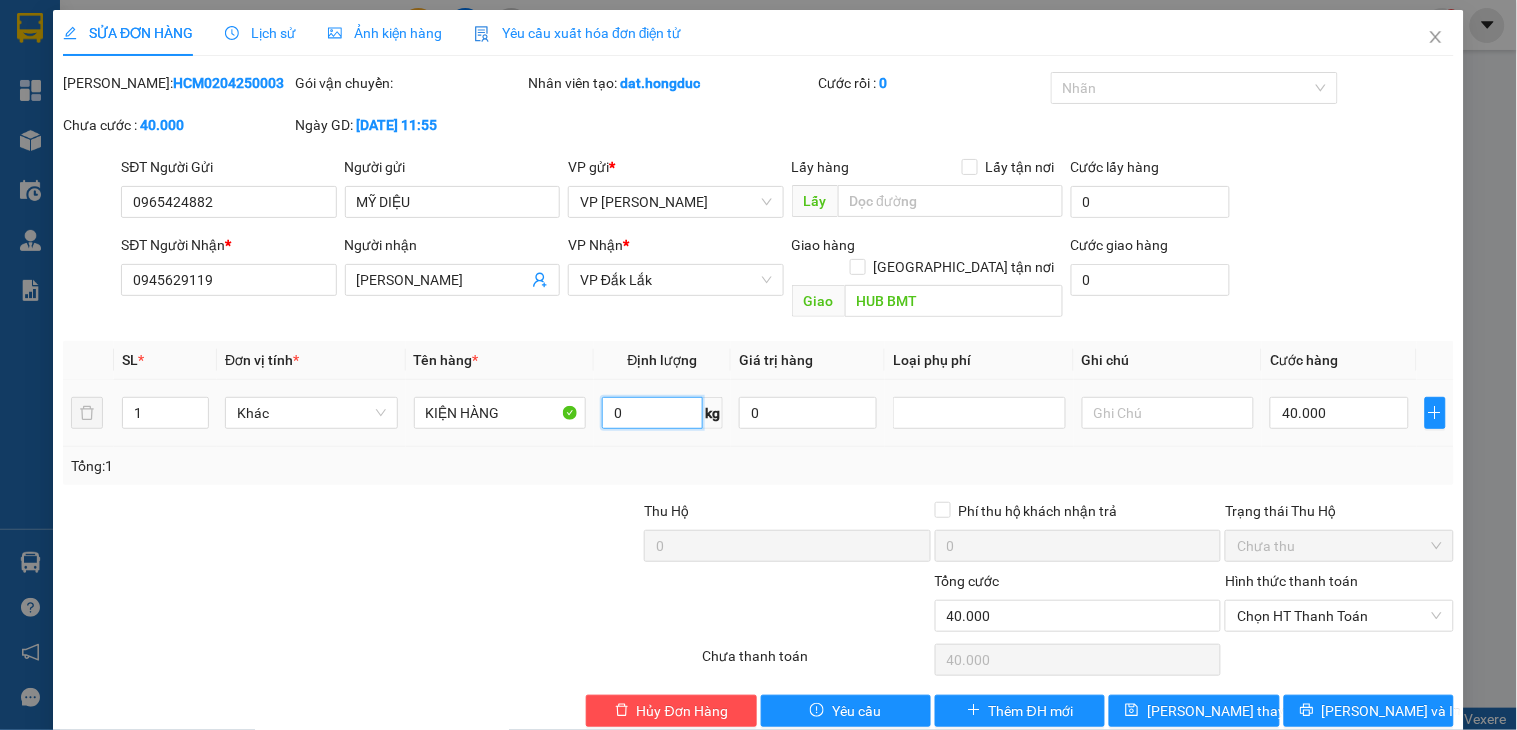 click on "0" at bounding box center [652, 413] 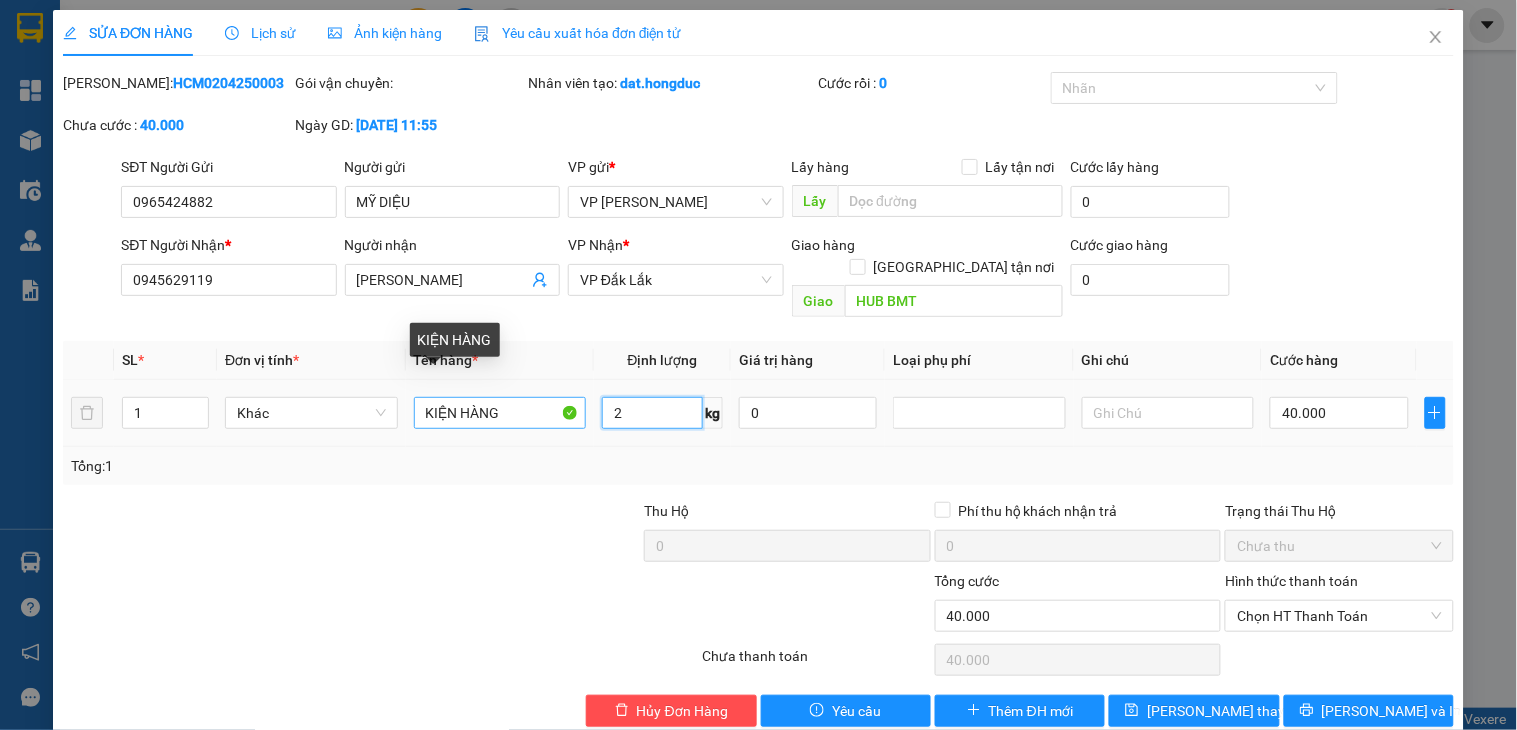 type on "2" 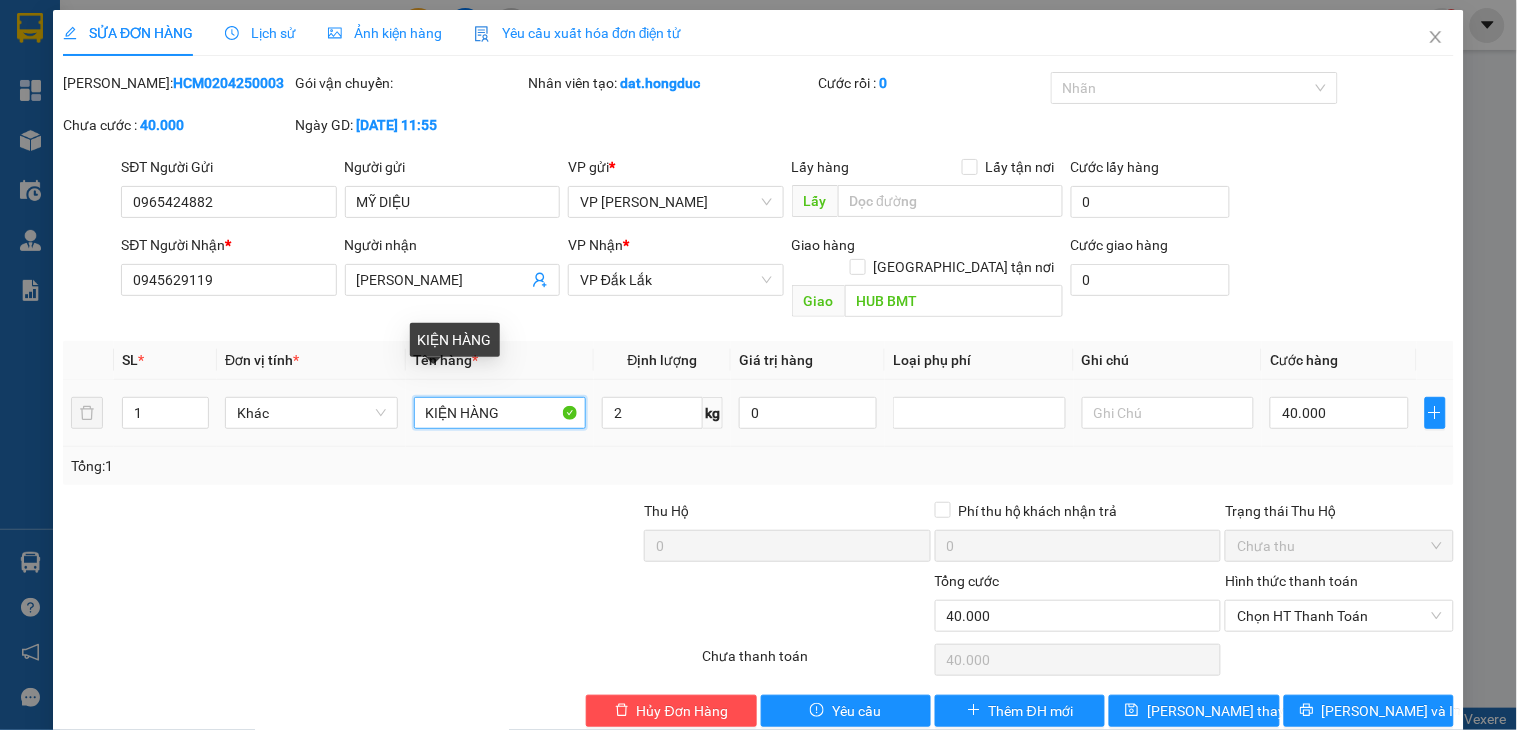 drag, startPoint x: 511, startPoint y: 394, endPoint x: 361, endPoint y: 372, distance: 151.60475 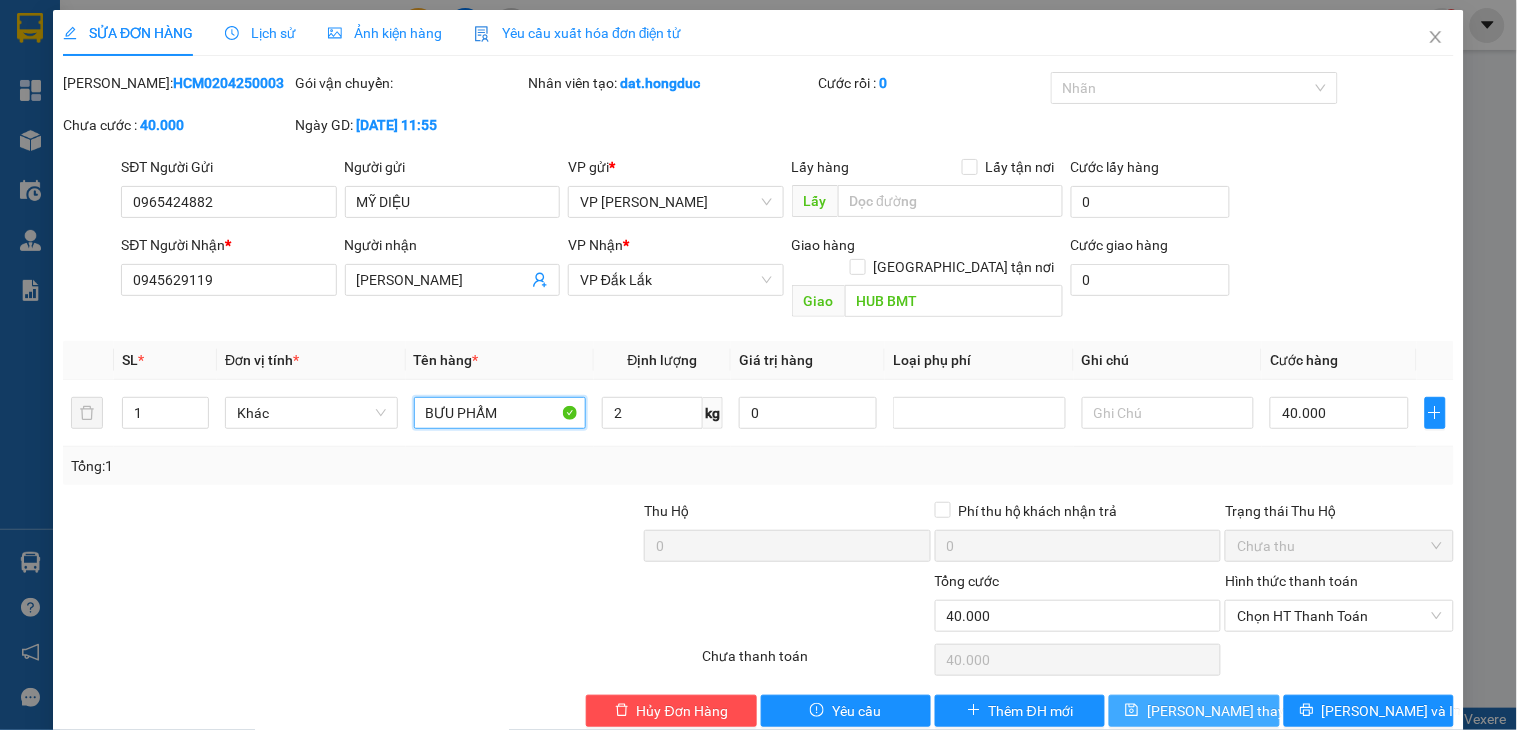 type on "BƯU PHẨM" 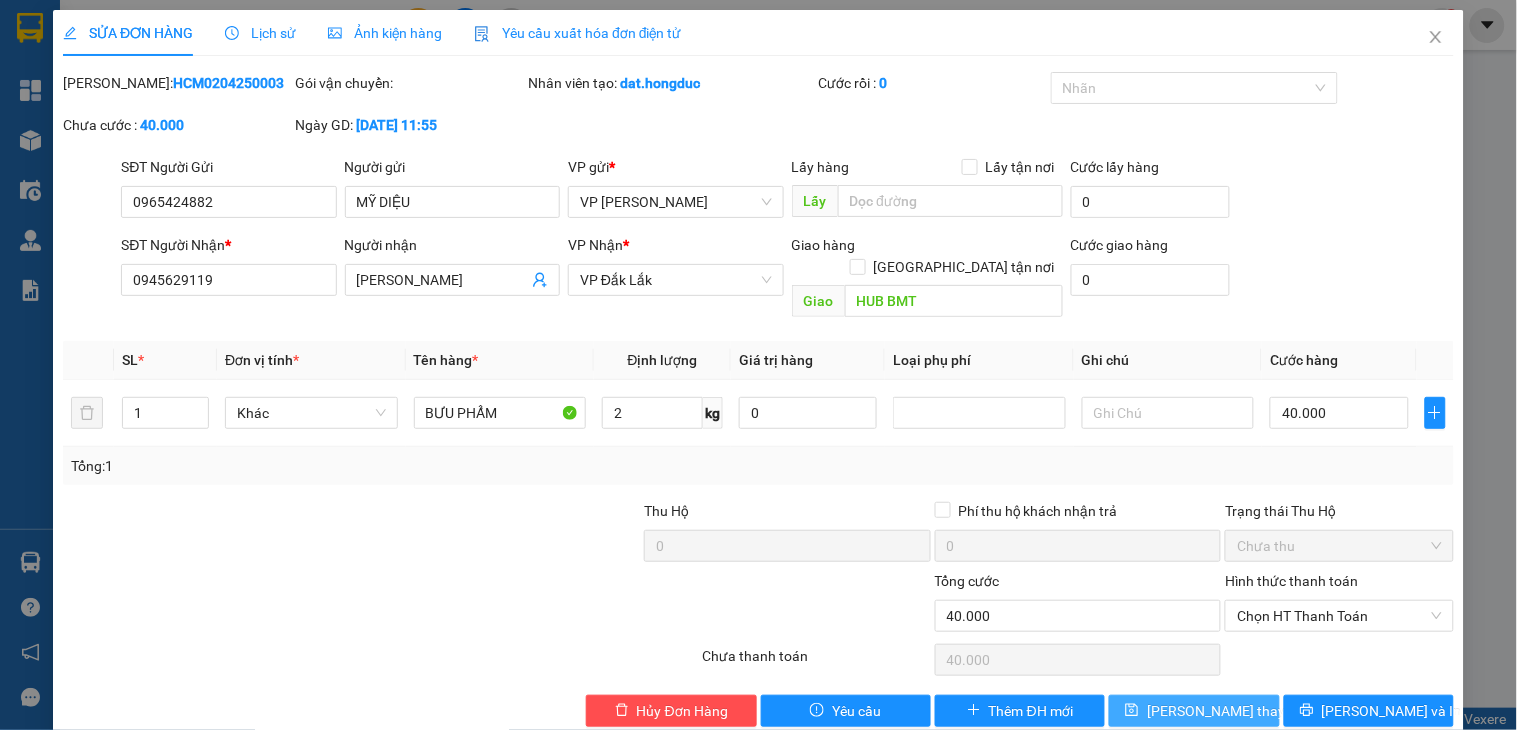 click on "[PERSON_NAME] thay đổi" at bounding box center [1227, 711] 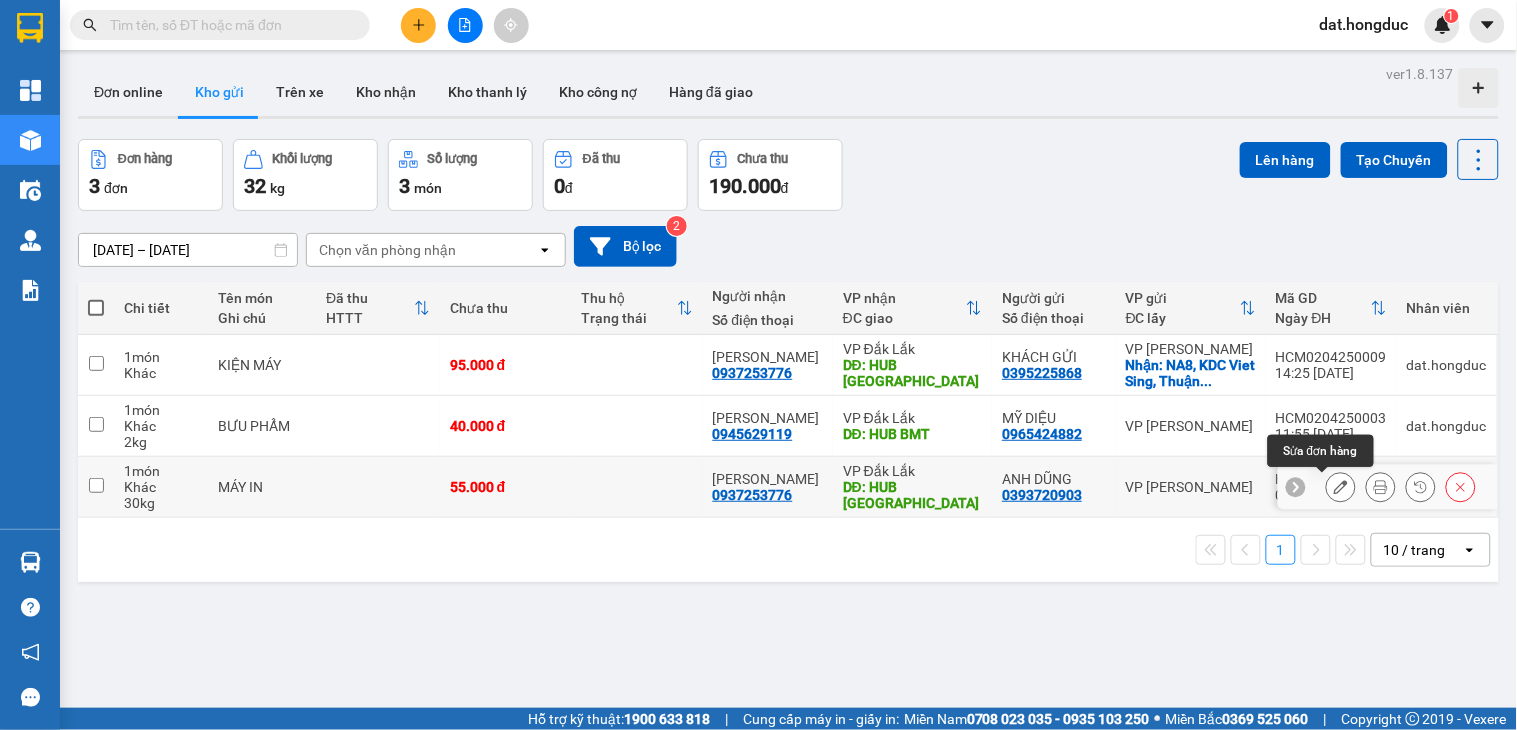 click at bounding box center (1341, 487) 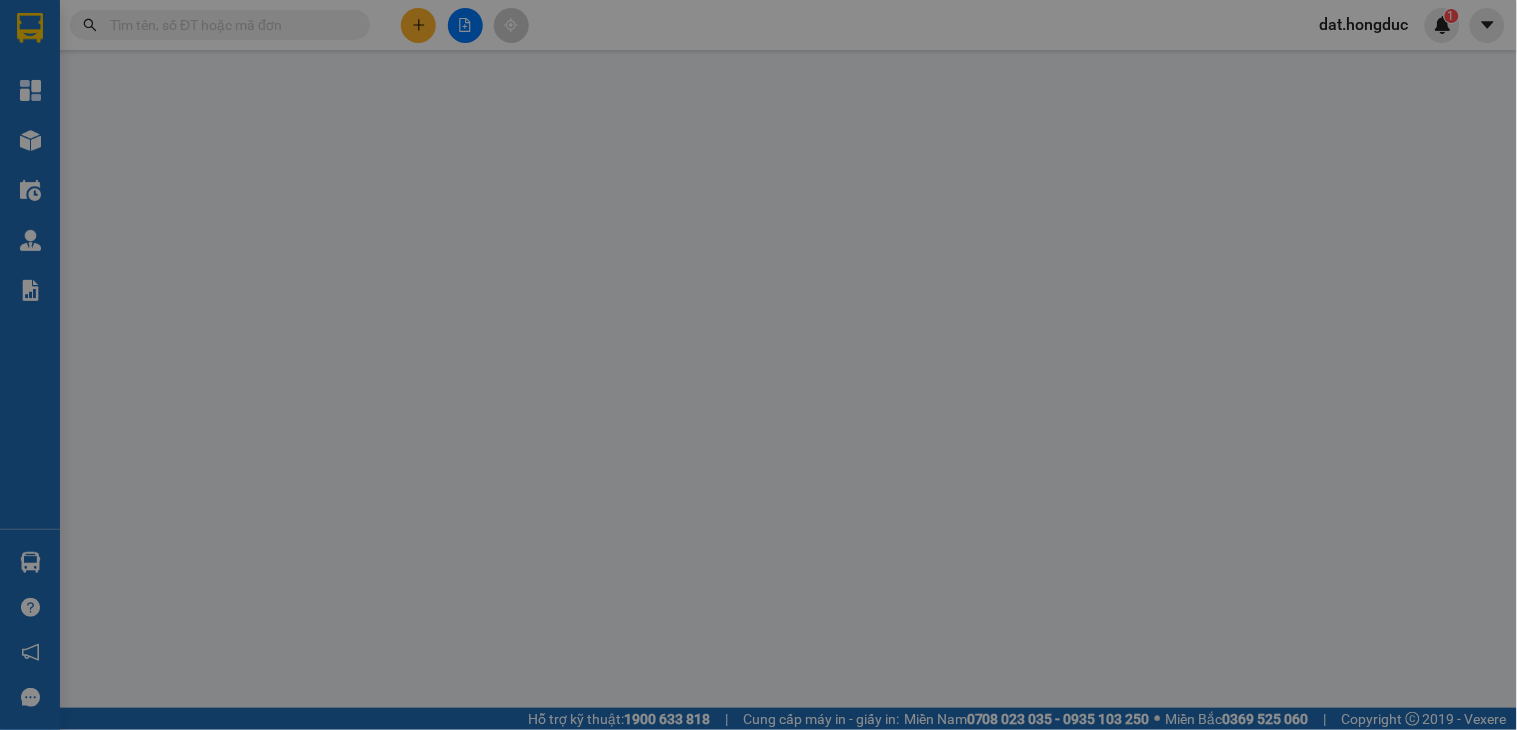 type on "0393720903" 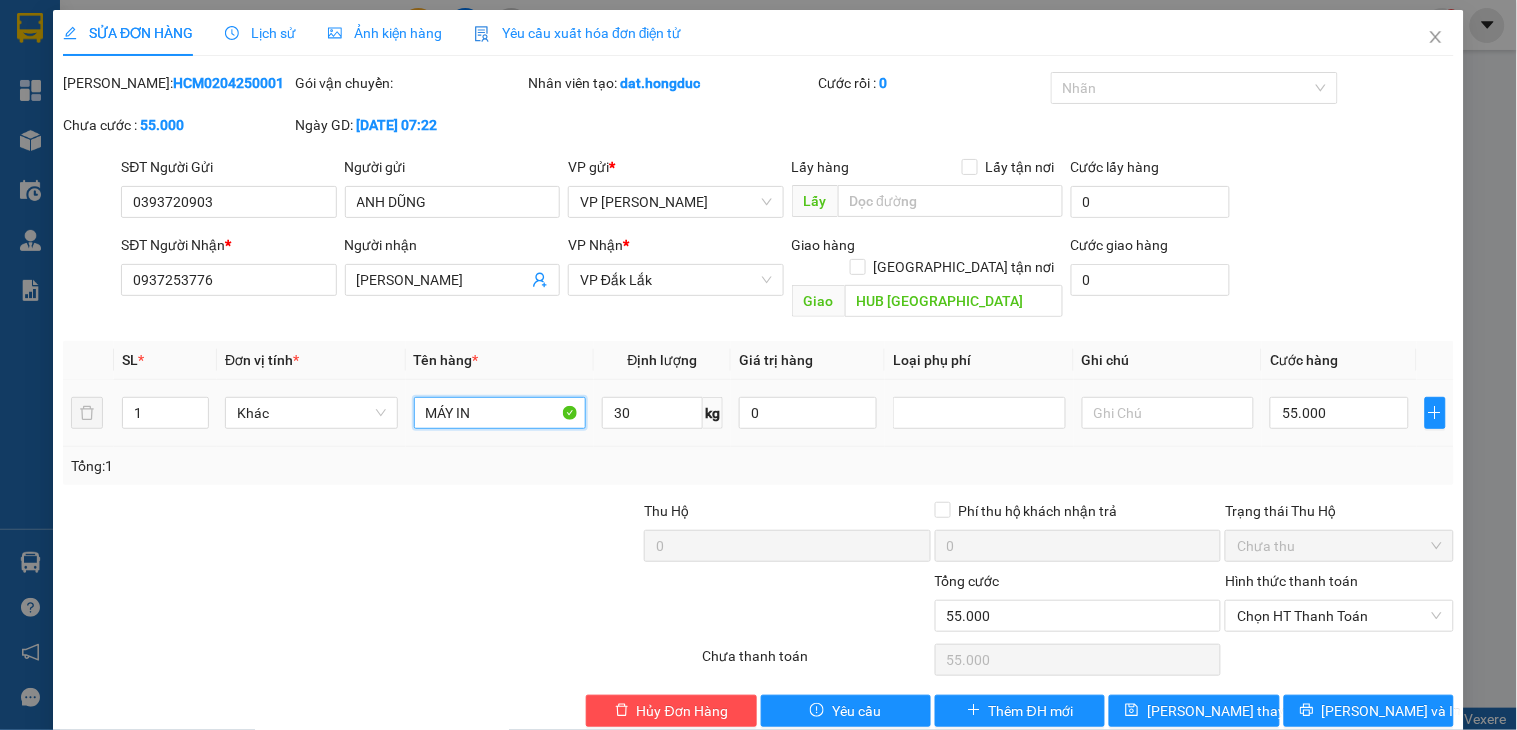click on "MÁY IN" at bounding box center (500, 413) 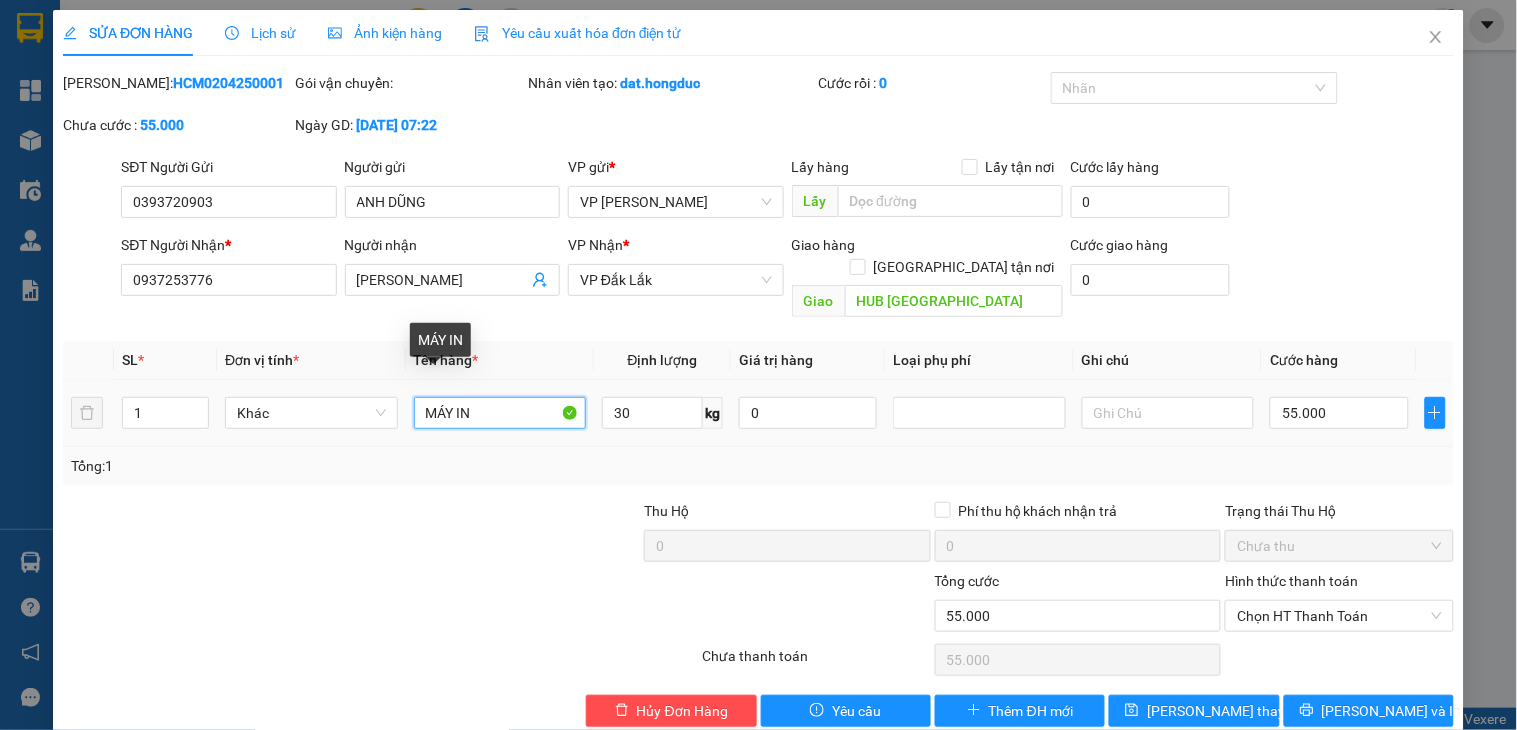 click on "MÁY IN" at bounding box center [500, 413] 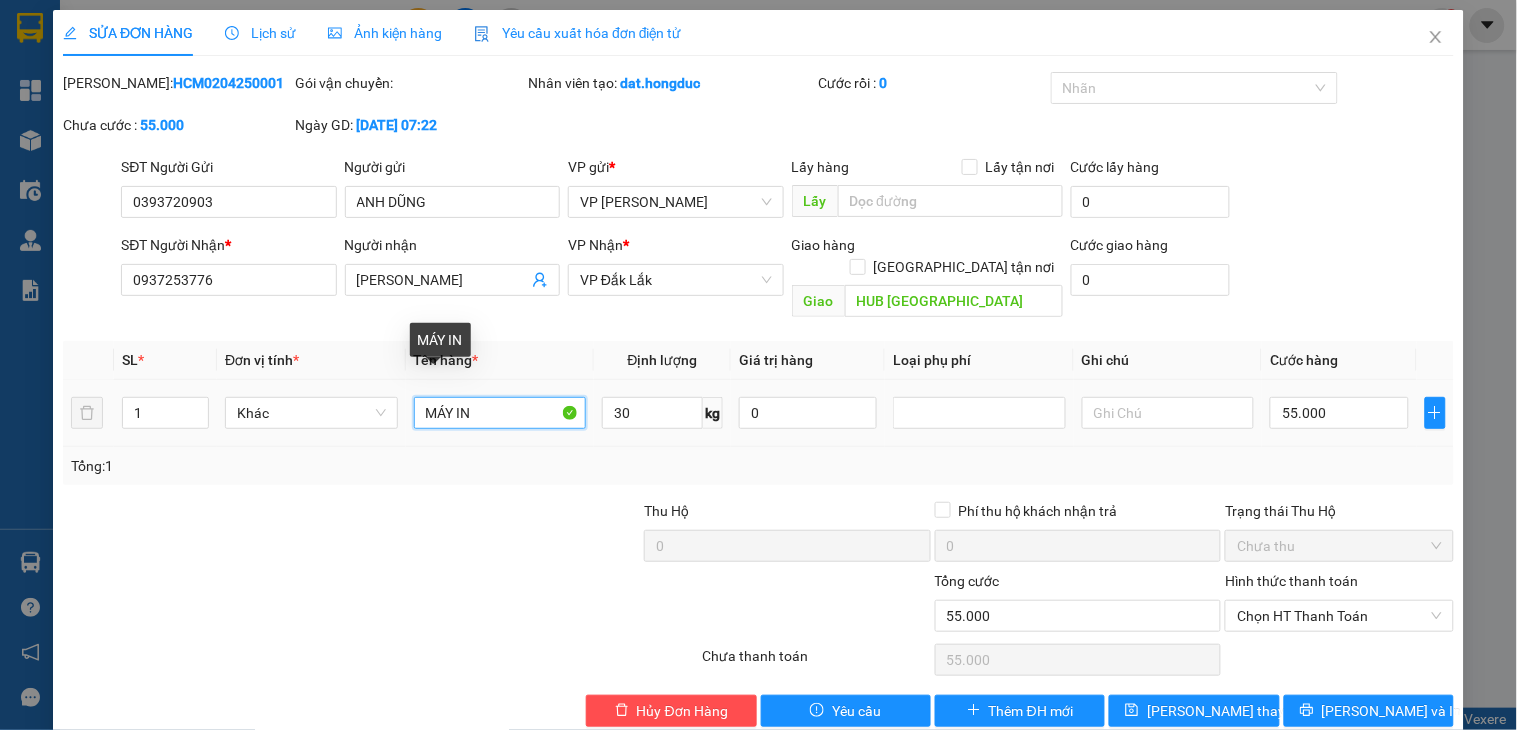 click on "MÁY IN" at bounding box center [500, 413] 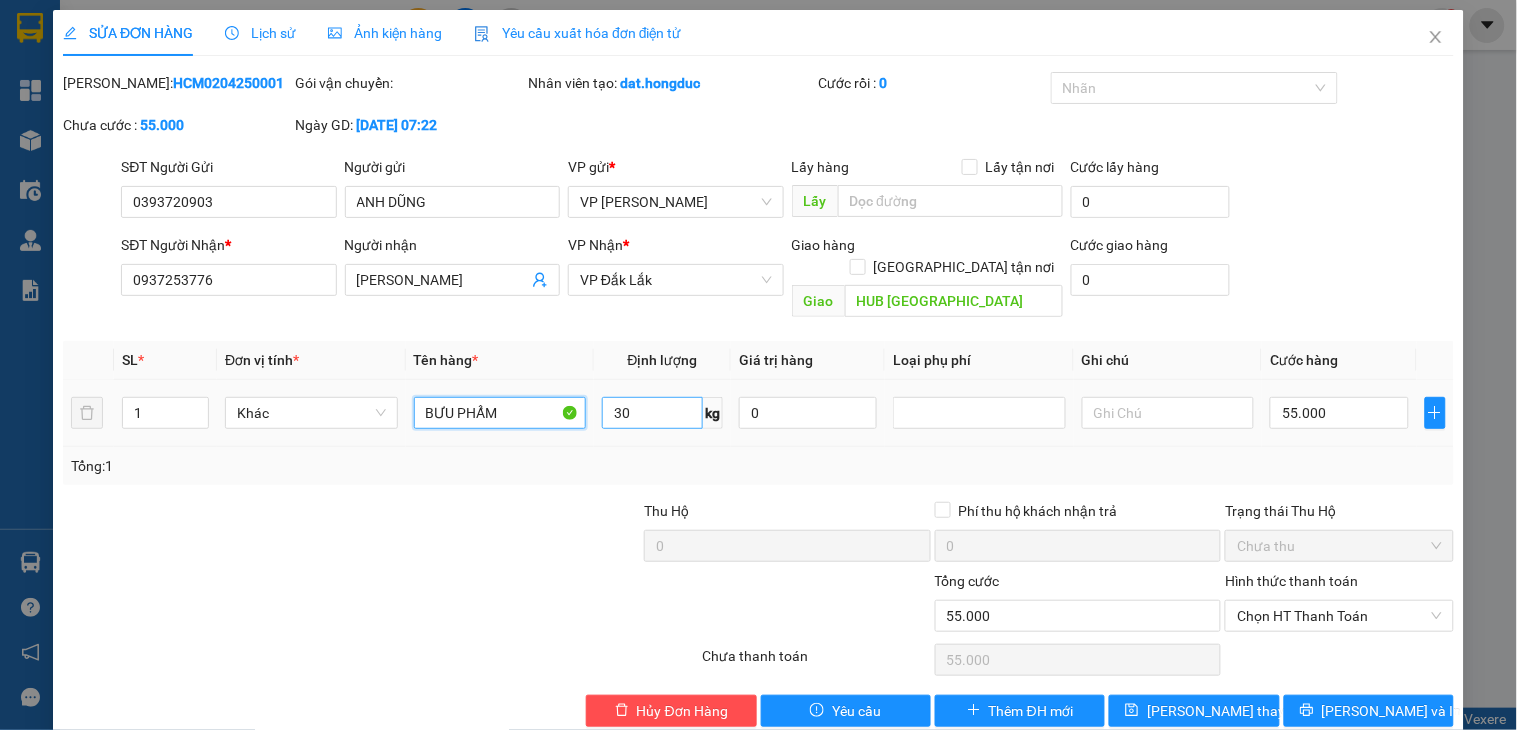 type on "BƯU PHẨM" 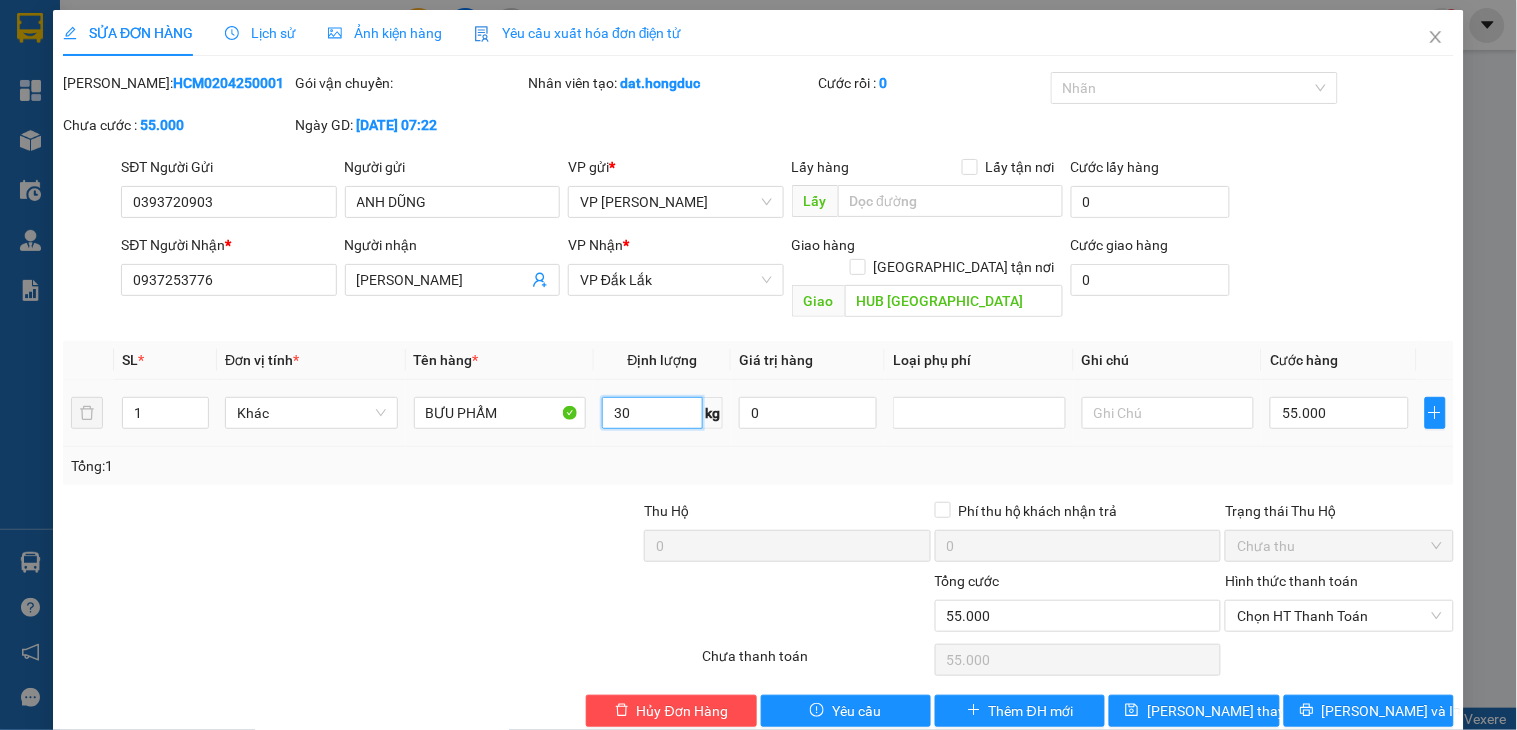 click on "30" at bounding box center (652, 413) 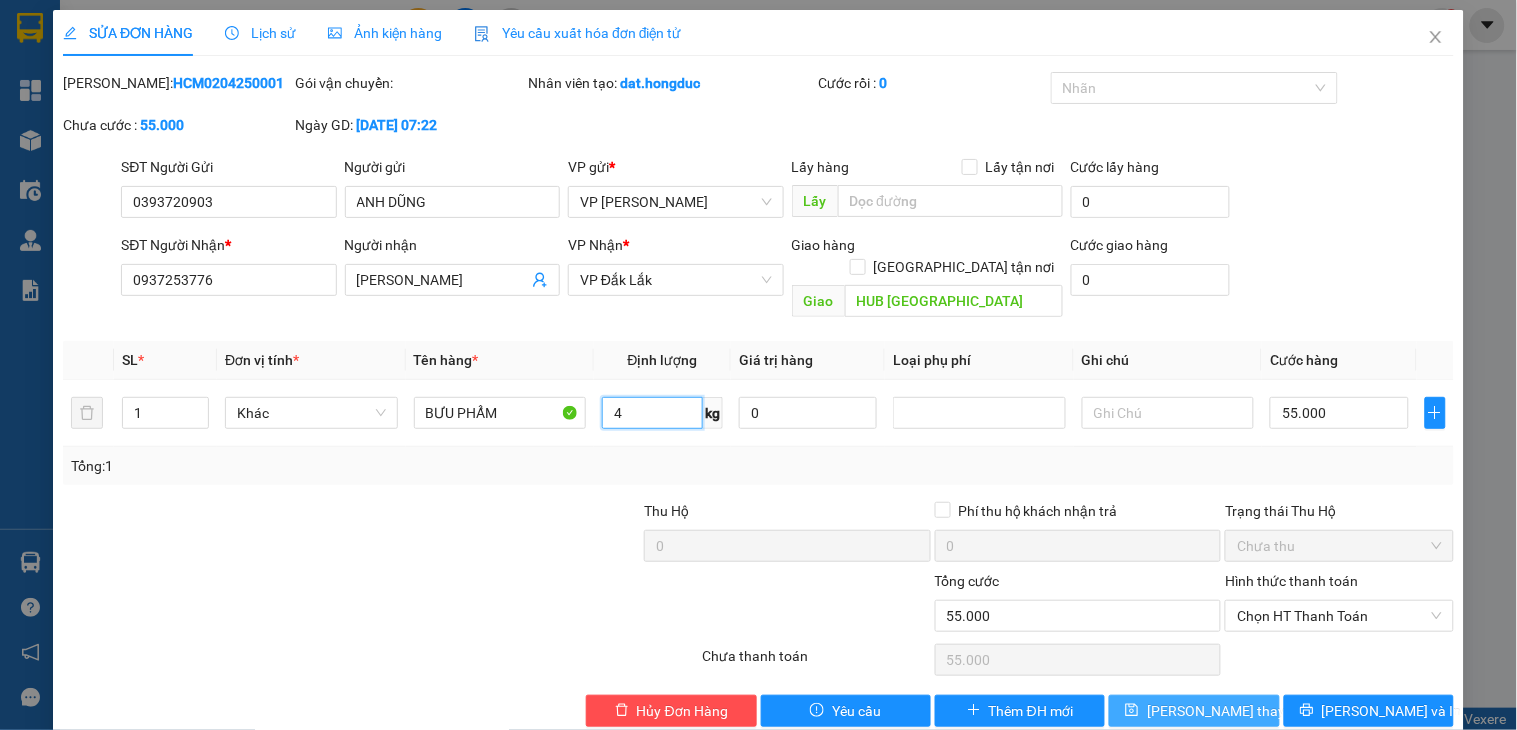 type on "4" 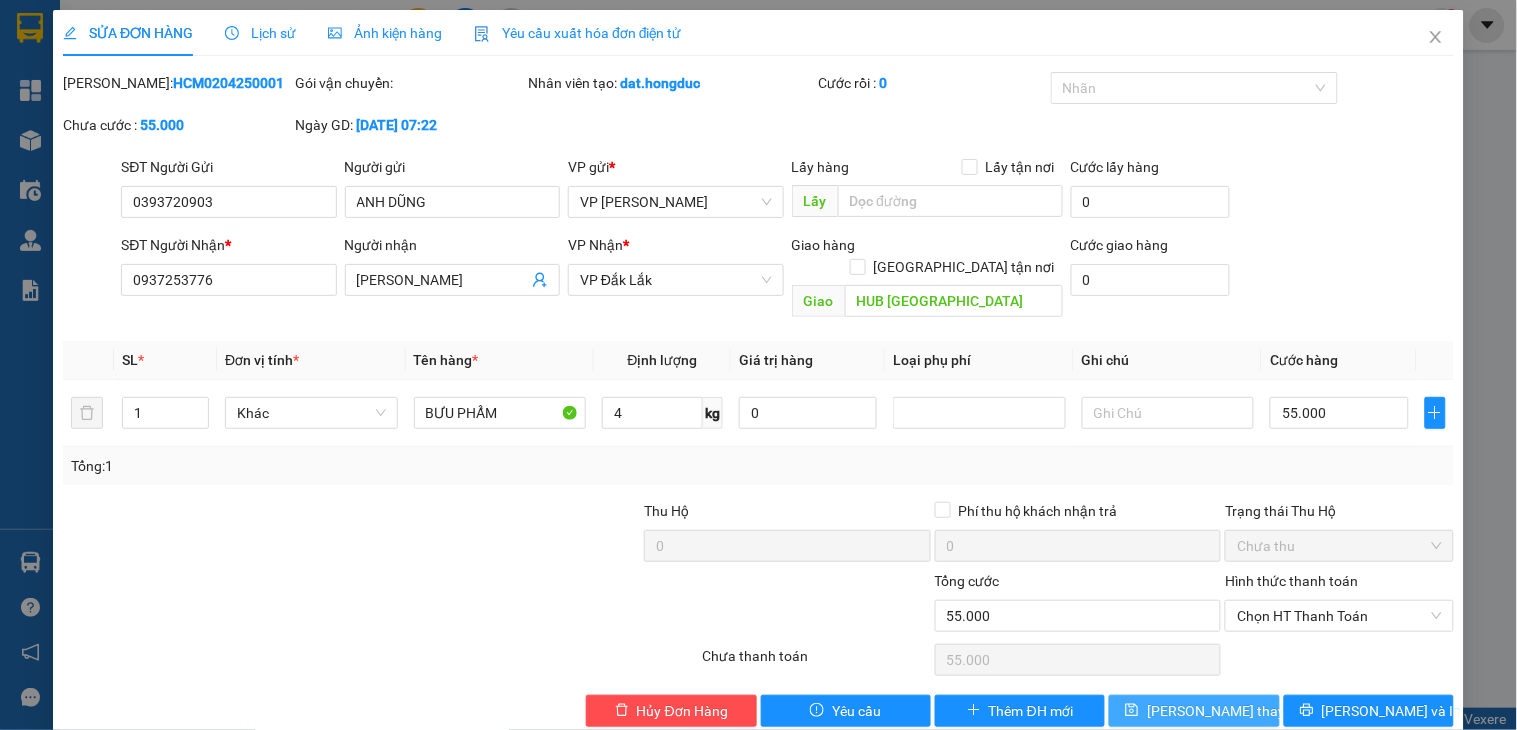 click on "[PERSON_NAME] thay đổi" at bounding box center (1227, 711) 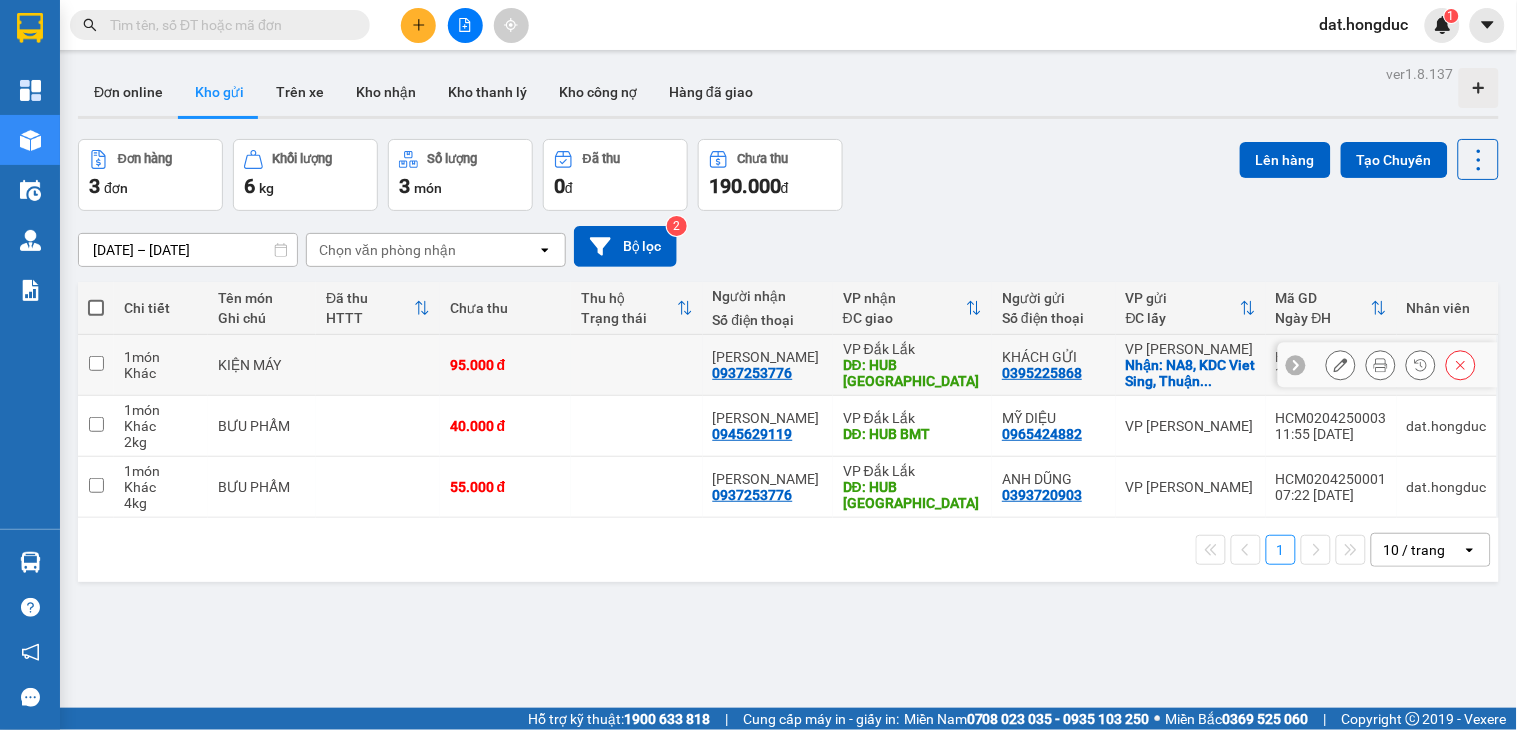 click at bounding box center [1341, 365] 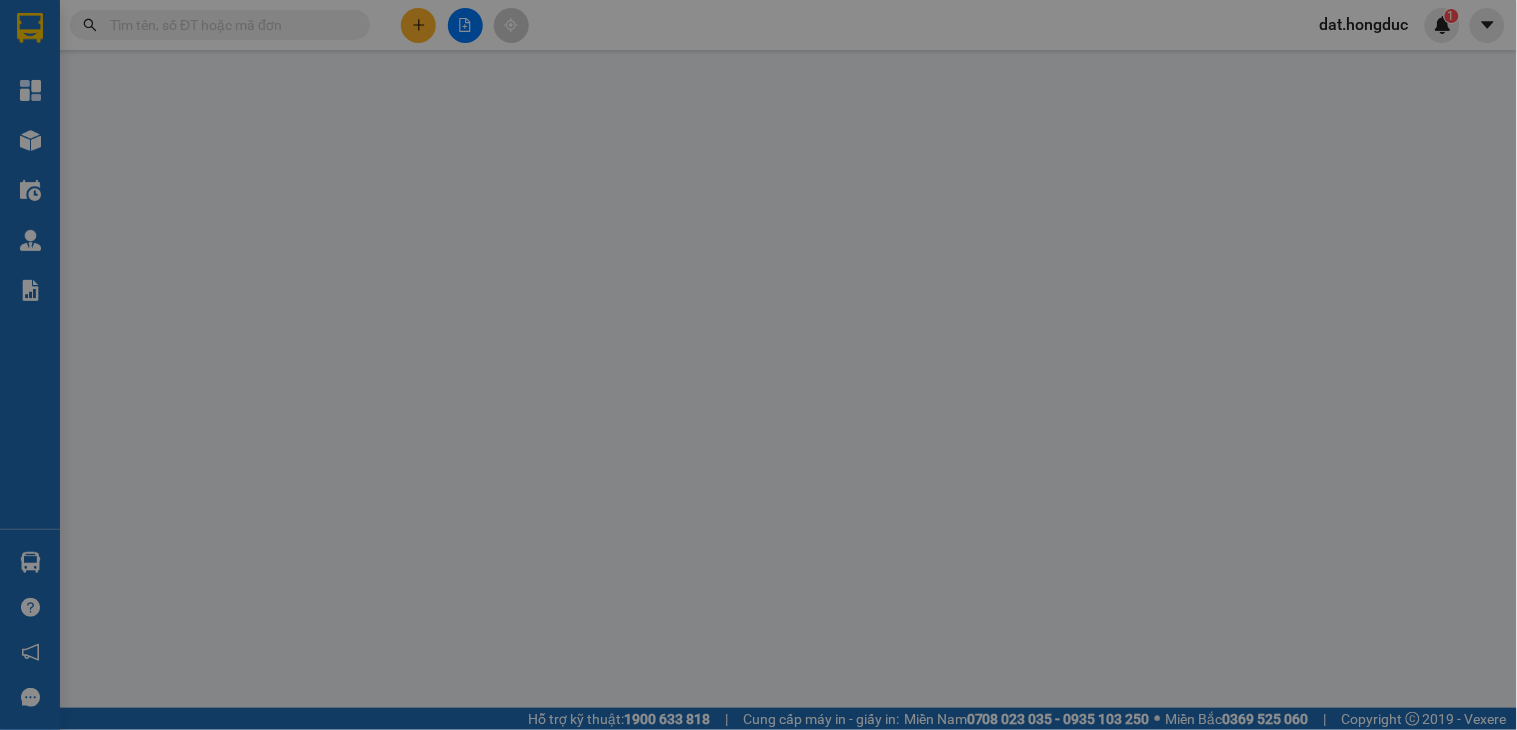 type on "0395225868" 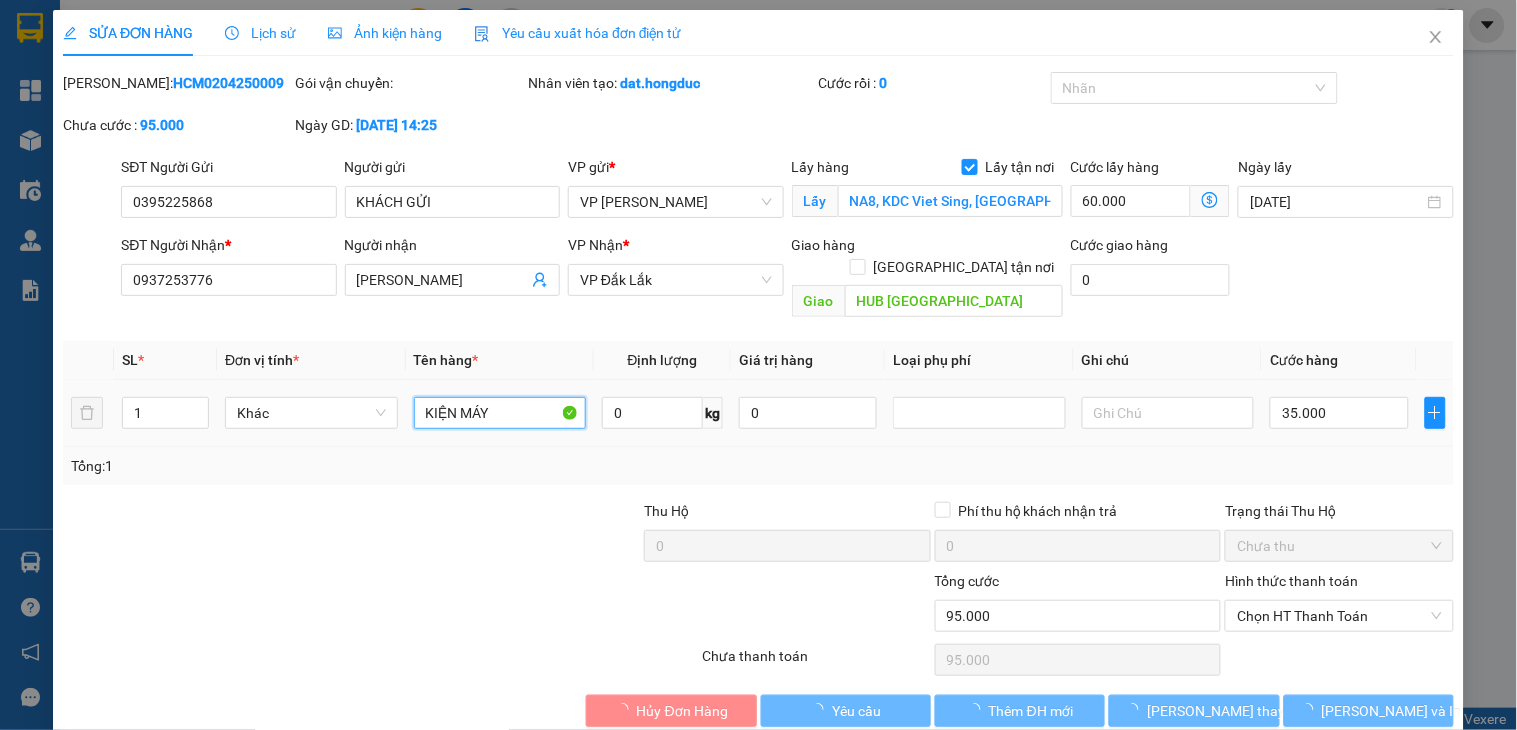 click on "KIỆN MÁY" at bounding box center [500, 413] 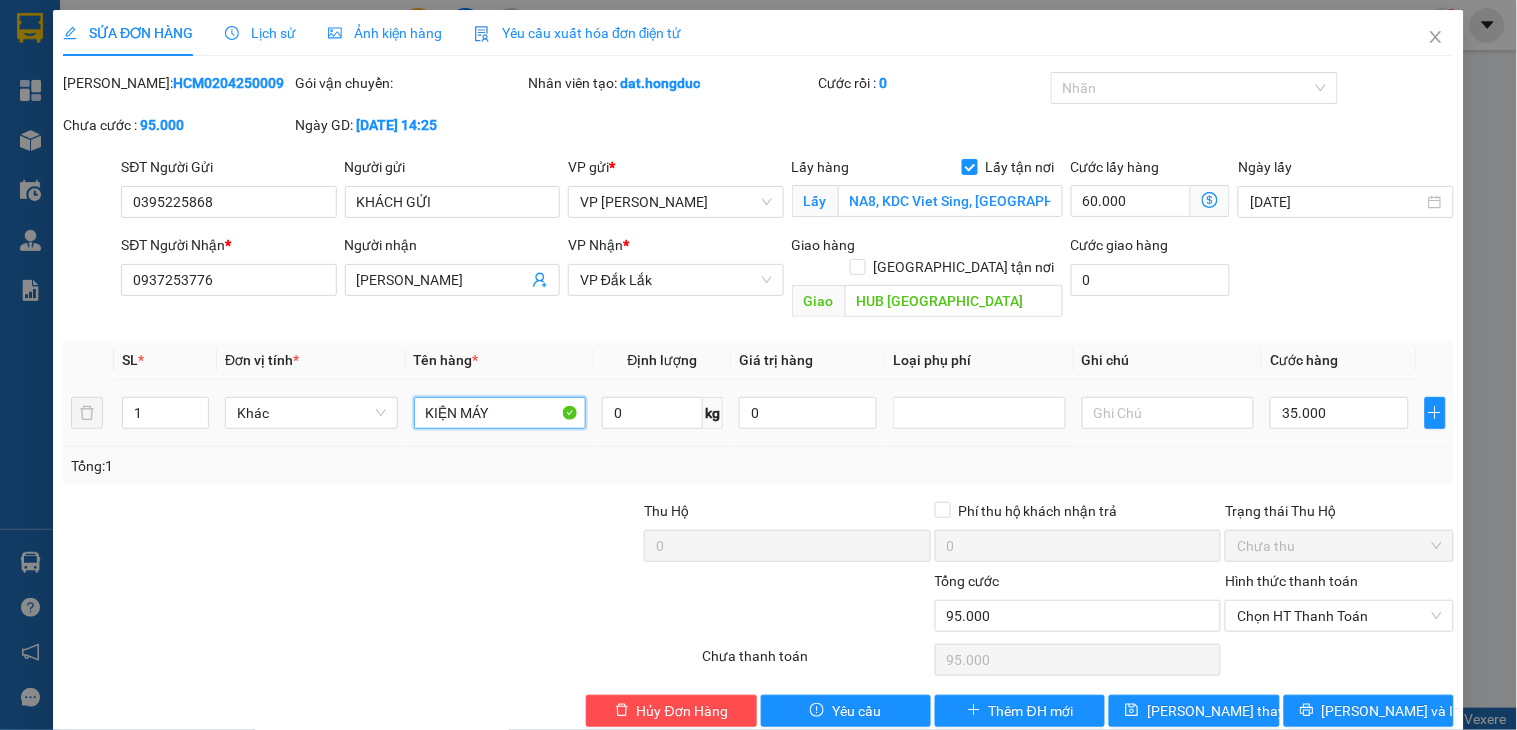 click on "KIỆN MÁY" at bounding box center [500, 413] 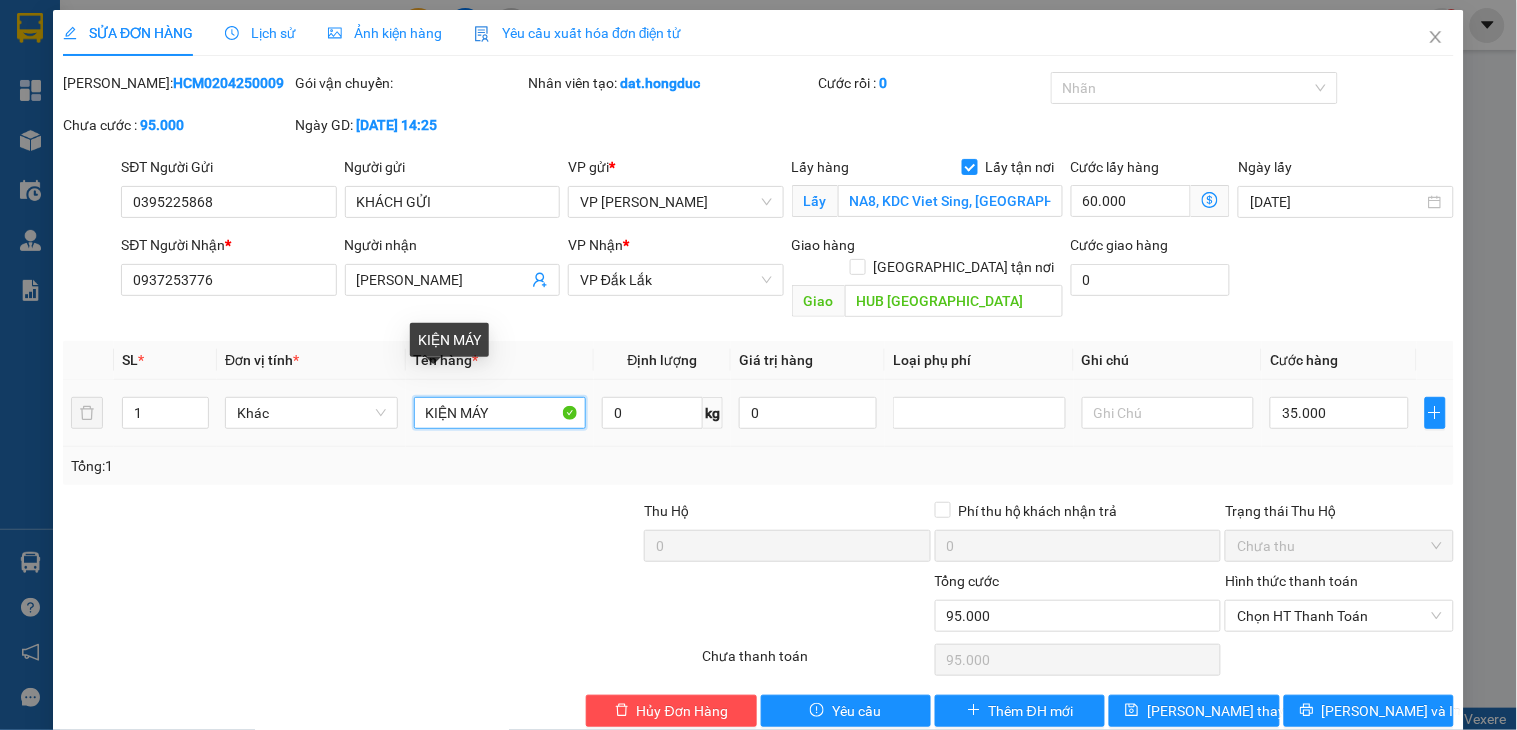 click on "KIỆN MÁY" at bounding box center (500, 413) 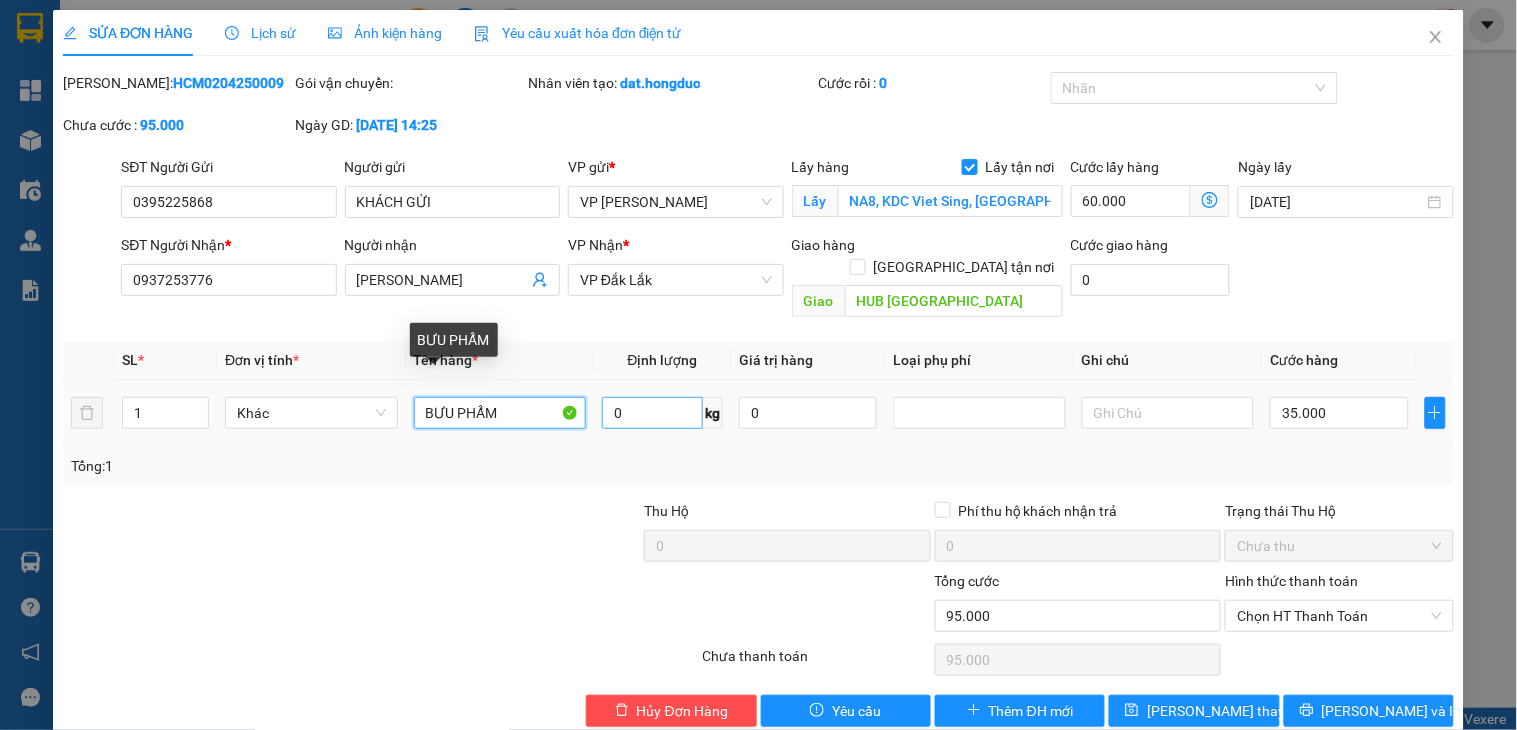 type on "BƯU PHẨM" 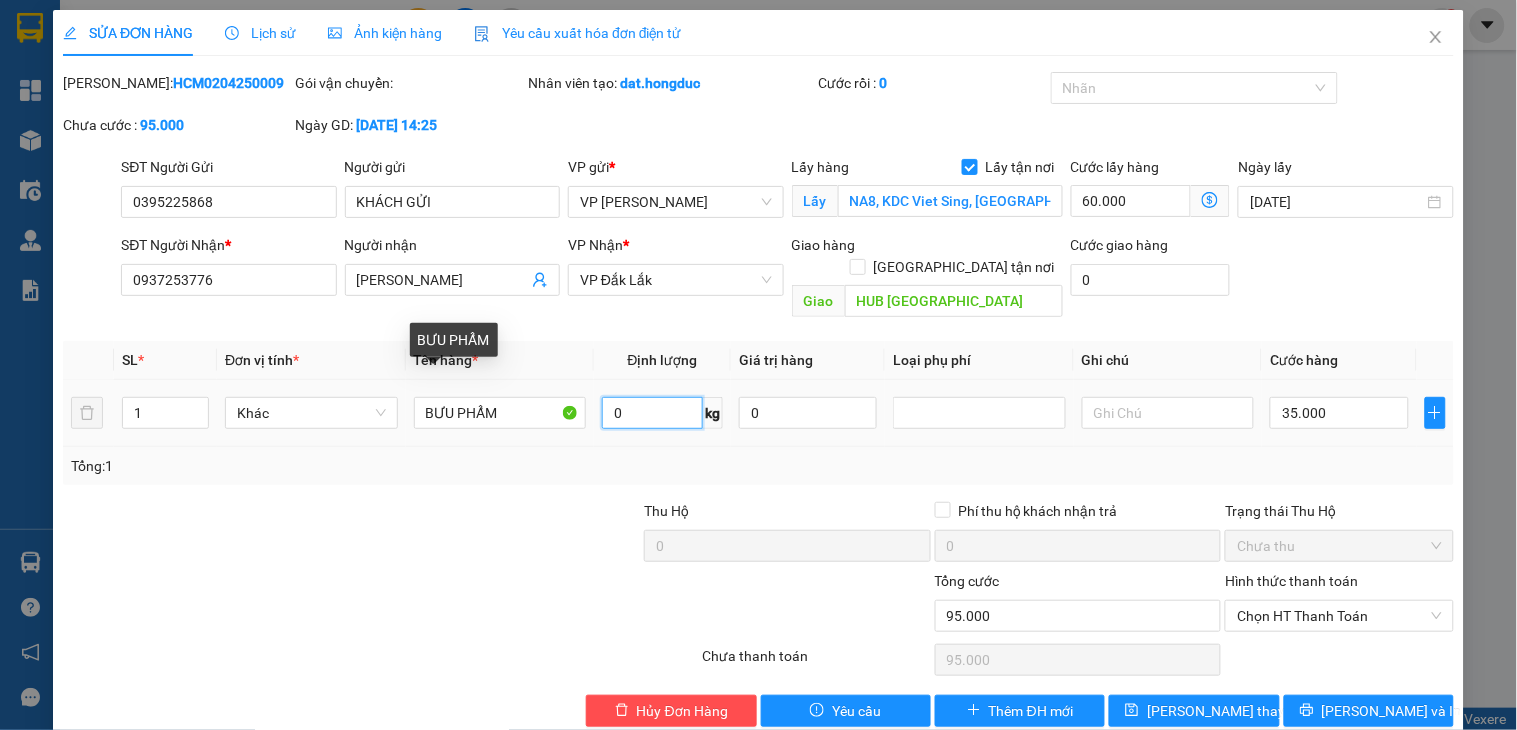 click on "0" at bounding box center (652, 413) 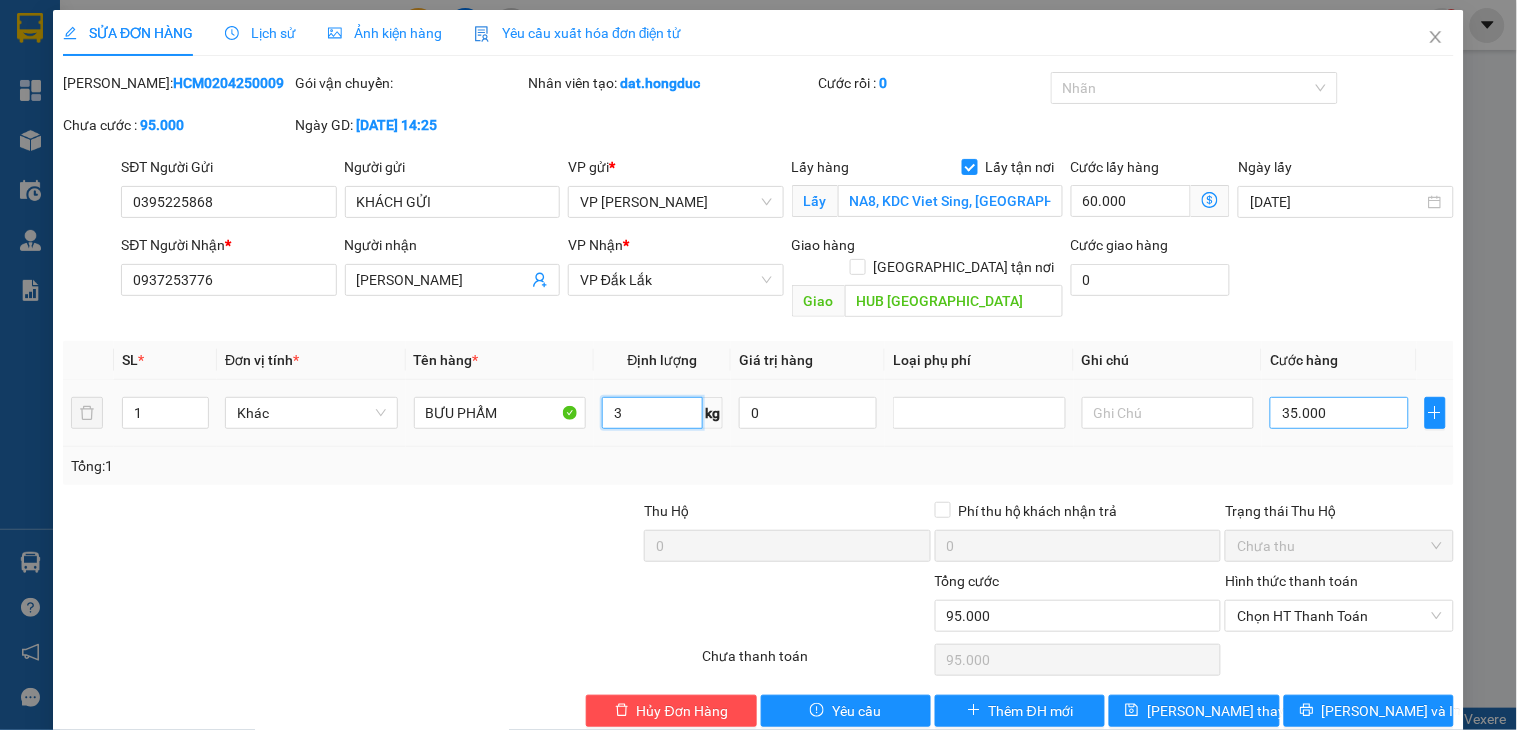 type on "3" 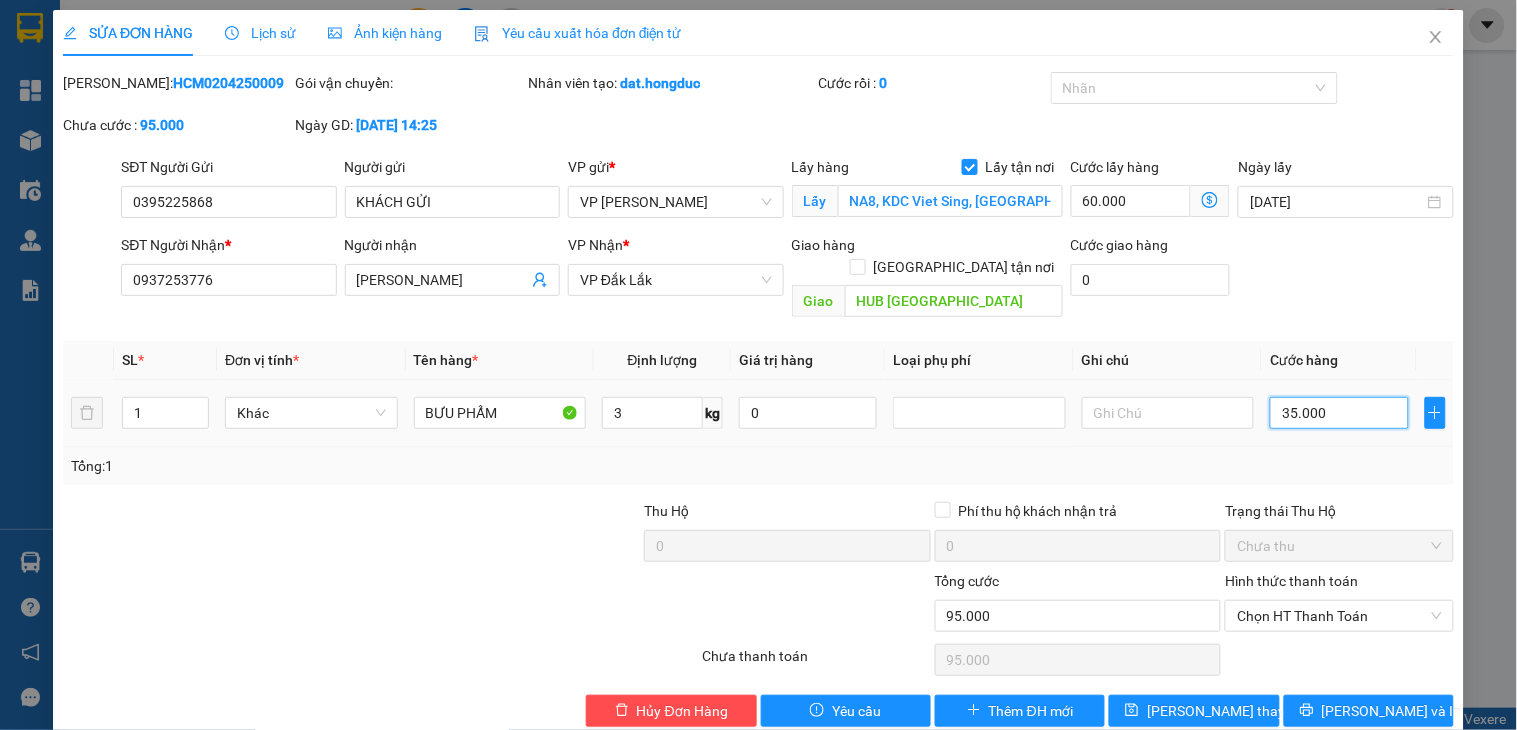 click on "35.000" at bounding box center (1339, 413) 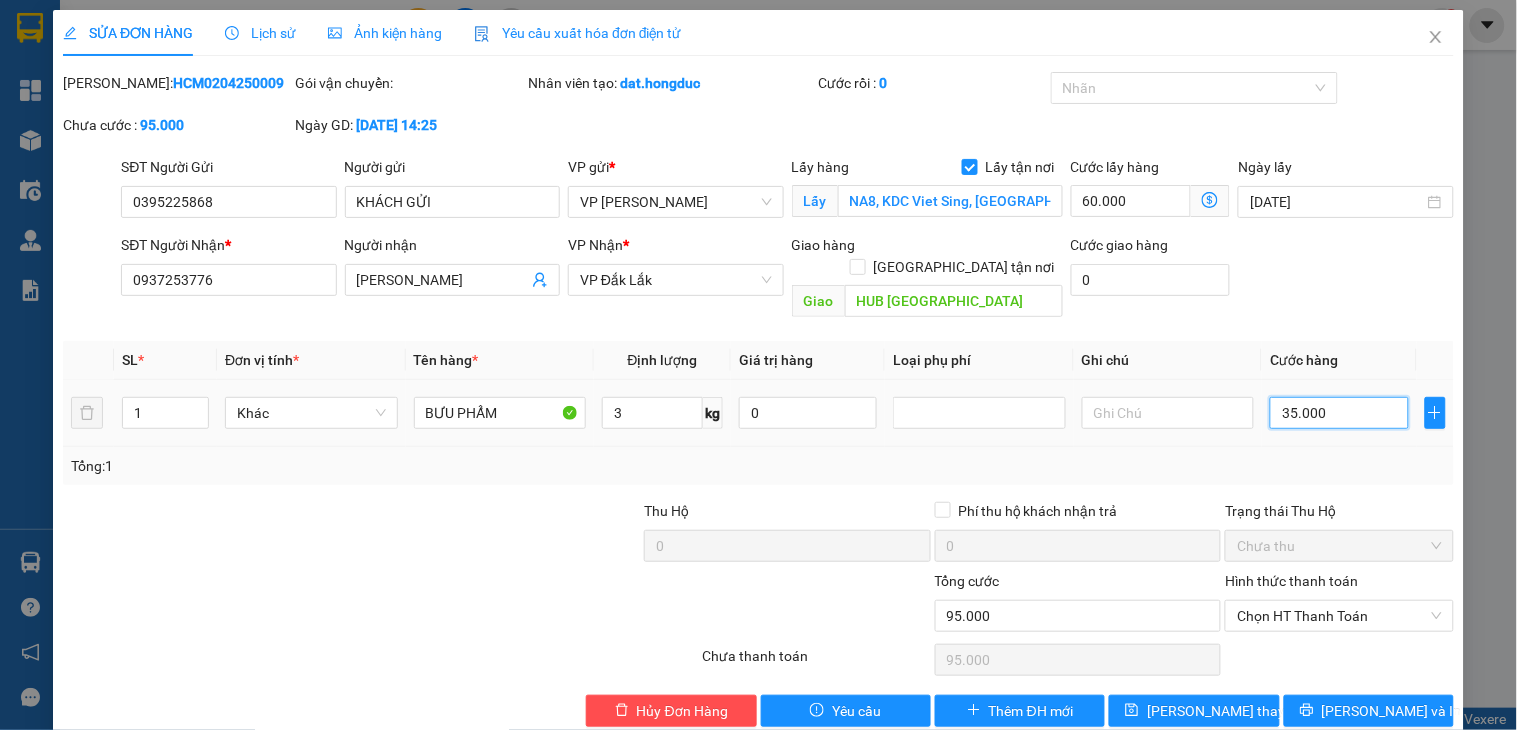 type on "4" 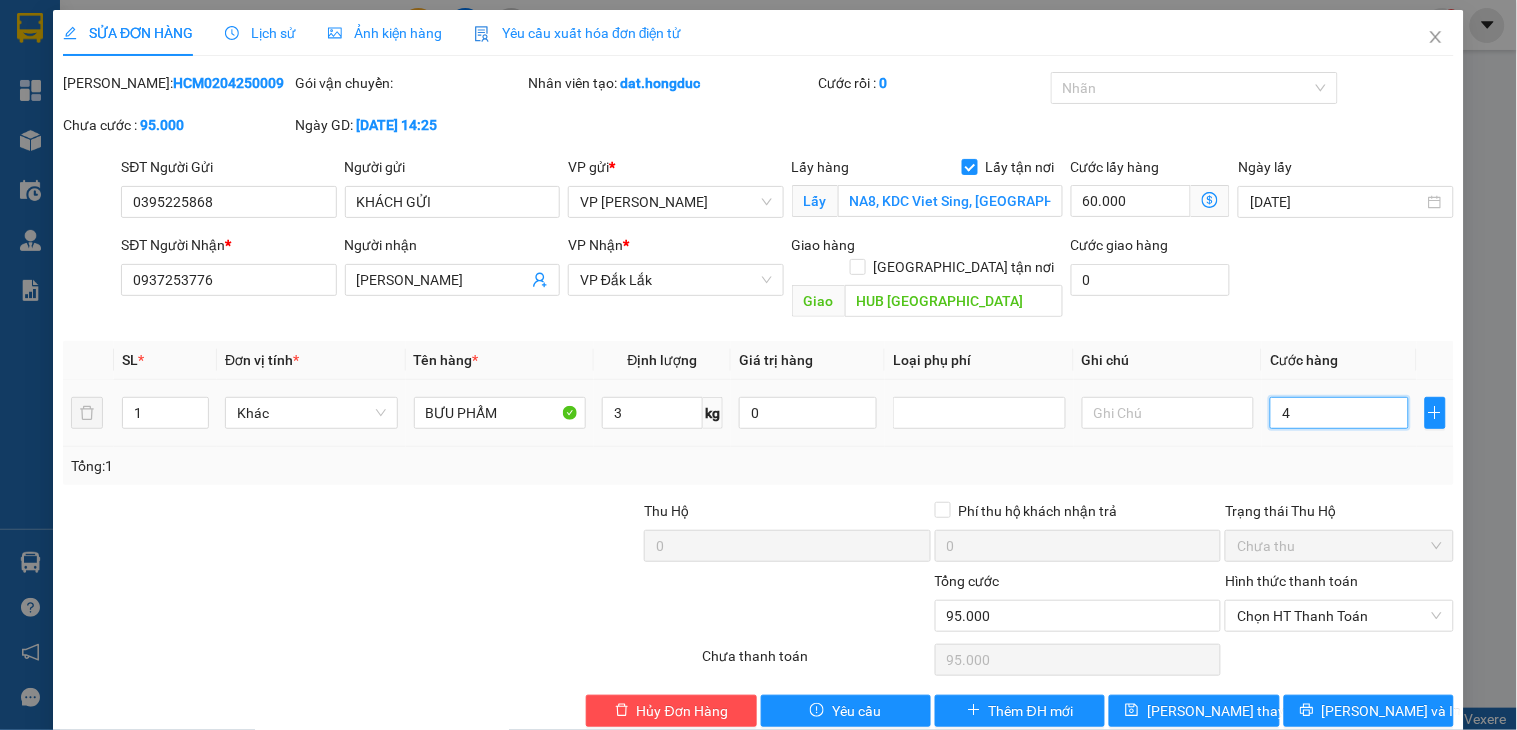 type on "60.004" 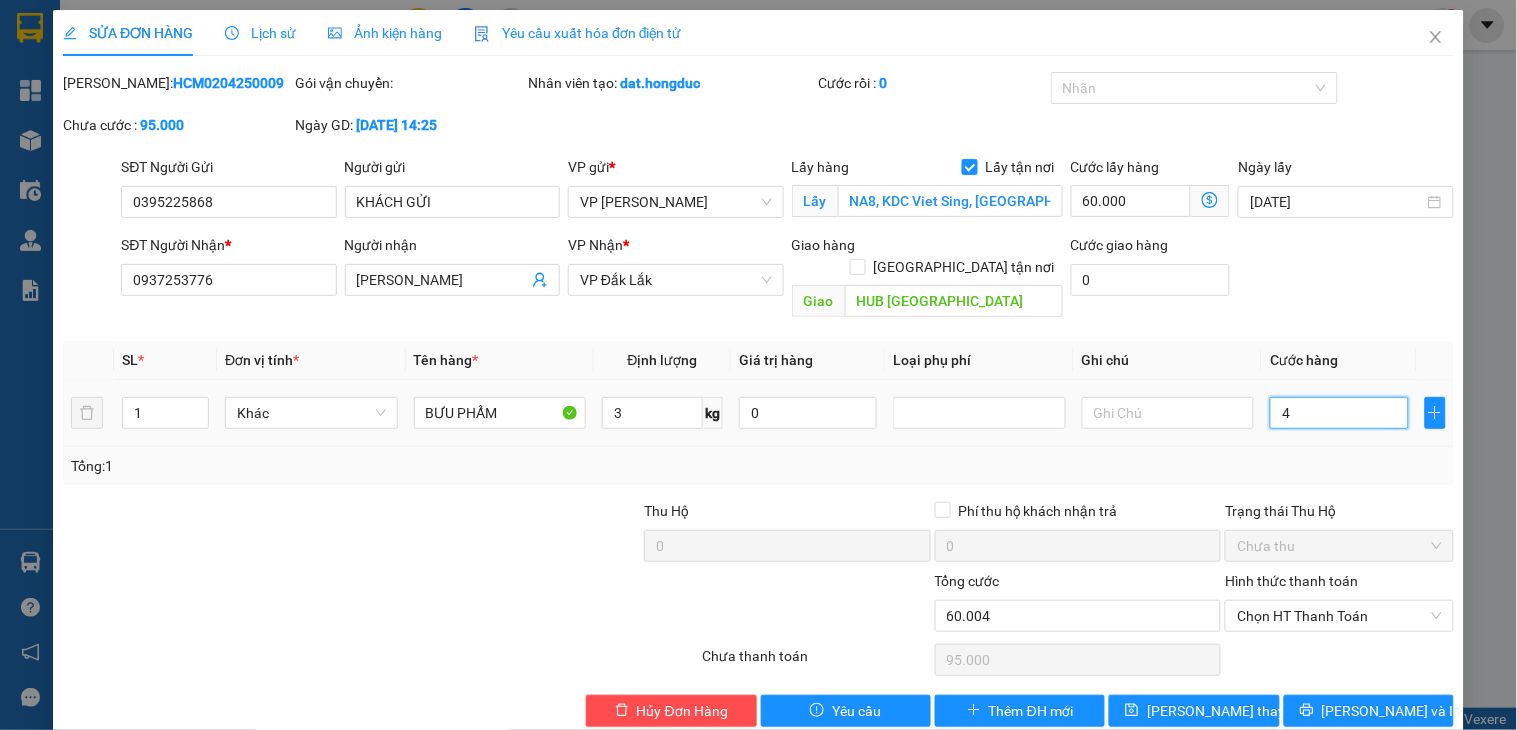 type on "60.004" 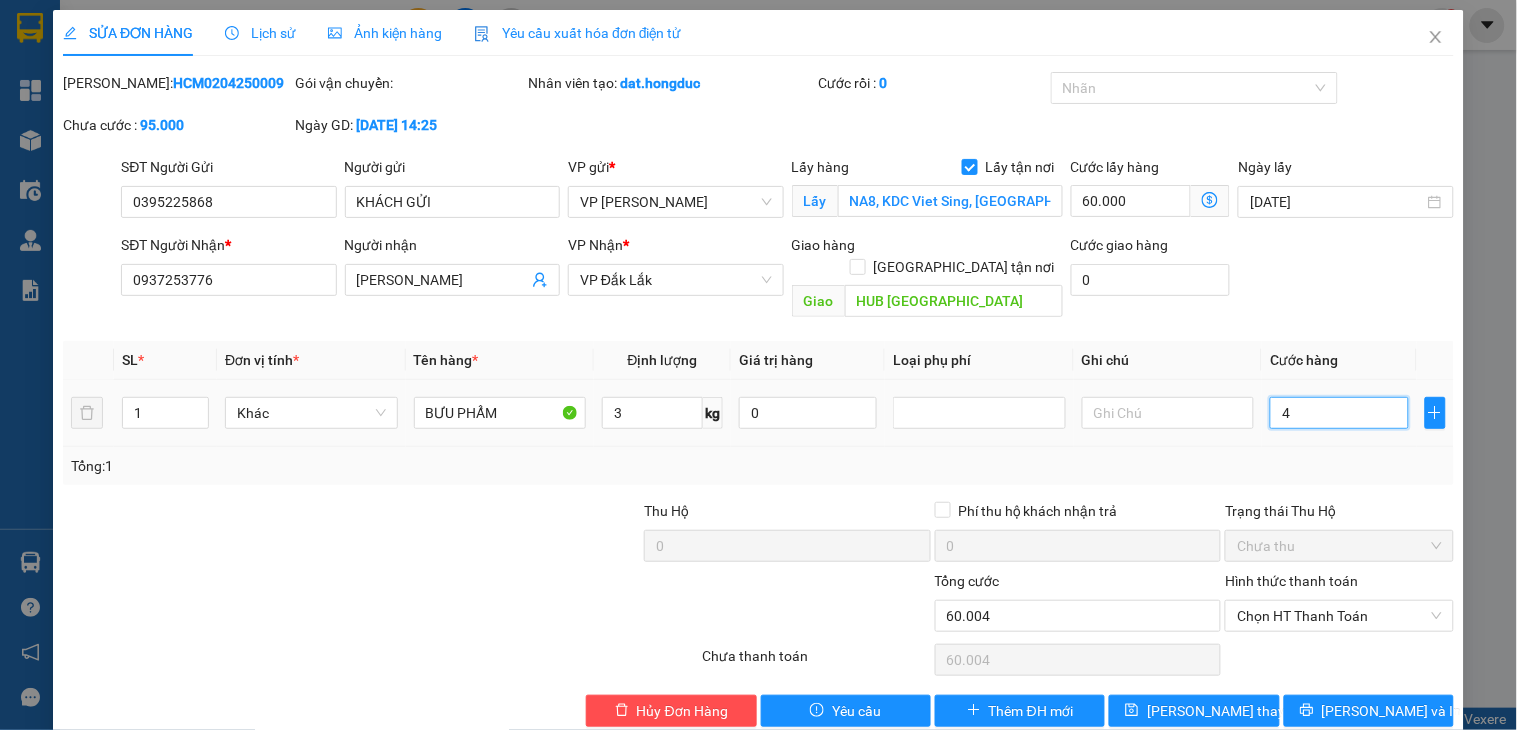 type on "45" 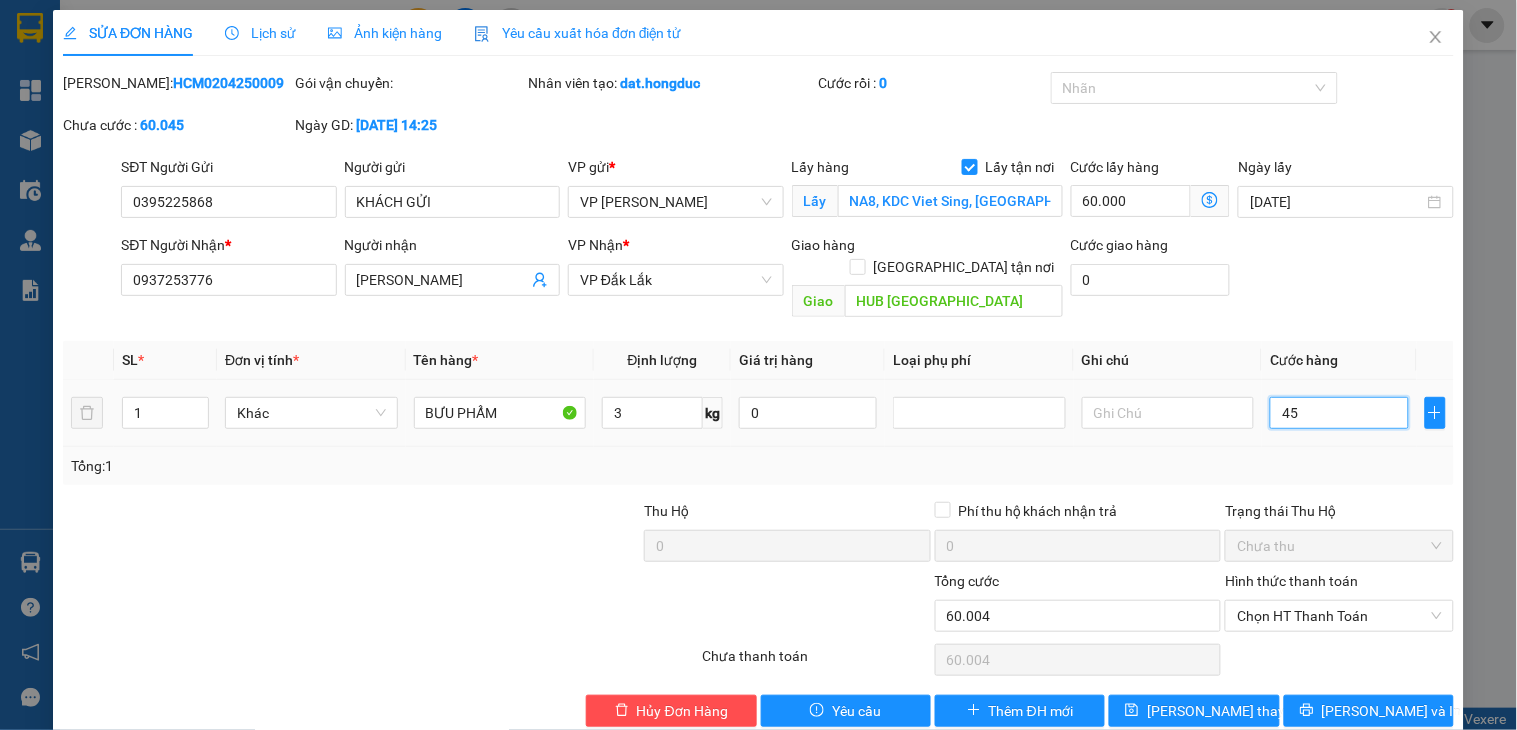 type on "60.045" 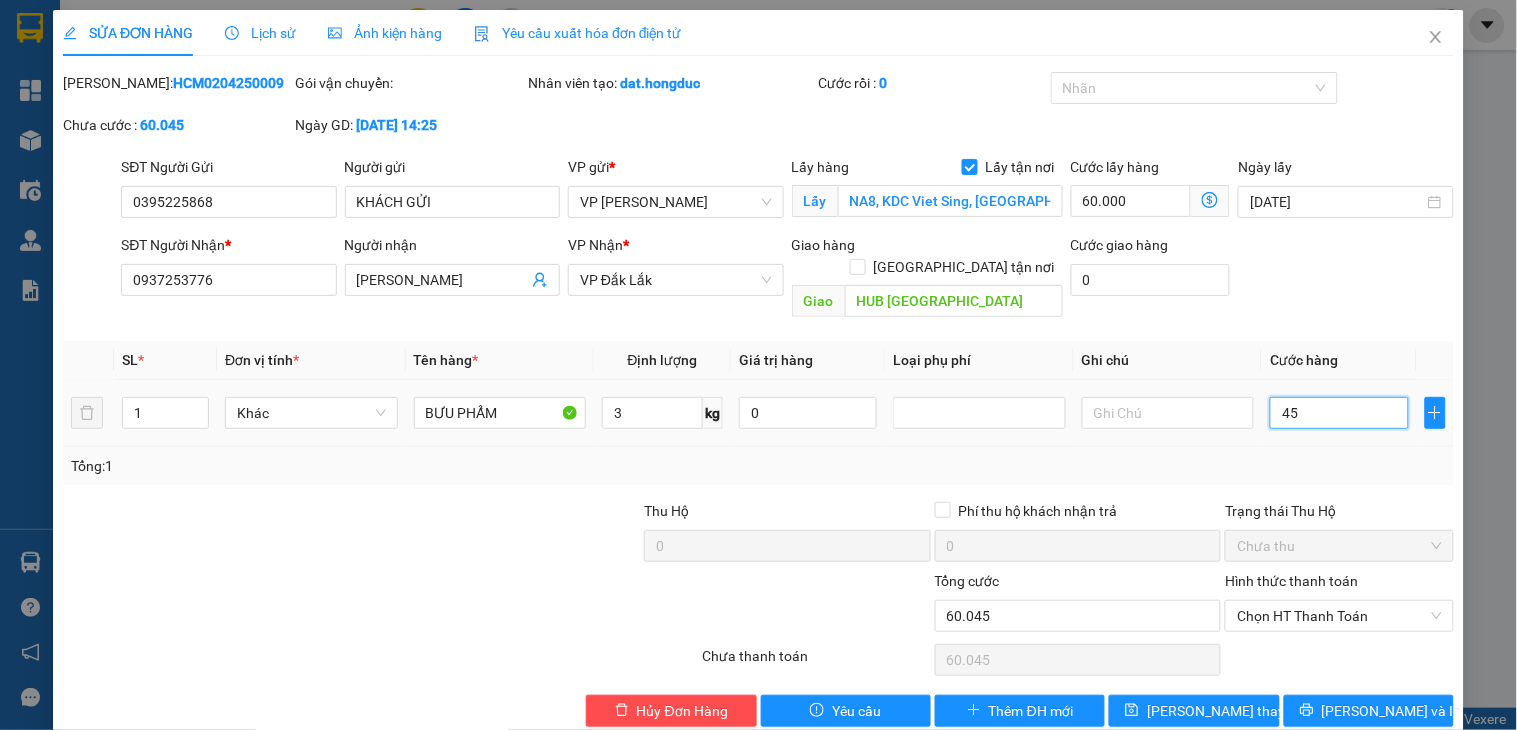 type on "450" 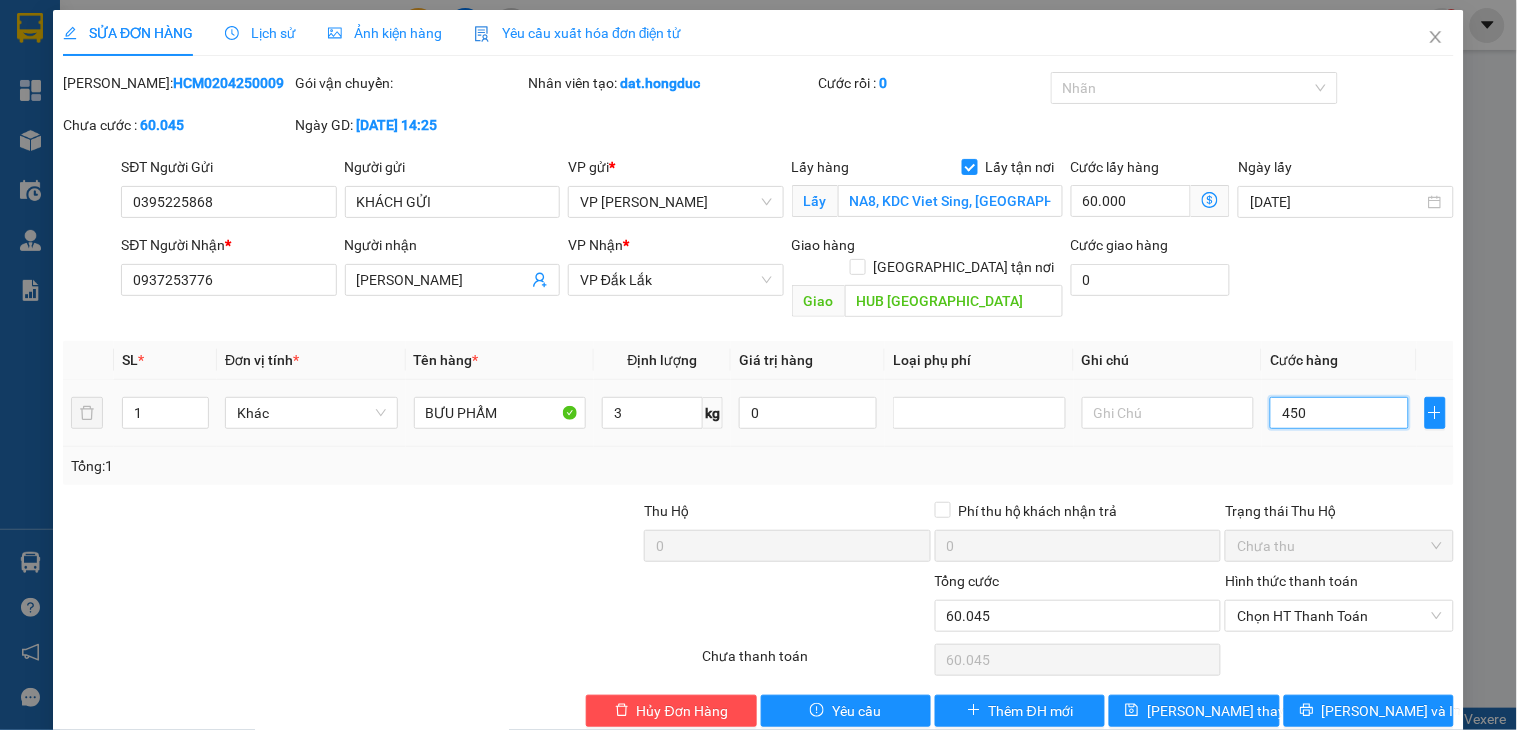 type on "64.500" 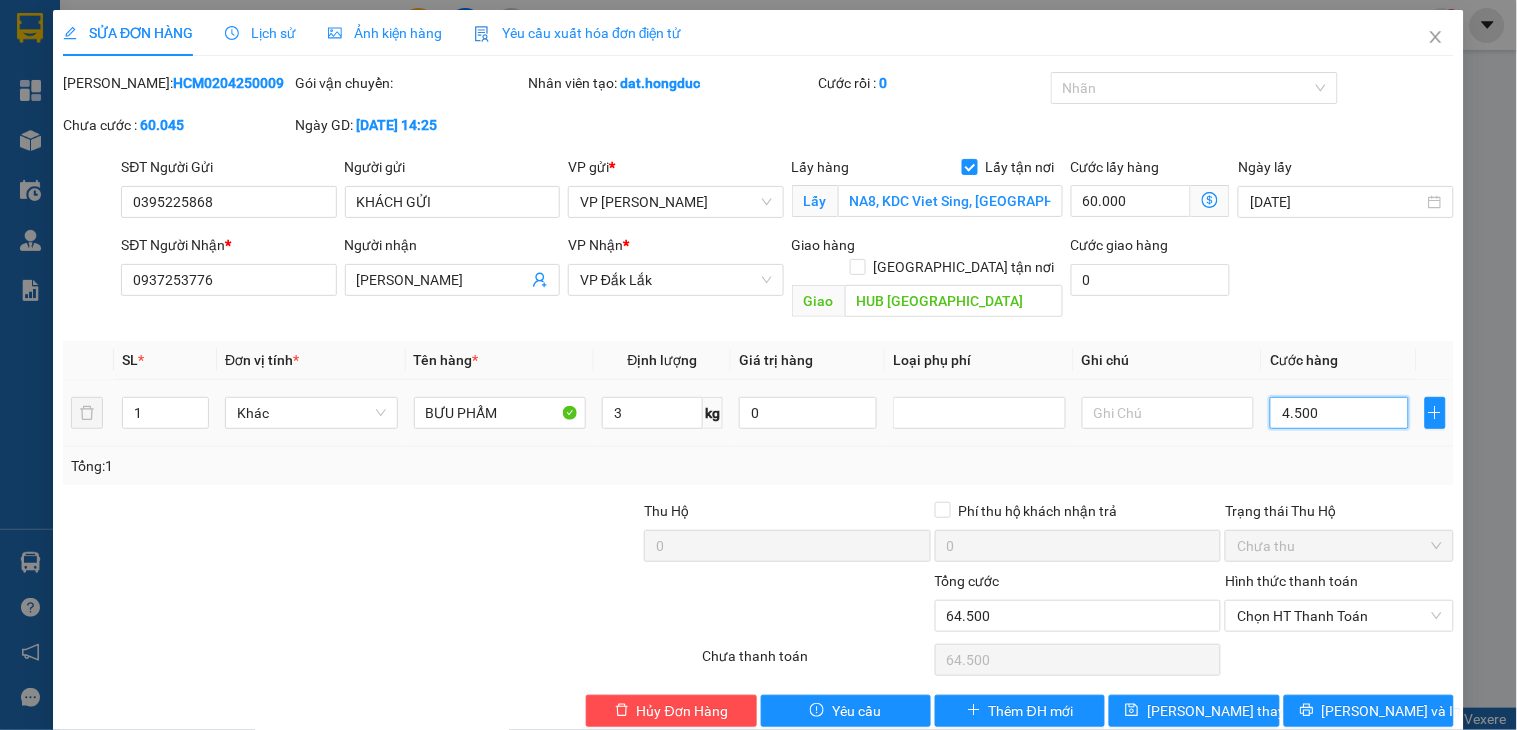 type on "45.000" 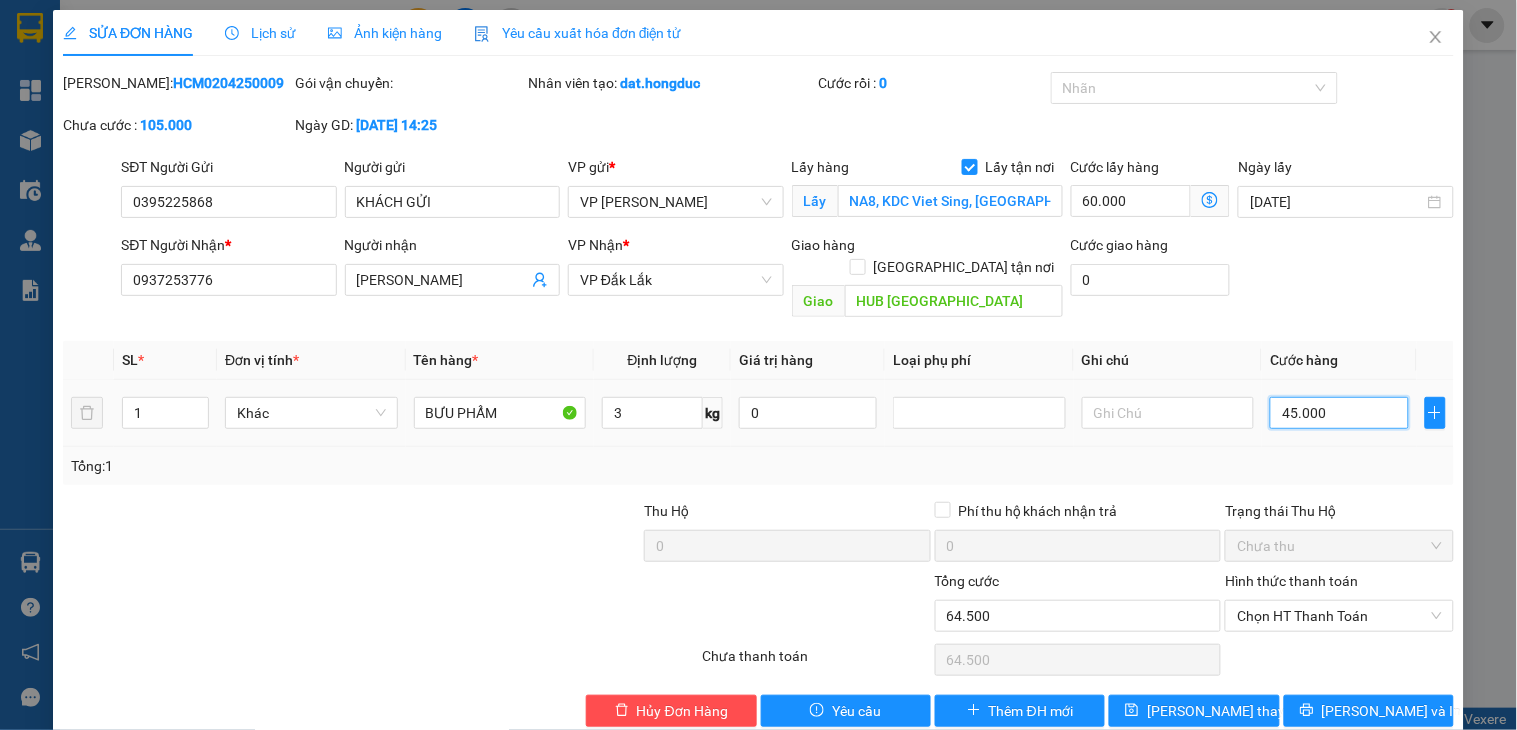 type on "105.000" 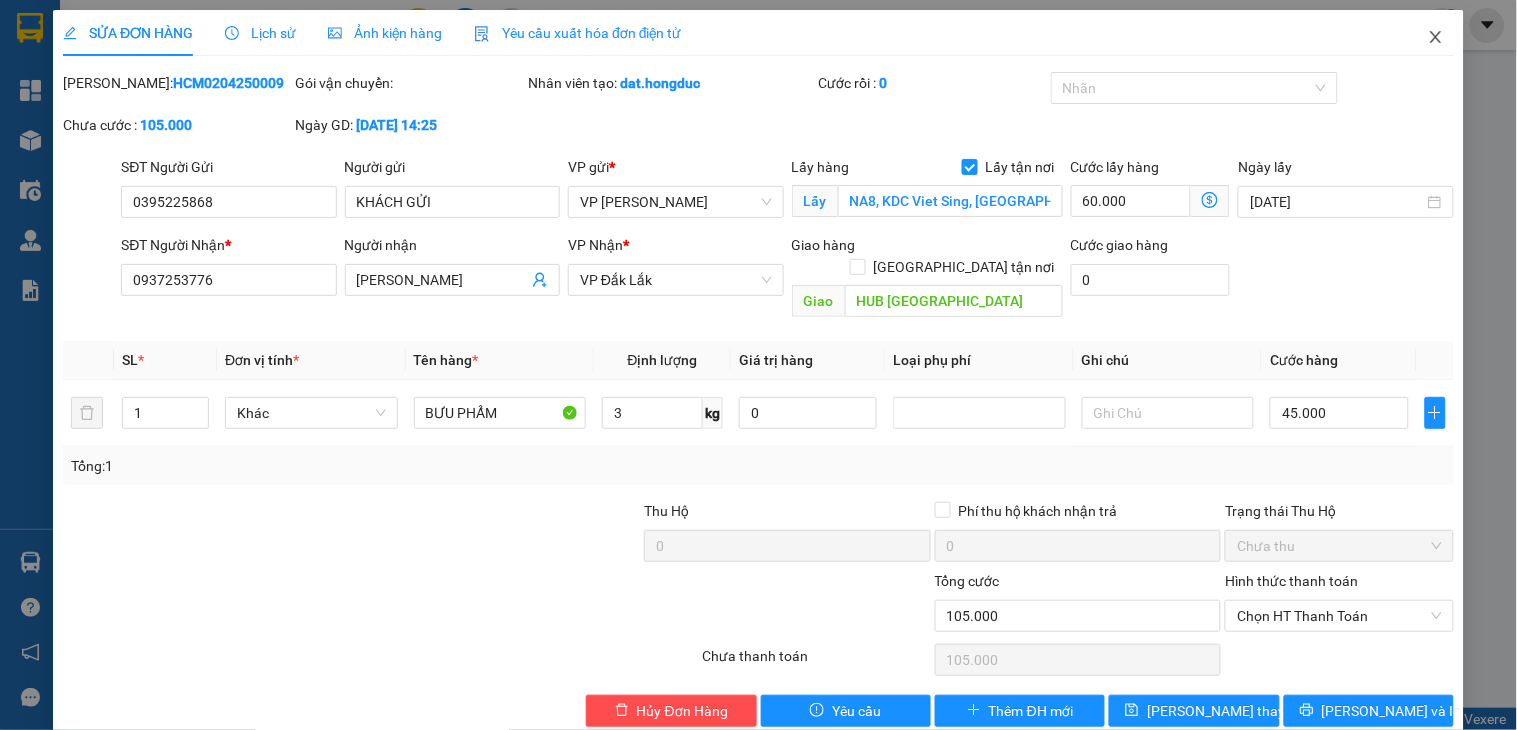 click 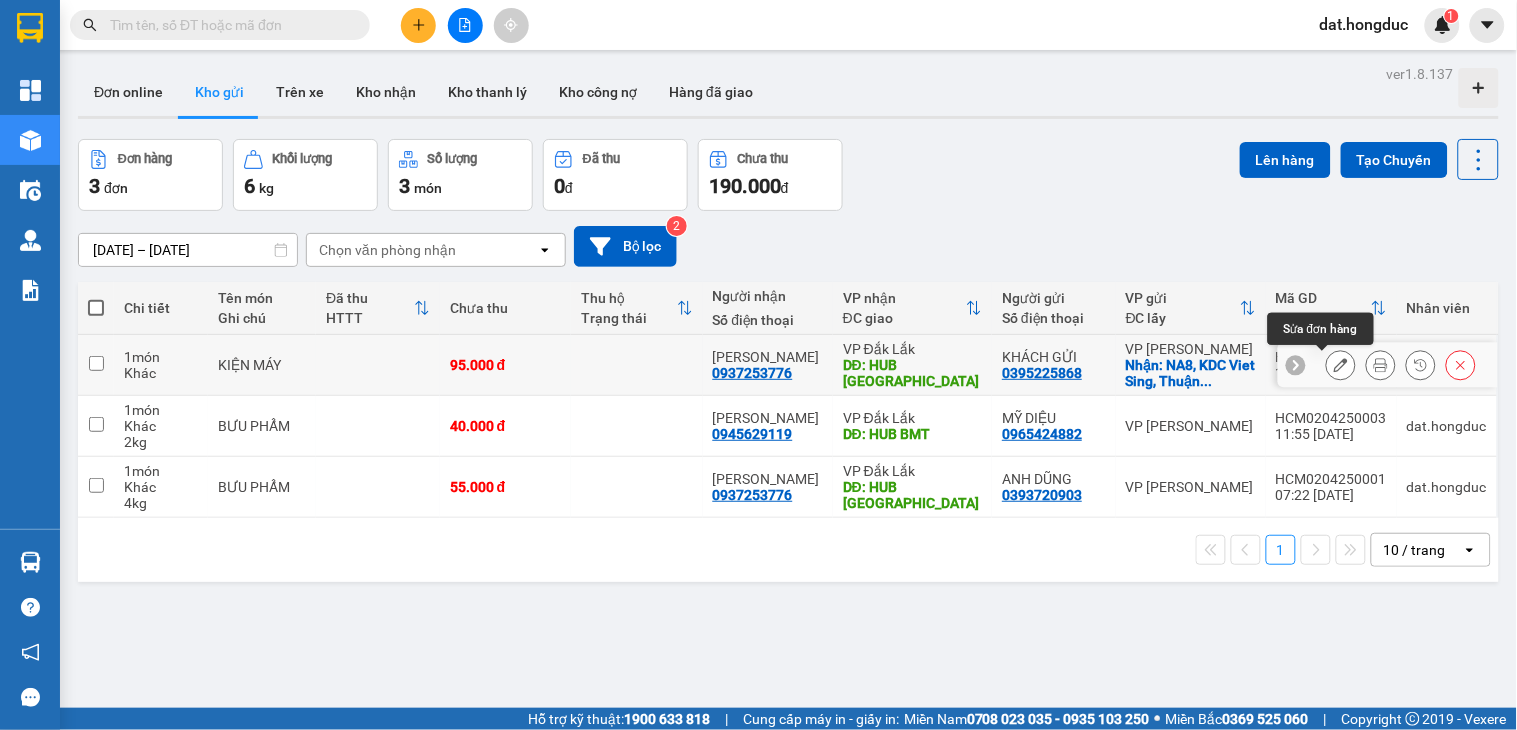 click 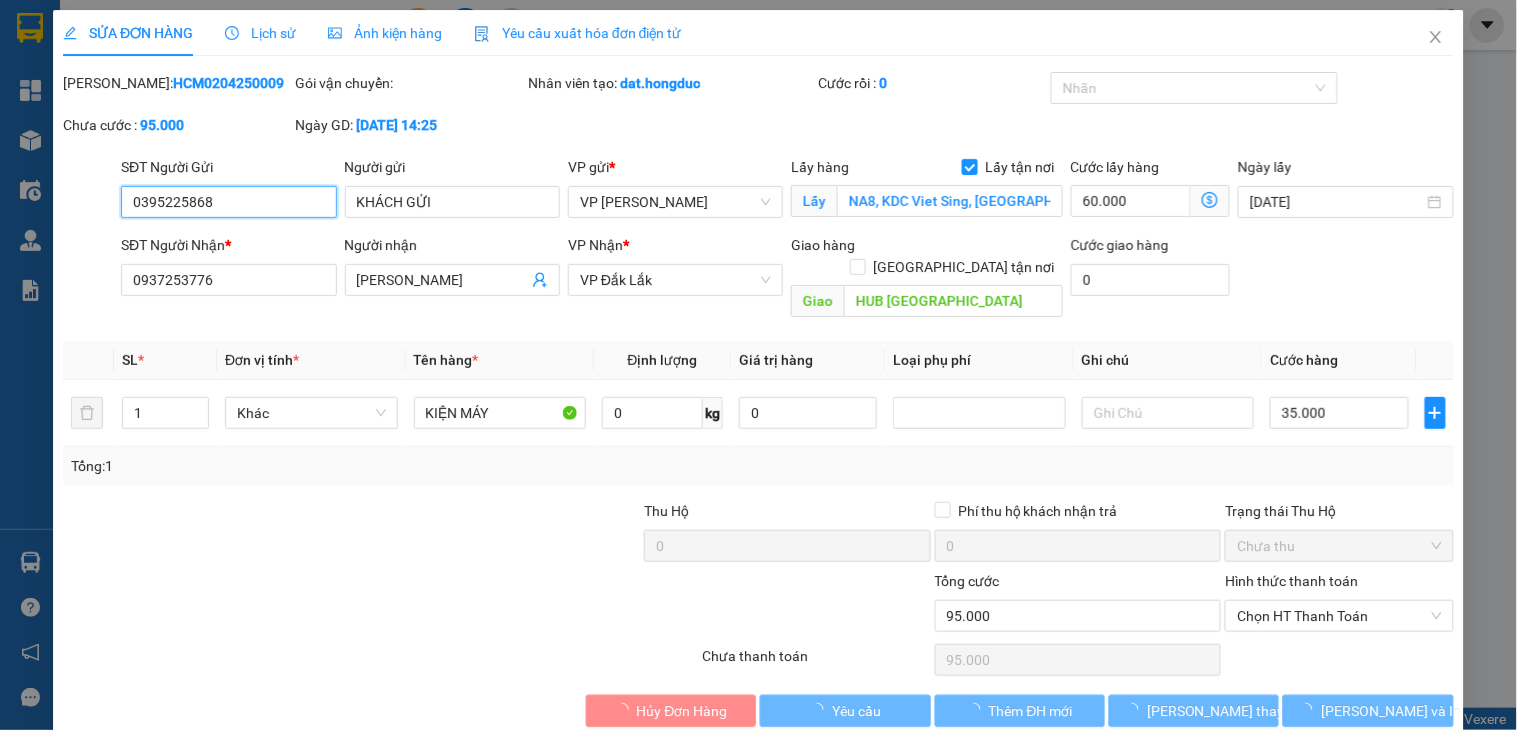type on "0395225868" 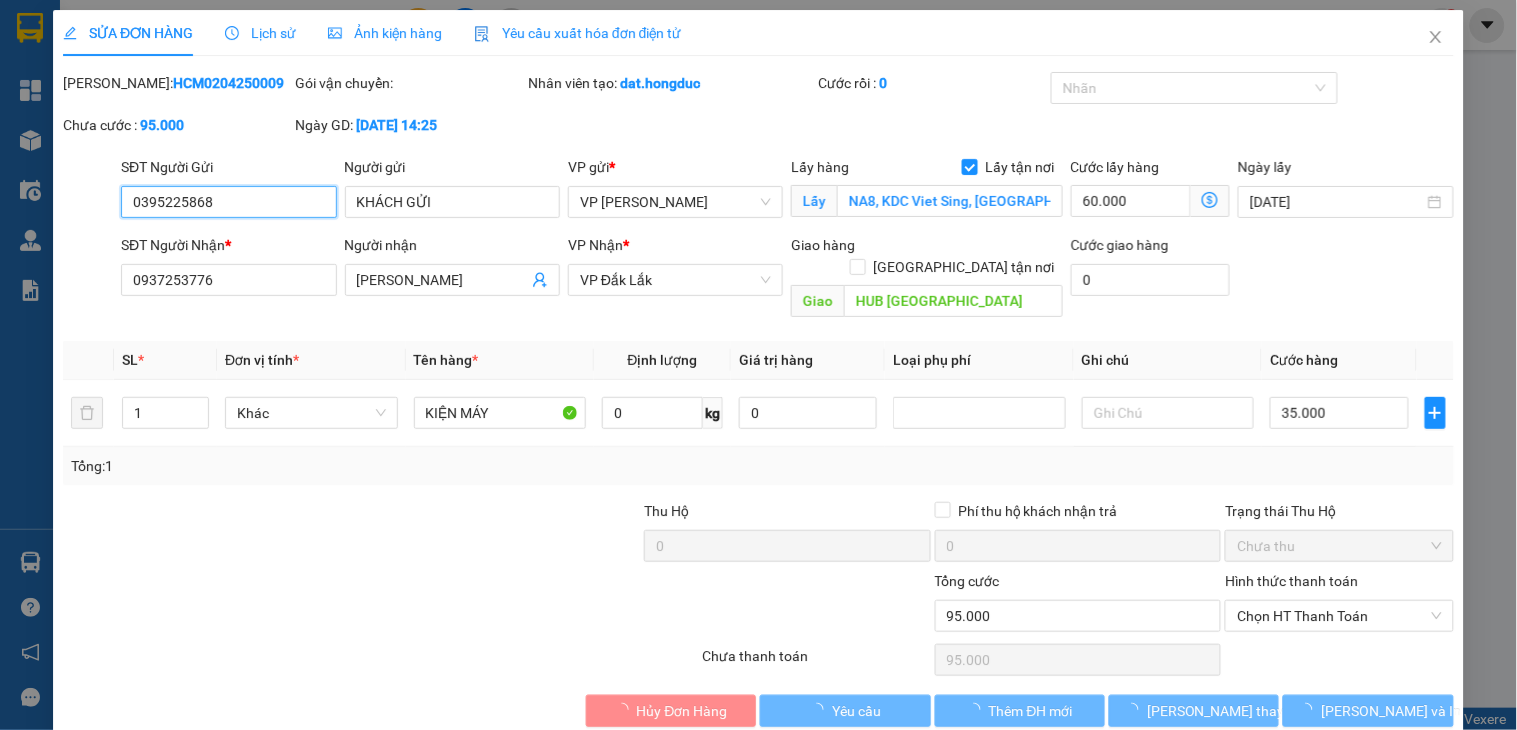 type on "KHÁCH GỬI" 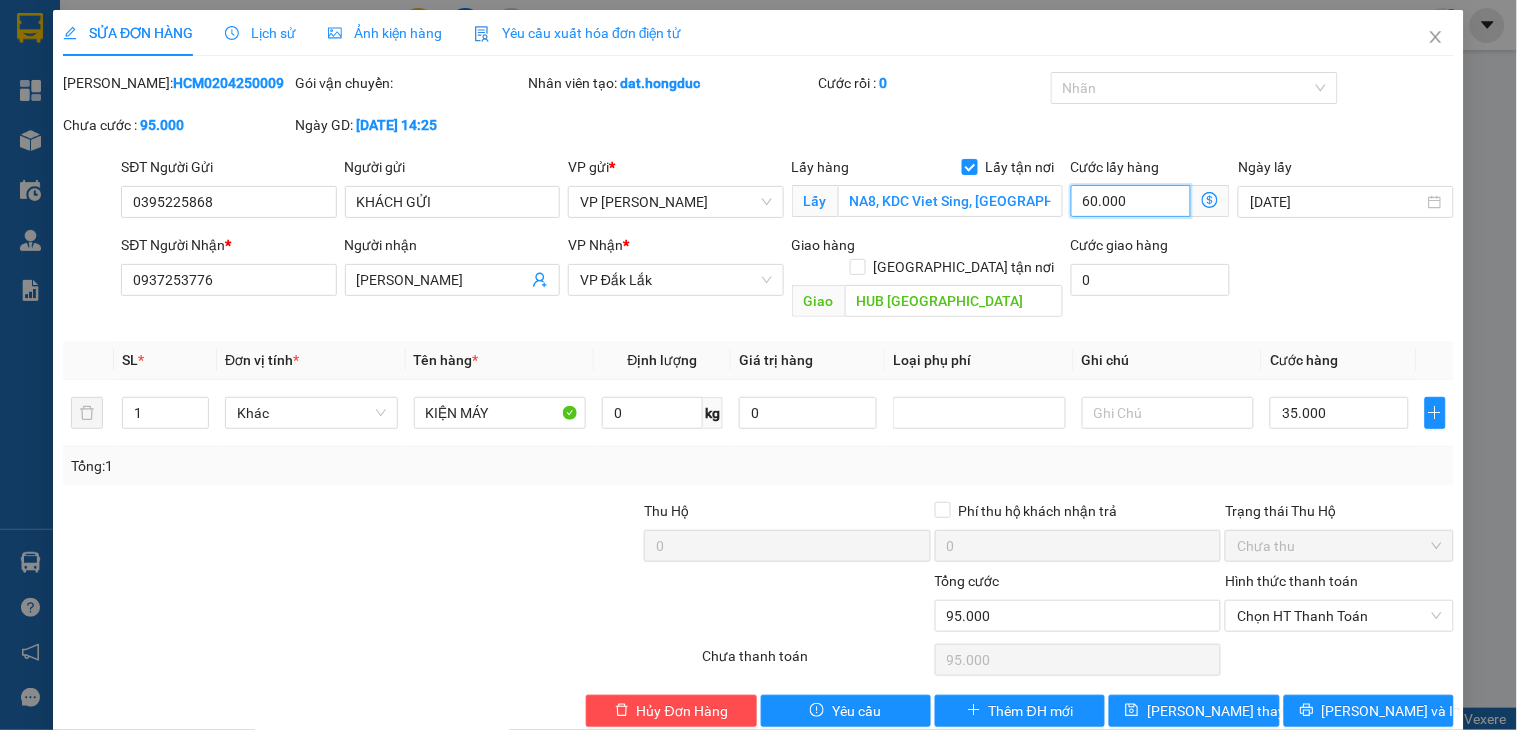 click on "60.000" at bounding box center (1131, 201) 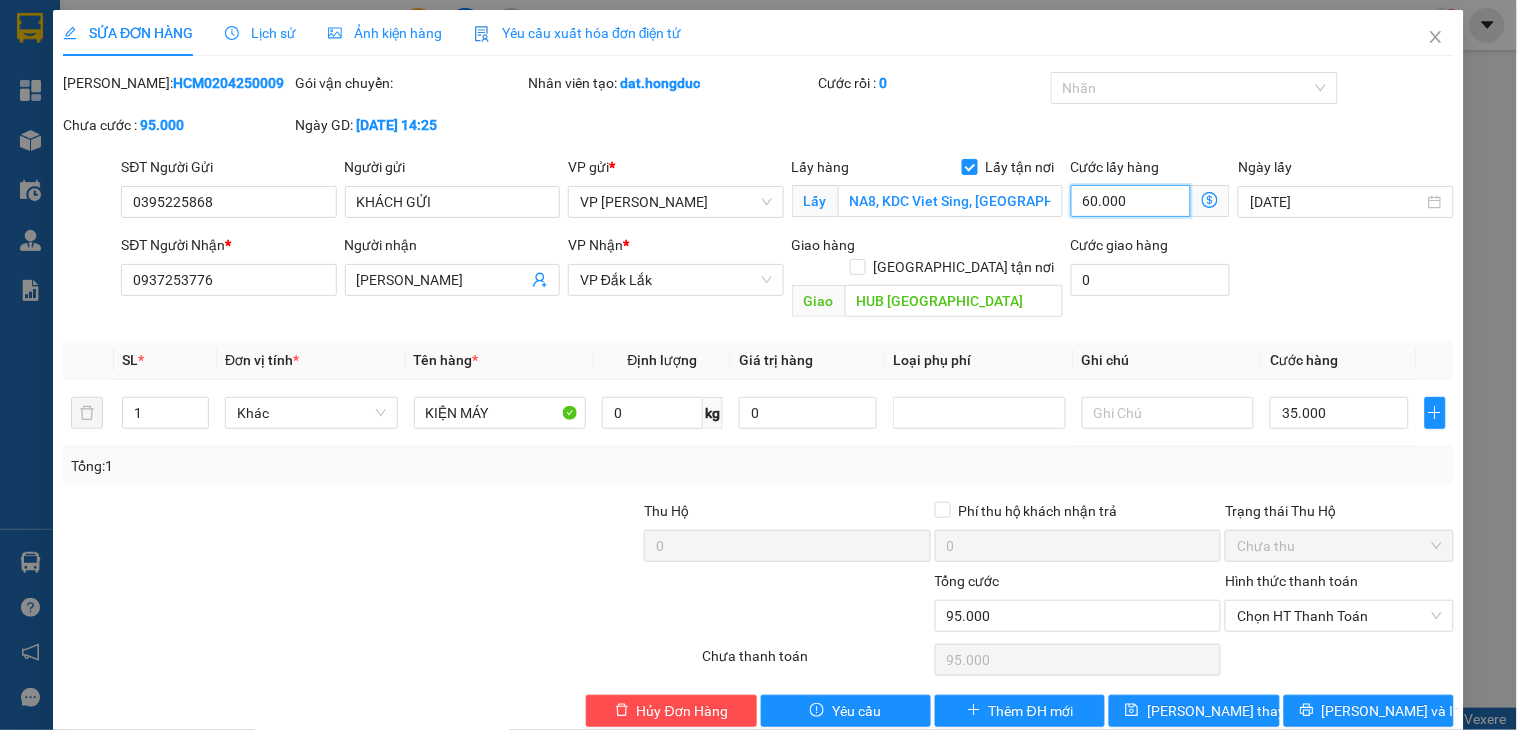 type on "0" 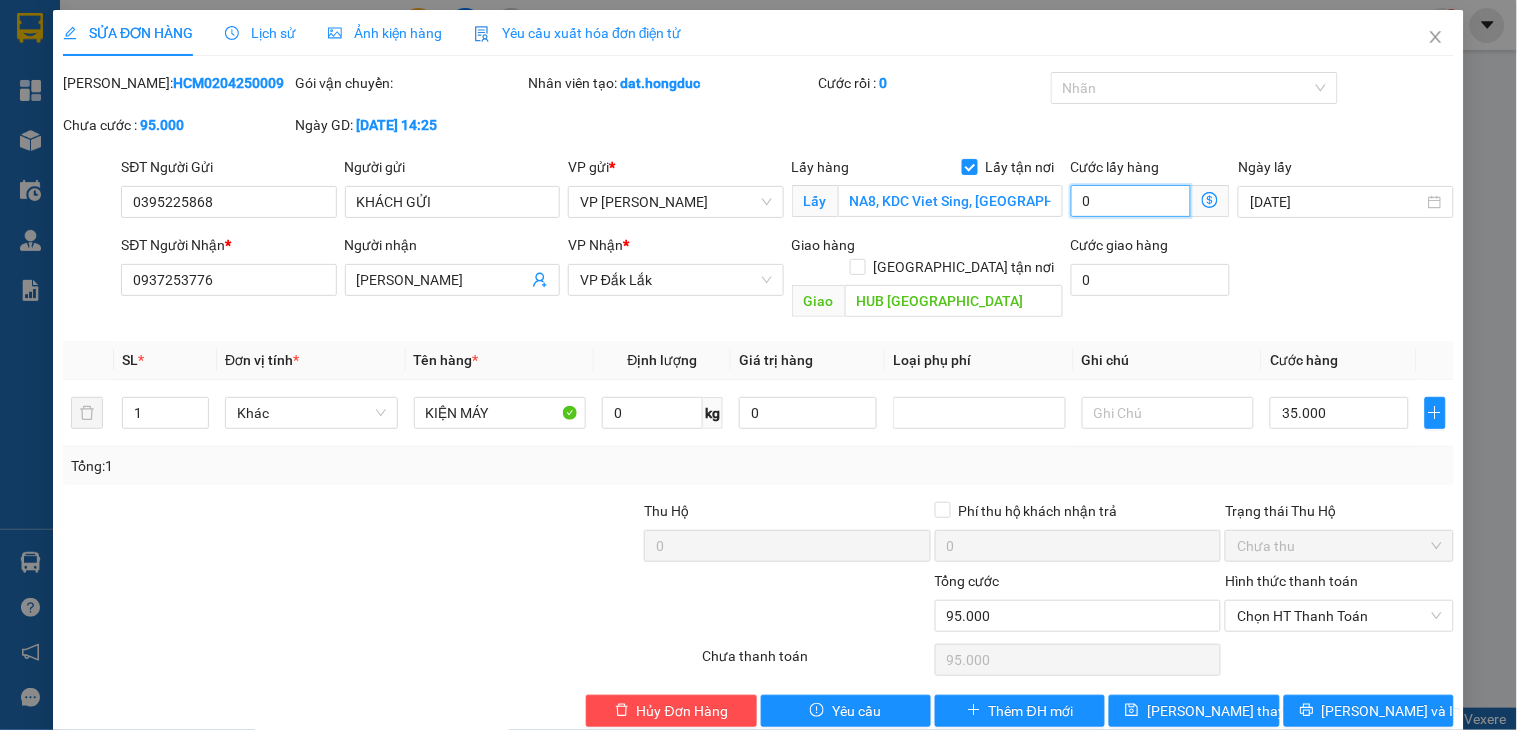 type on "35.000" 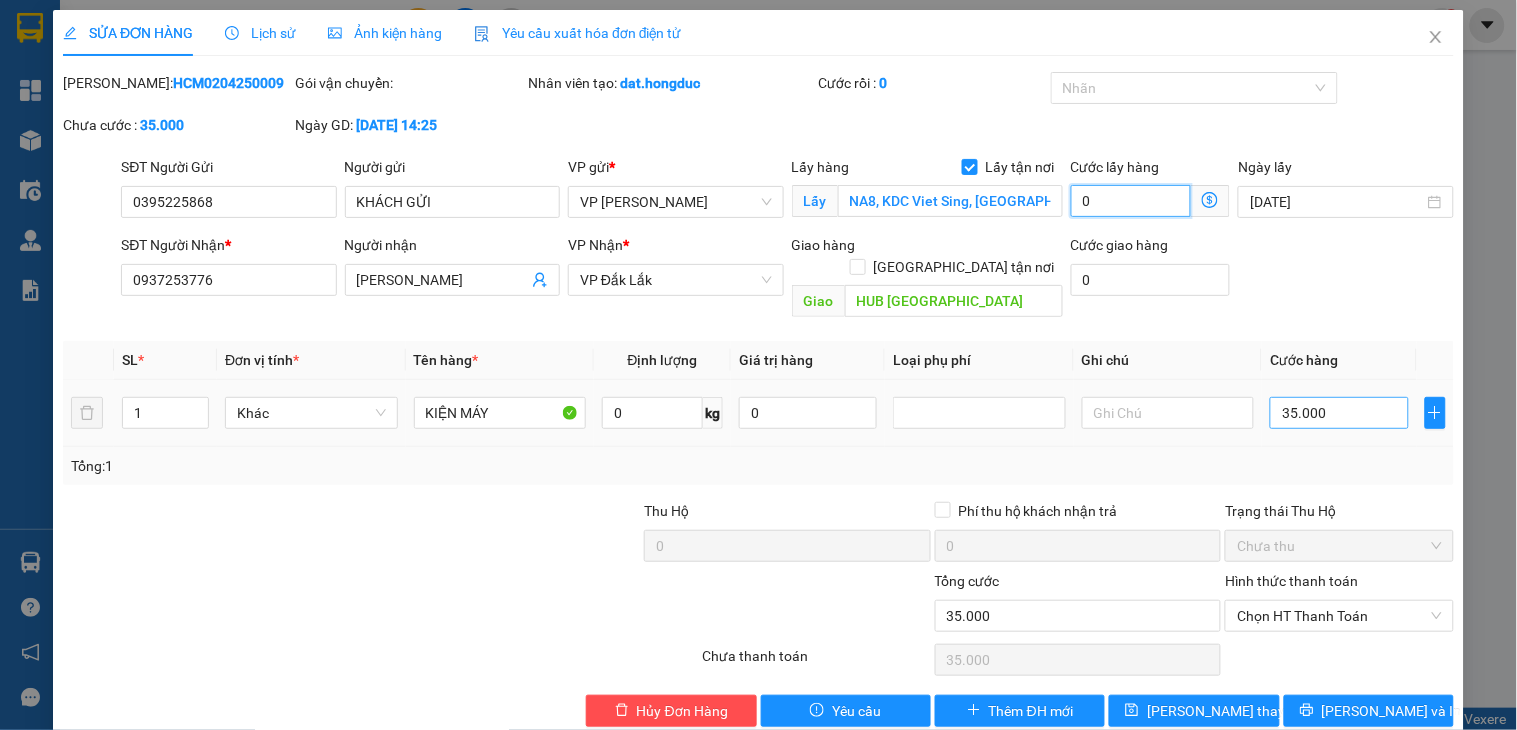 type on "0" 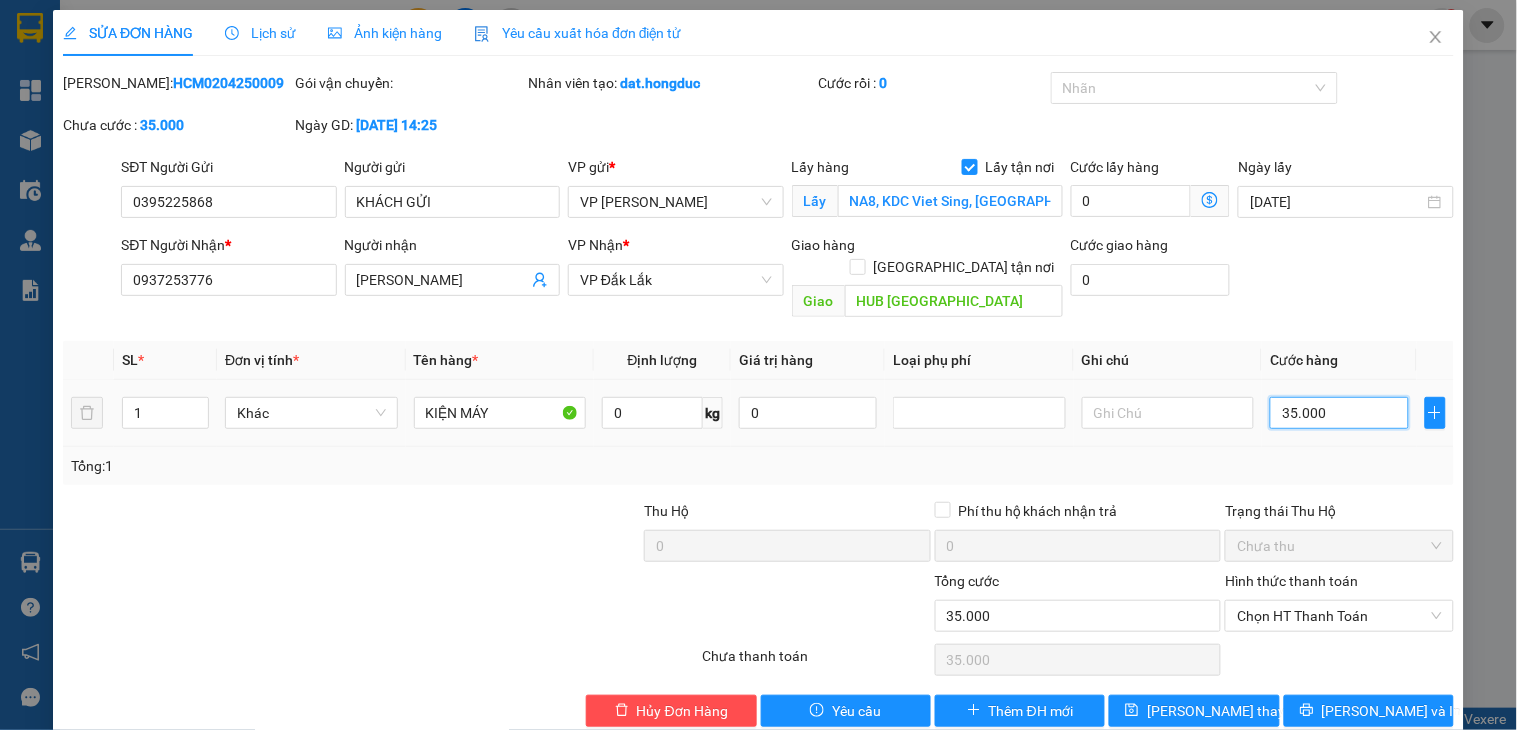 click on "35.000" at bounding box center [1339, 413] 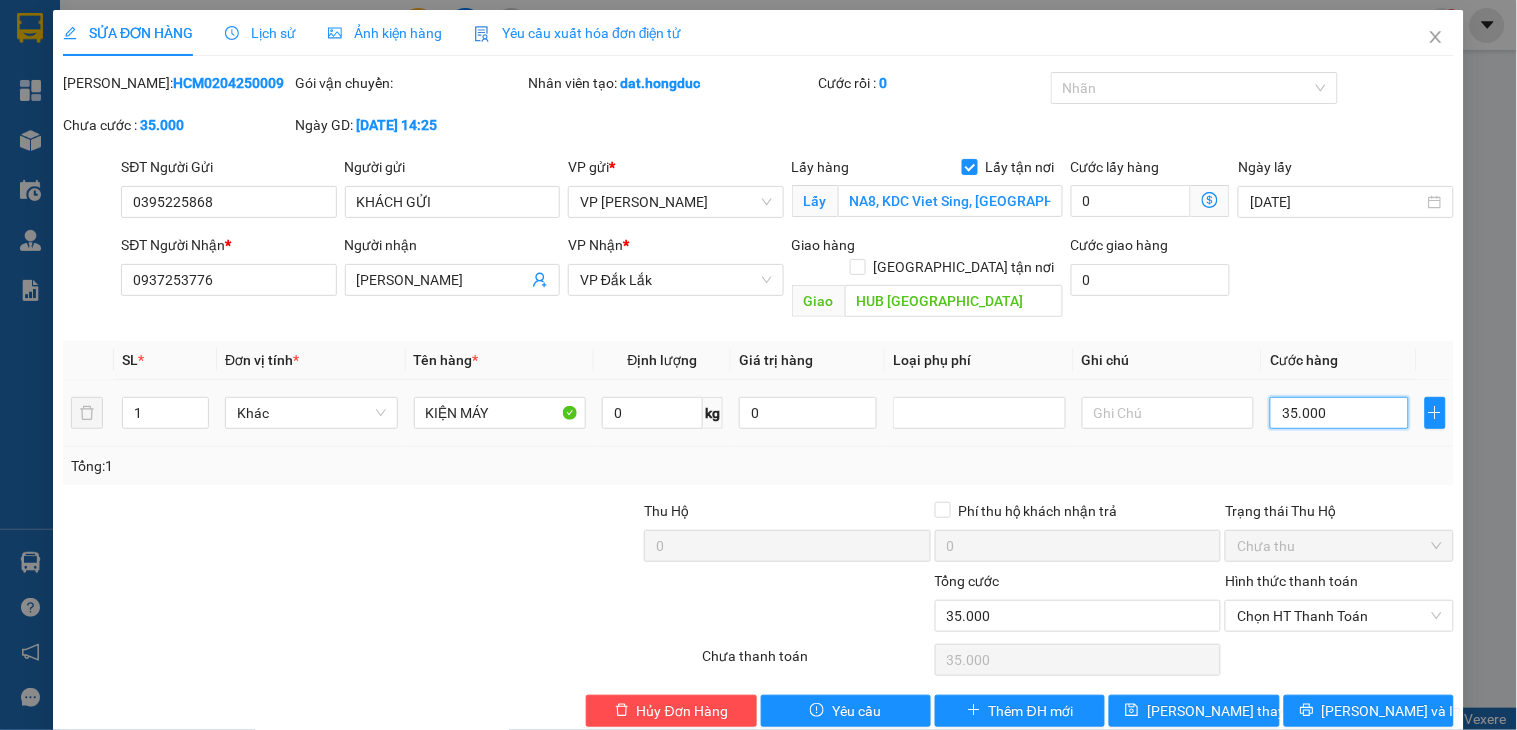 type on "4" 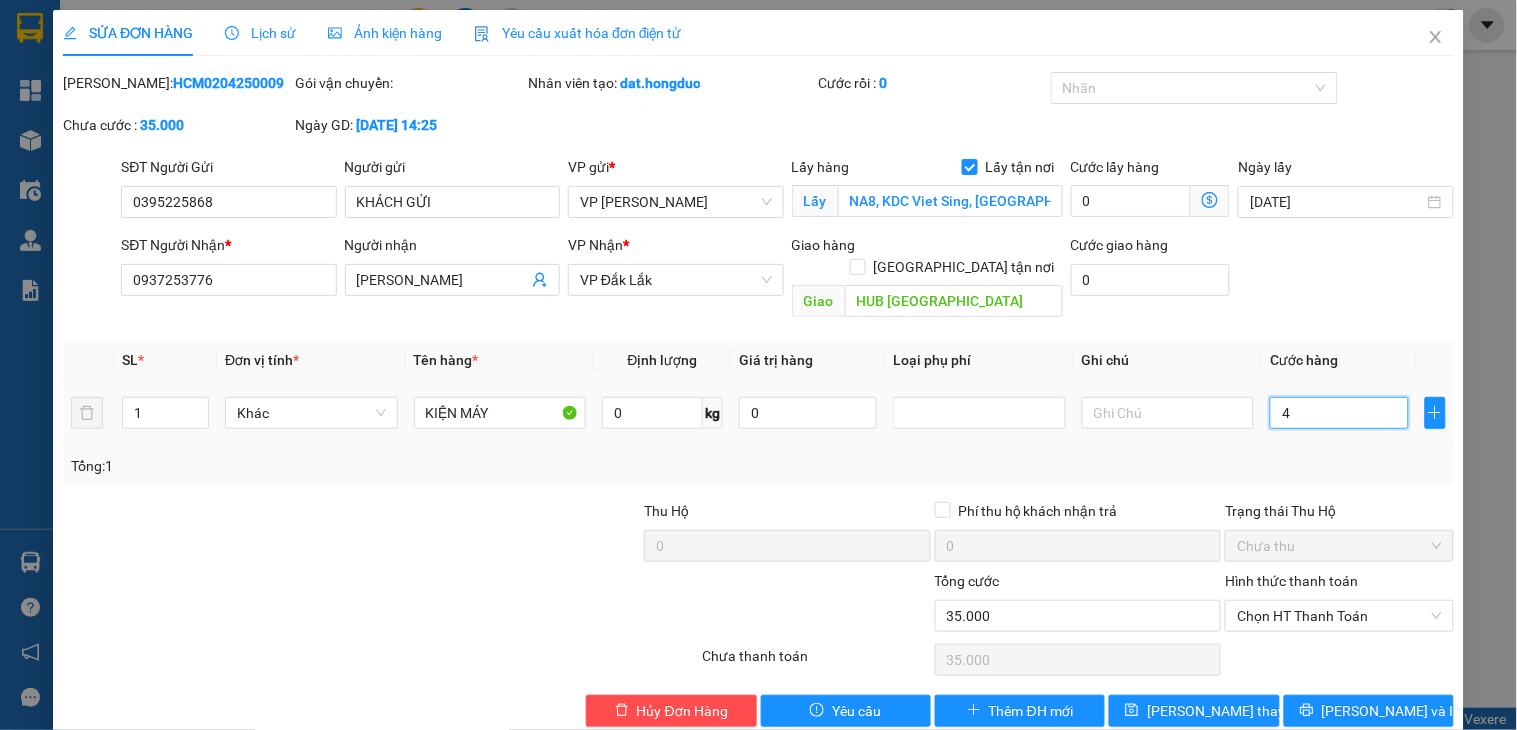 type on "4" 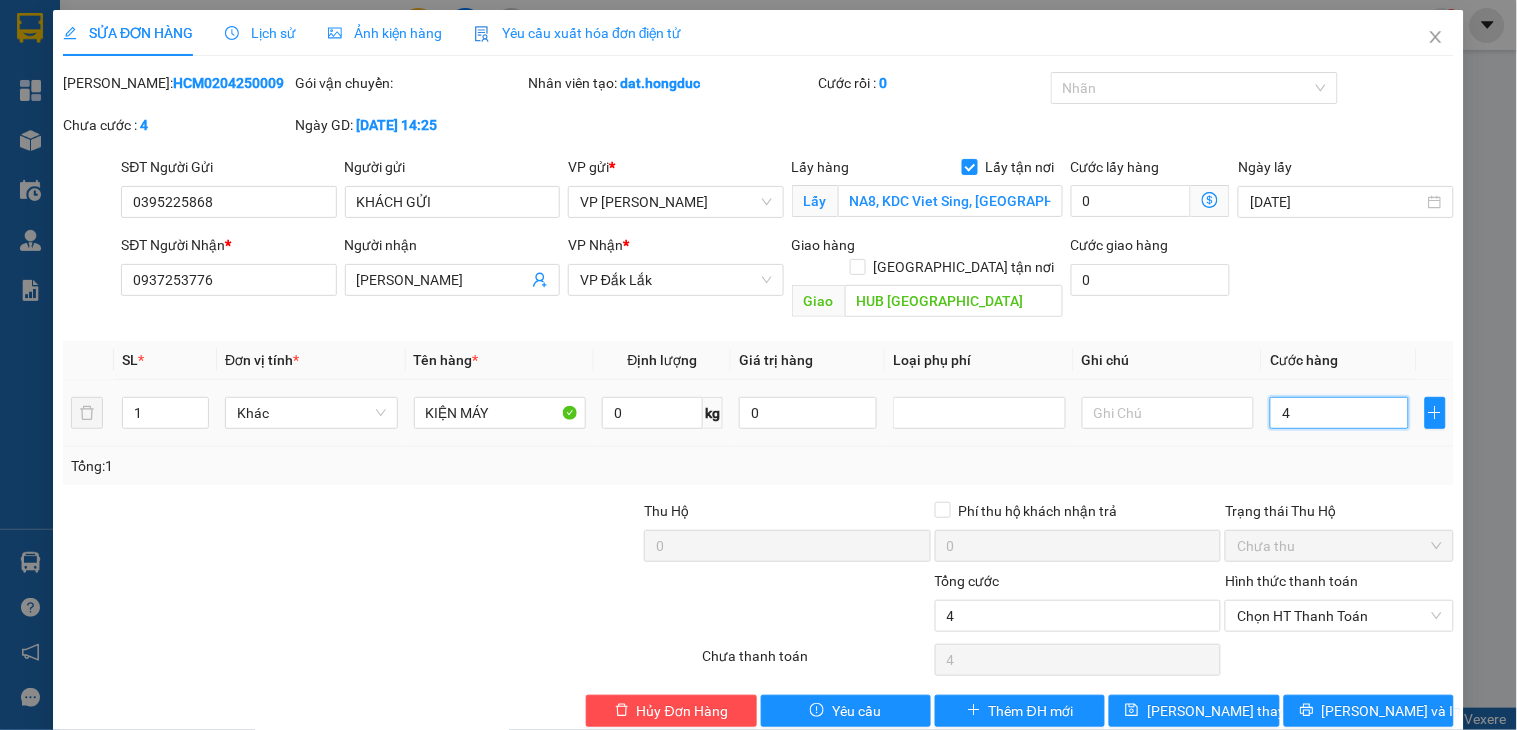 type on "45" 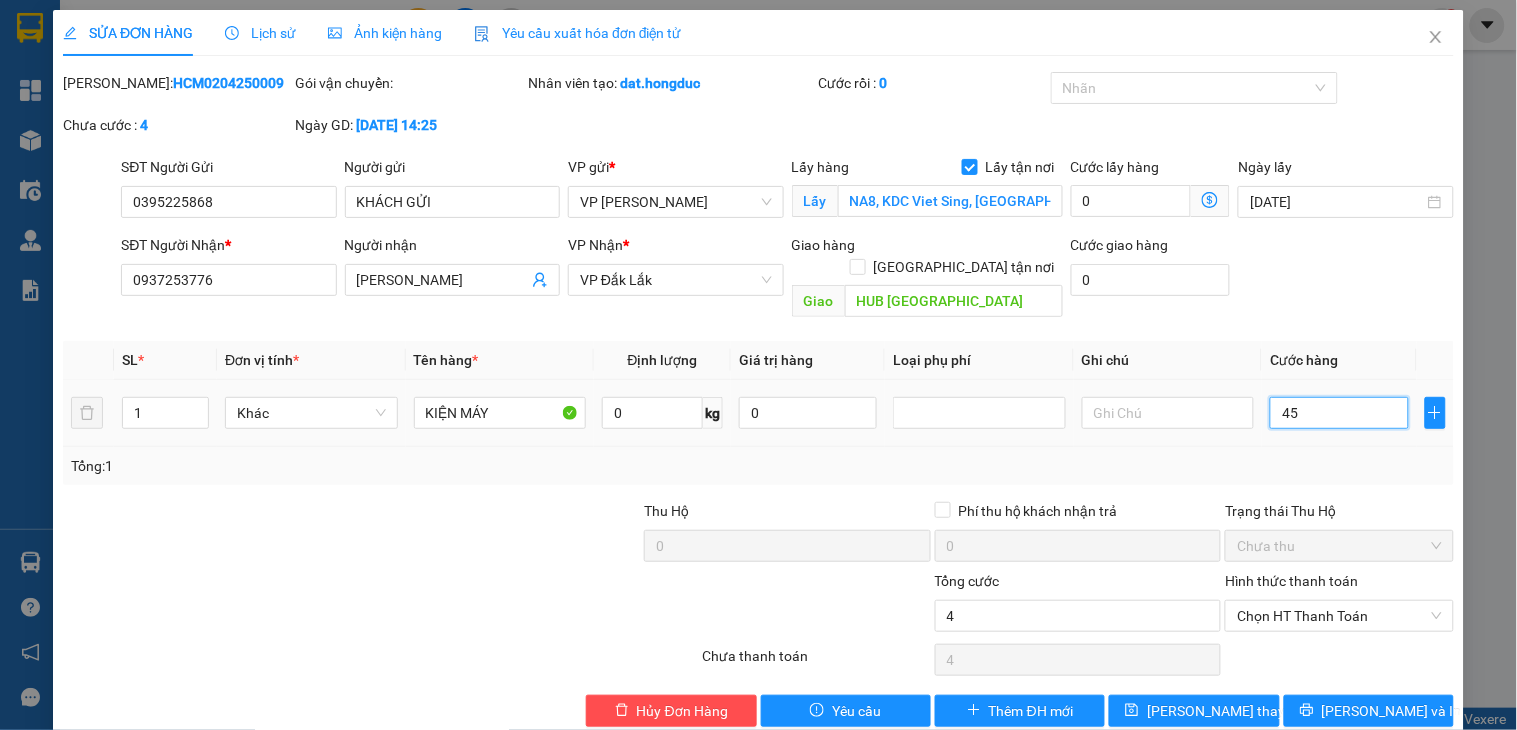 type on "45" 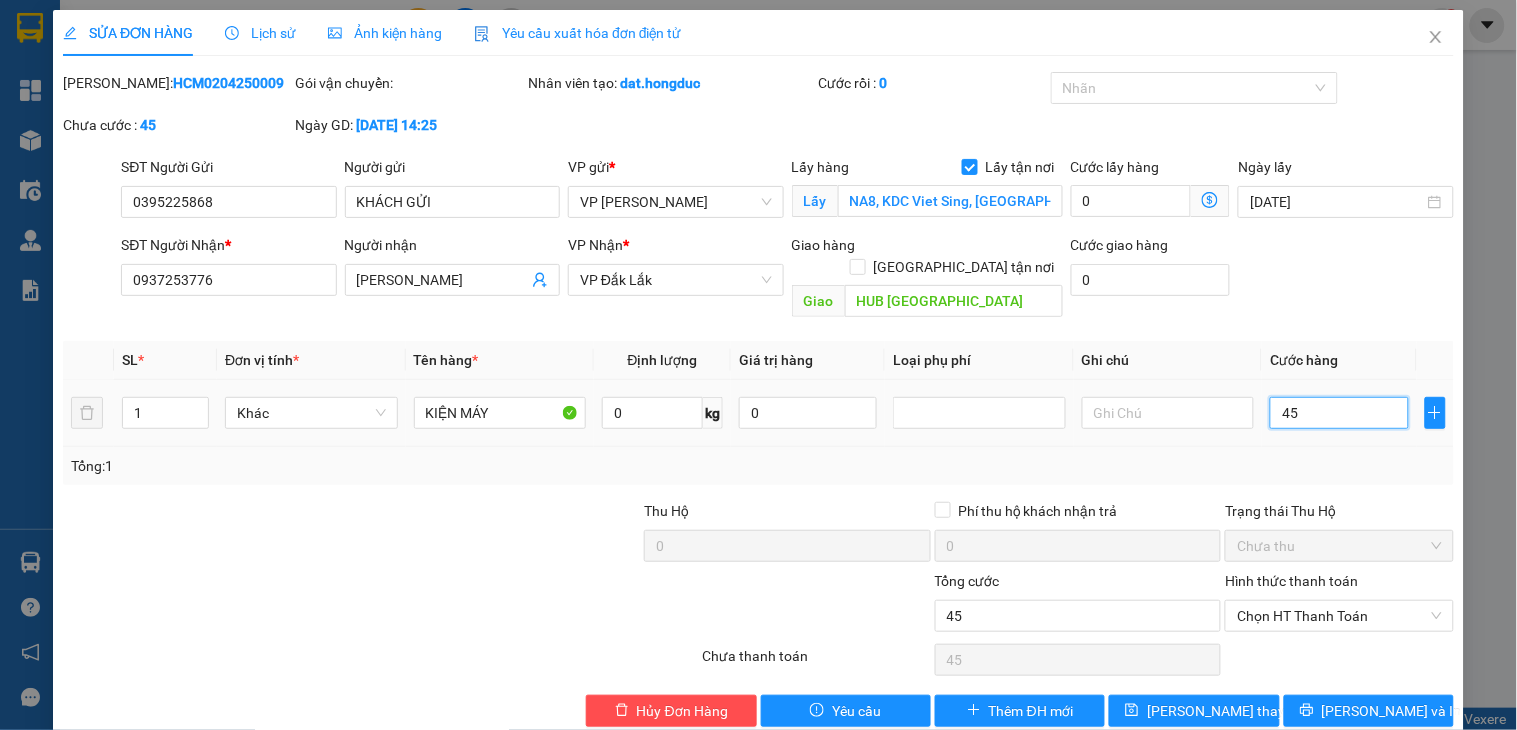 type on "450" 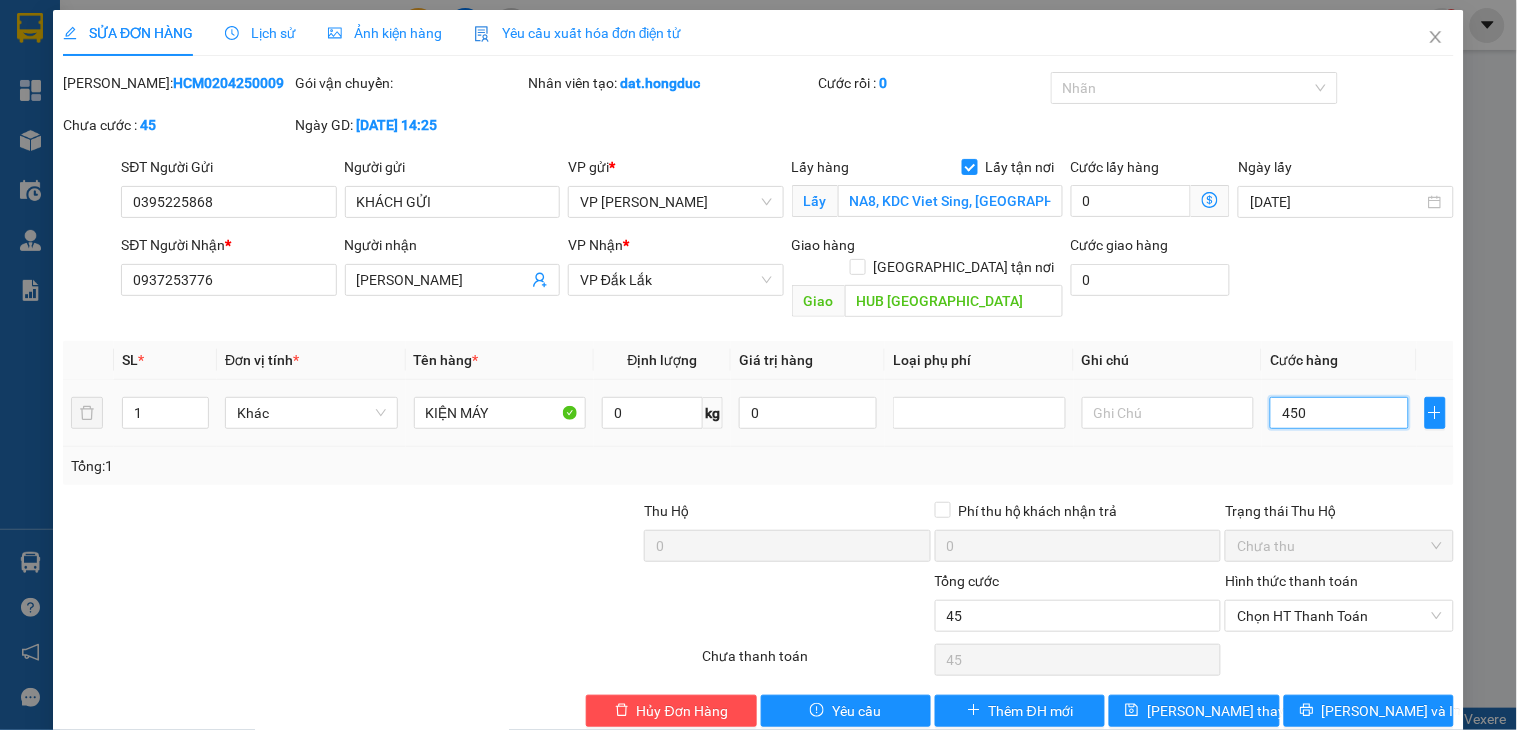 type on "4.500" 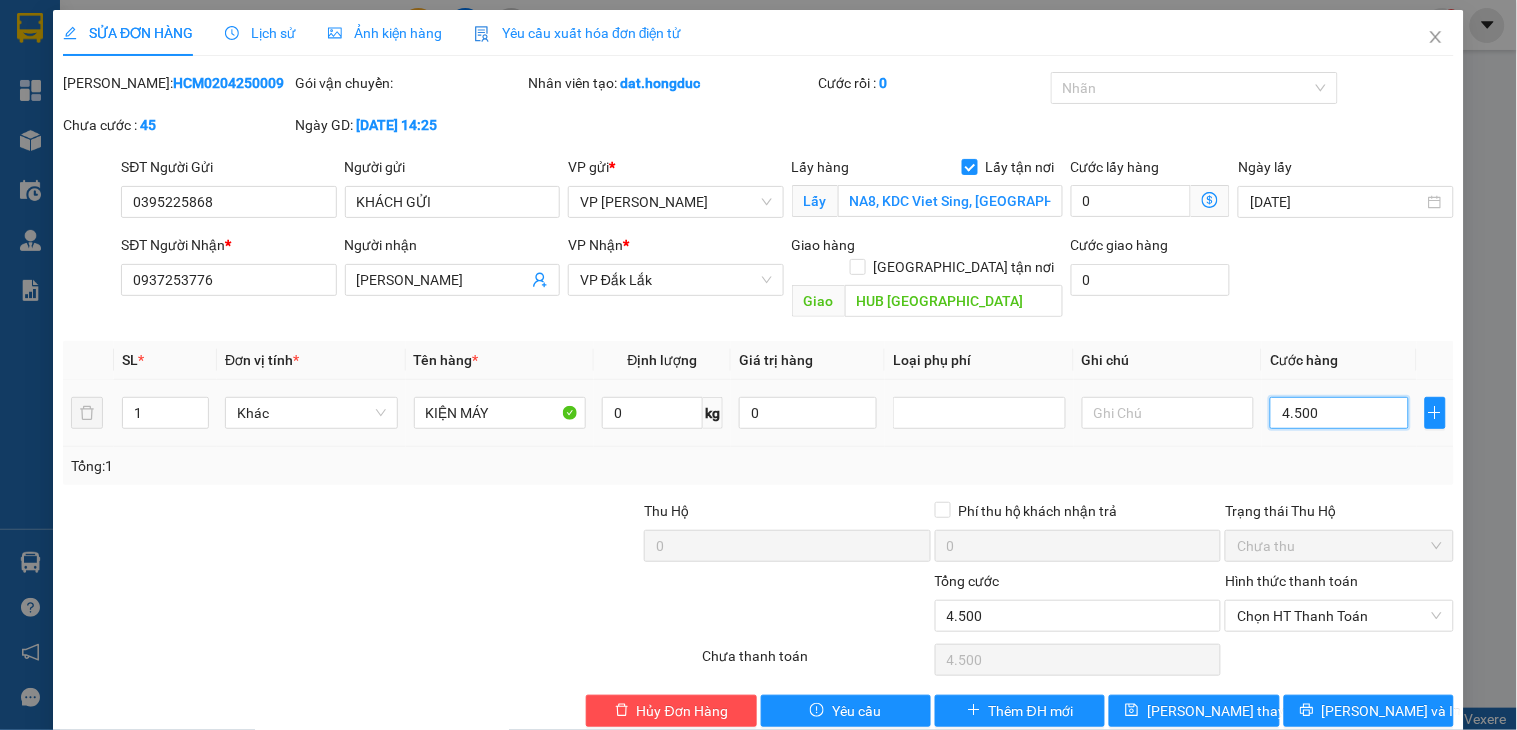 type on "45.000" 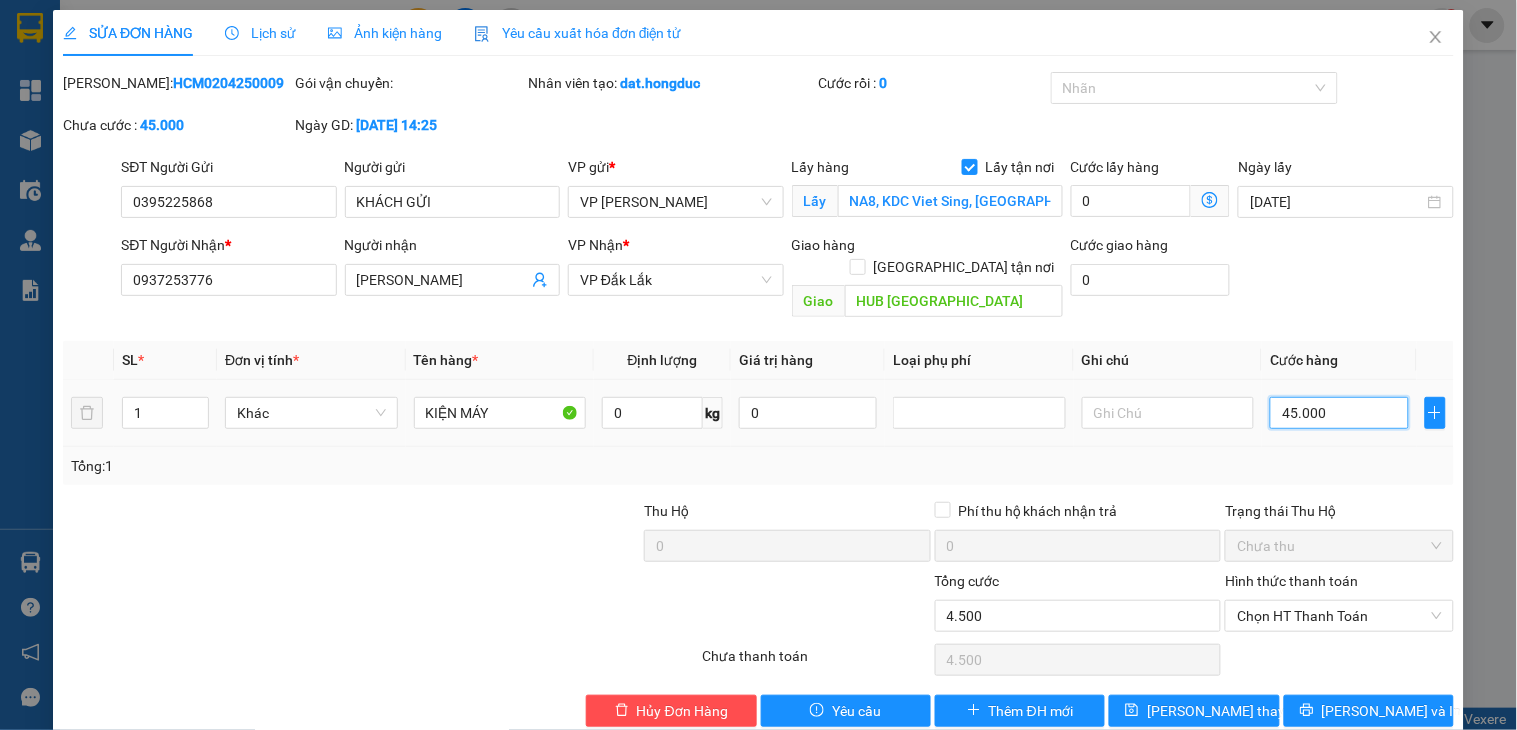 type on "45.000" 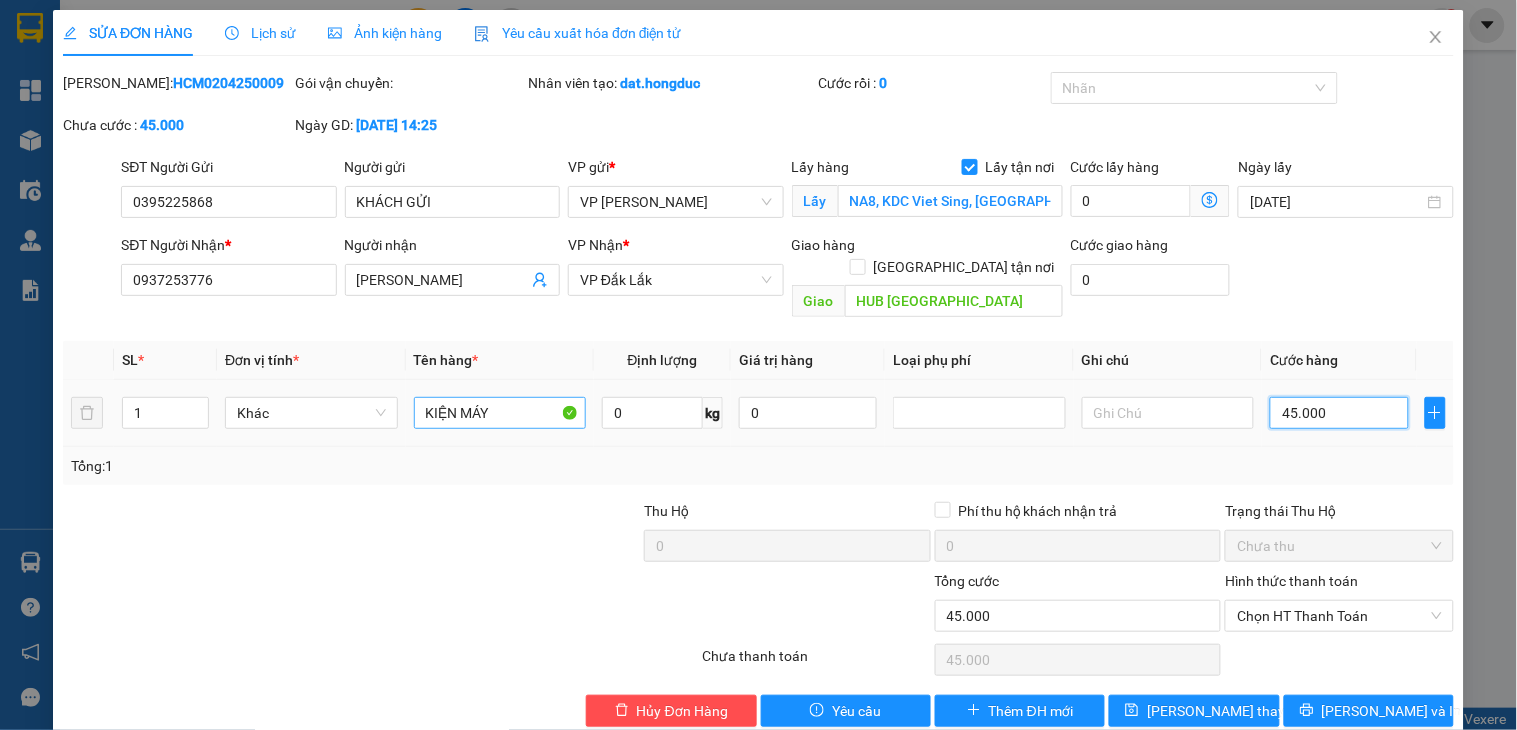 type on "45.000" 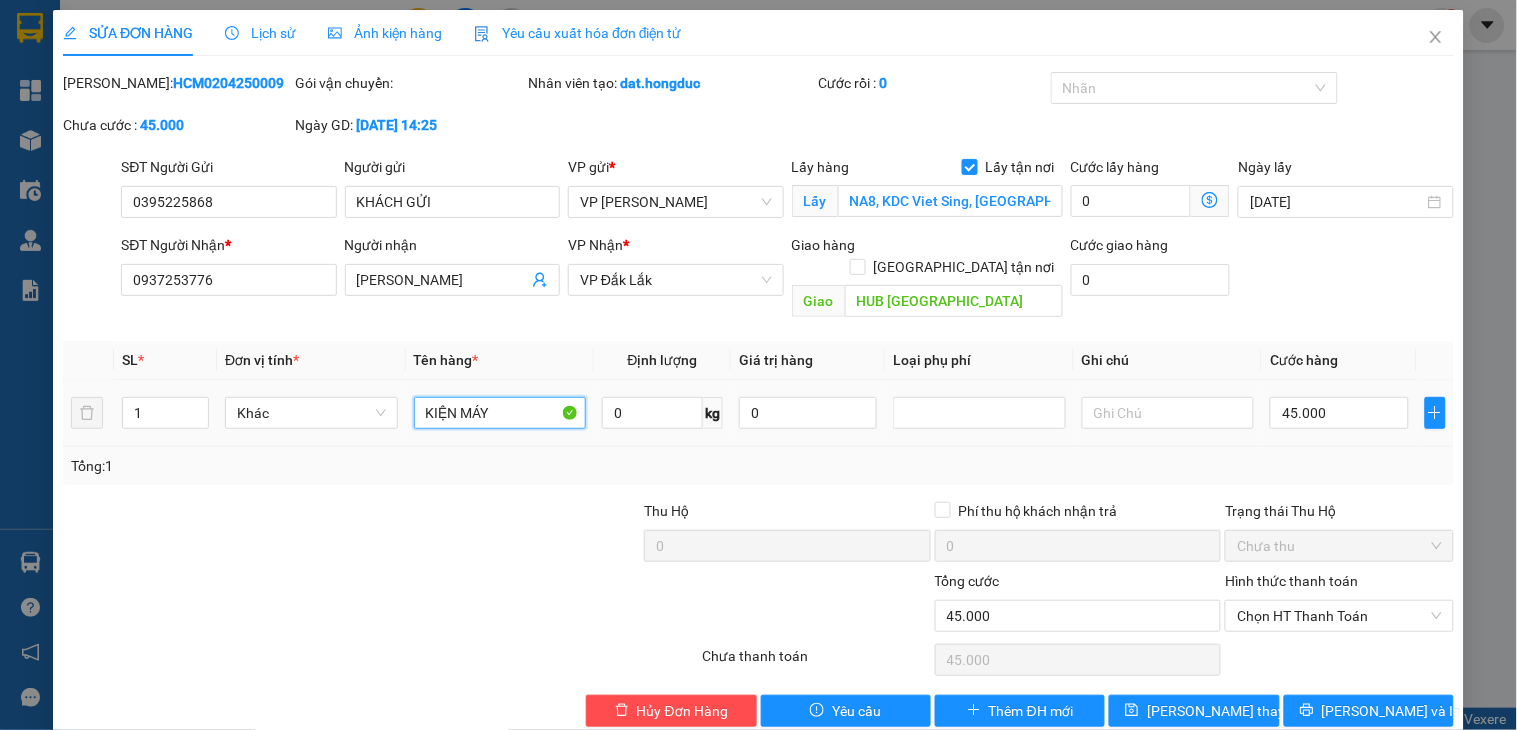 click on "KIỆN MÁY" at bounding box center [500, 413] 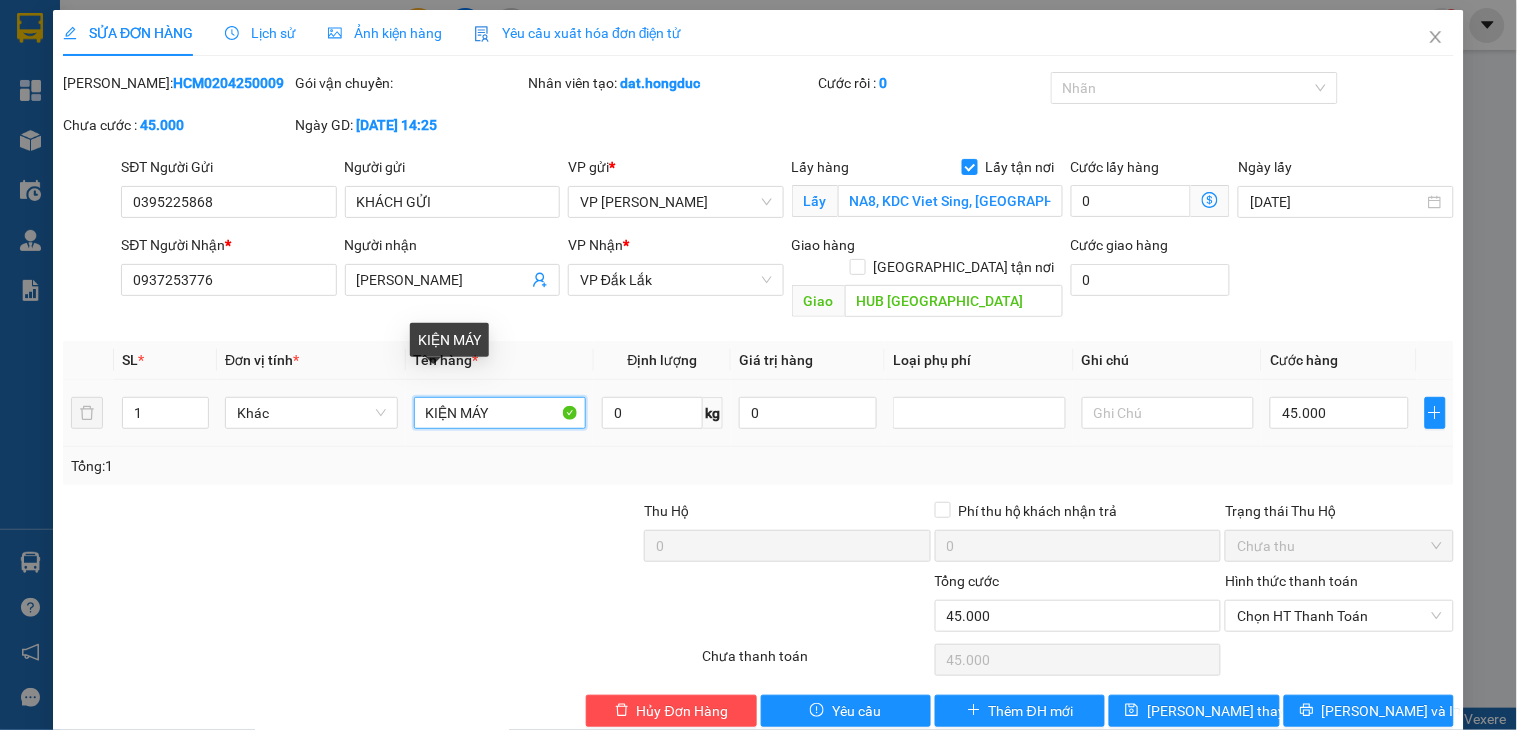 click on "KIỆN MÁY" at bounding box center (500, 413) 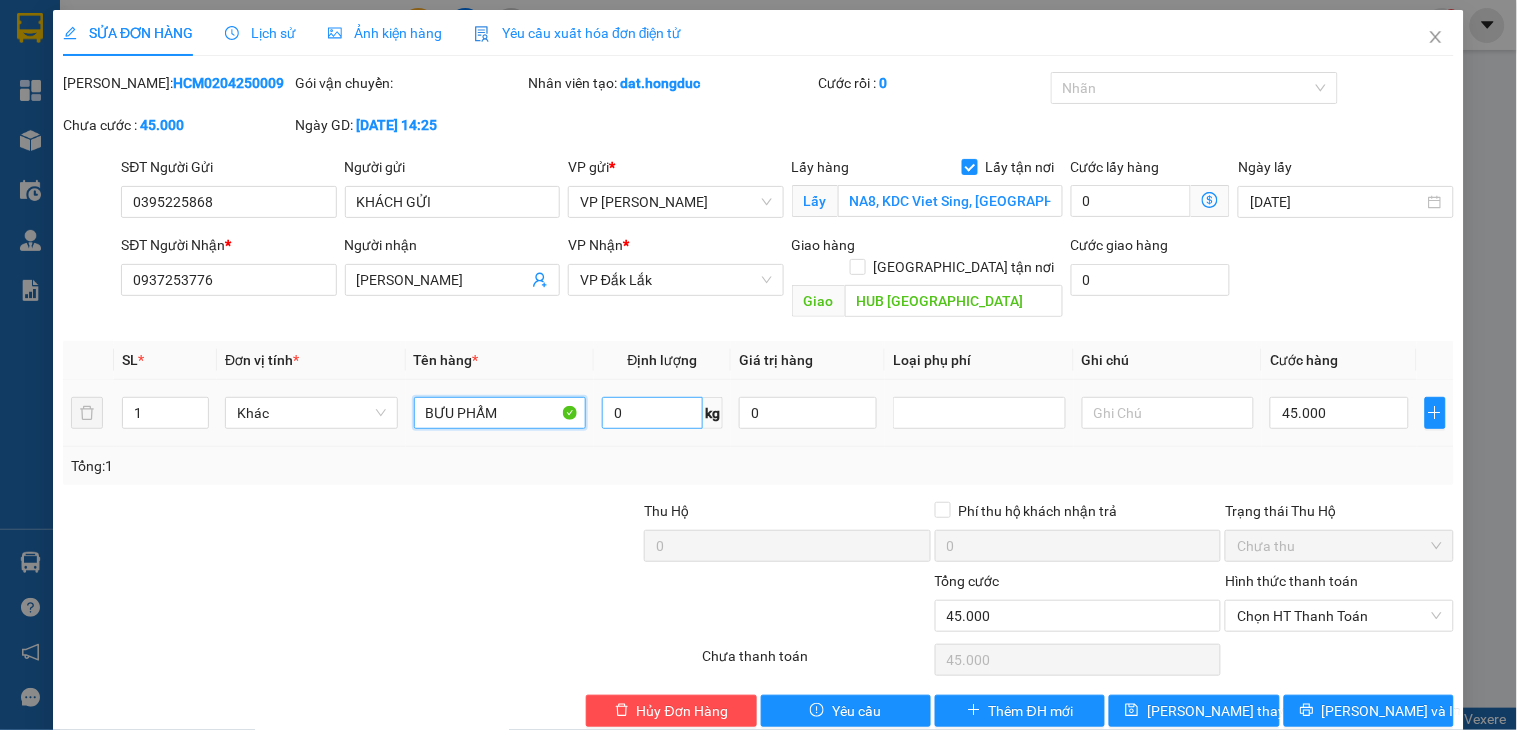 type on "BƯU PHẨM" 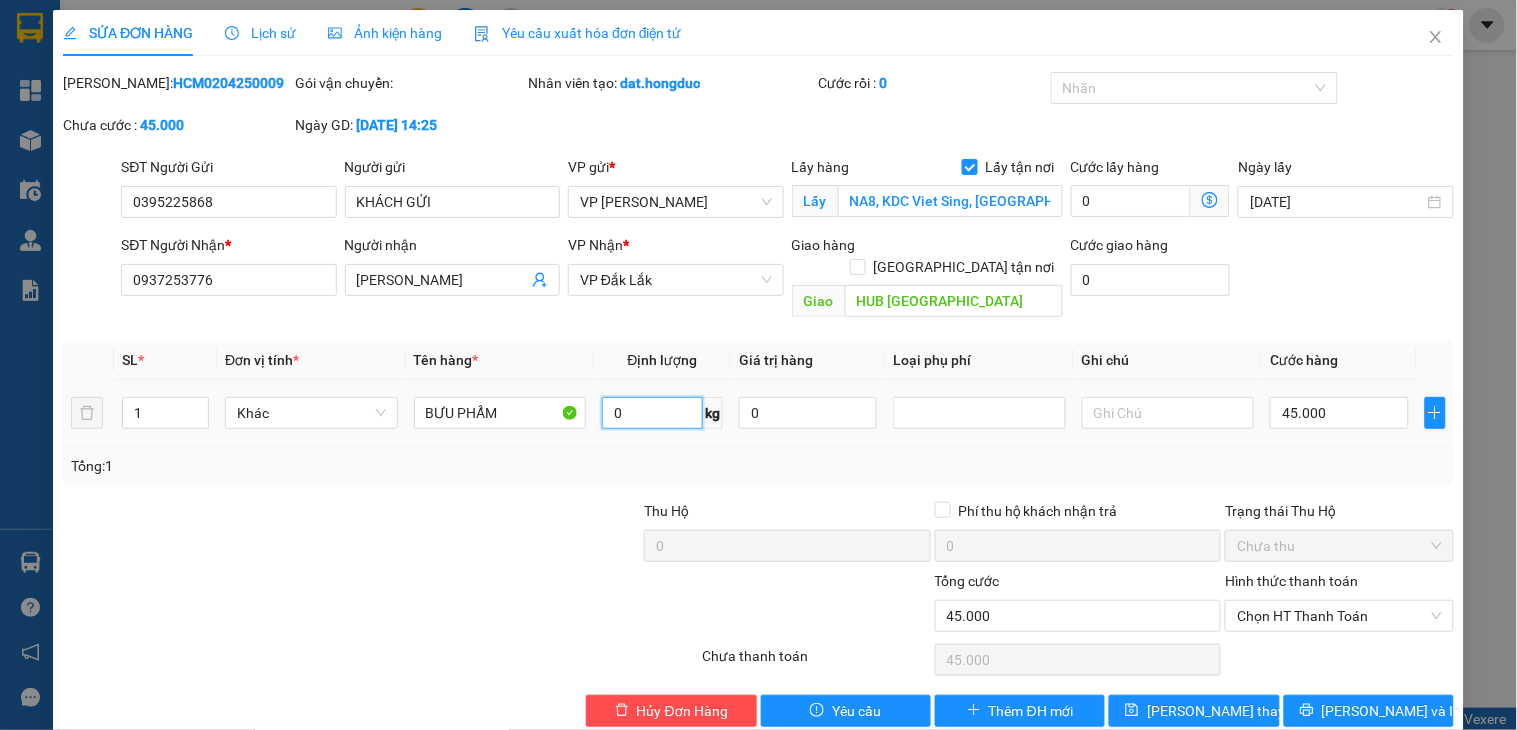 click on "0" at bounding box center (652, 413) 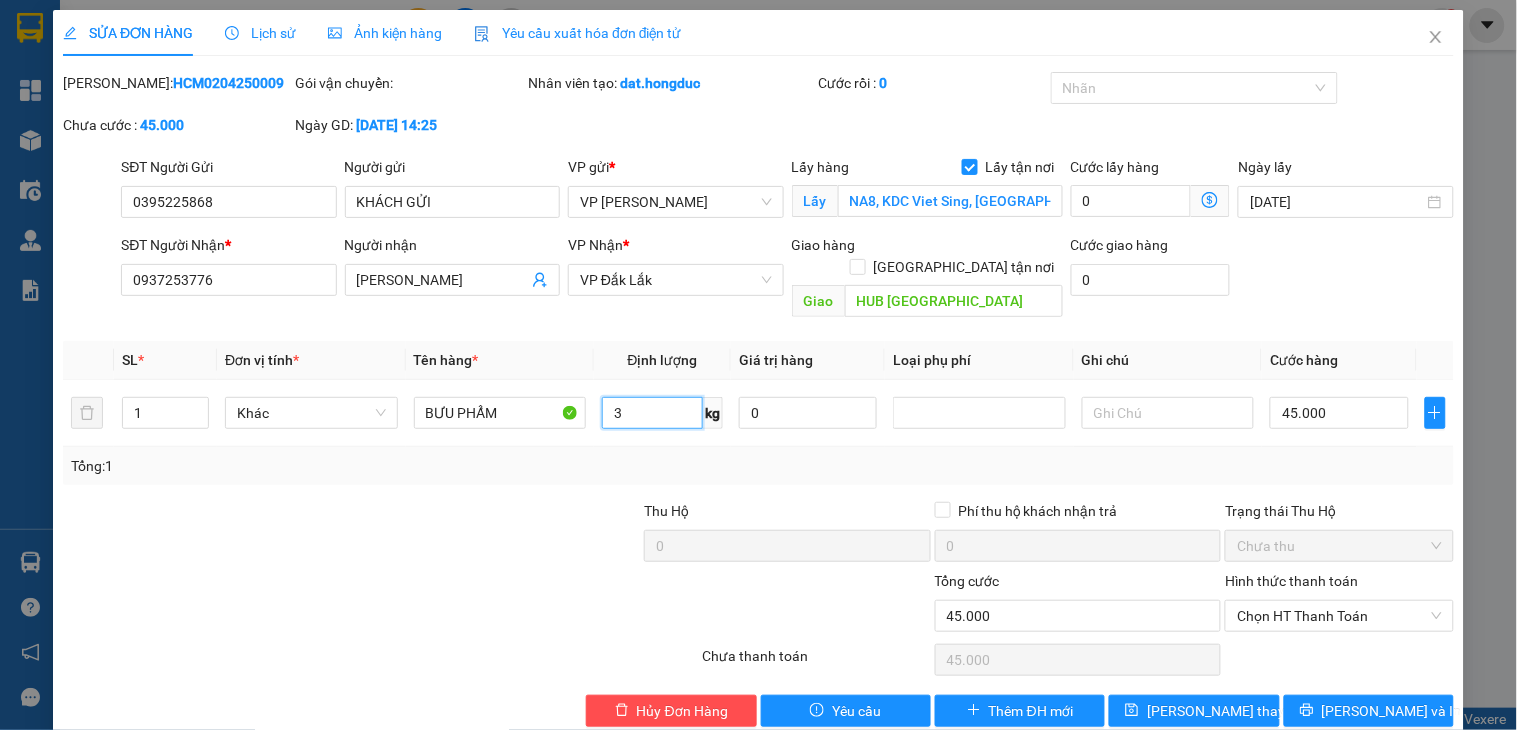 type on "3" 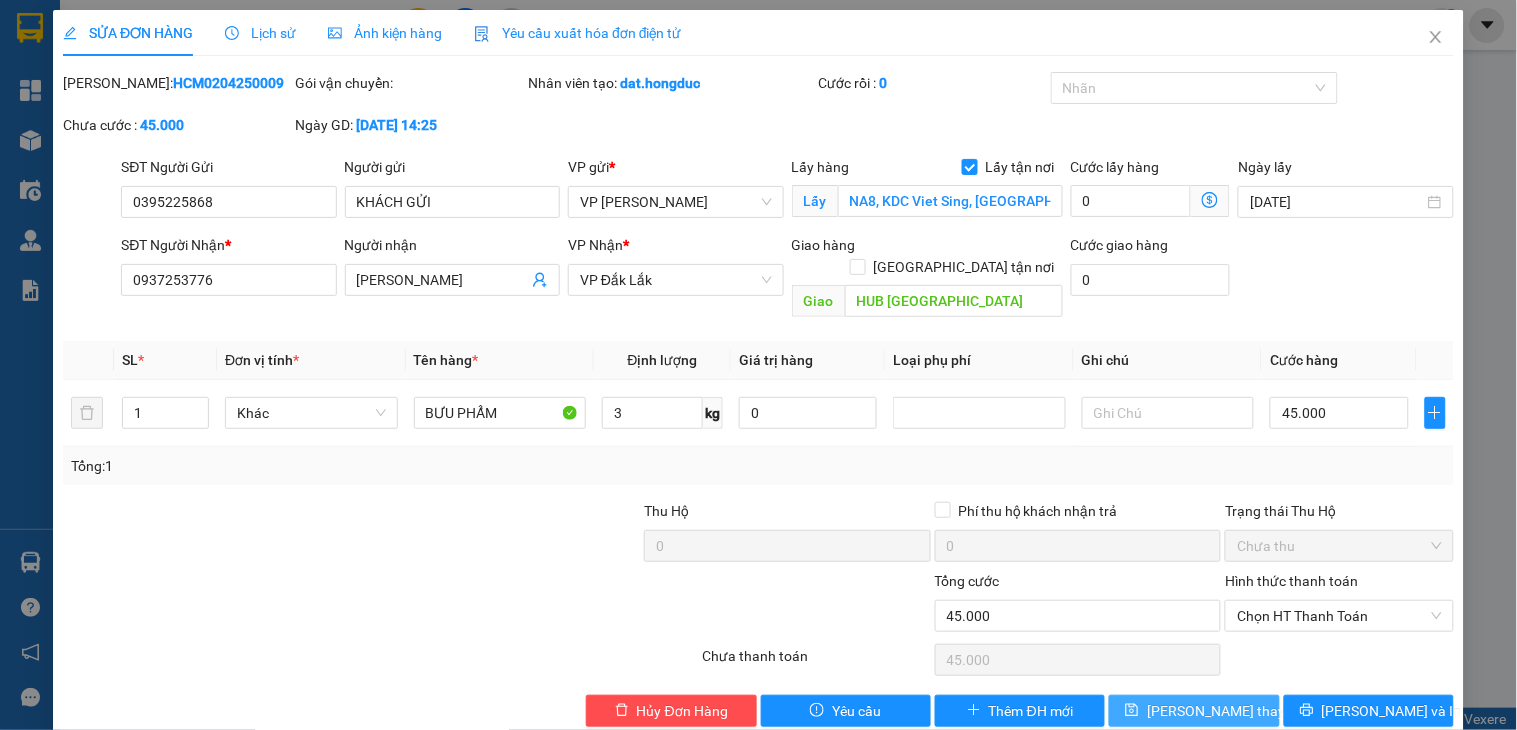 click on "[PERSON_NAME] thay đổi" at bounding box center [1227, 711] 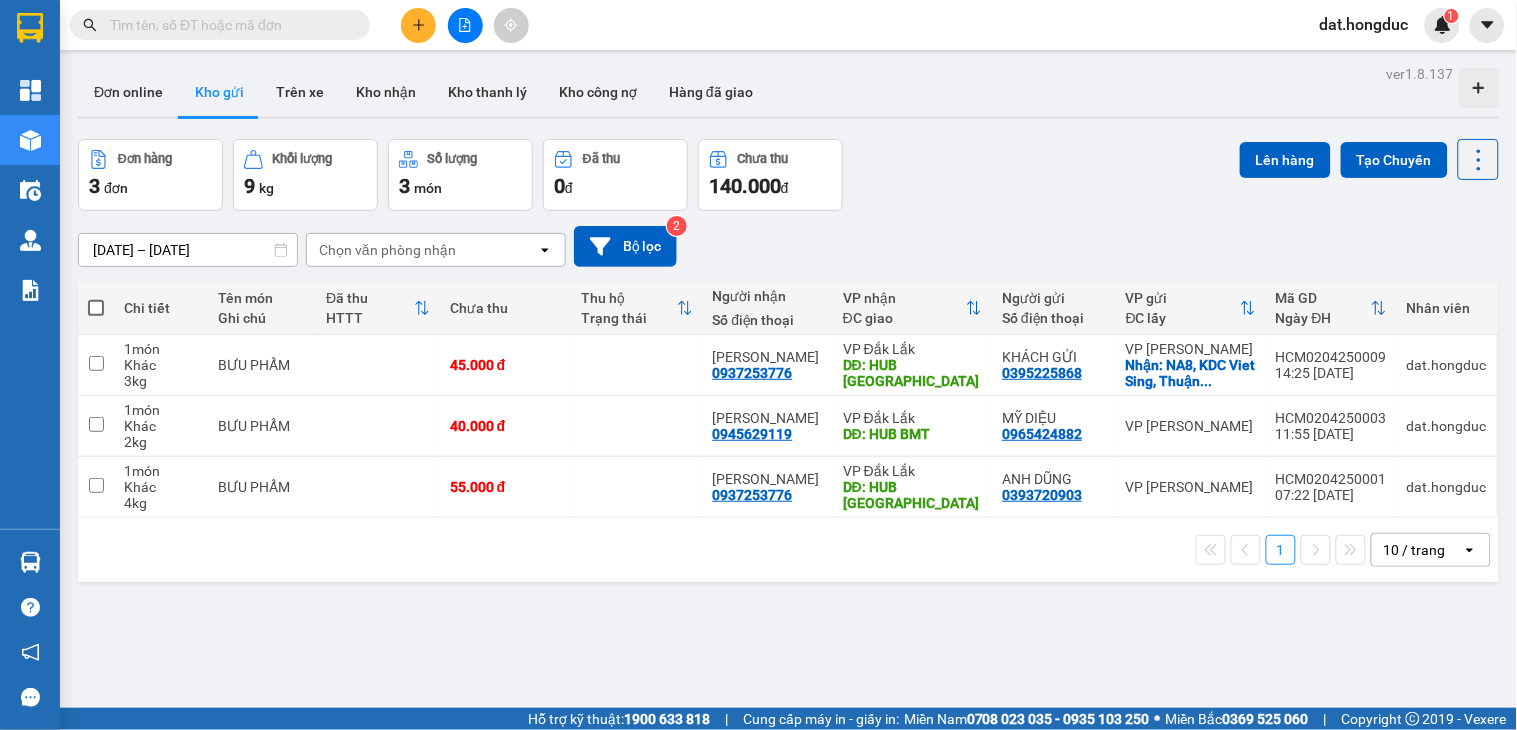 click at bounding box center [96, 308] 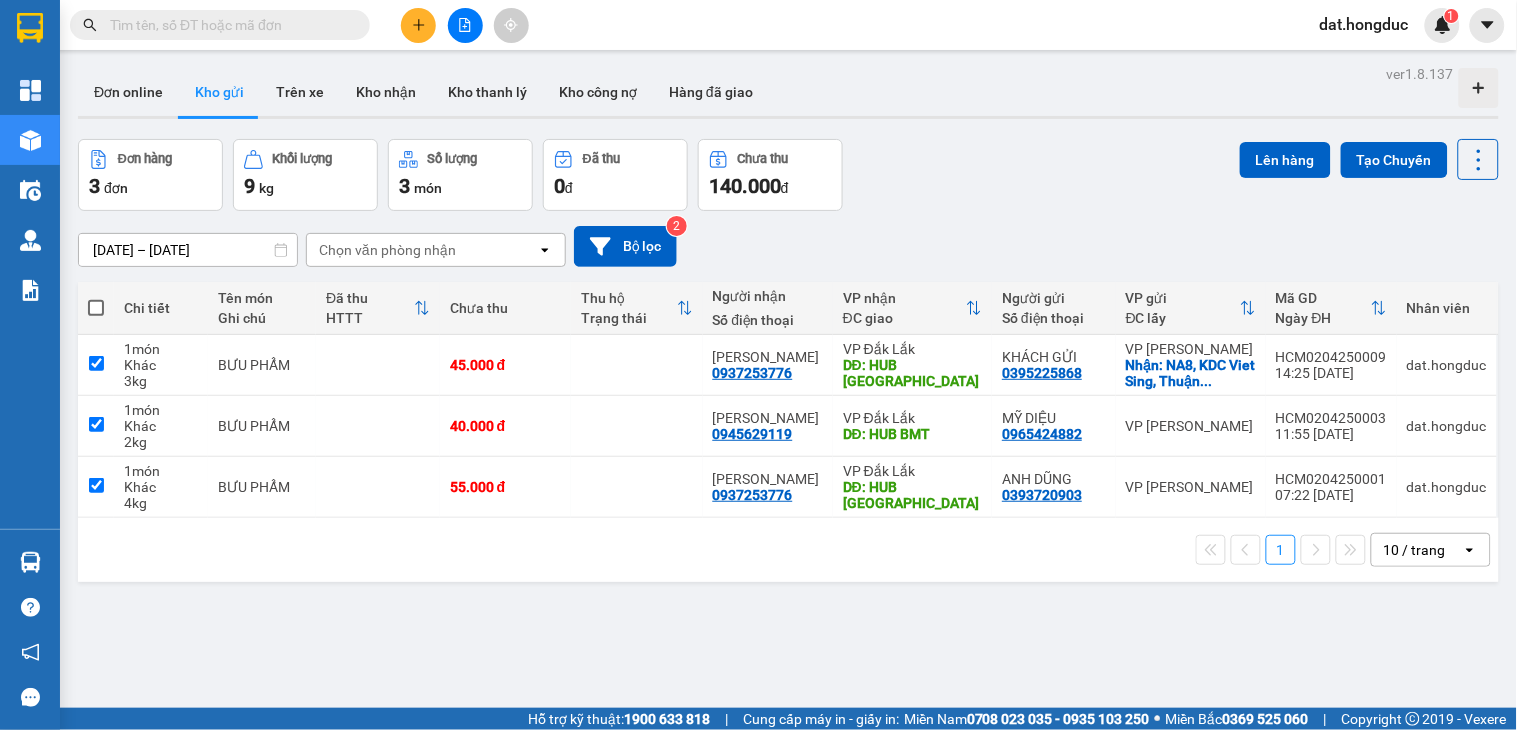 checkbox on "true" 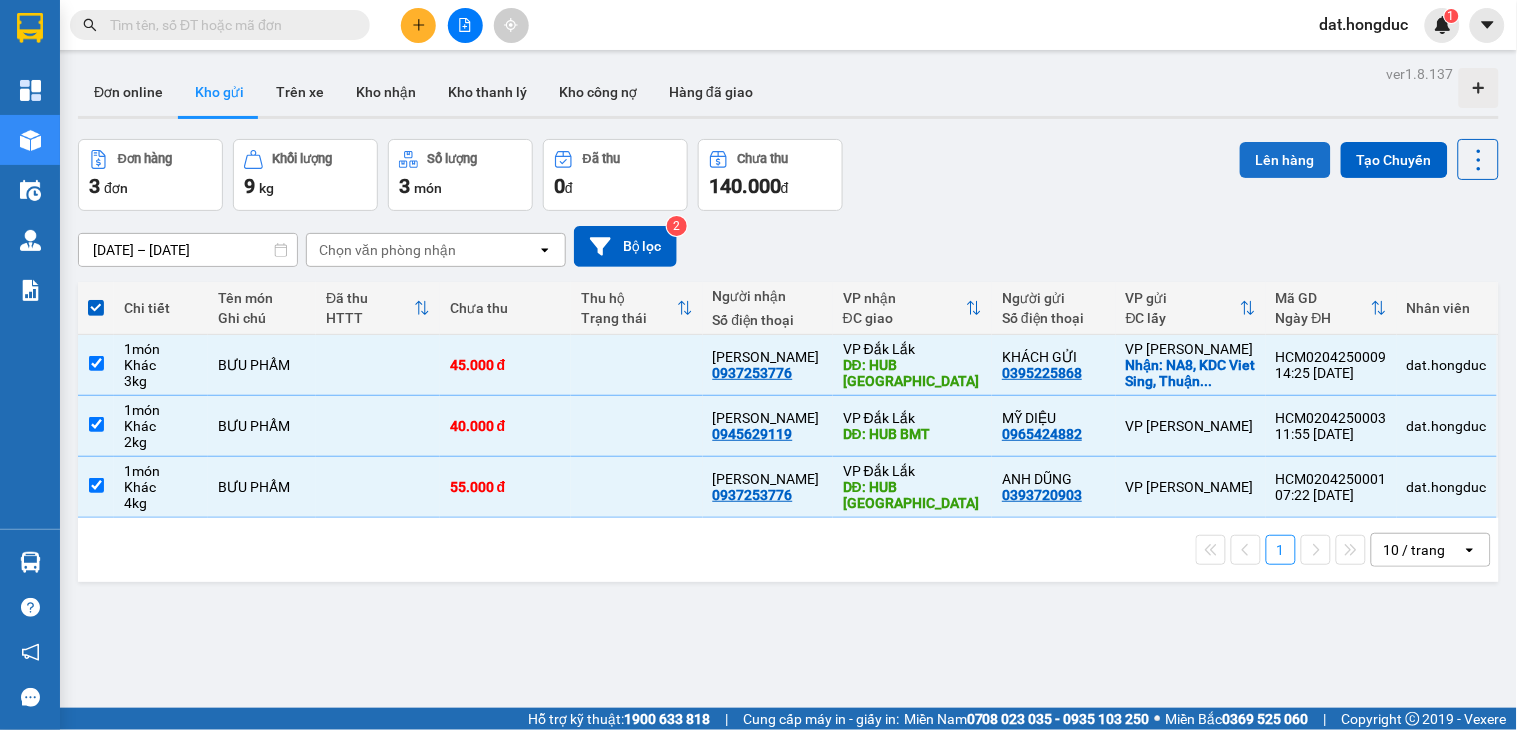 click on "Lên hàng" at bounding box center (1285, 160) 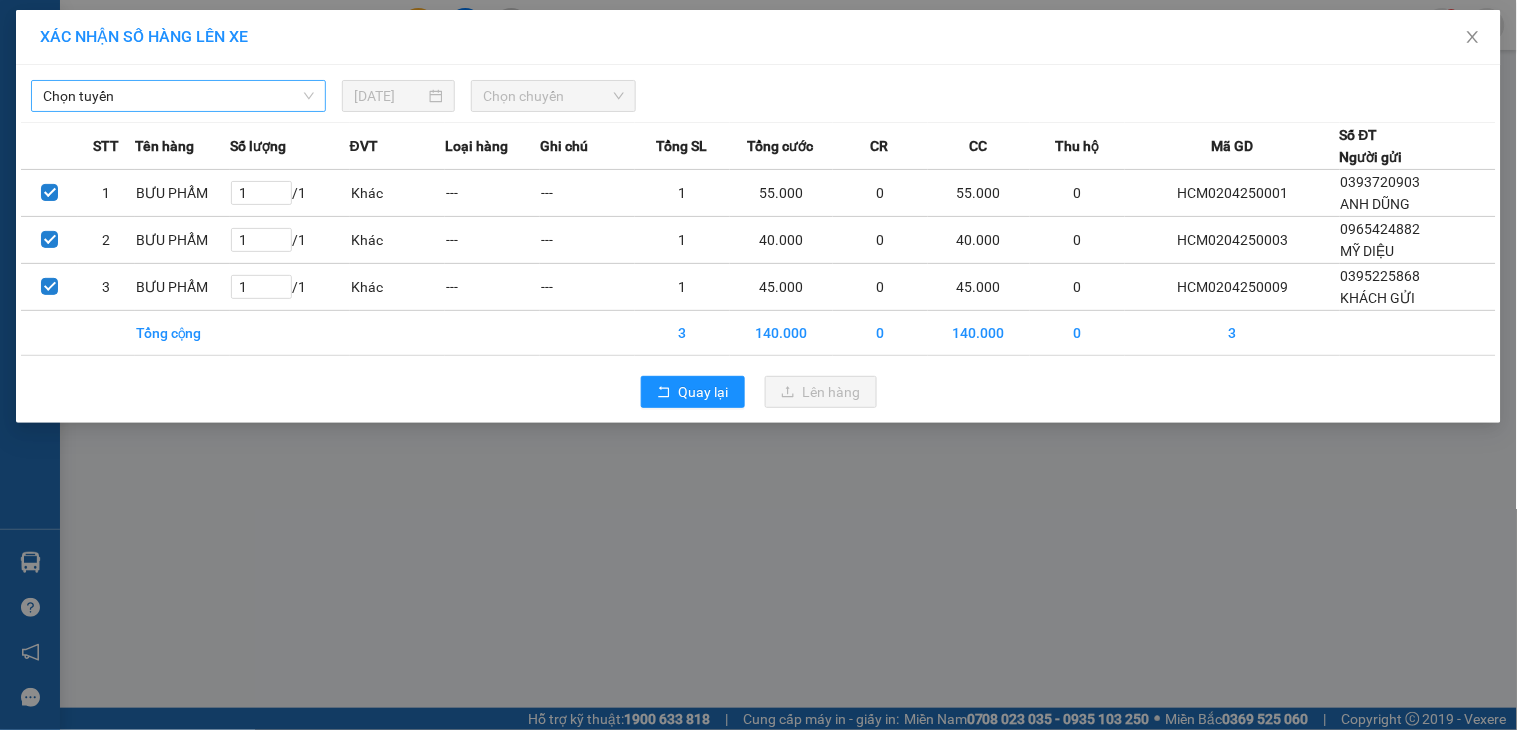 click on "Chọn tuyến" at bounding box center (178, 96) 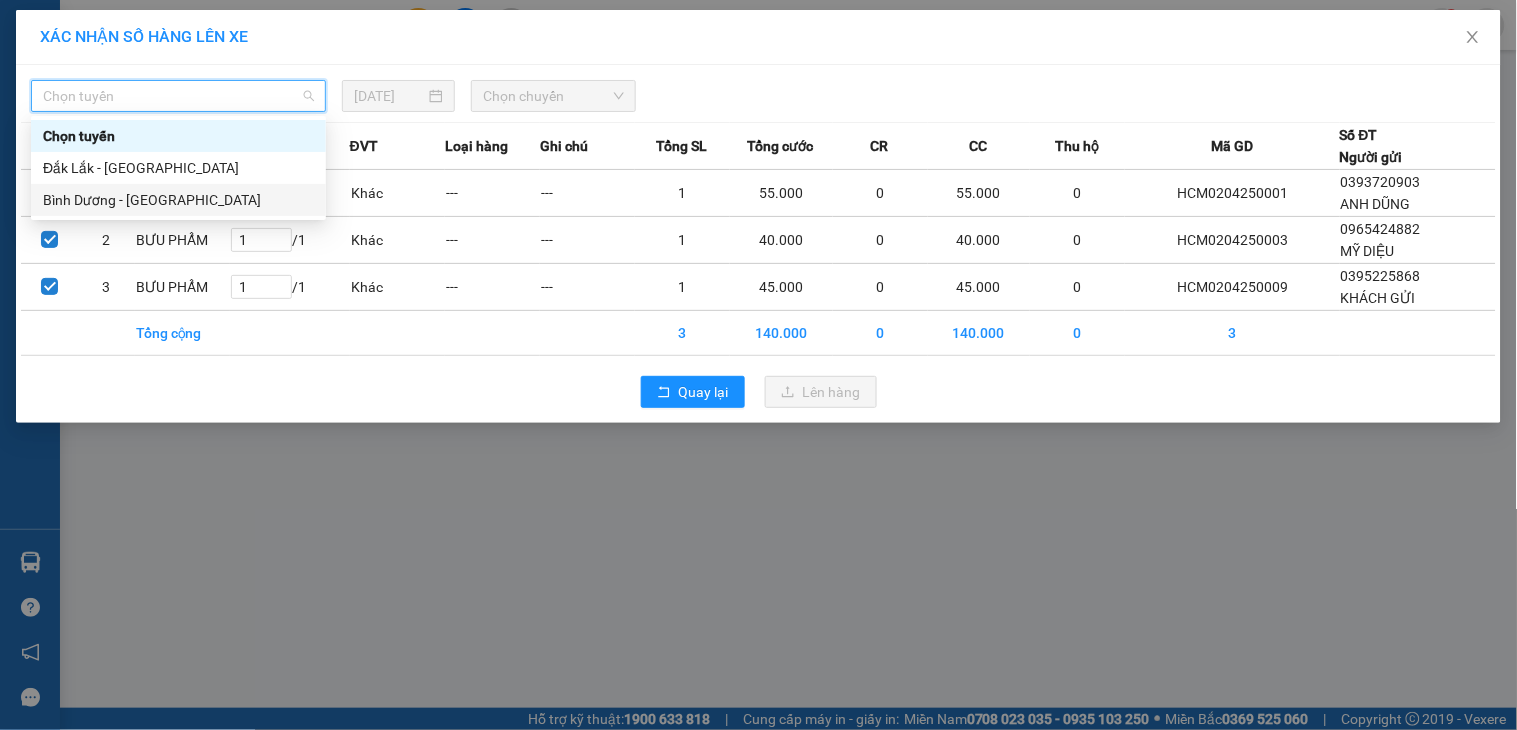 click on "Bình Dương - [GEOGRAPHIC_DATA]" at bounding box center [178, 200] 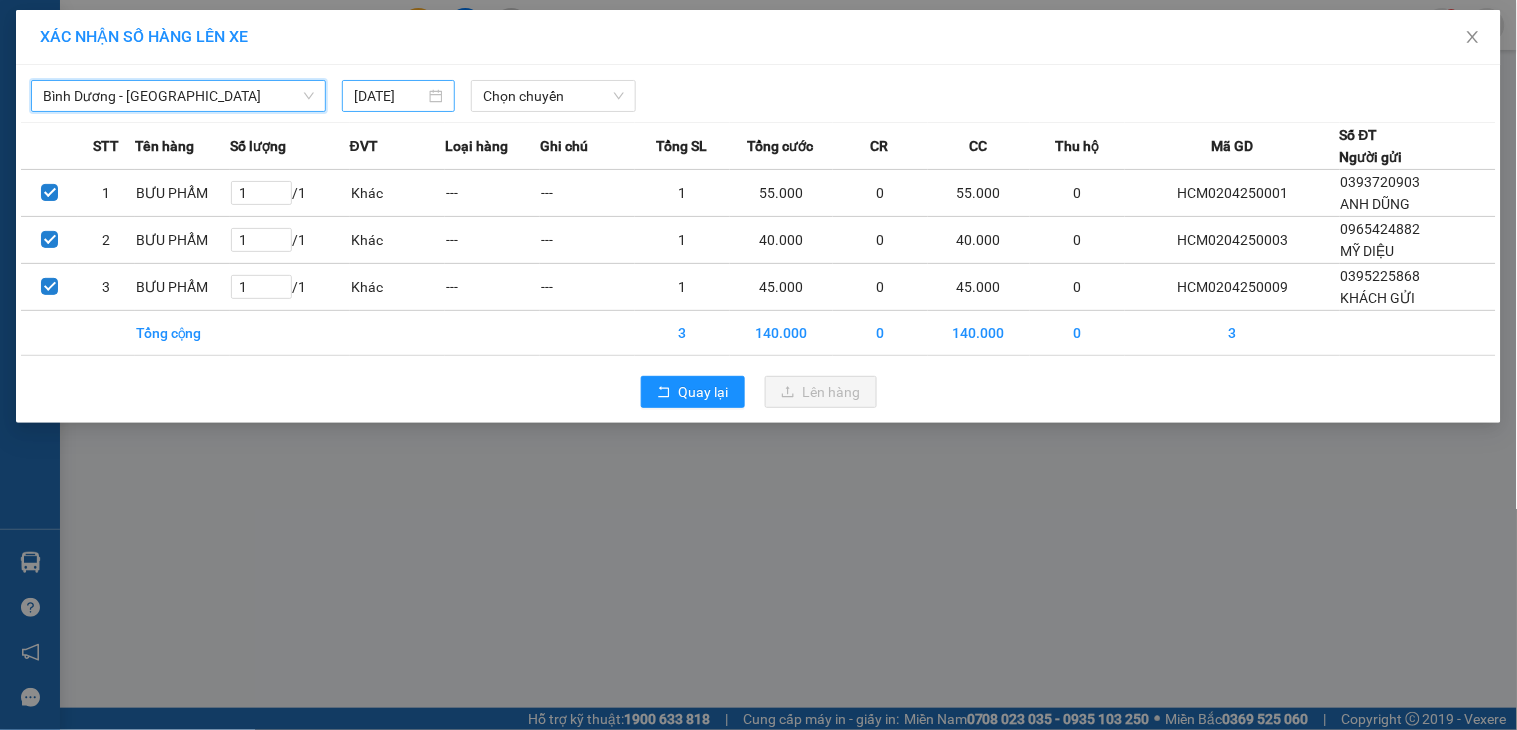 click on "[DATE]" at bounding box center [389, 96] 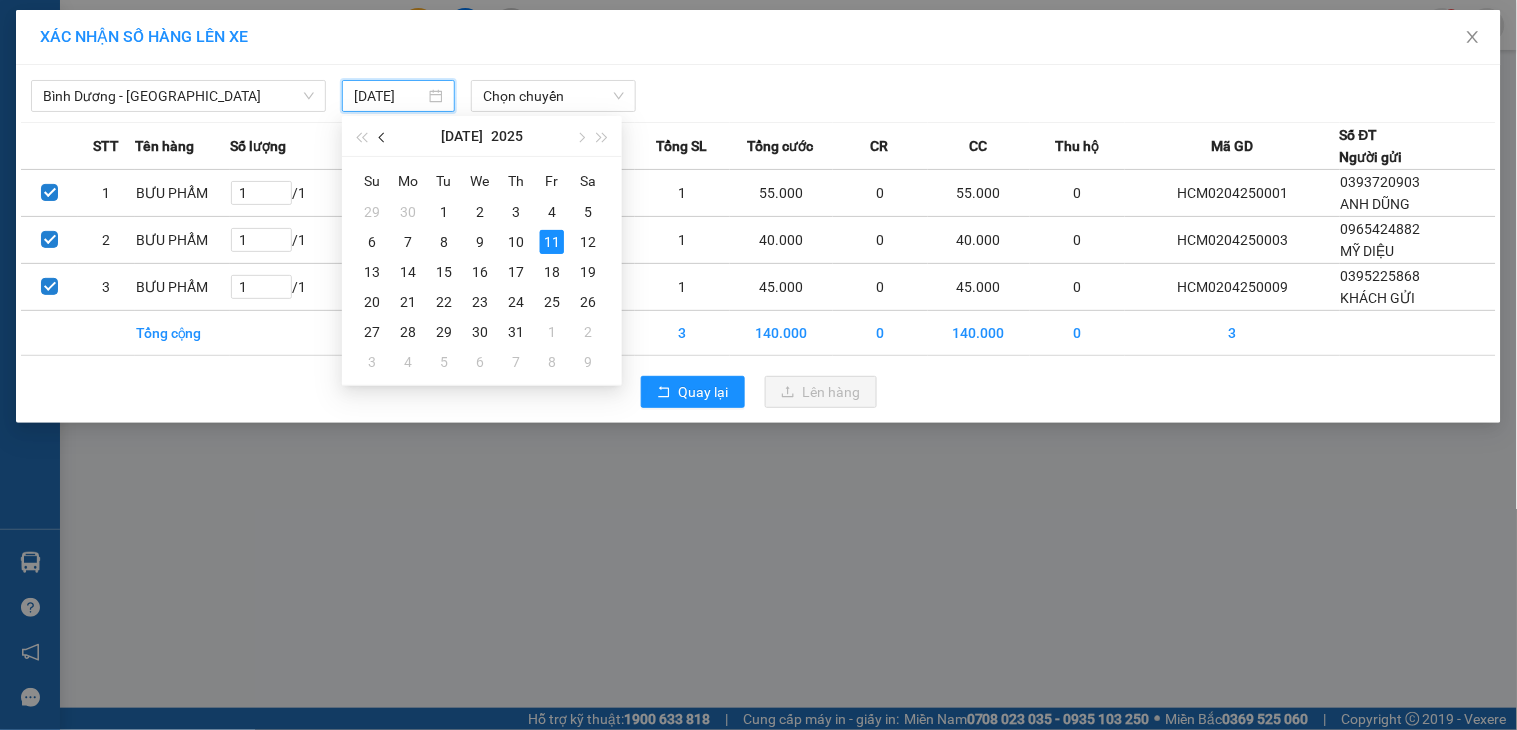 click at bounding box center (384, 138) 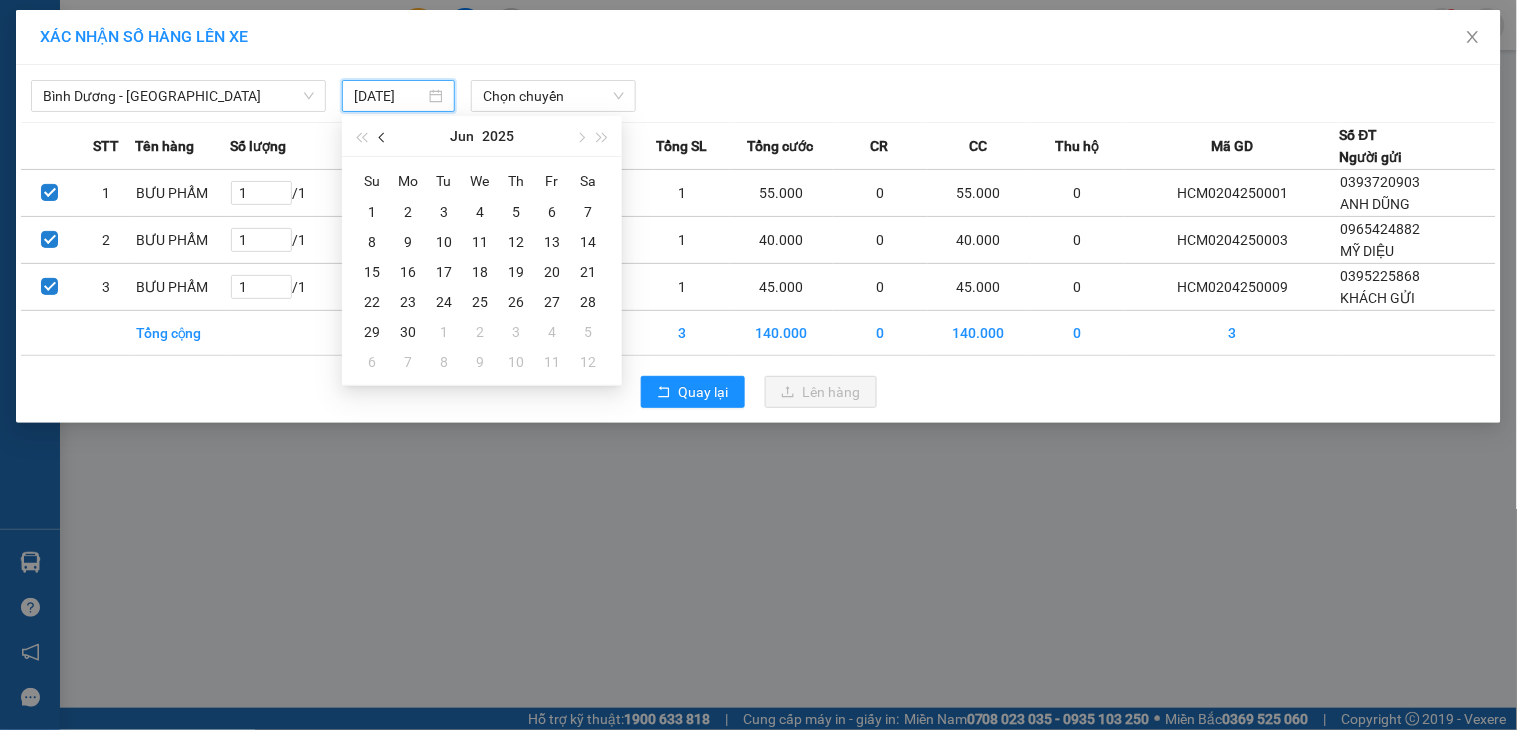 click at bounding box center (384, 138) 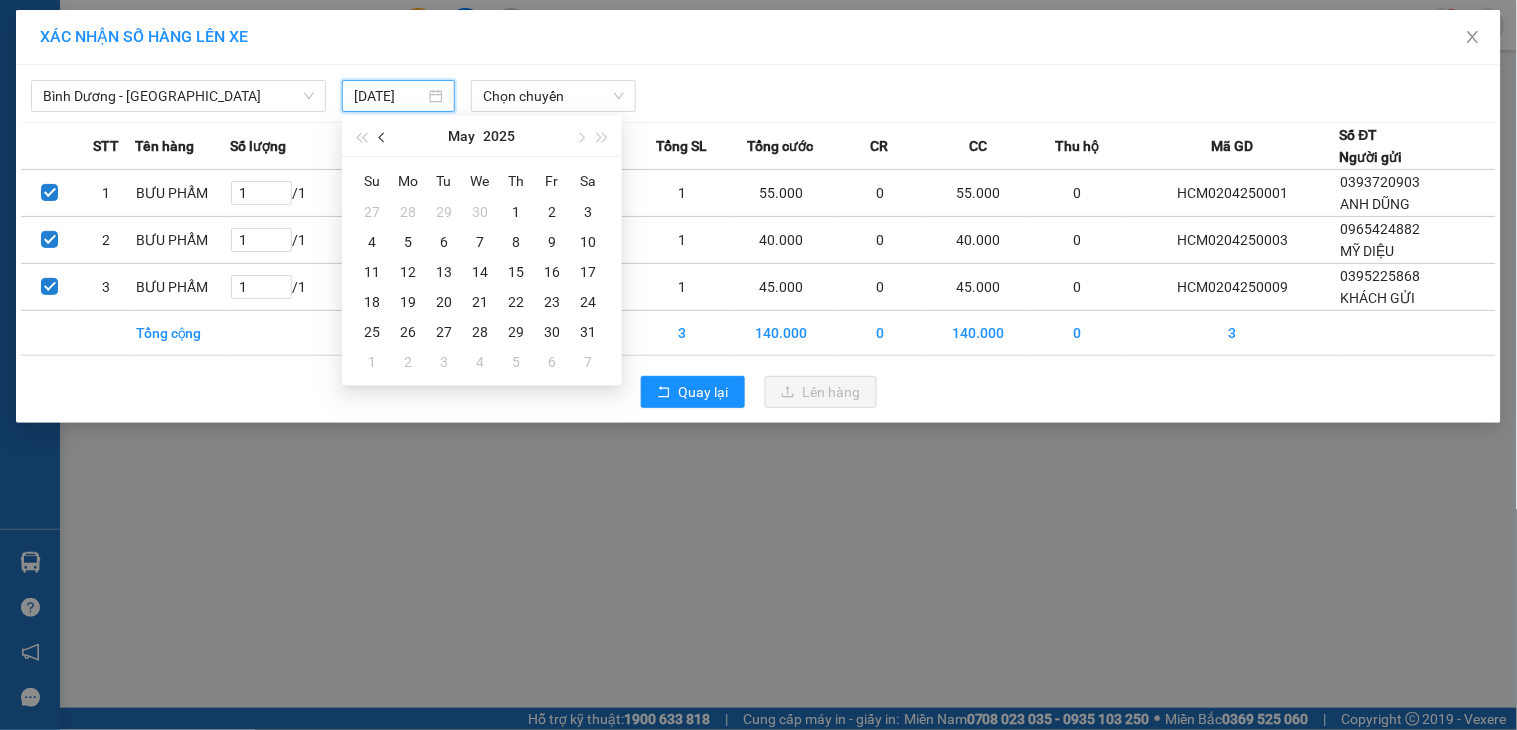 click at bounding box center (384, 138) 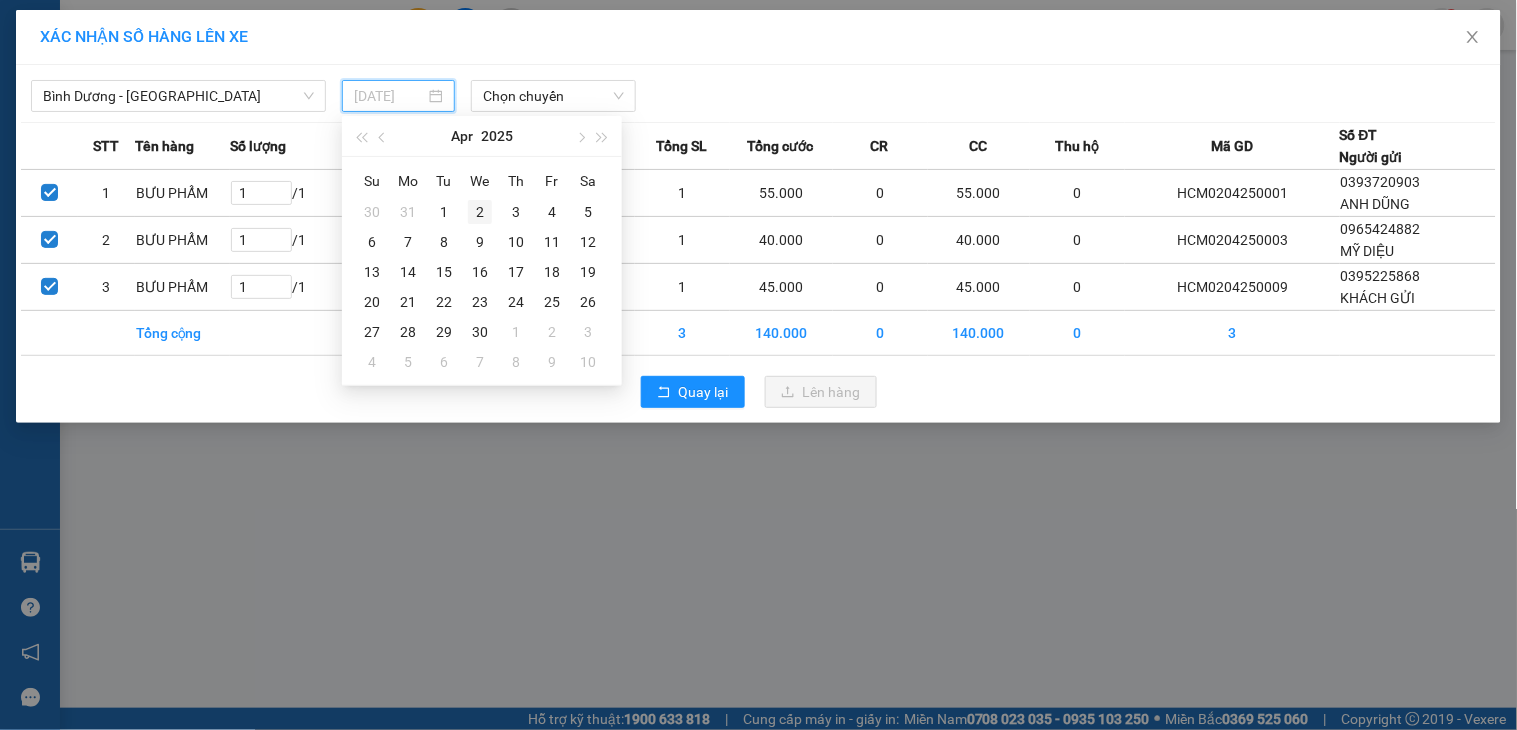 click on "2" at bounding box center (480, 212) 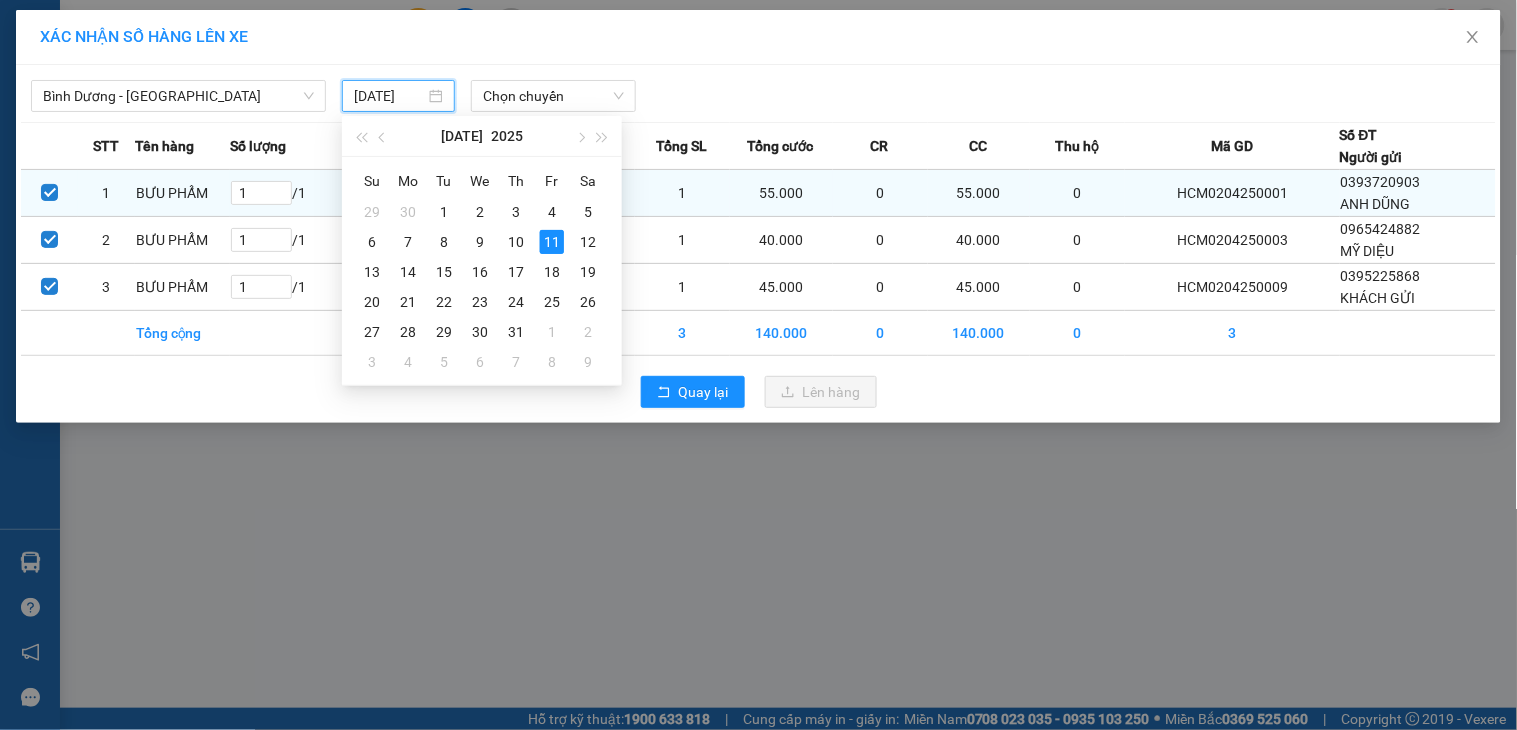 type on "[DATE]" 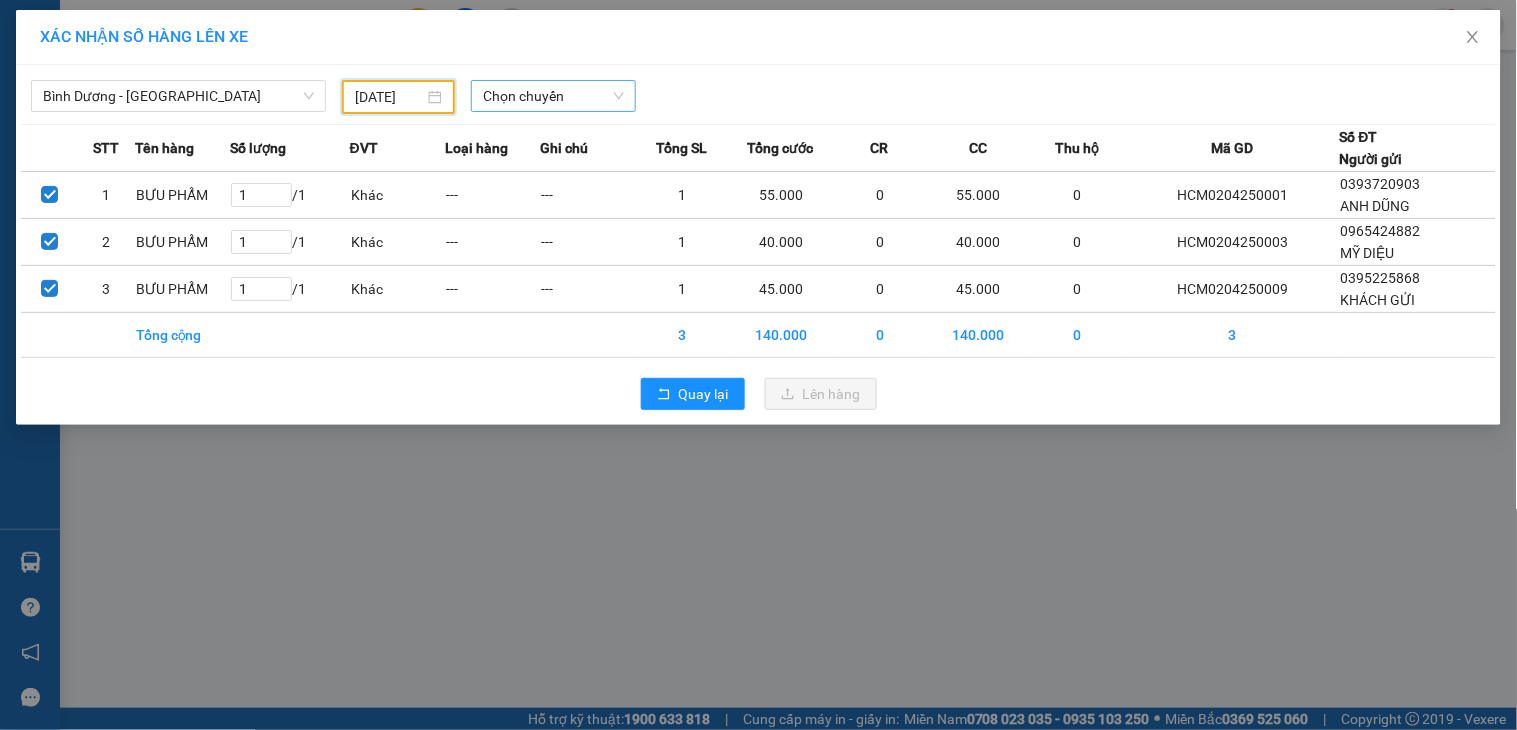 click on "Chọn chuyến" at bounding box center [553, 96] 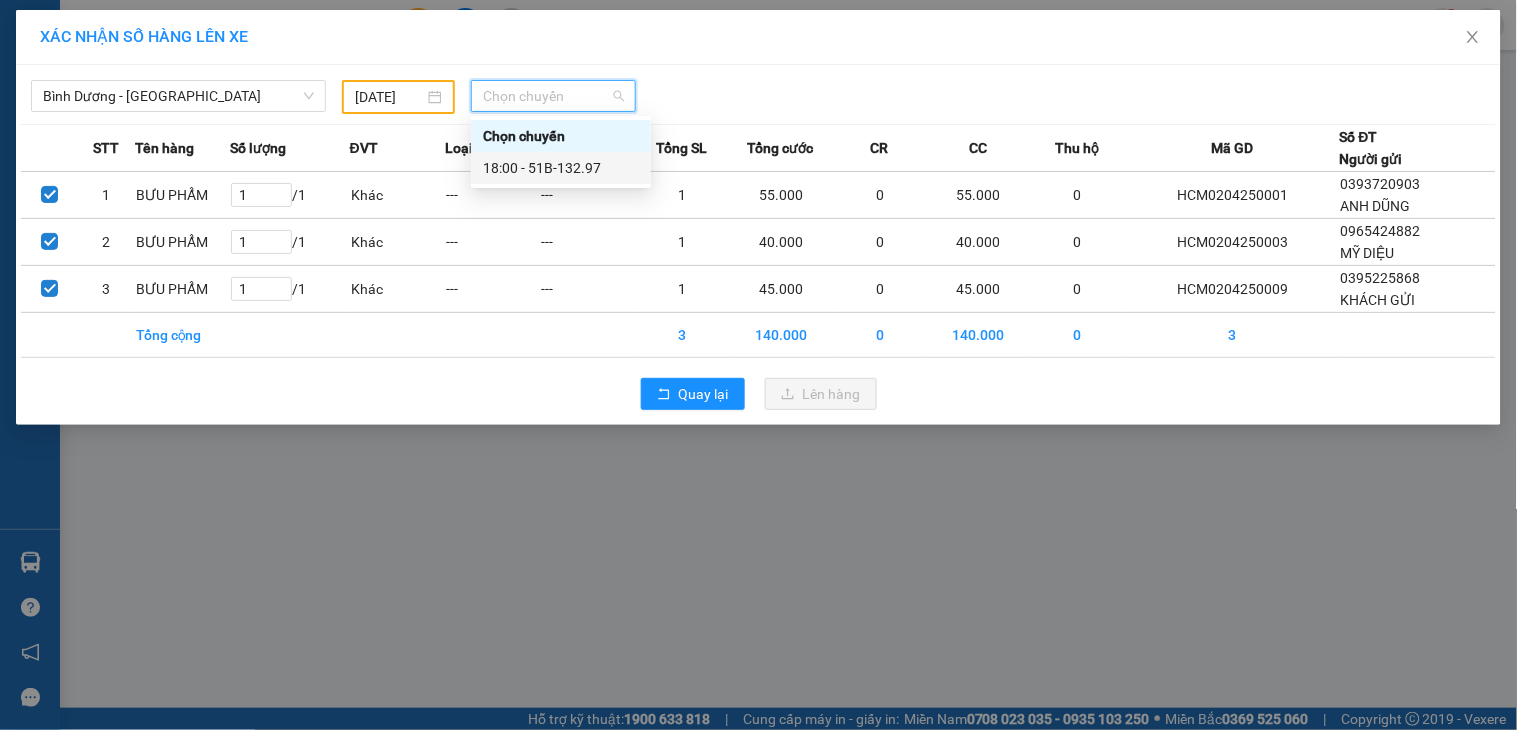 click on "18:00     - 51B-132.97" at bounding box center (561, 168) 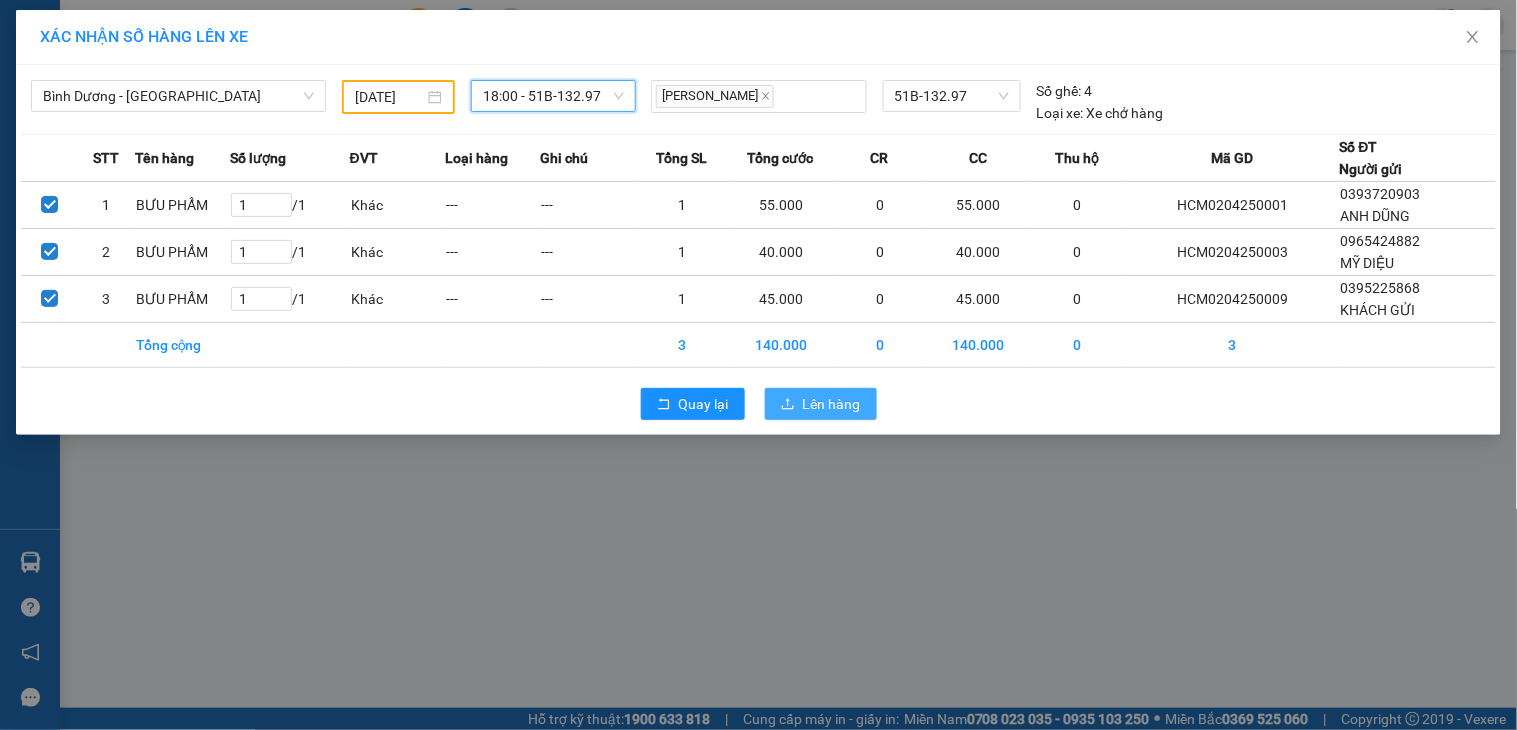 click on "Lên hàng" at bounding box center [832, 404] 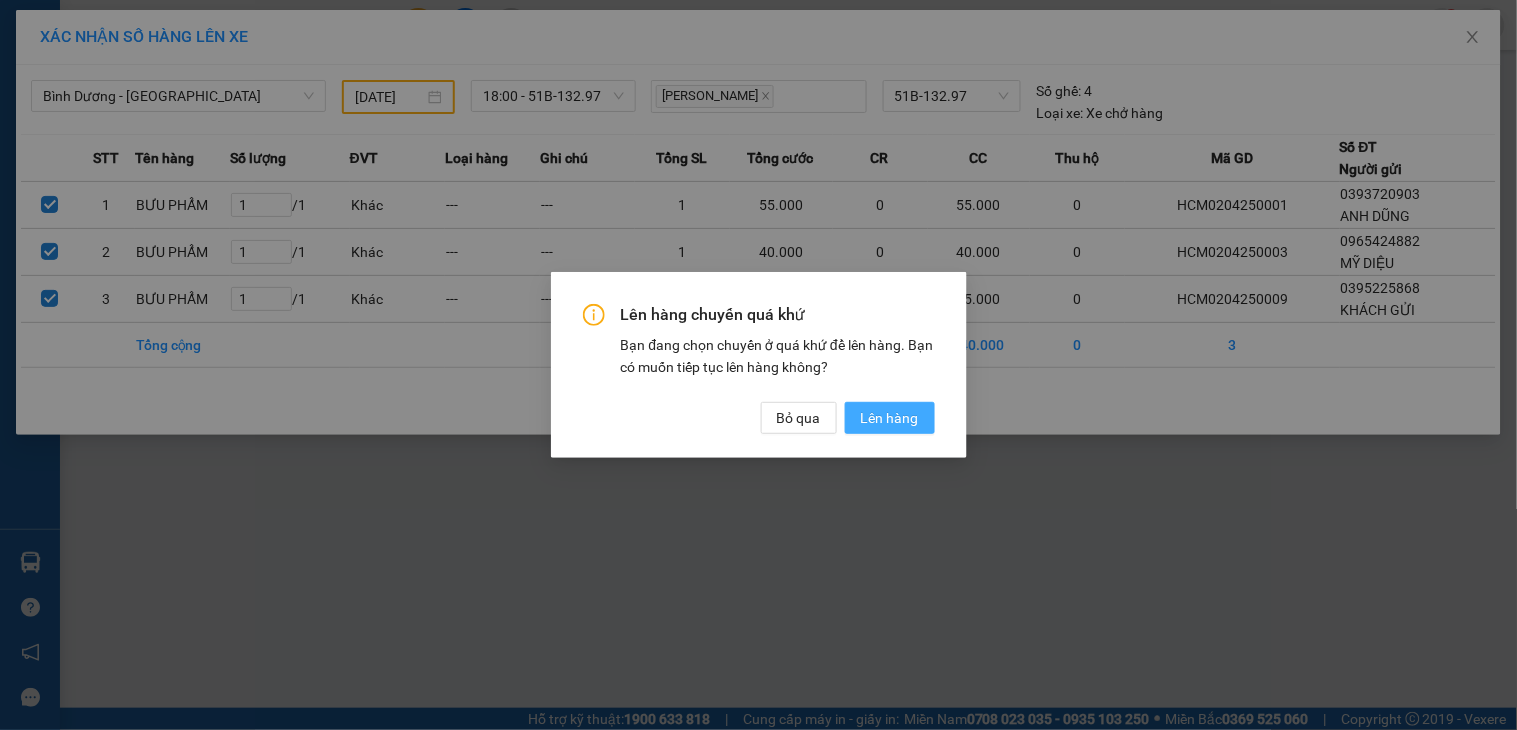 click on "Lên hàng" at bounding box center (890, 418) 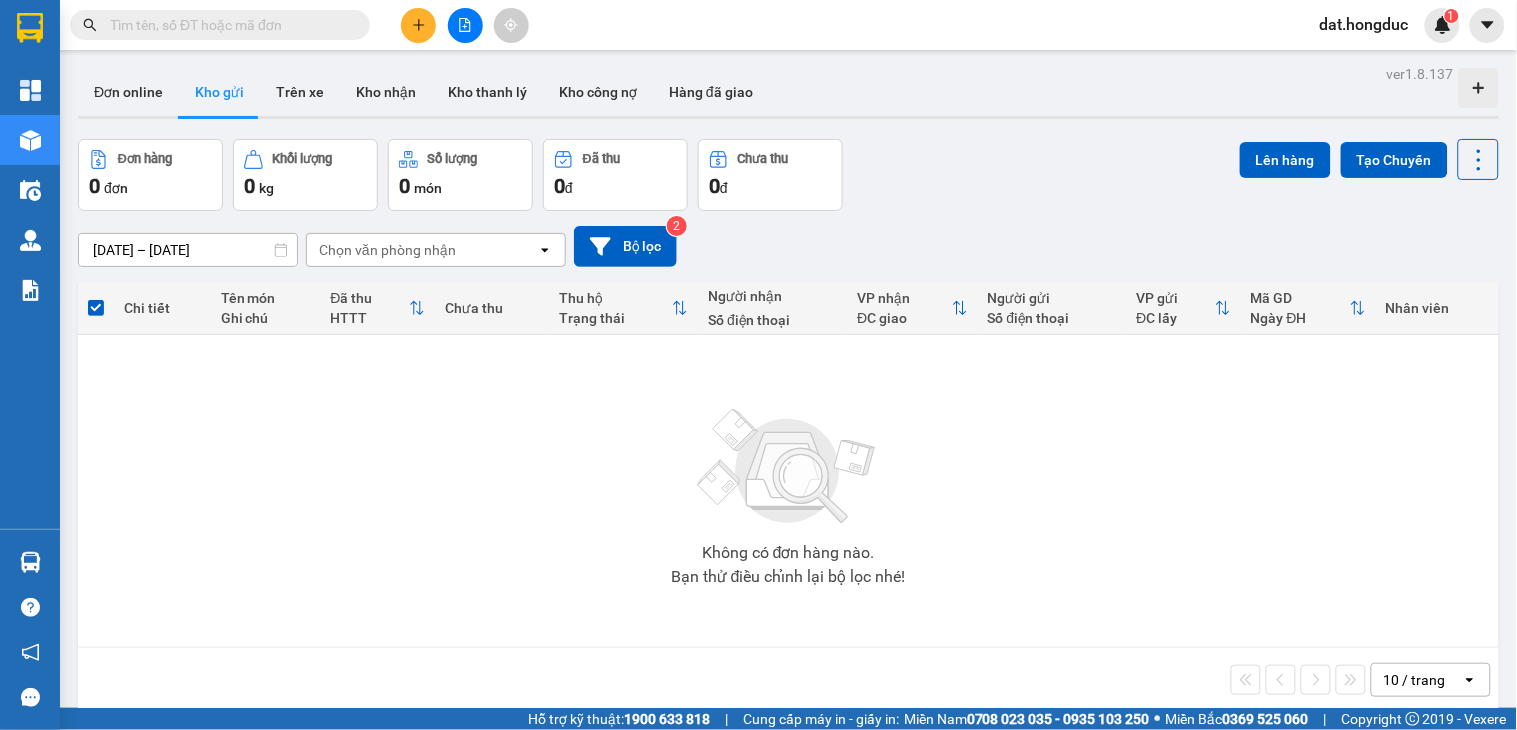click on "[DATE] – [DATE]" at bounding box center (188, 250) 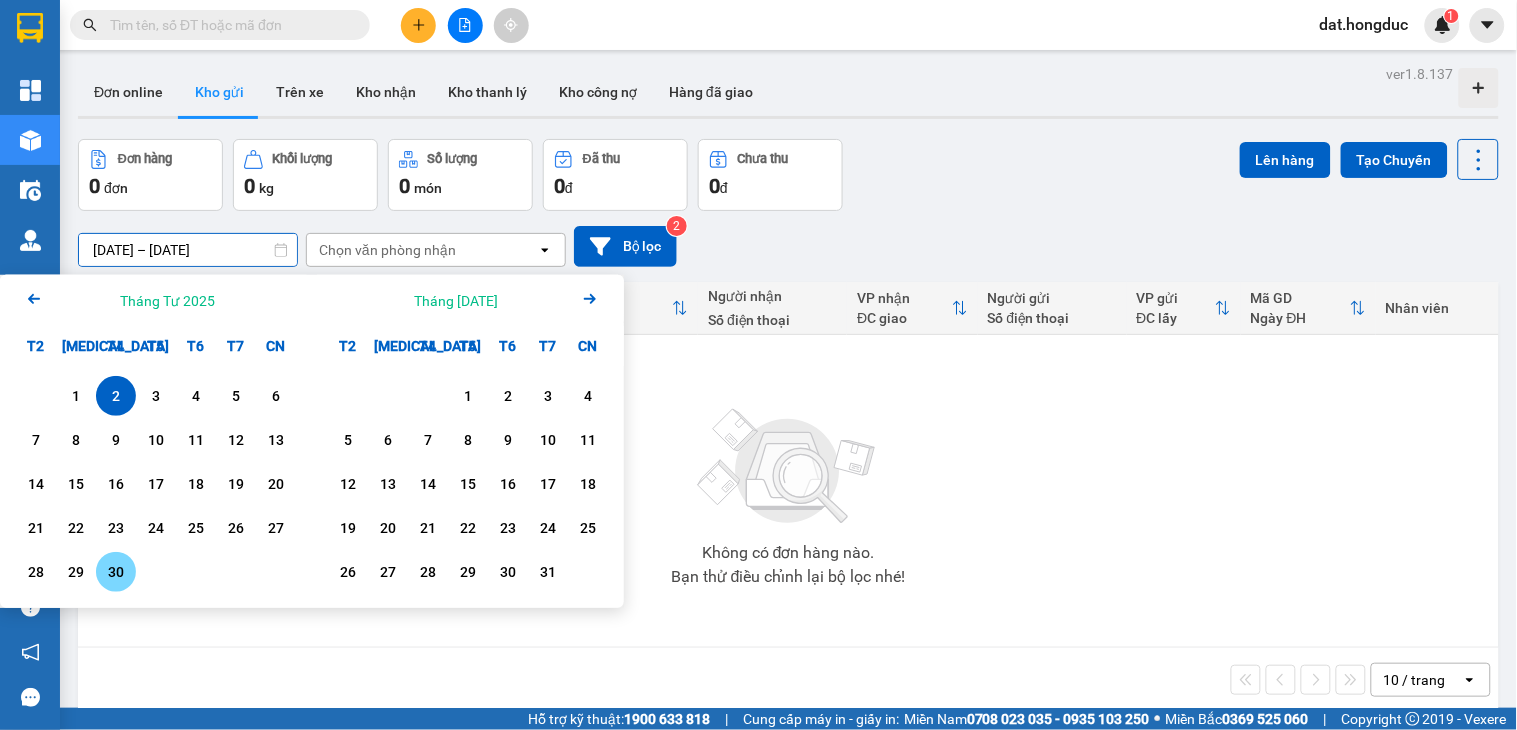click on "30" at bounding box center (116, 572) 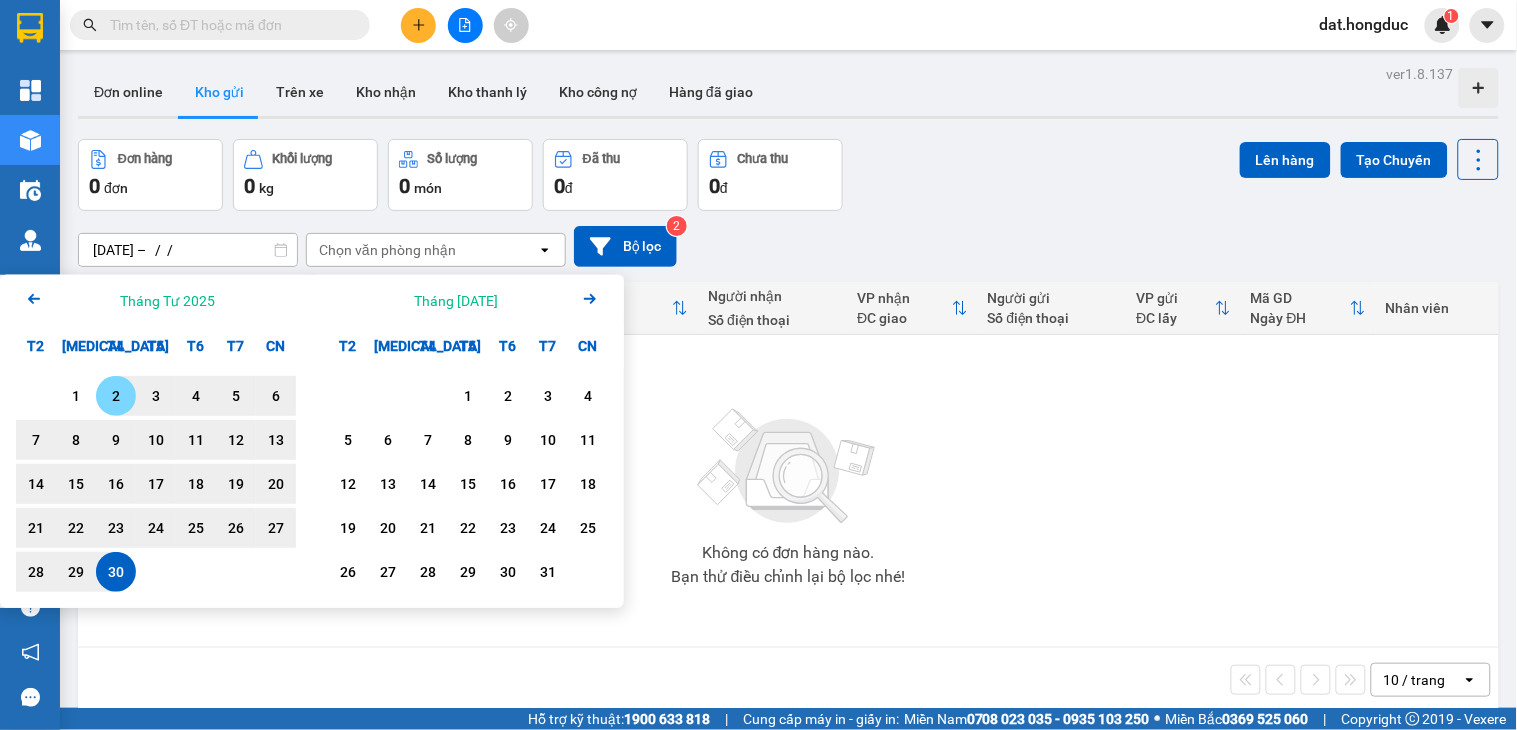 click on "2" at bounding box center (116, 396) 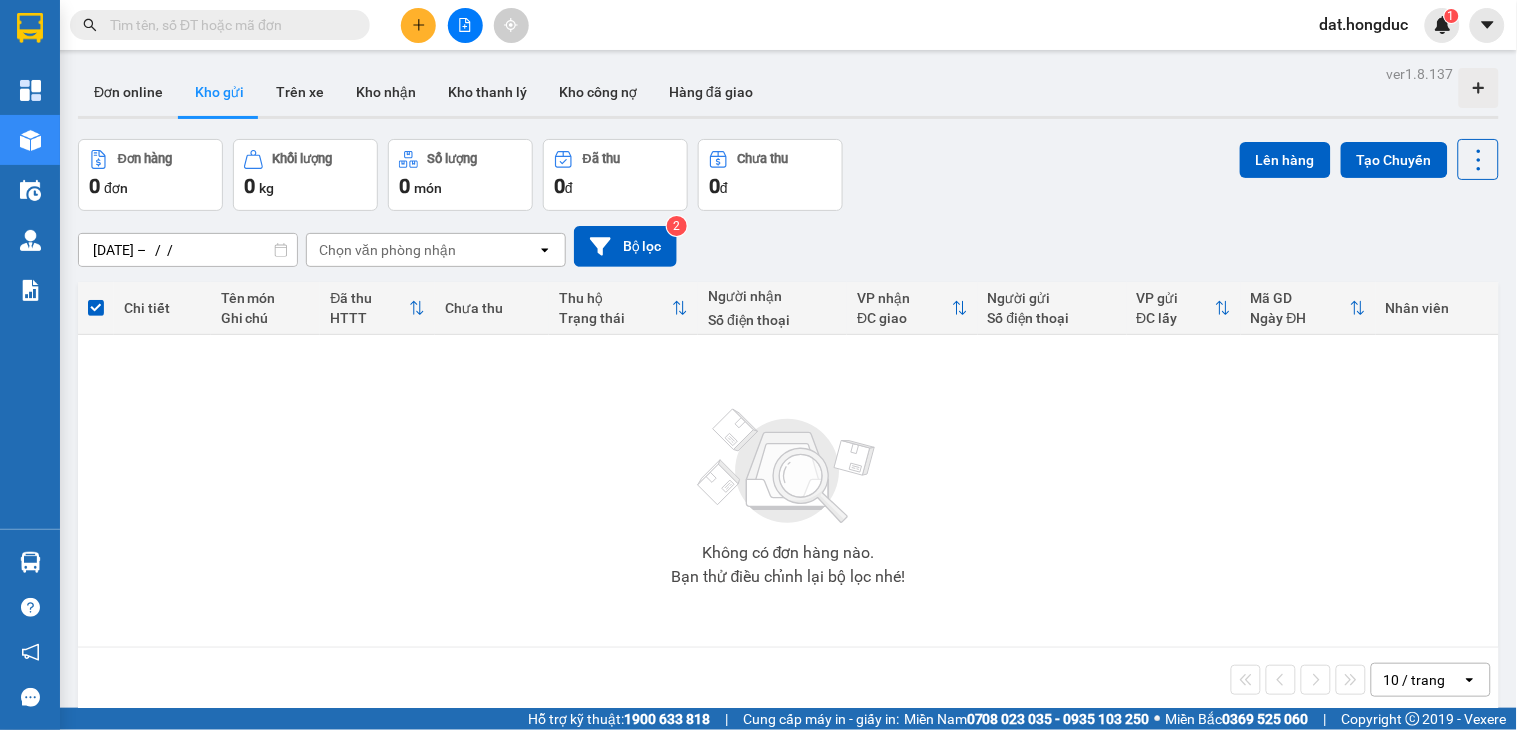 type on "[DATE] – [DATE]" 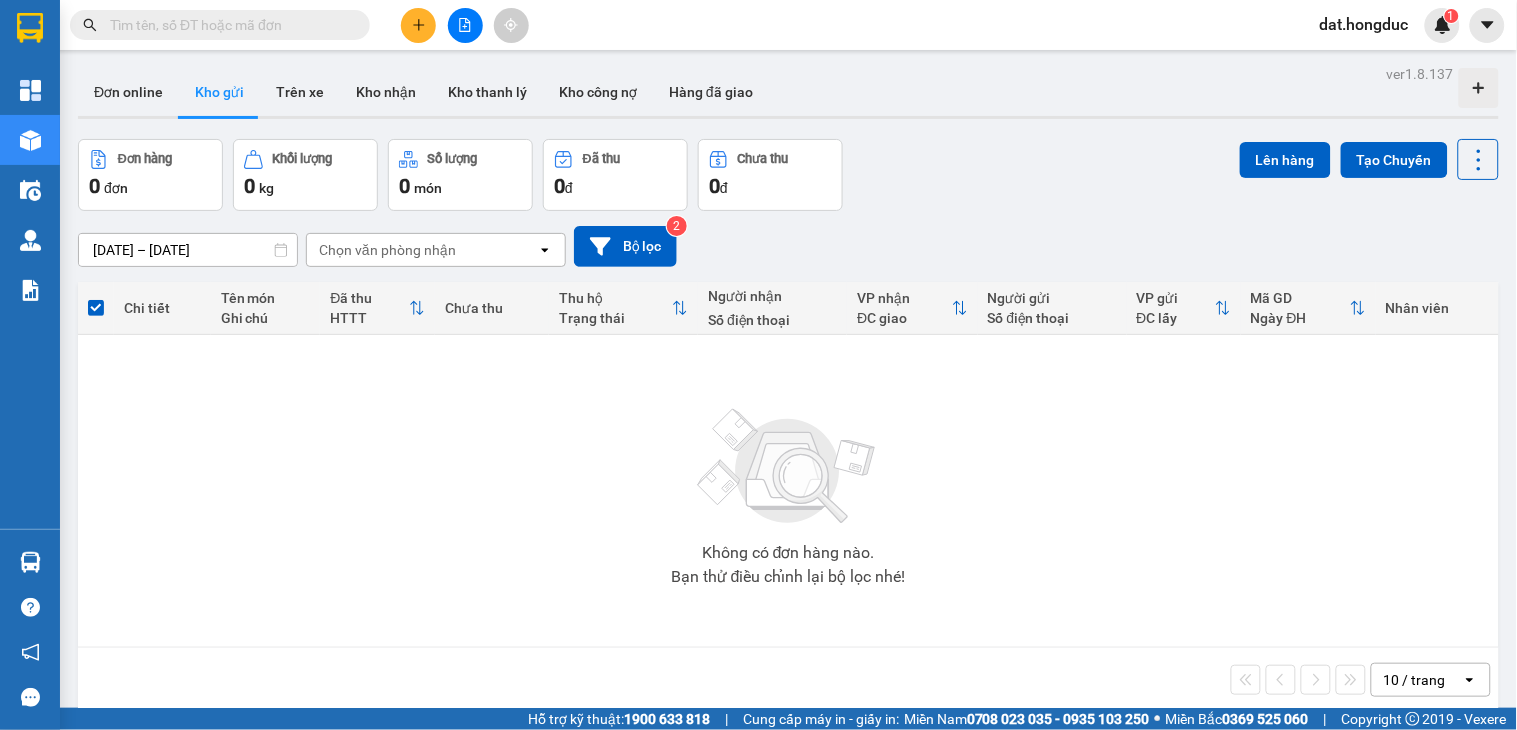 click 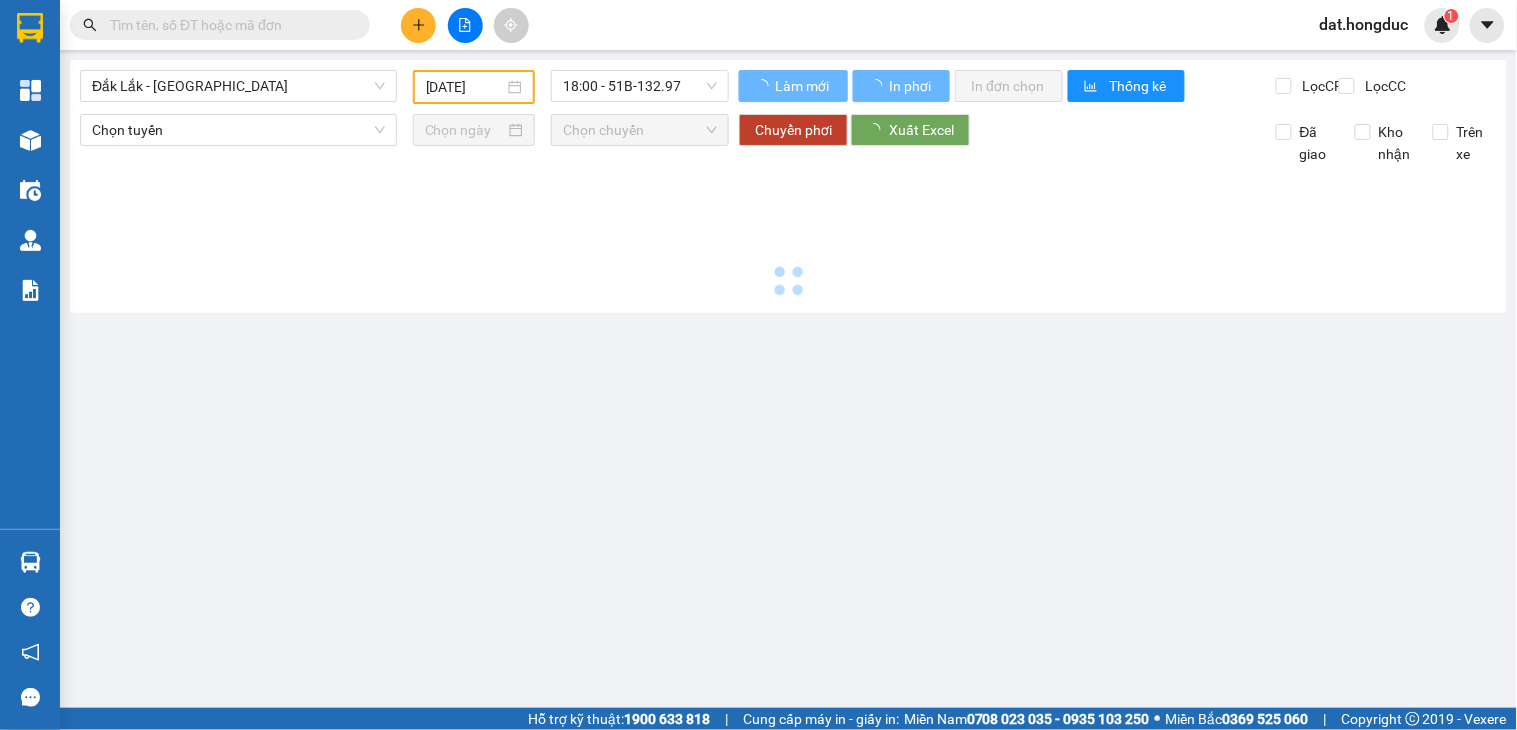 type on "[DATE]" 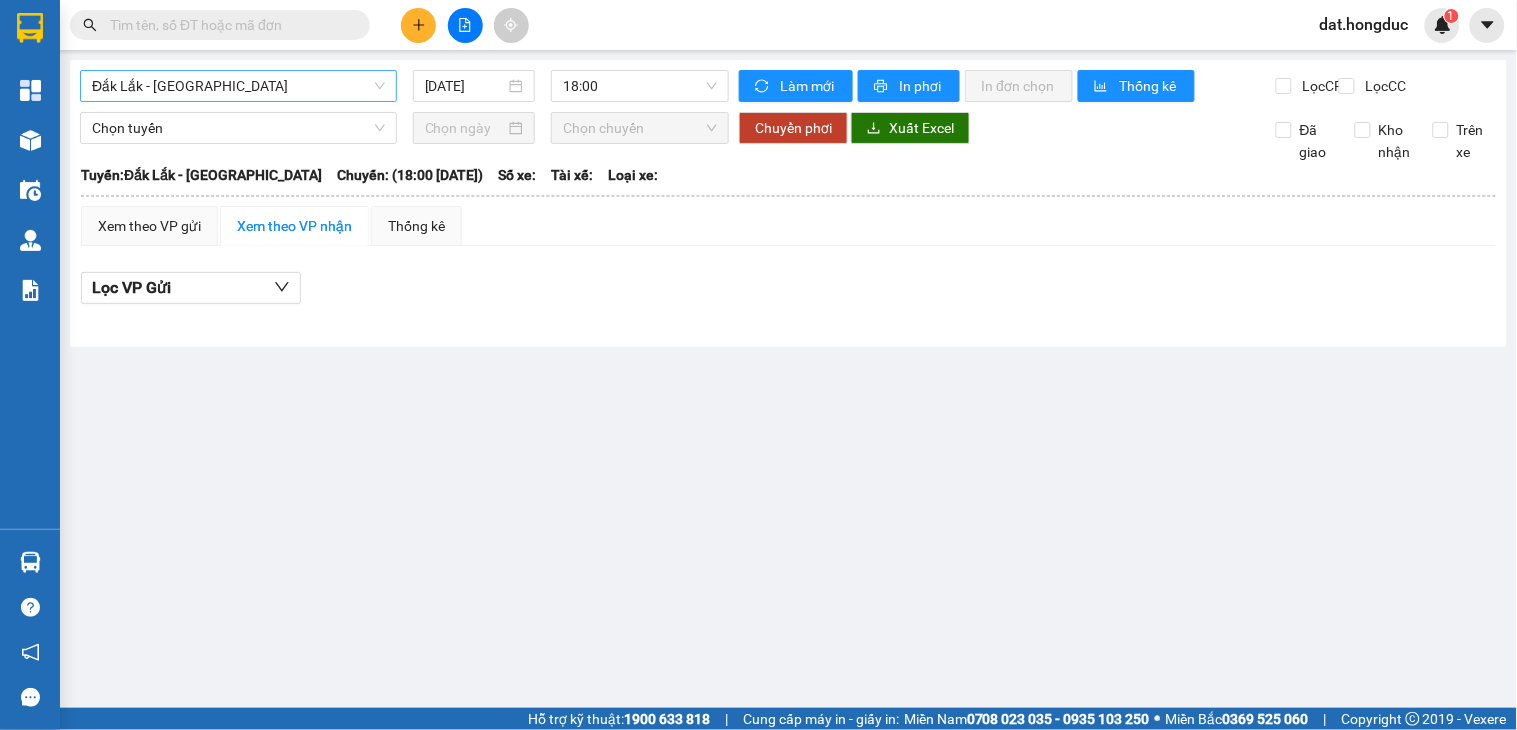 click on "Đắk Lắk - [GEOGRAPHIC_DATA]" at bounding box center (238, 86) 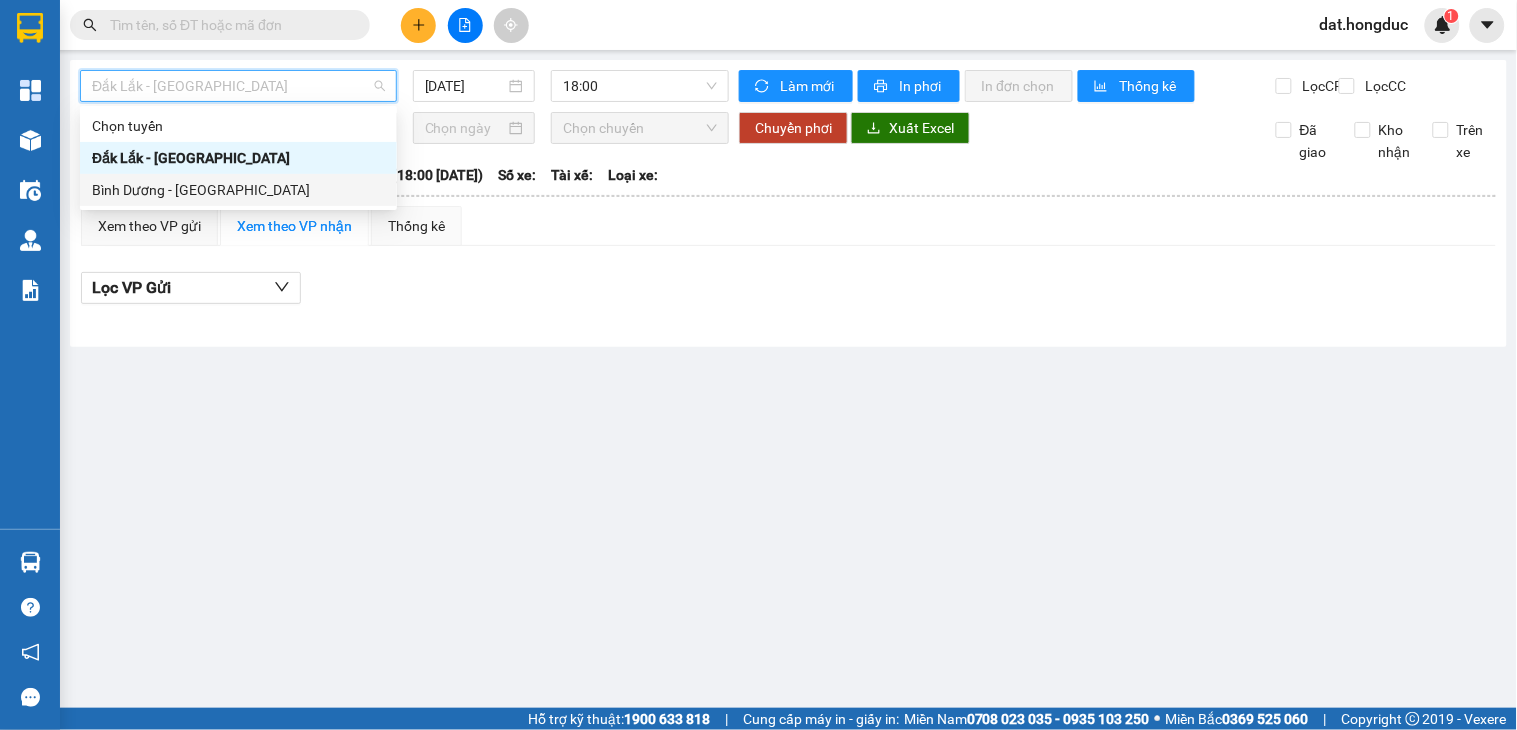 click on "Bình Dương - [GEOGRAPHIC_DATA]" at bounding box center [238, 190] 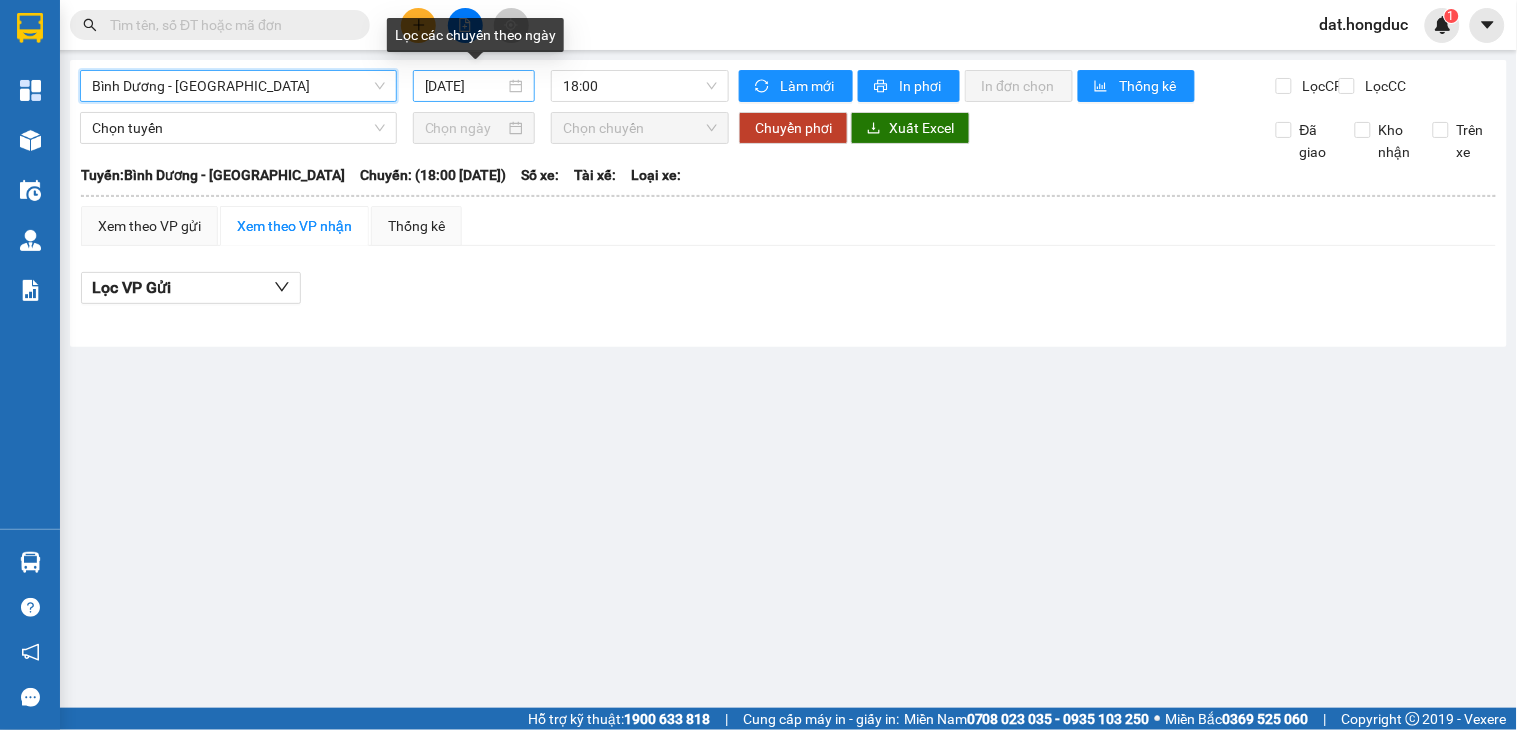 click on "[DATE]" at bounding box center [465, 86] 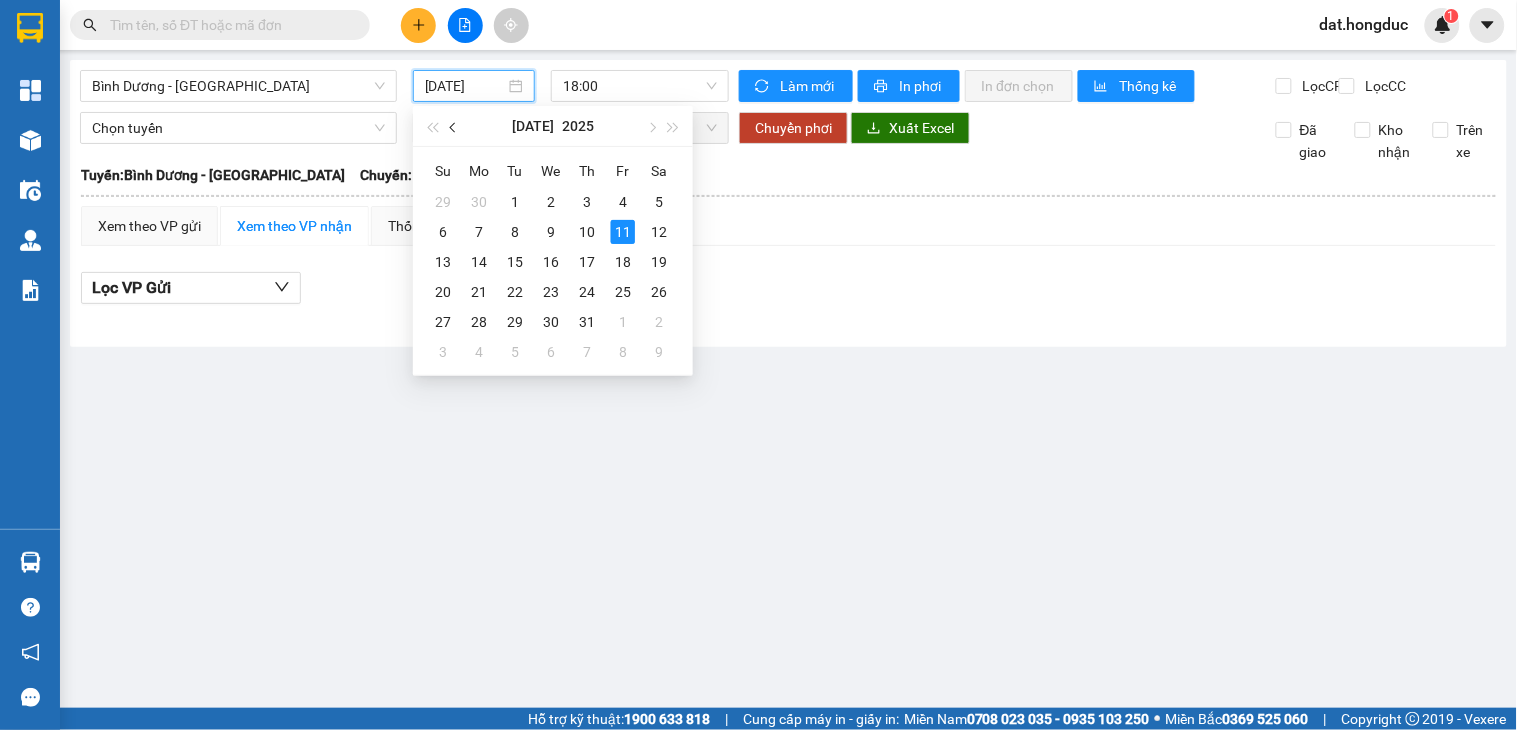 click at bounding box center [455, 128] 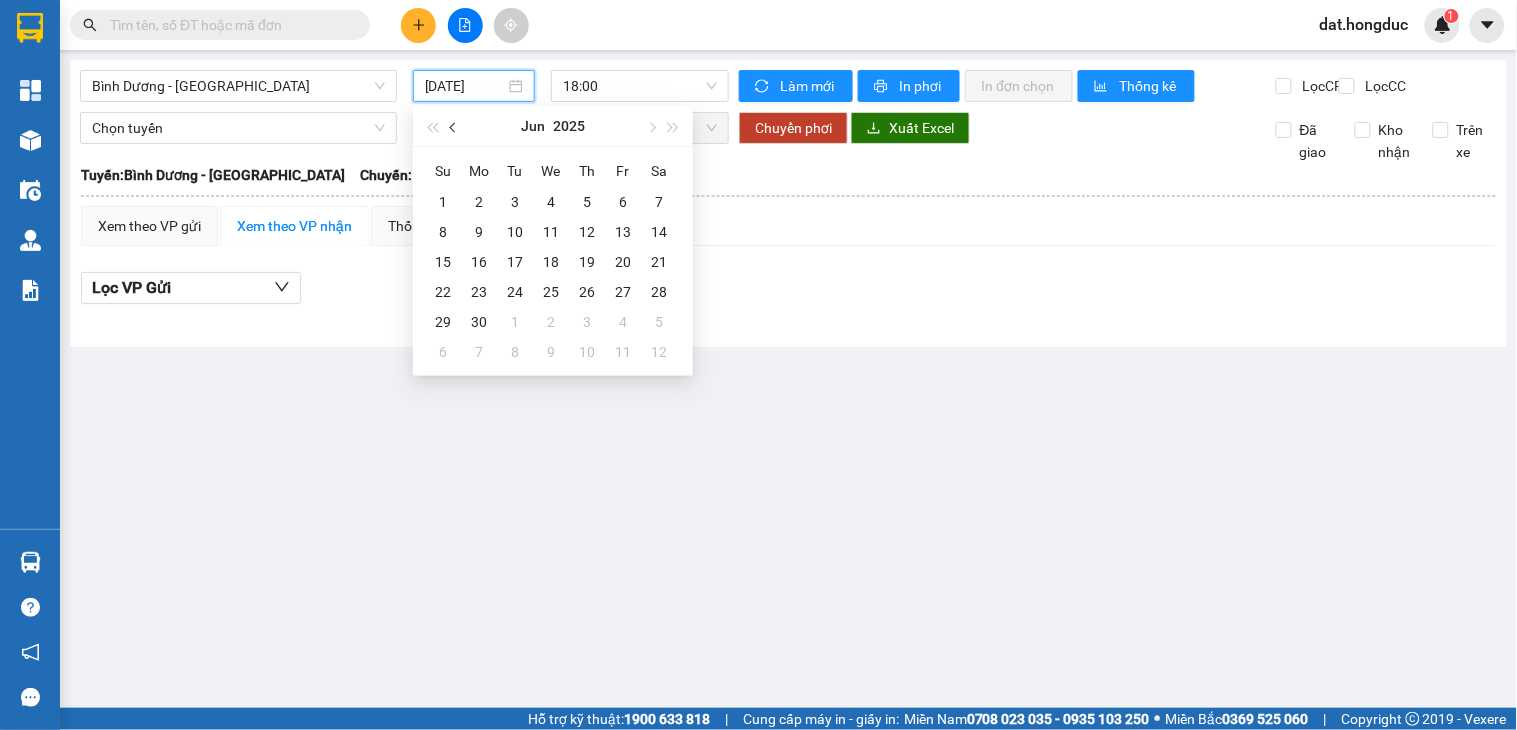 click at bounding box center (455, 128) 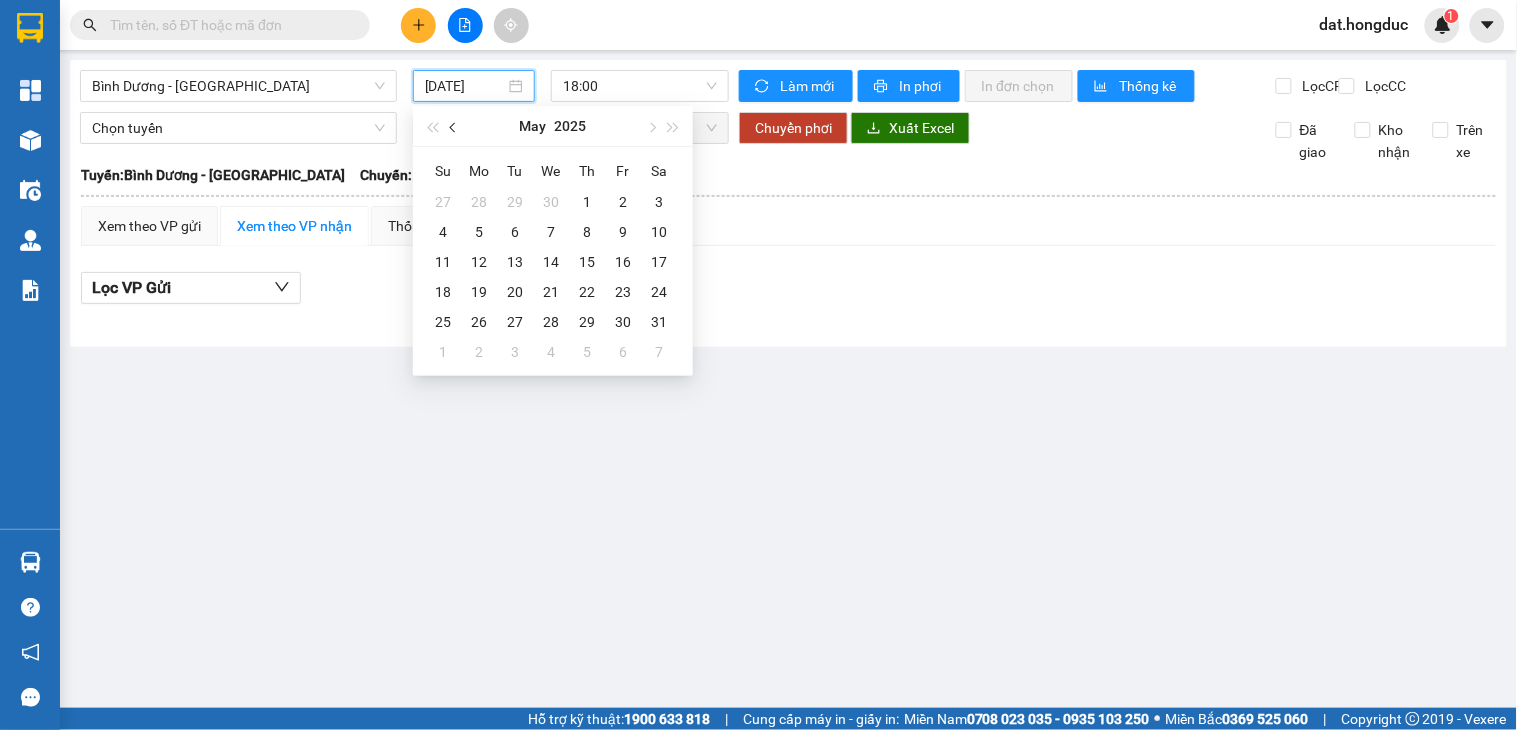 click at bounding box center [455, 128] 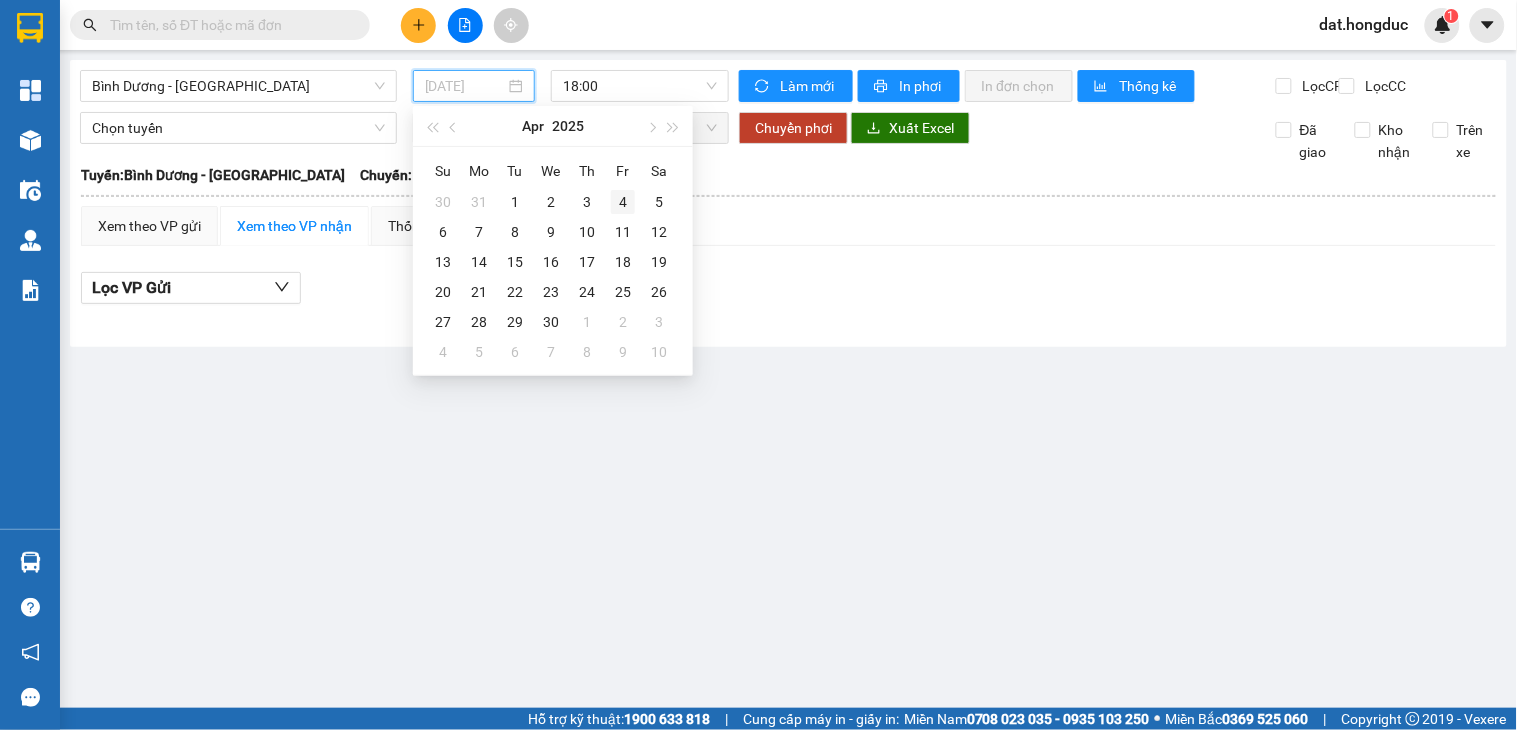 click on "4" at bounding box center (623, 202) 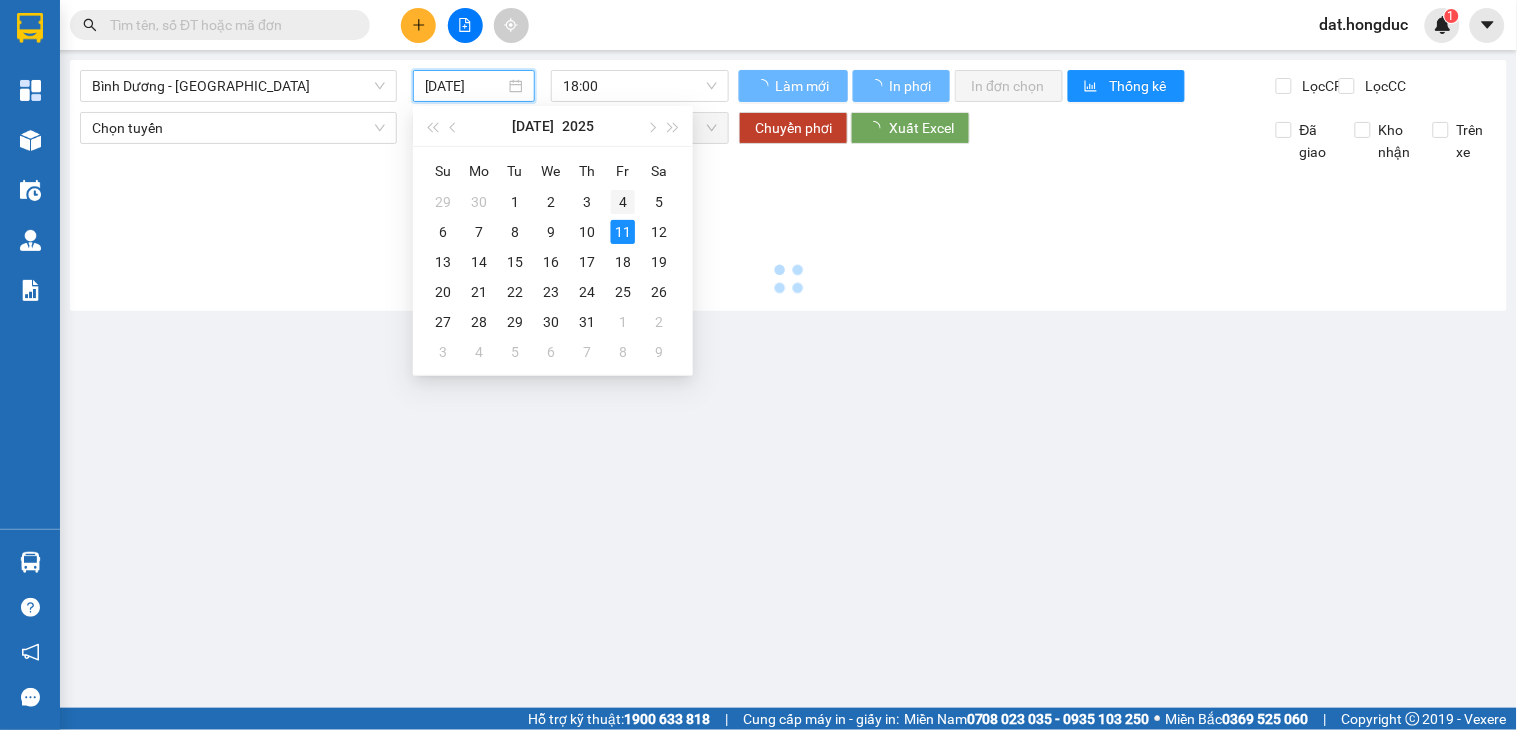 type on "[DATE]" 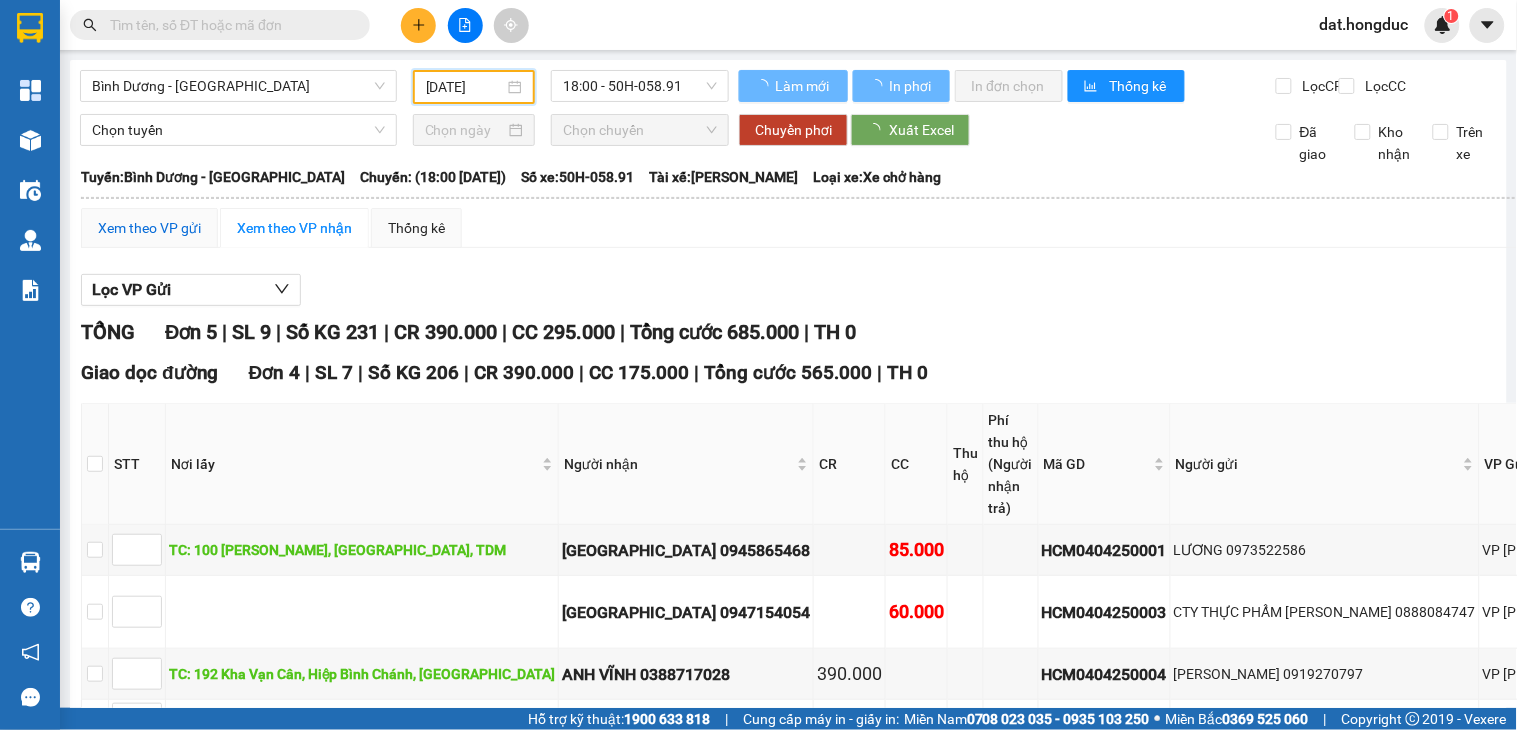 click on "Xem theo VP gửi" at bounding box center (149, 228) 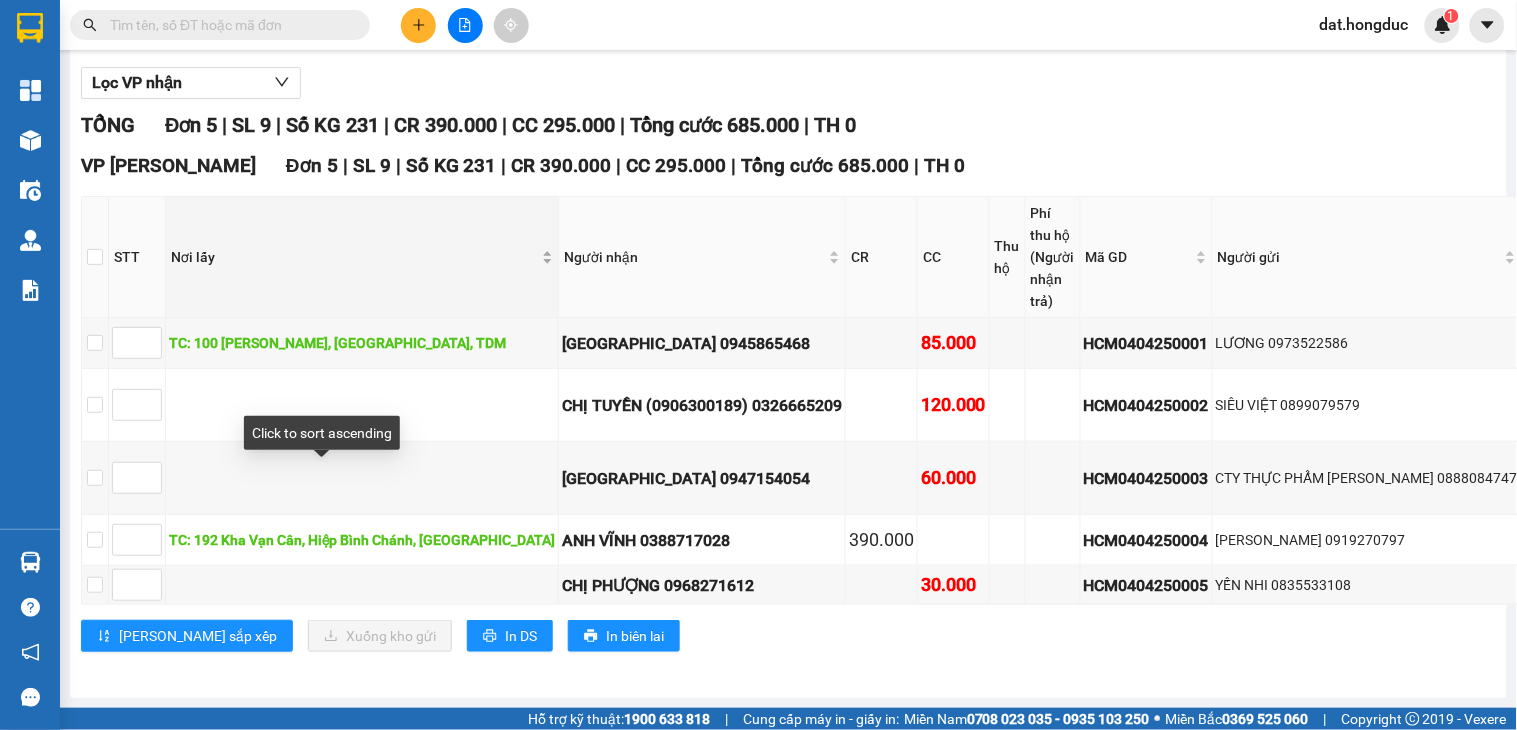 scroll, scrollTop: 364, scrollLeft: 0, axis: vertical 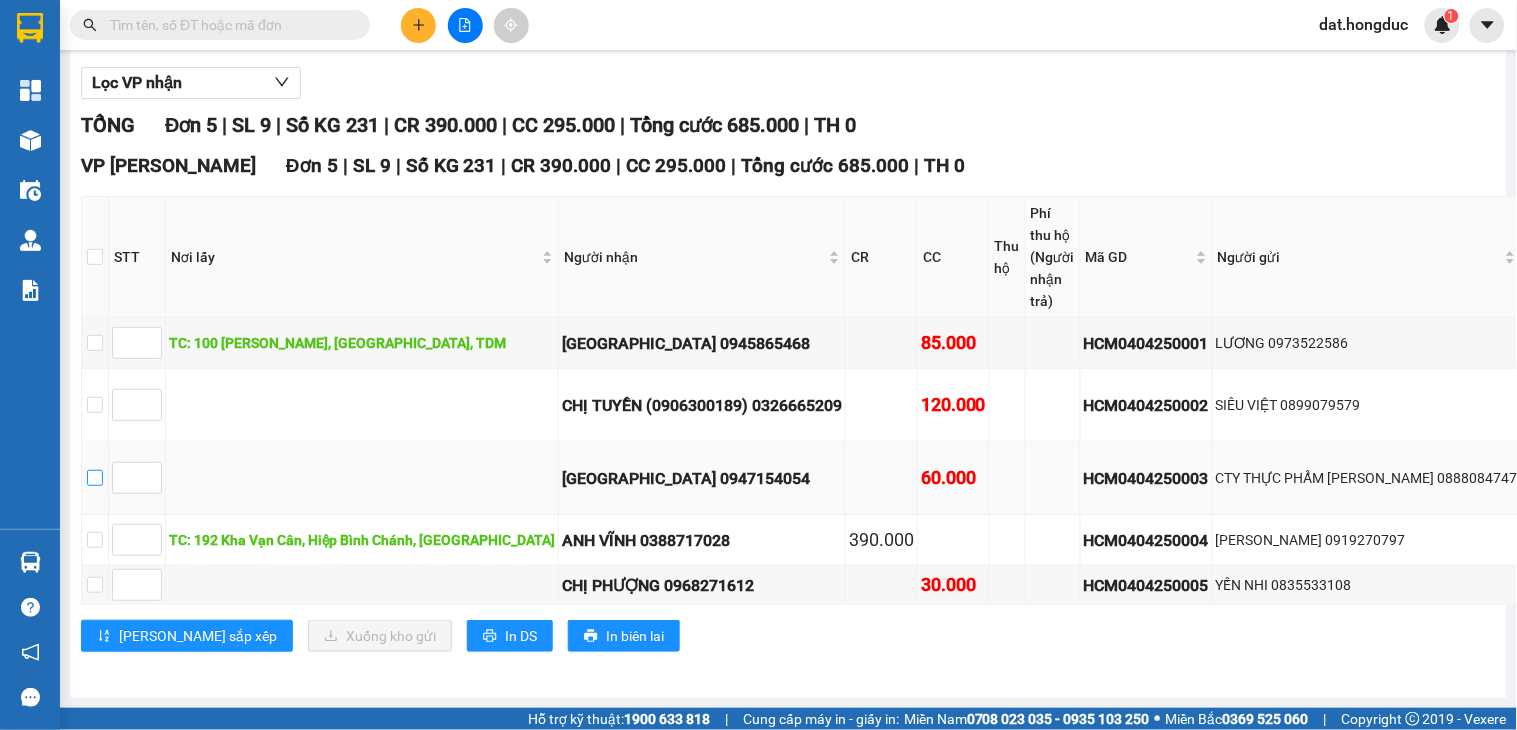 click at bounding box center [95, 478] 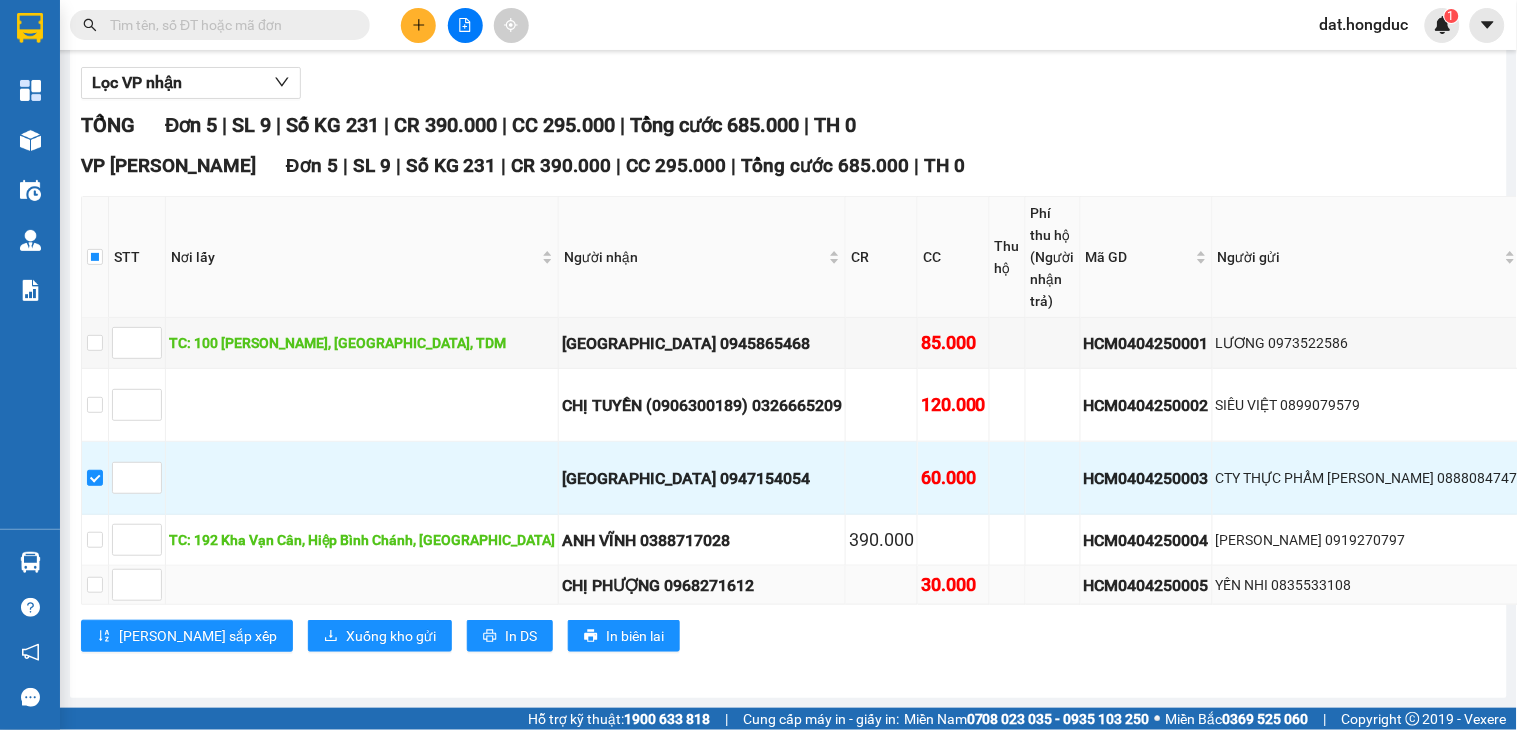 click at bounding box center (95, 585) 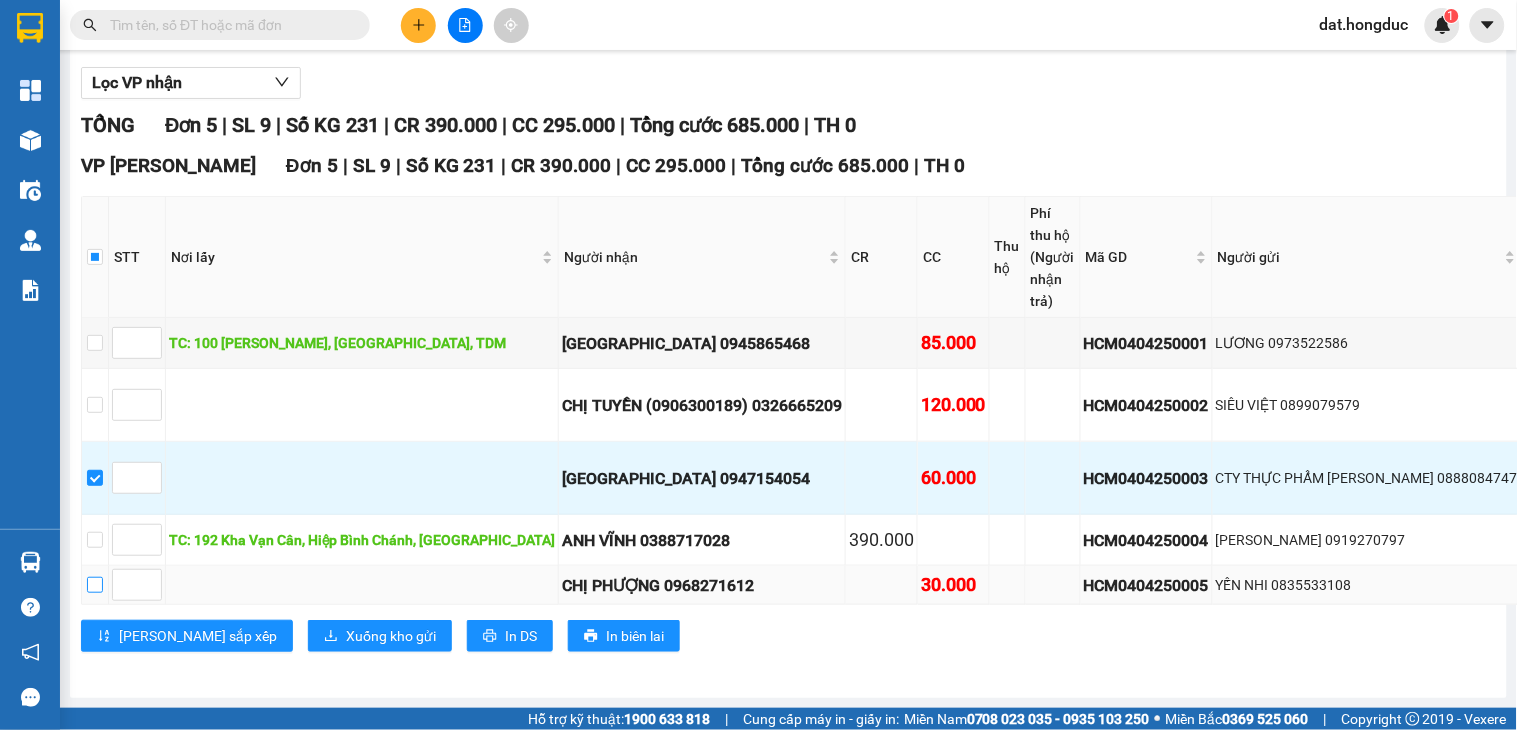 click at bounding box center (95, 585) 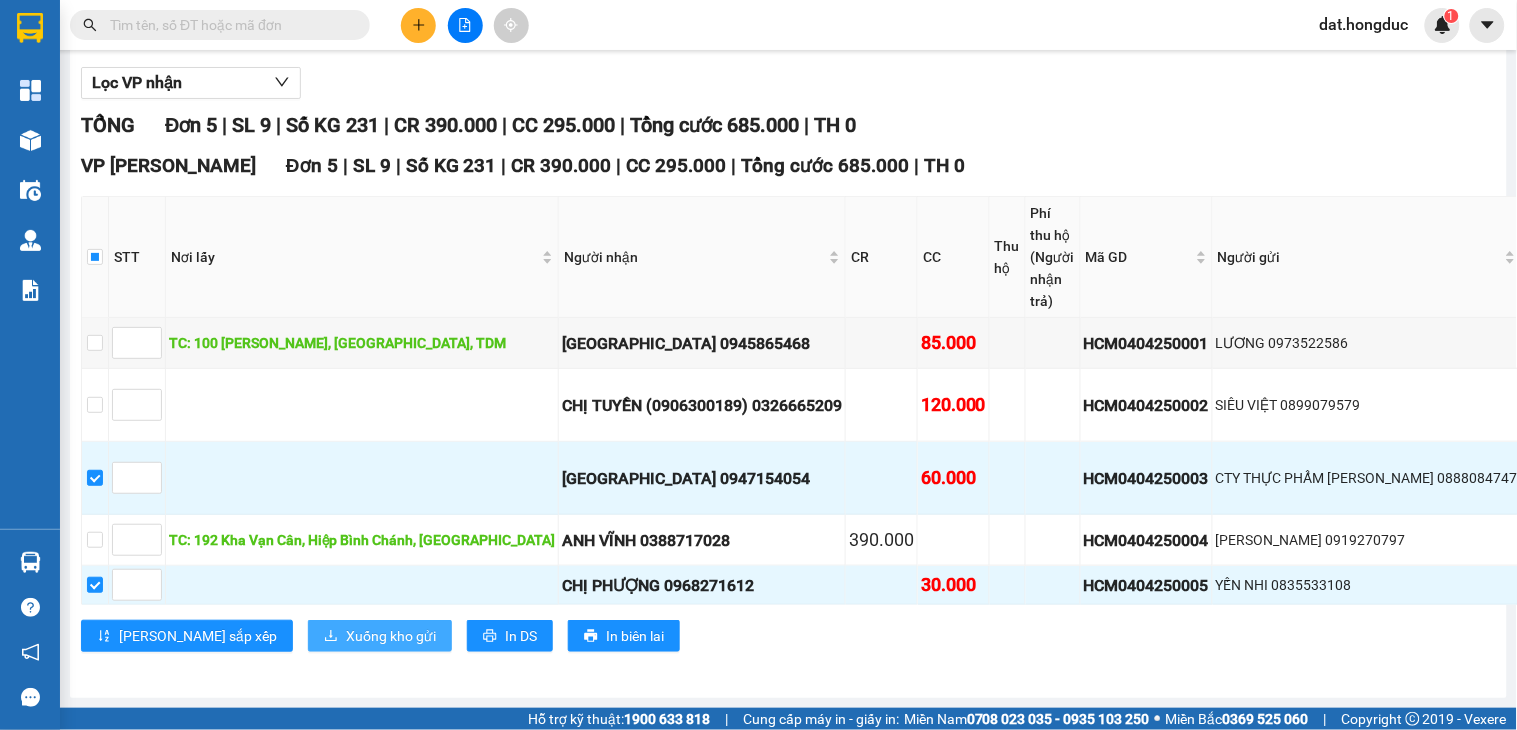 click on "Xuống kho gửi" at bounding box center [391, 636] 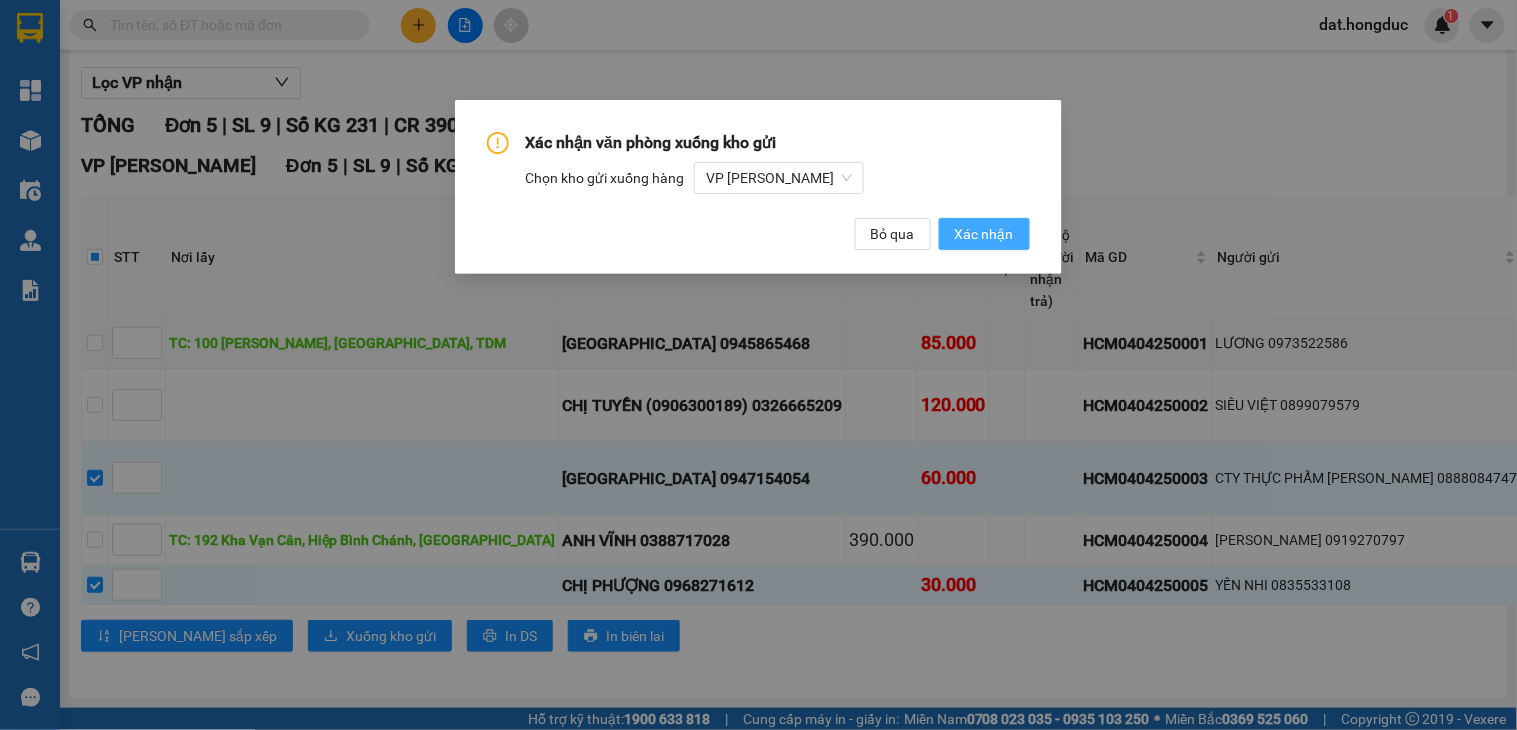click on "Xác nhận" at bounding box center [984, 234] 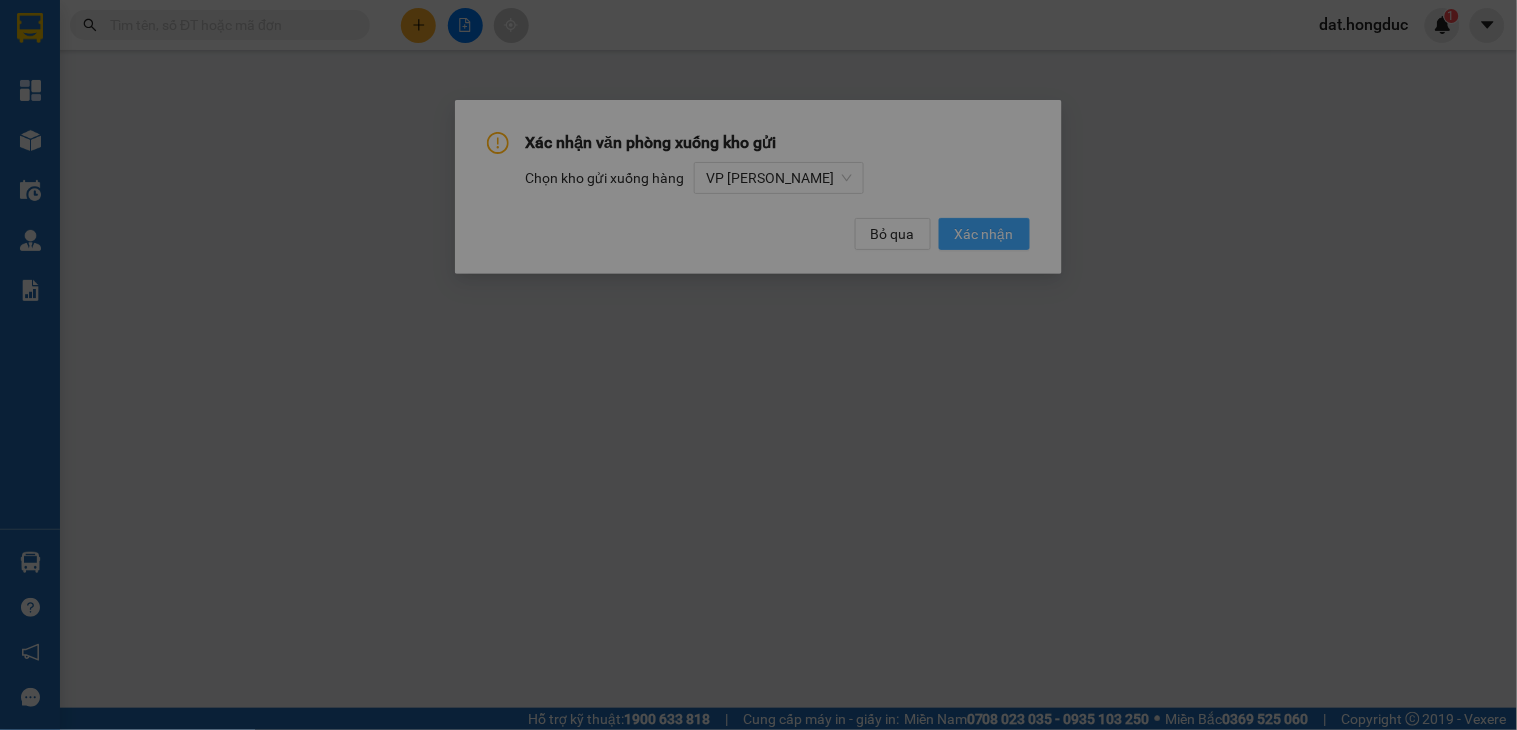 scroll, scrollTop: 0, scrollLeft: 0, axis: both 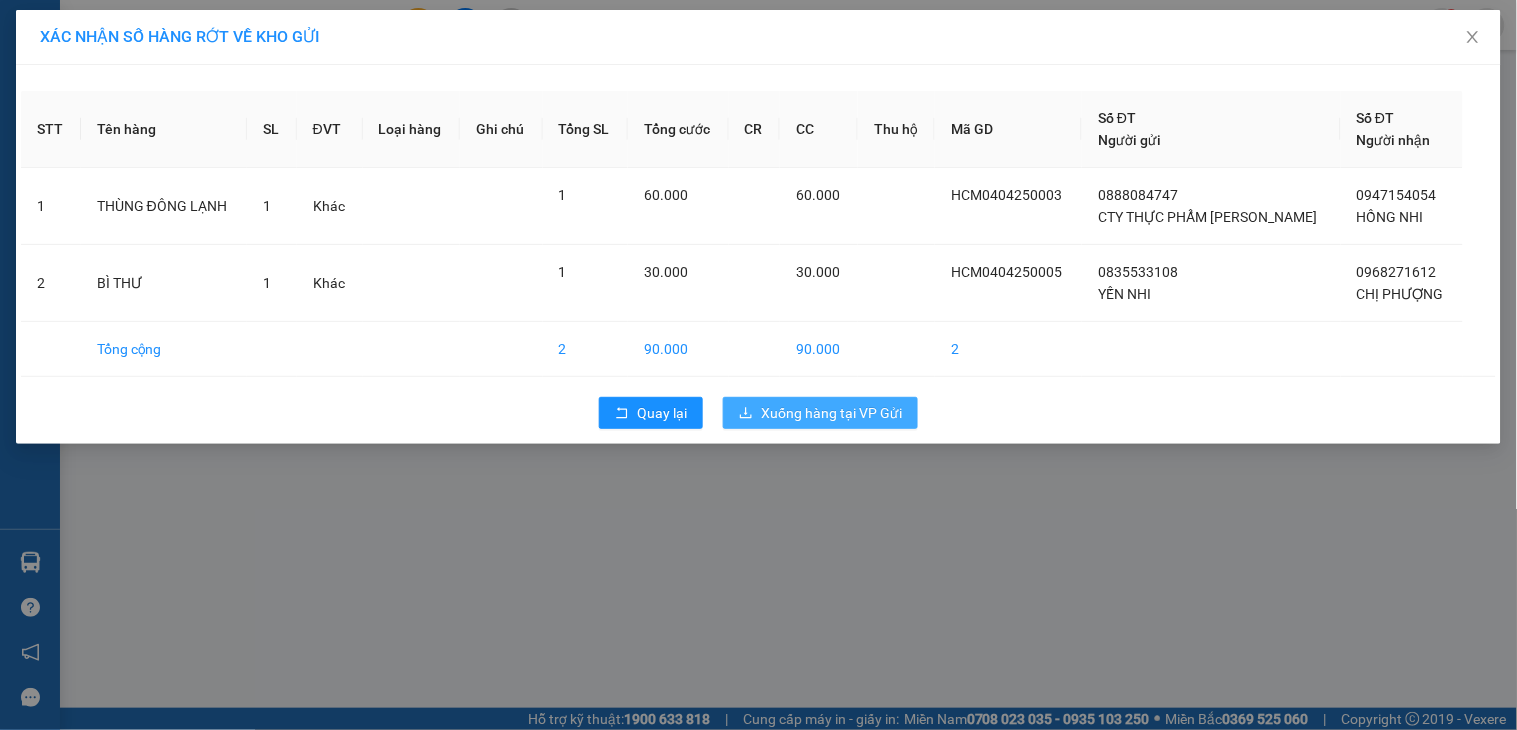 click on "Xuống hàng tại VP Gửi" at bounding box center (831, 413) 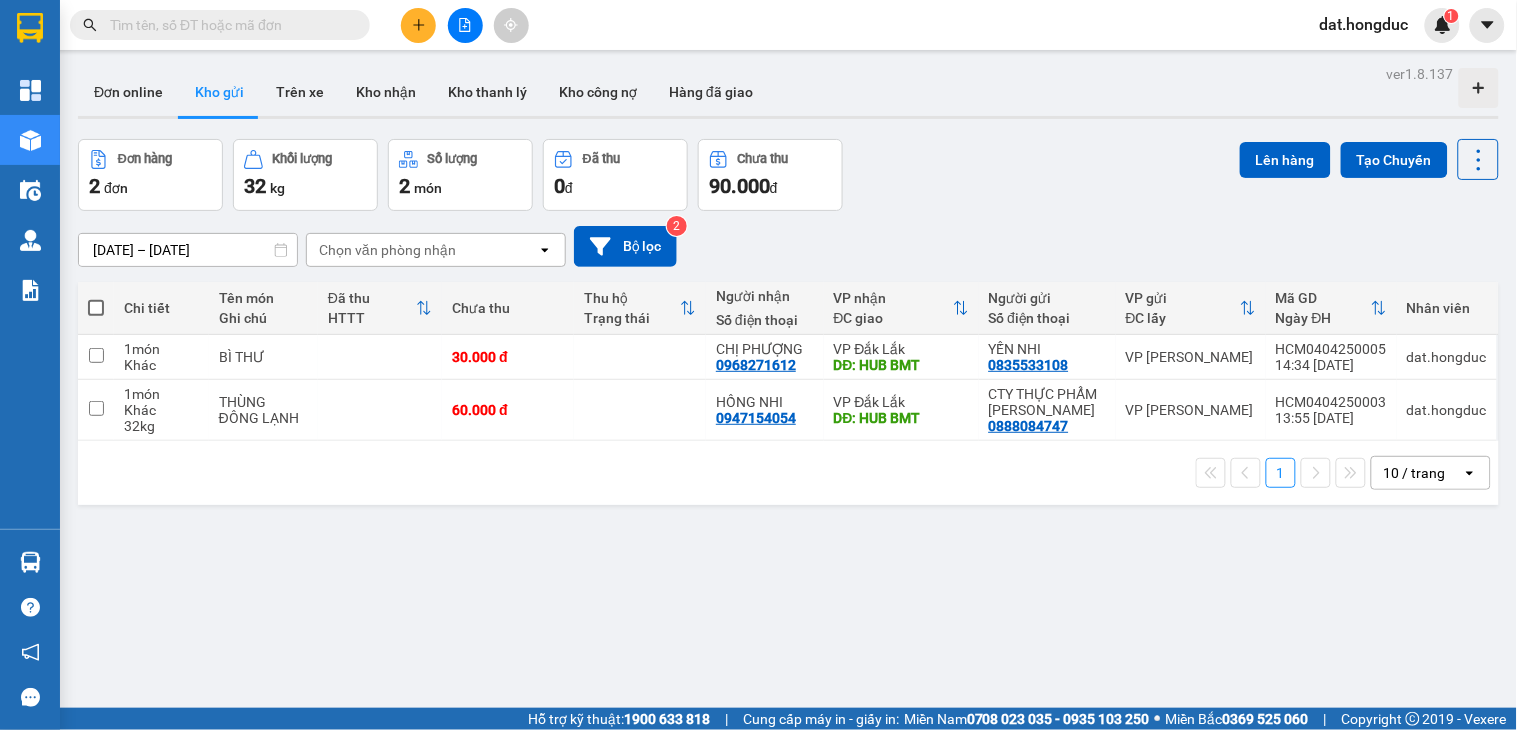 click at bounding box center [465, 25] 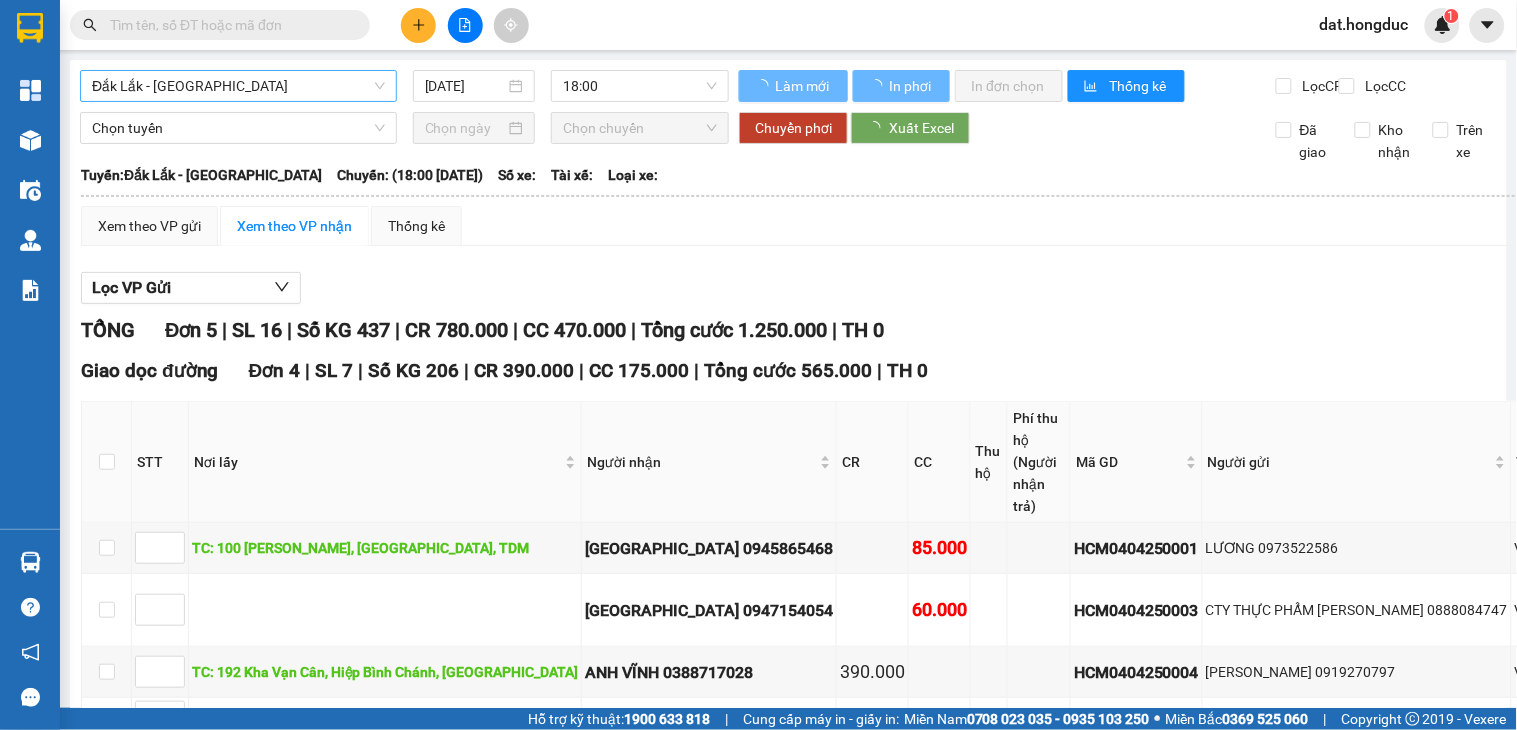 type on "[DATE]" 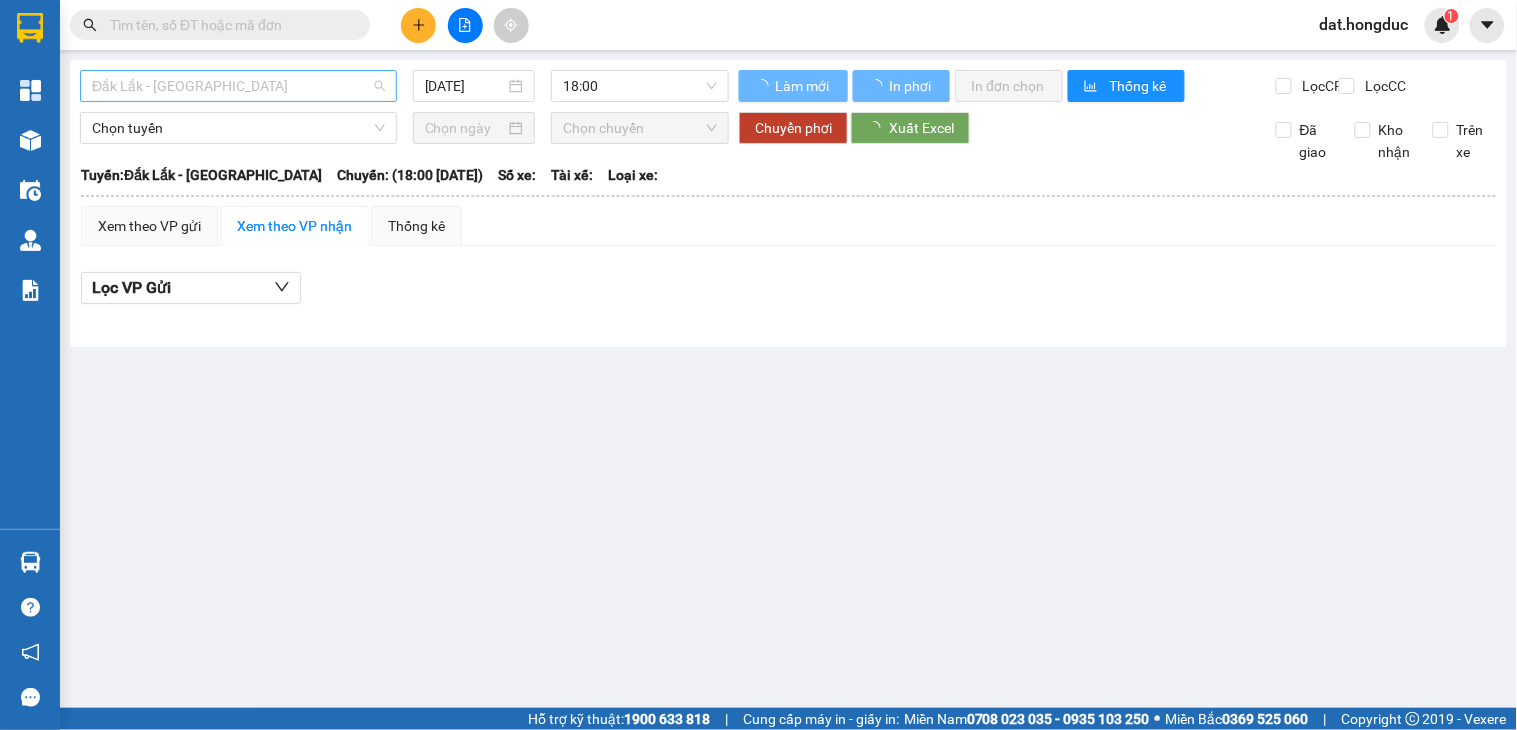 click on "Đắk Lắk - [GEOGRAPHIC_DATA]" at bounding box center (238, 86) 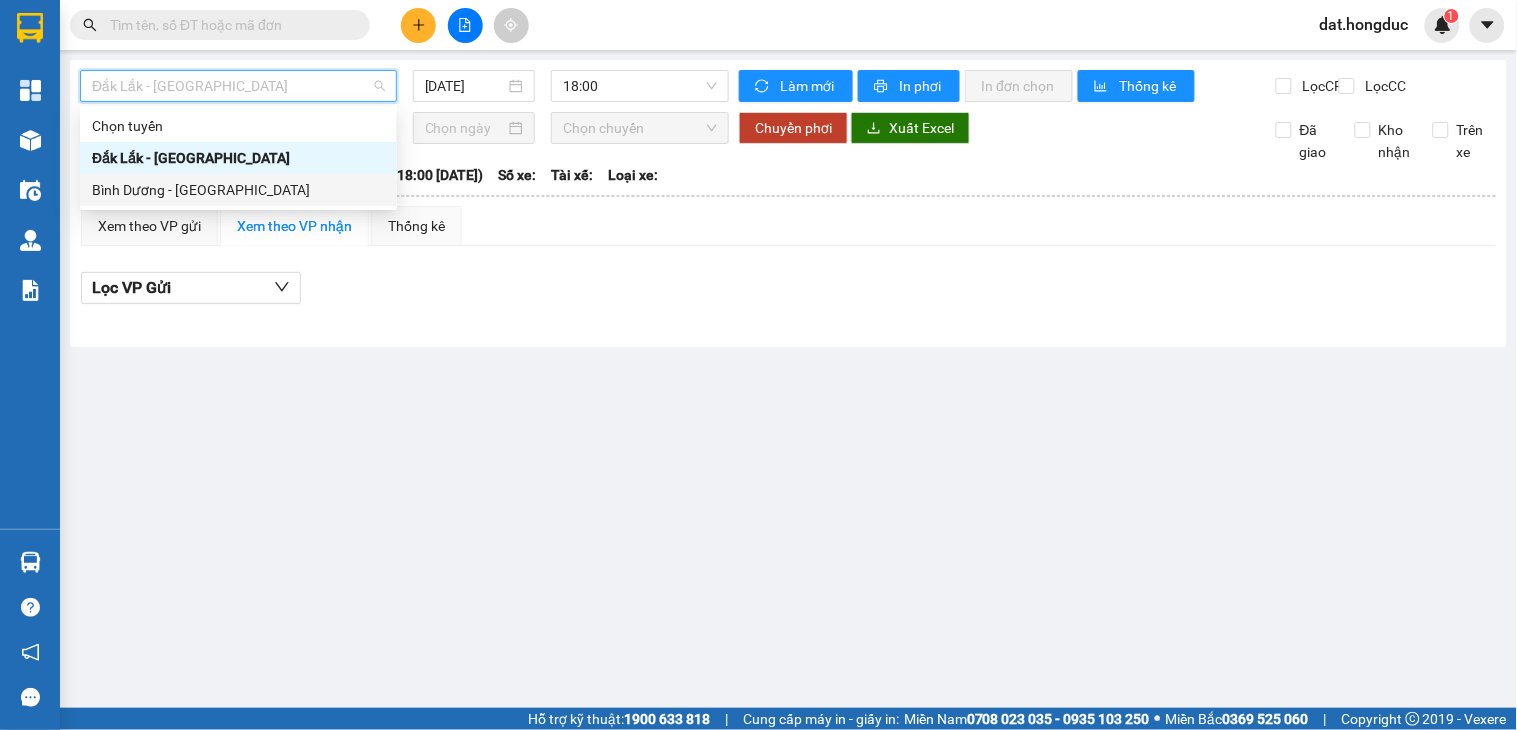 click on "Bình Dương - [GEOGRAPHIC_DATA]" at bounding box center (238, 190) 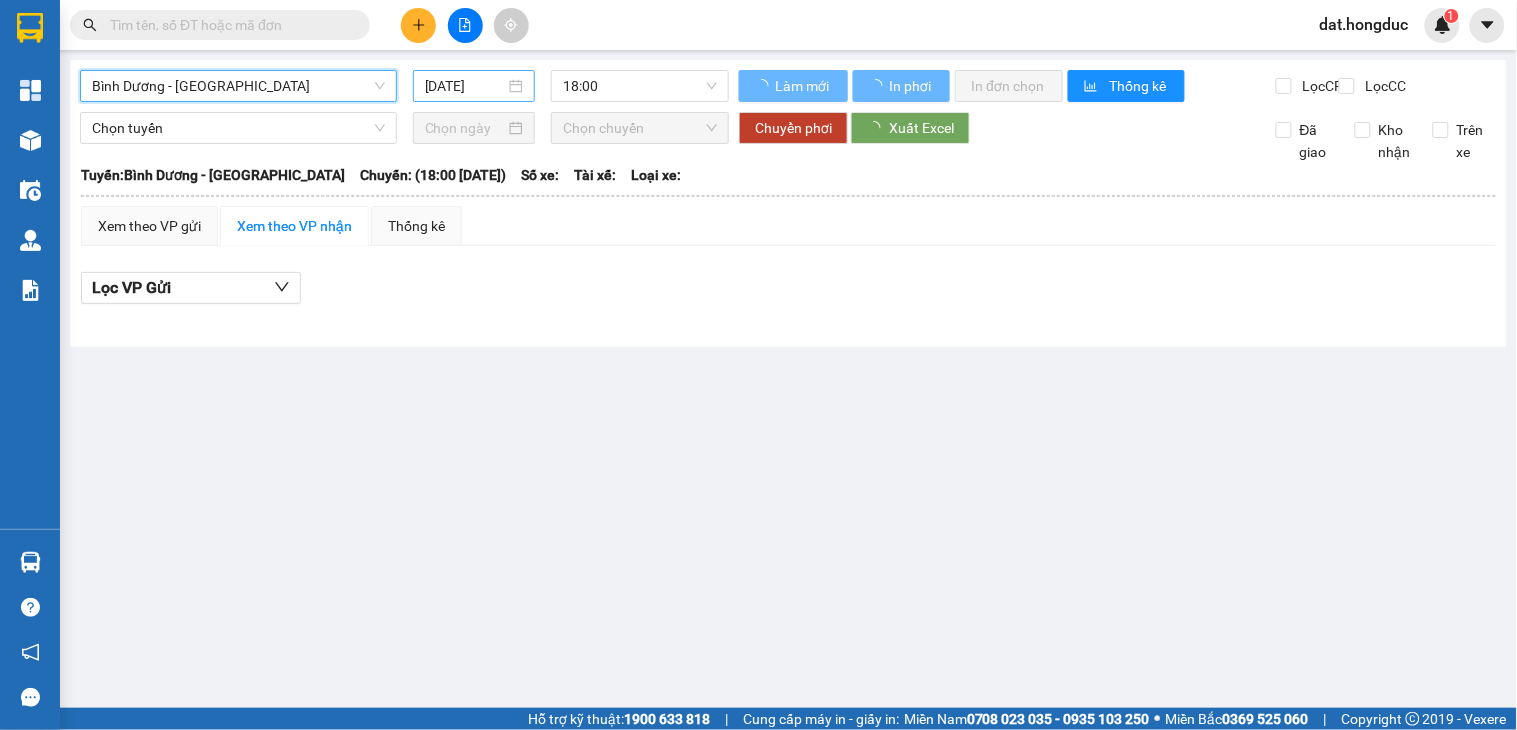 click on "[DATE]" at bounding box center (465, 86) 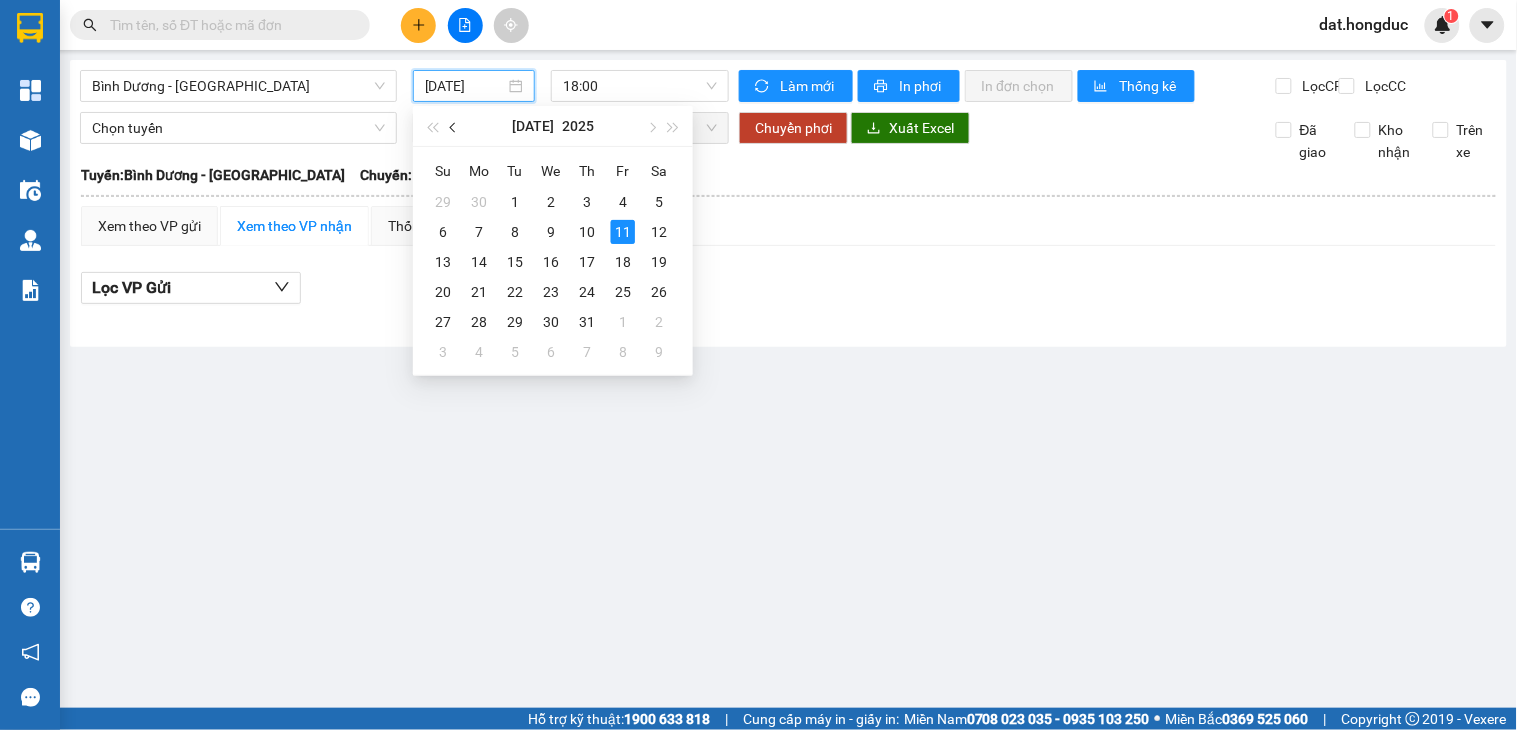 click at bounding box center (454, 126) 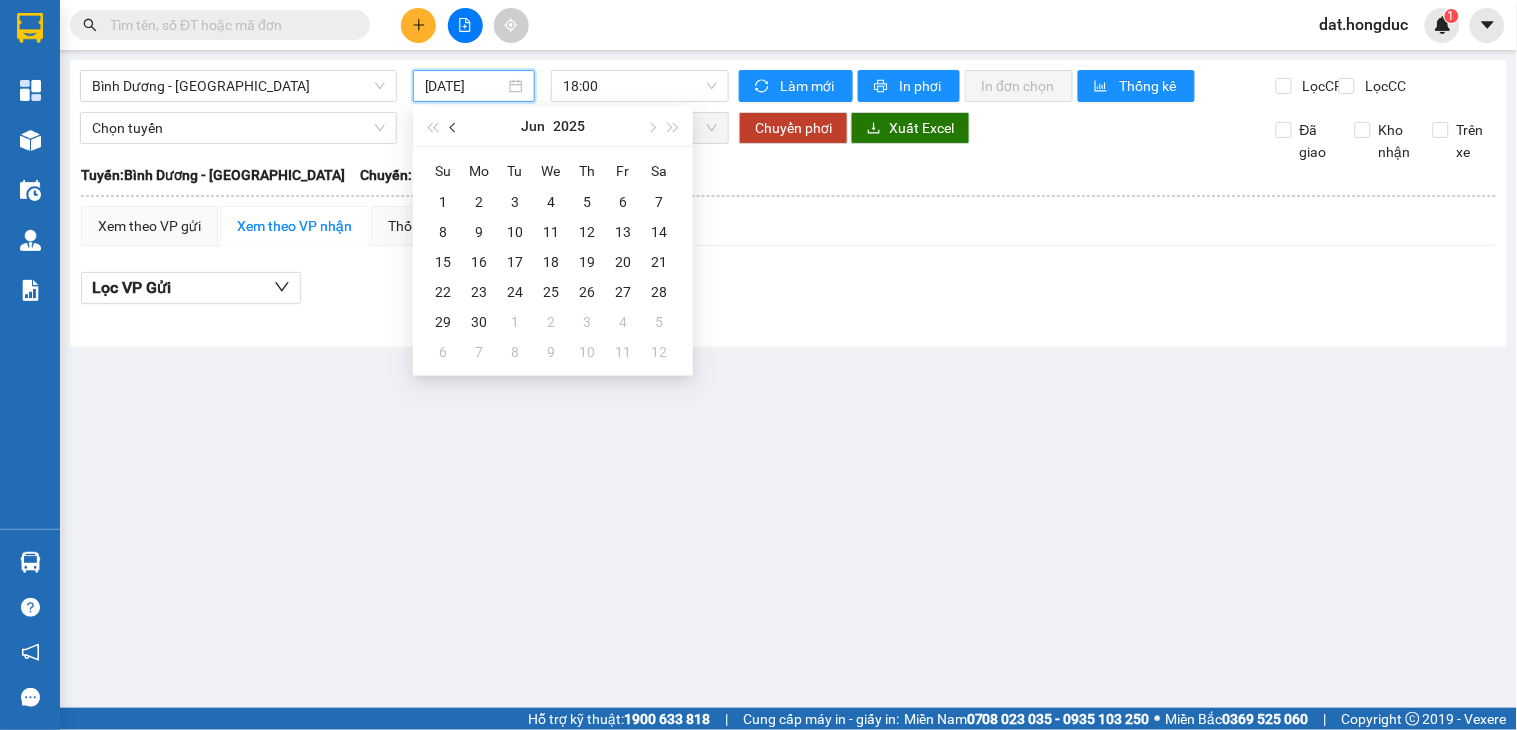click at bounding box center (454, 126) 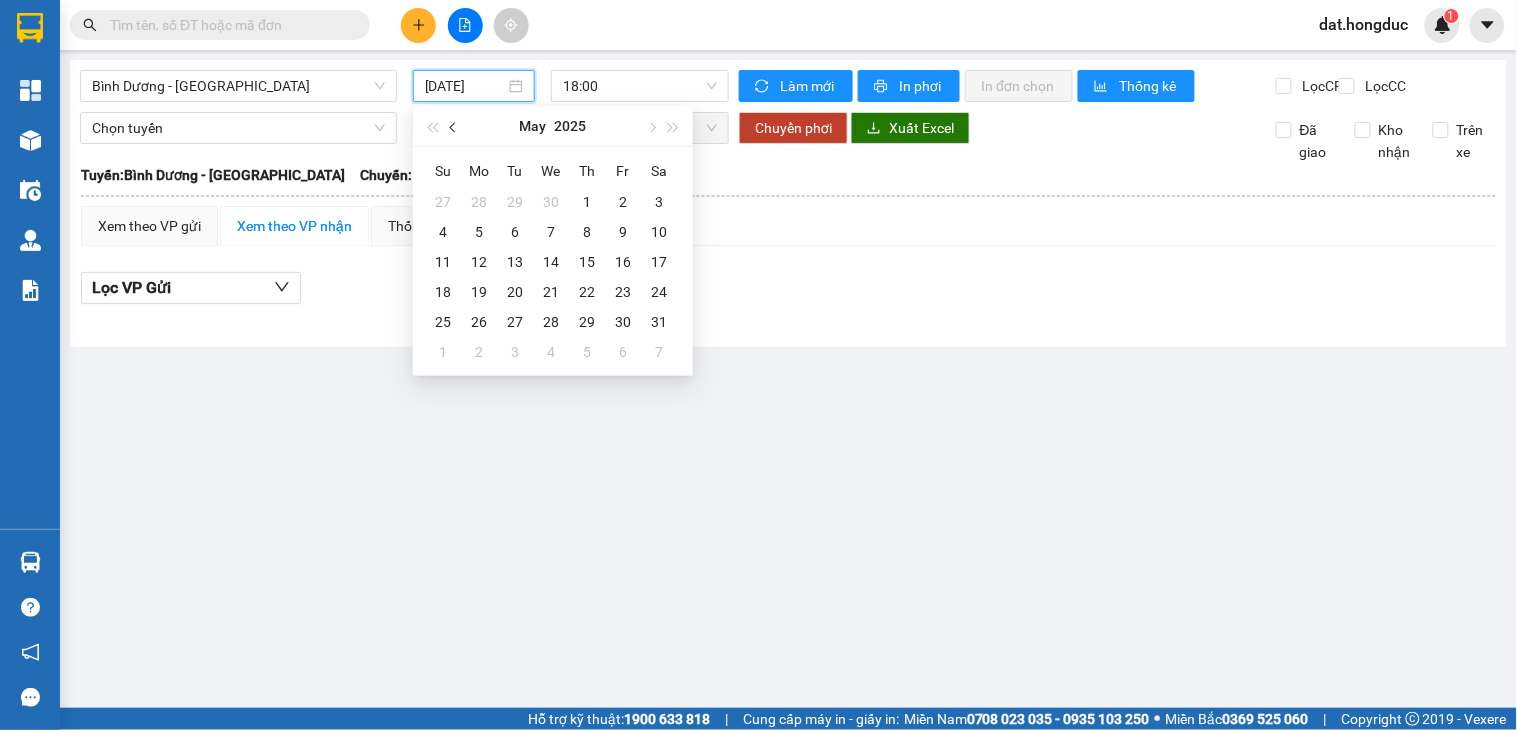 click at bounding box center (454, 126) 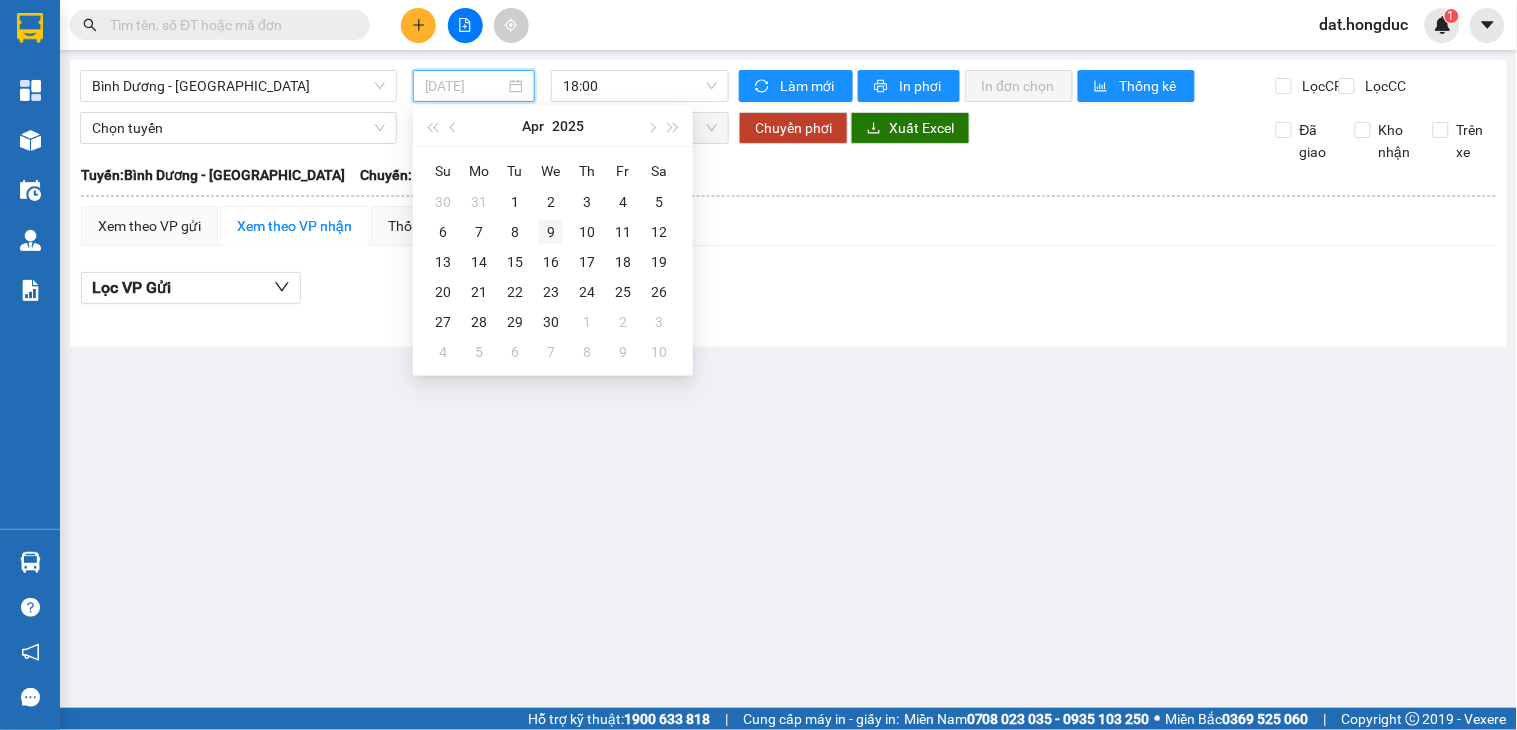 click on "9" at bounding box center (551, 232) 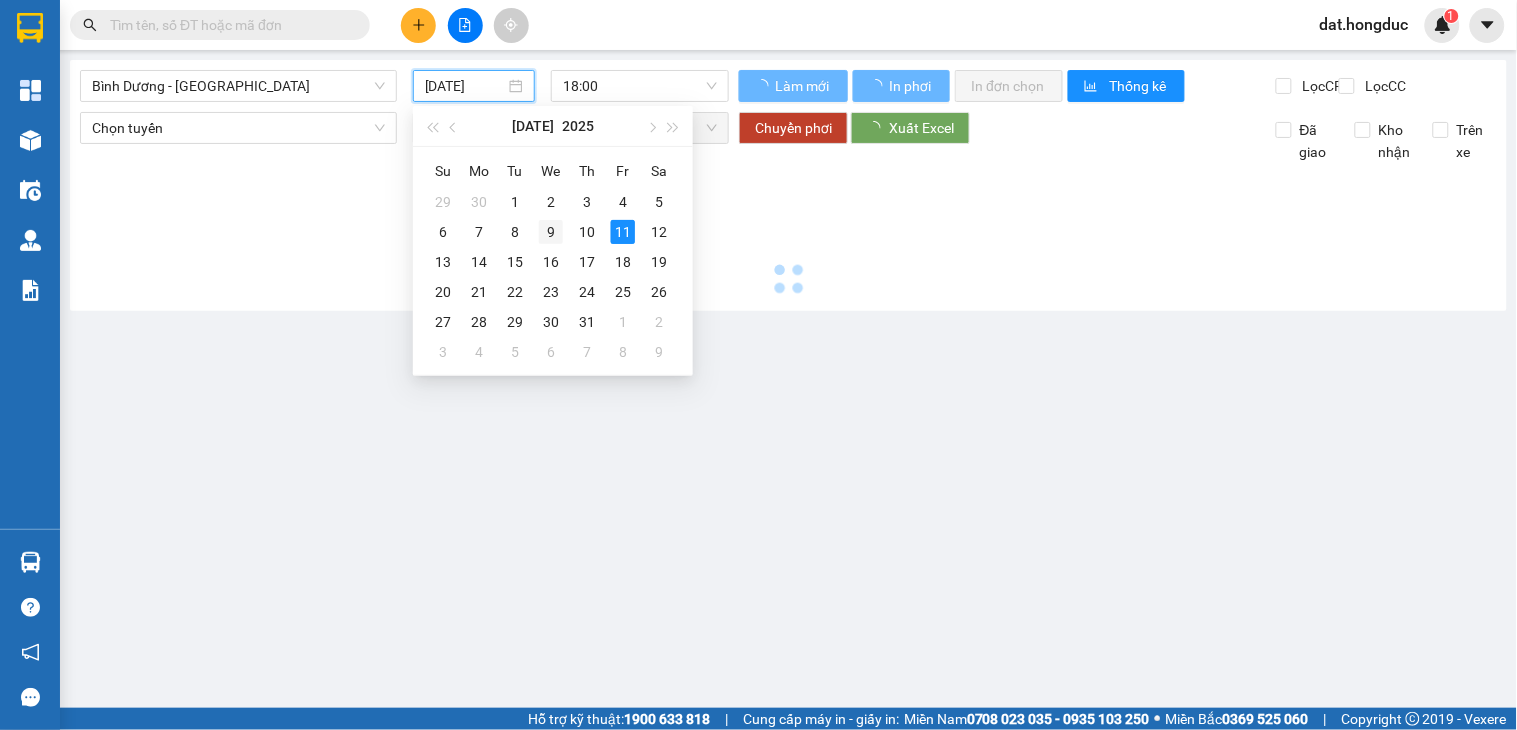 type on "[DATE]" 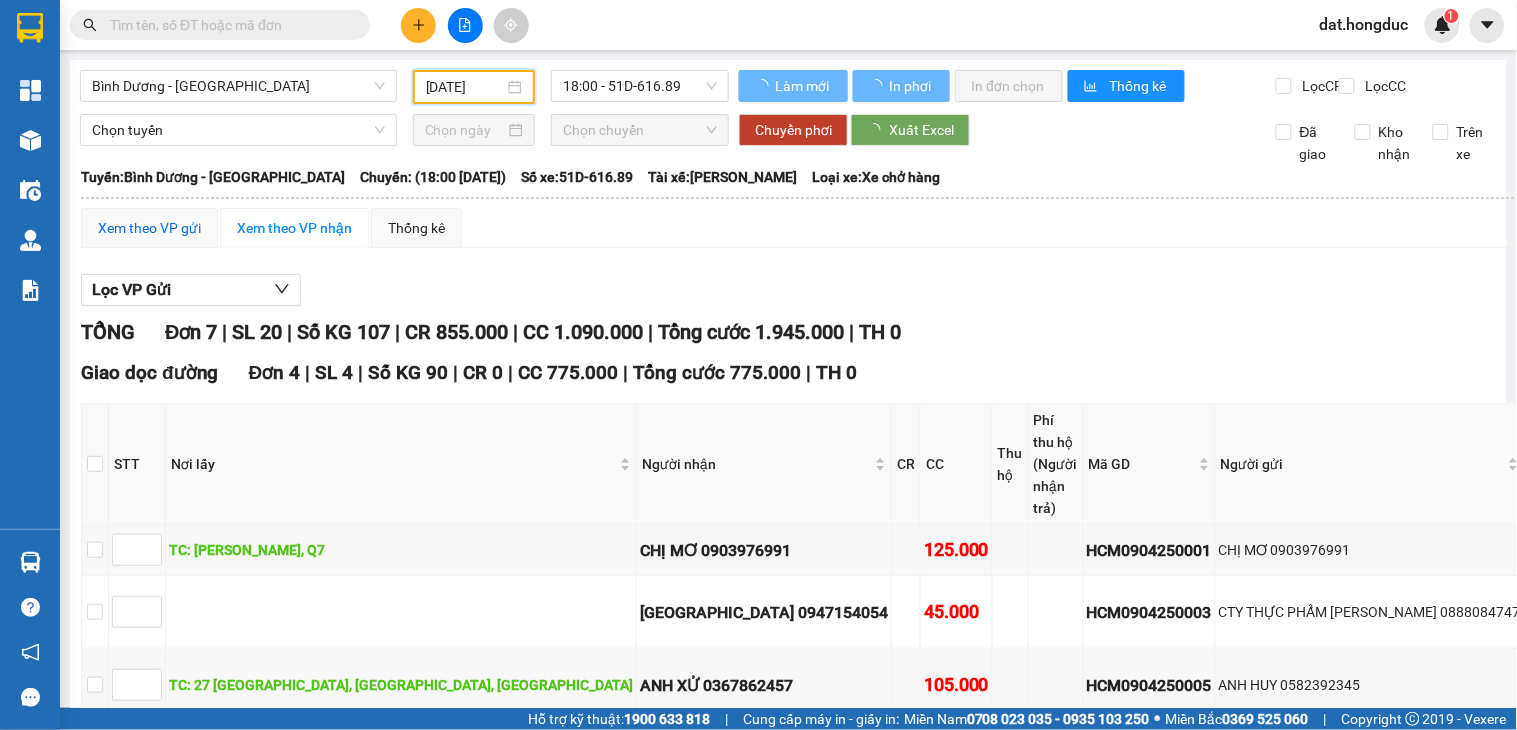 click on "Xem theo VP gửi" at bounding box center (149, 228) 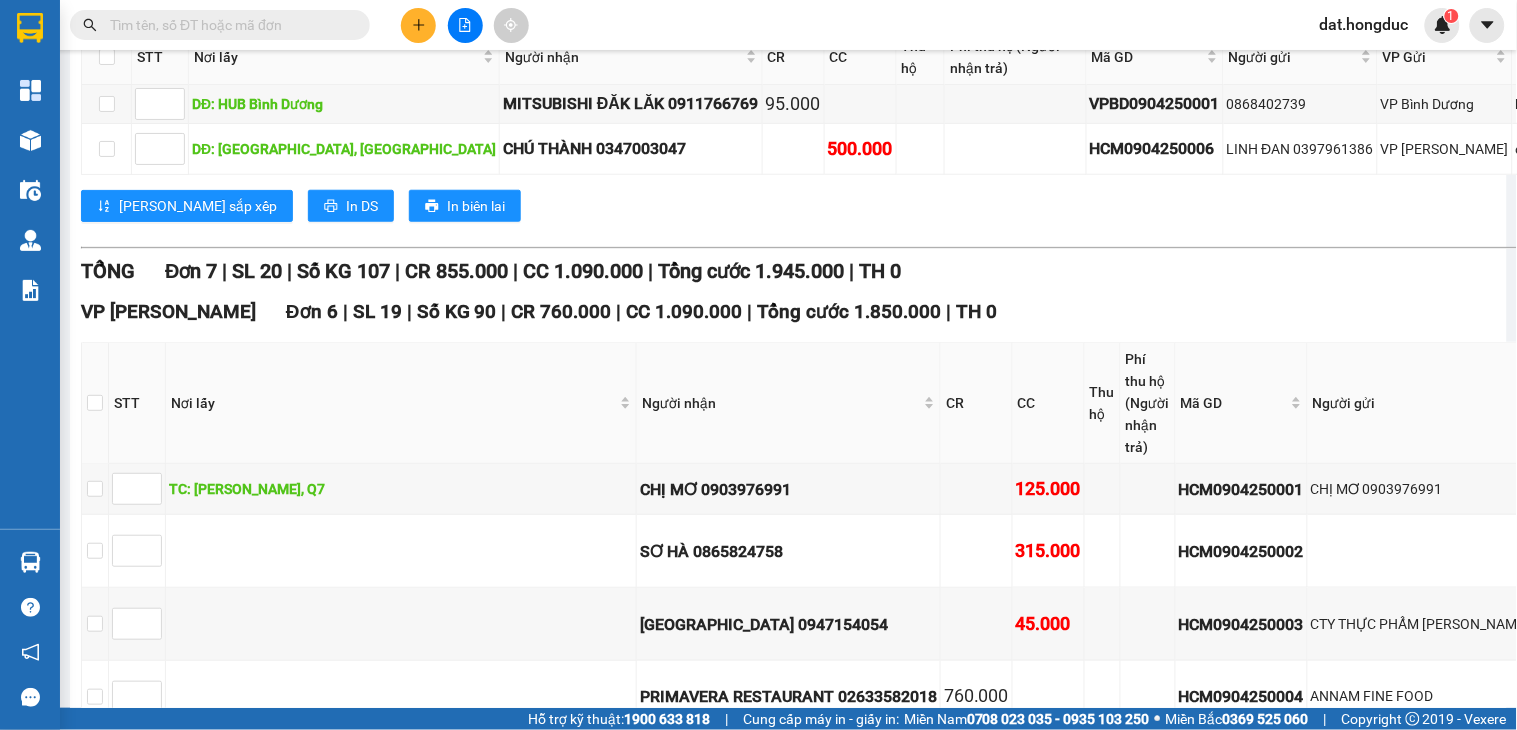 scroll, scrollTop: 555, scrollLeft: 0, axis: vertical 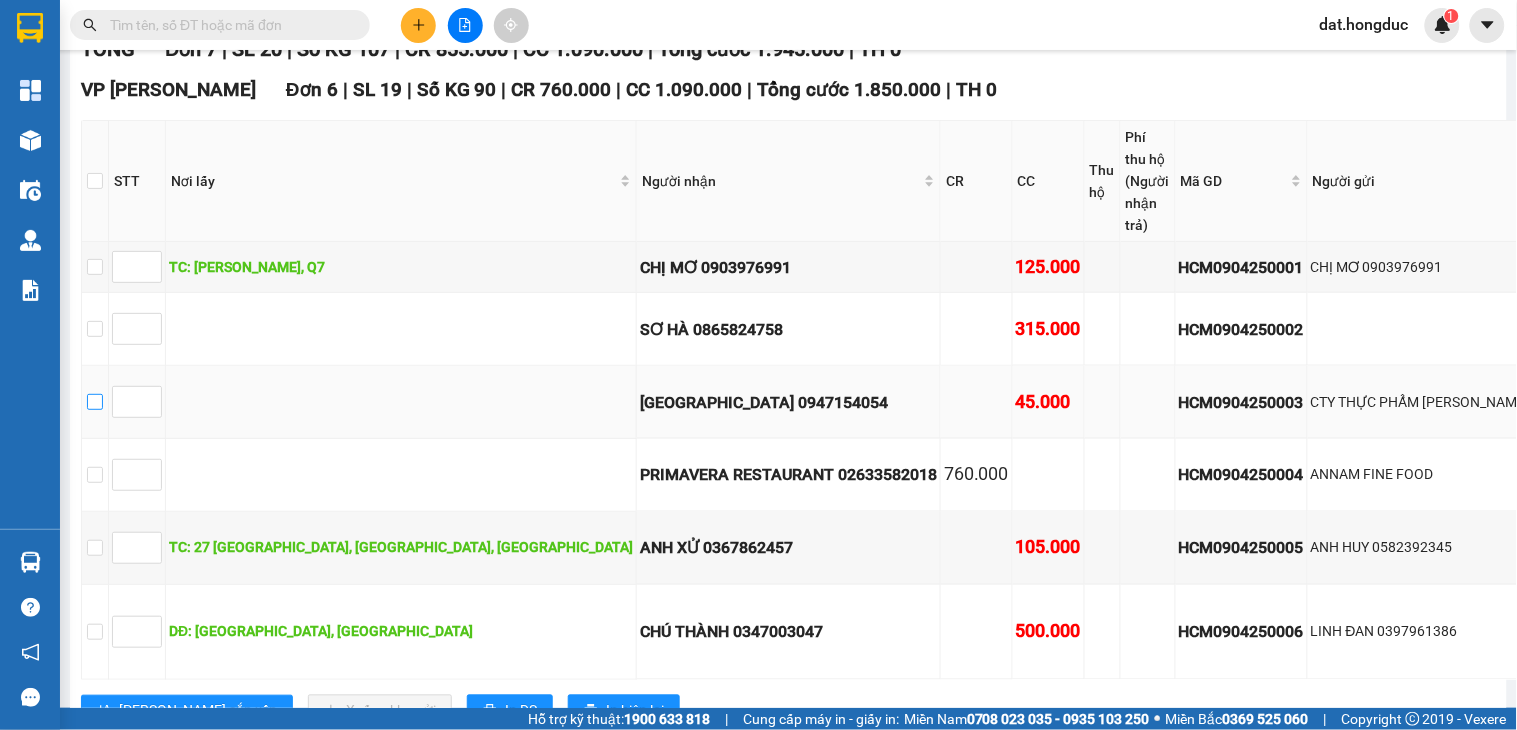 click at bounding box center [95, 402] 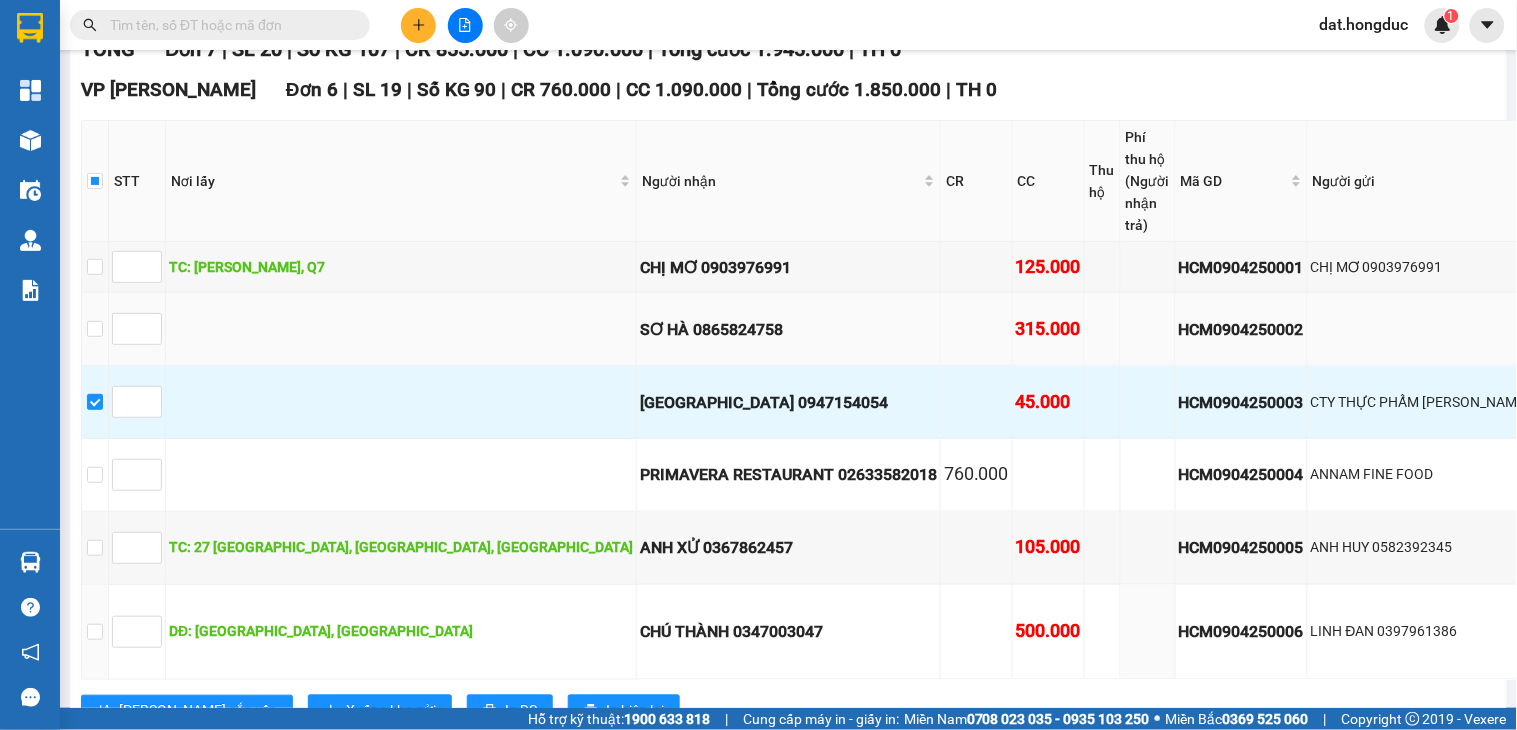 scroll, scrollTop: 888, scrollLeft: 0, axis: vertical 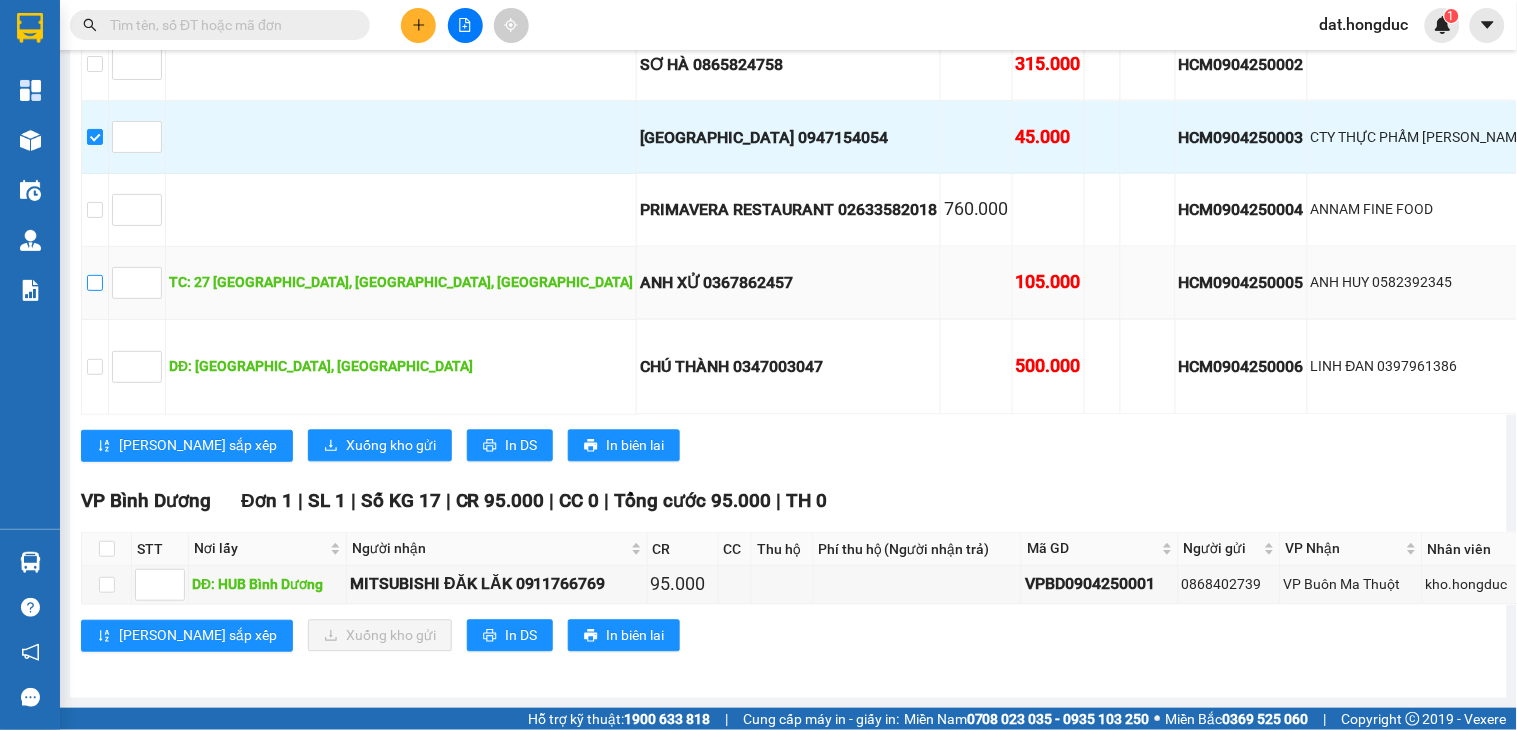 click at bounding box center [95, 283] 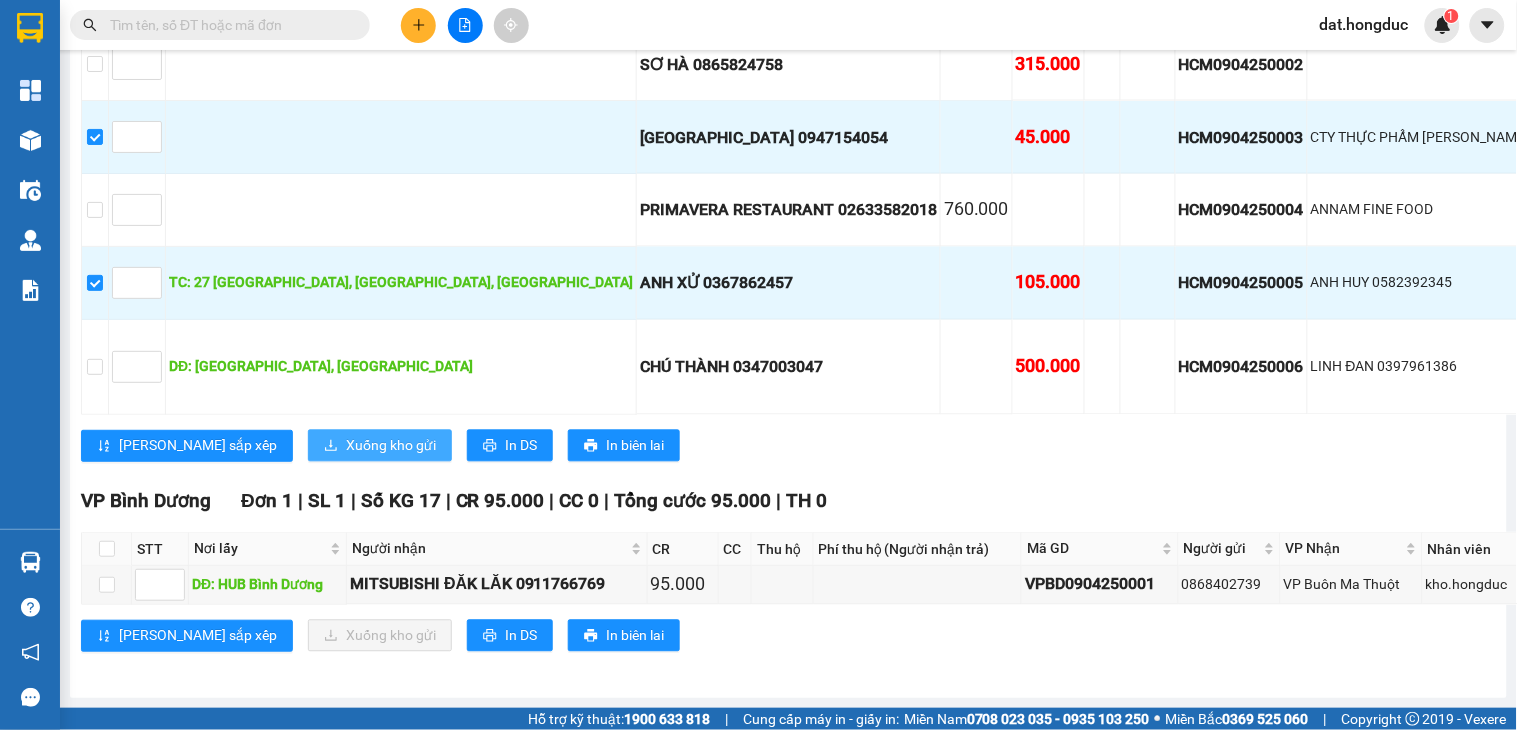 click on "Xuống kho gửi" at bounding box center [391, 446] 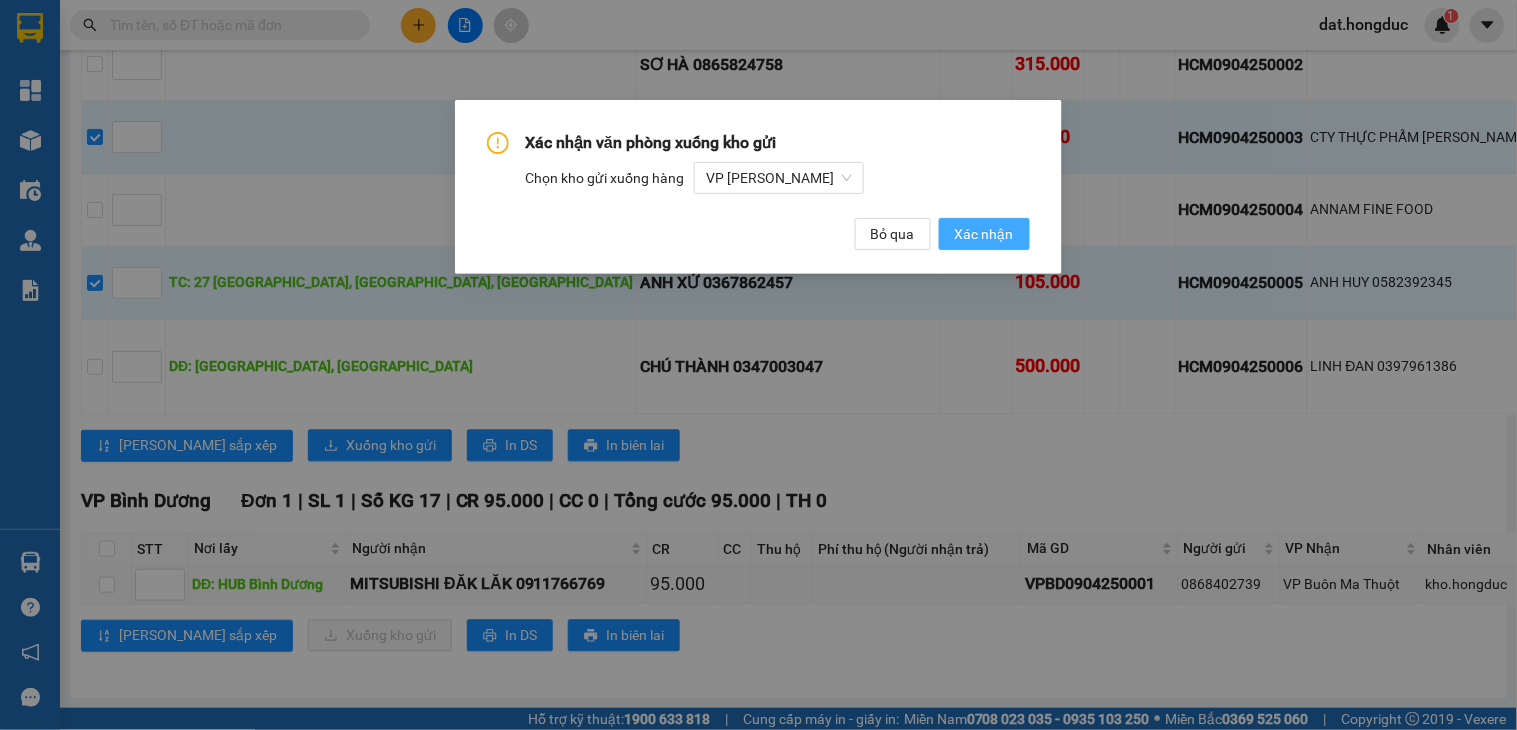 click on "Xác nhận" at bounding box center [984, 234] 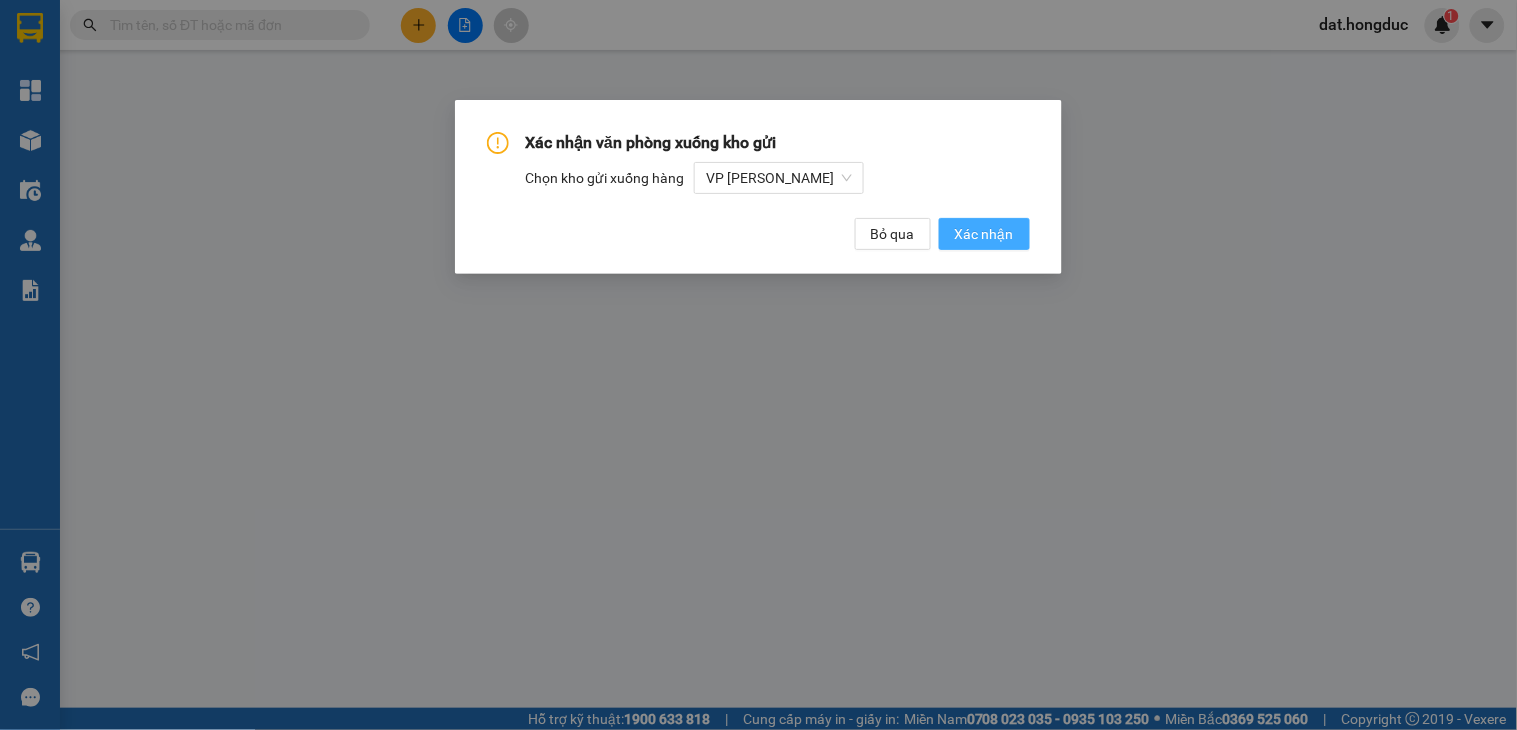 scroll, scrollTop: 0, scrollLeft: 0, axis: both 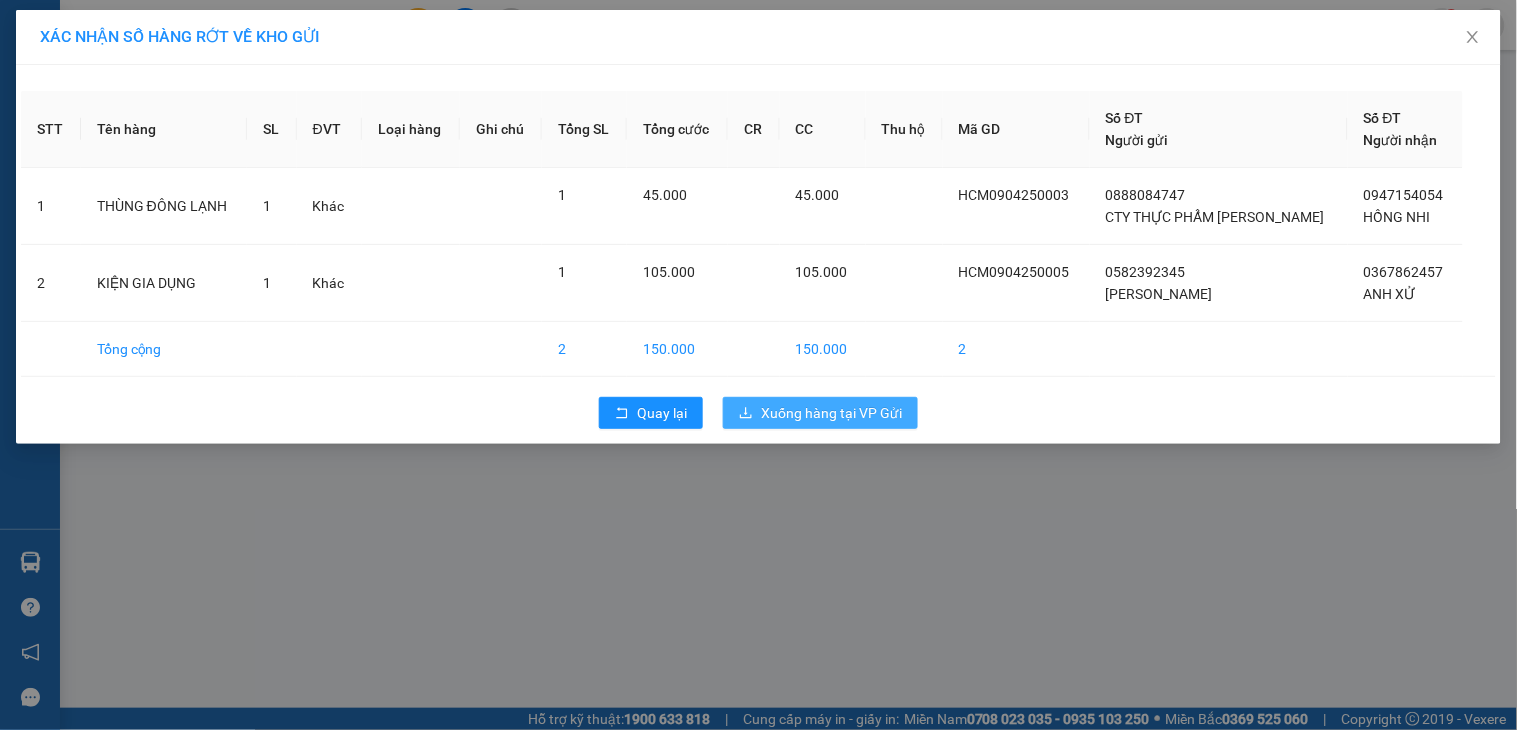 click on "Xuống hàng tại VP Gửi" at bounding box center [831, 413] 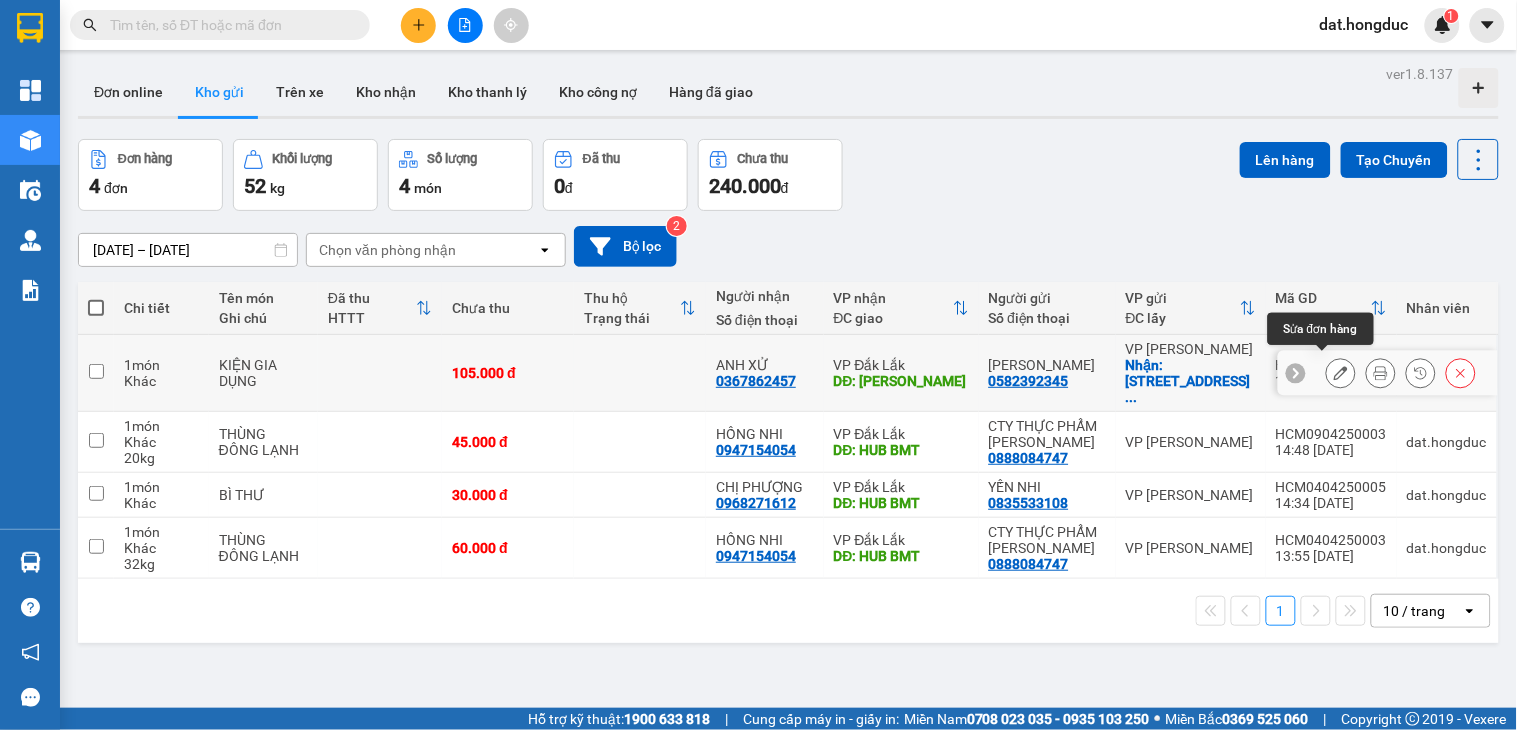 click 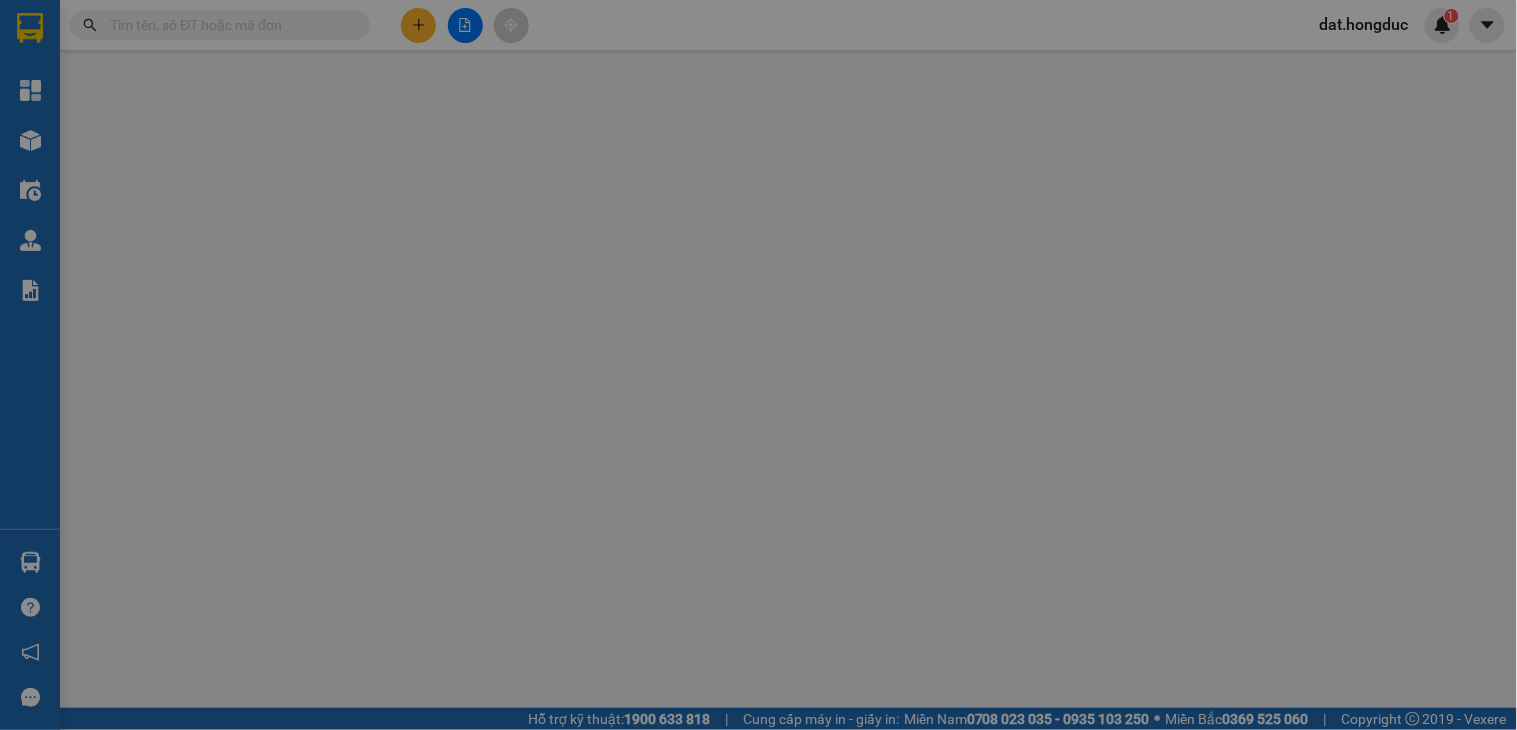 type on "0582392345" 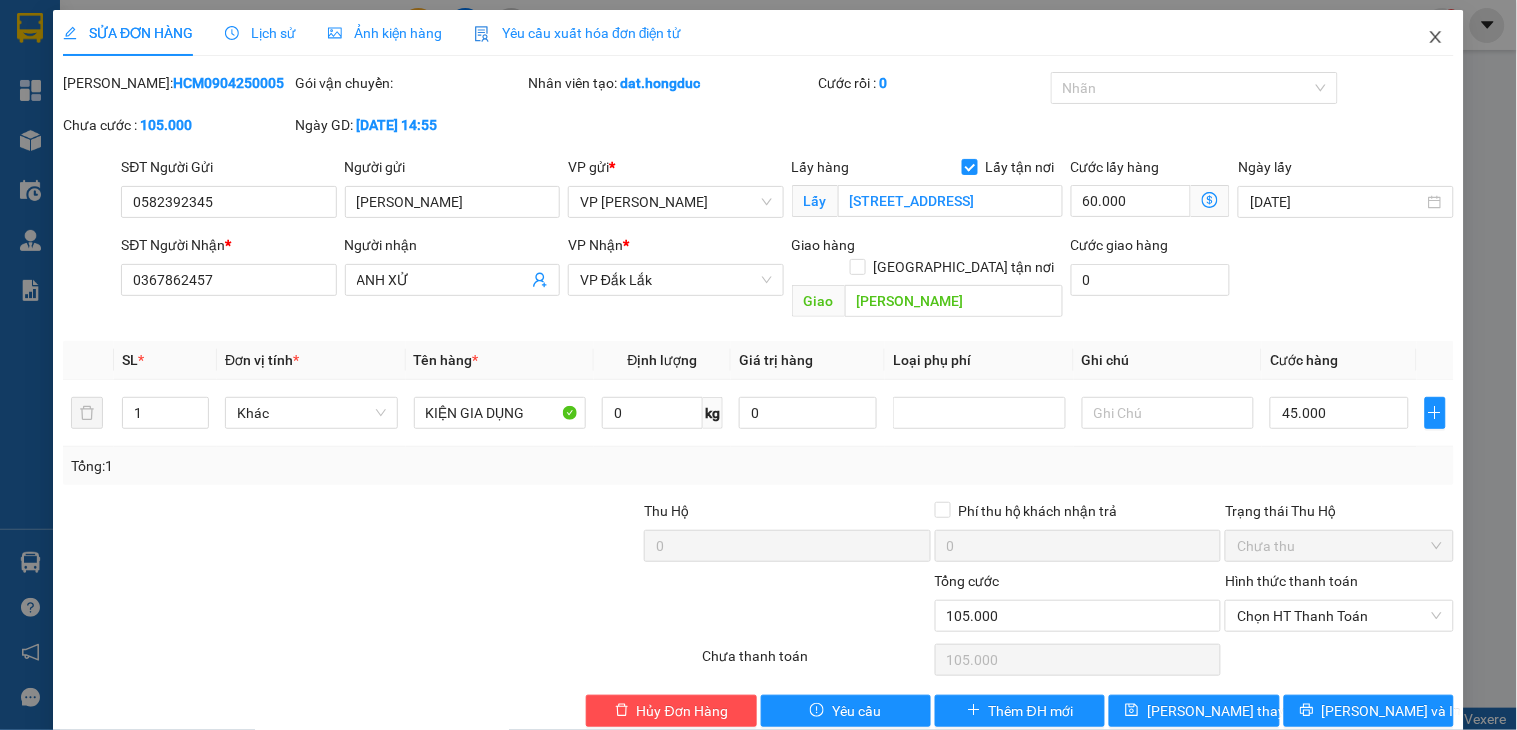 click 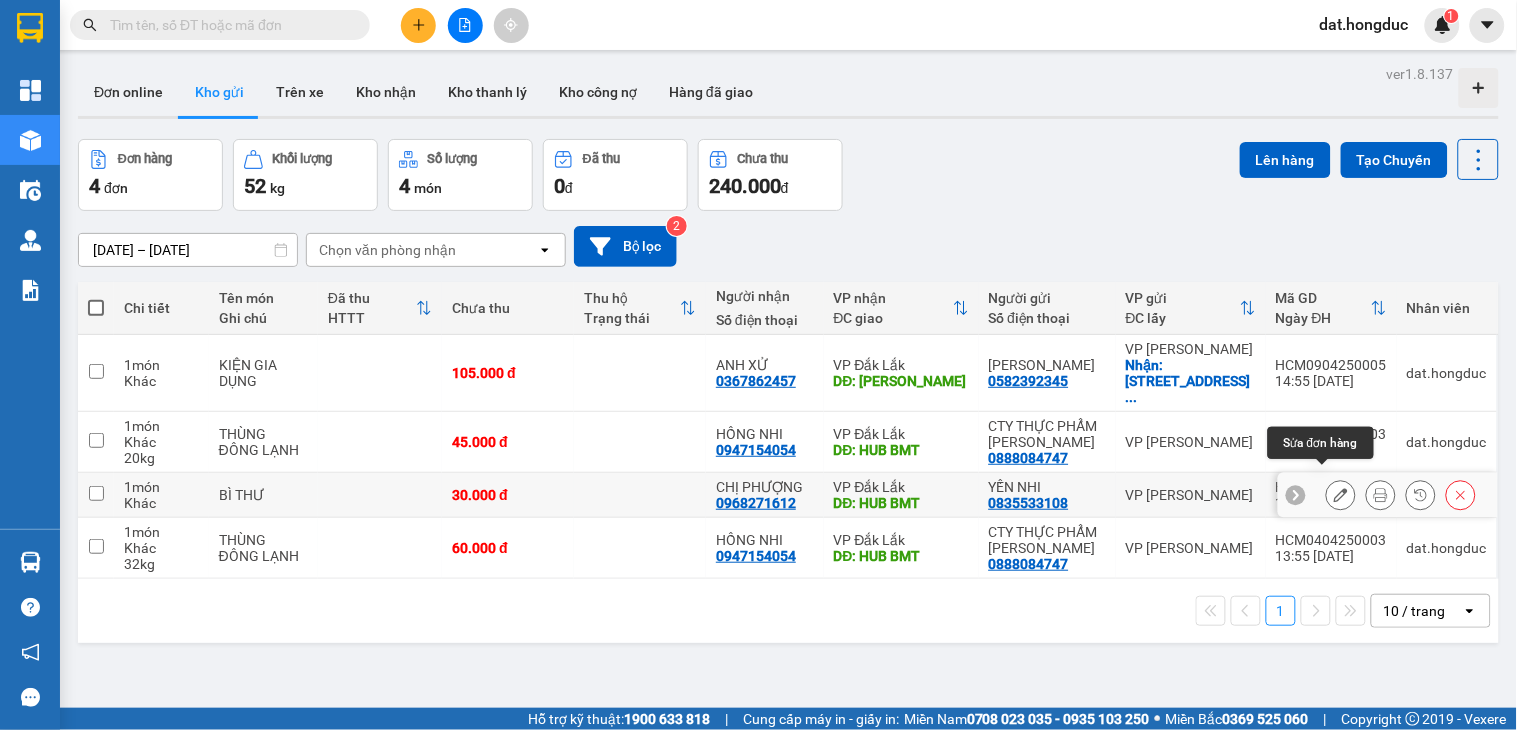 click 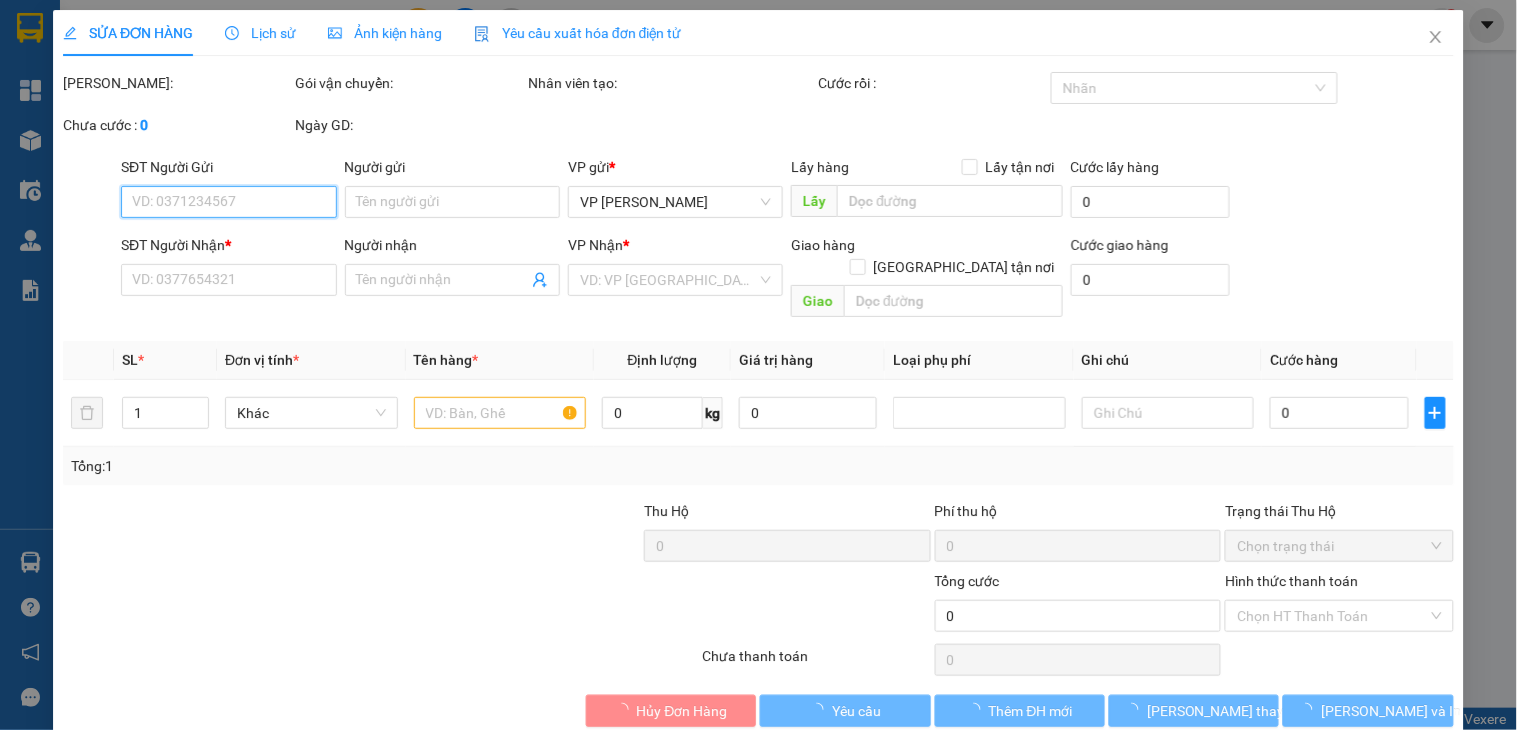 type on "0835533108" 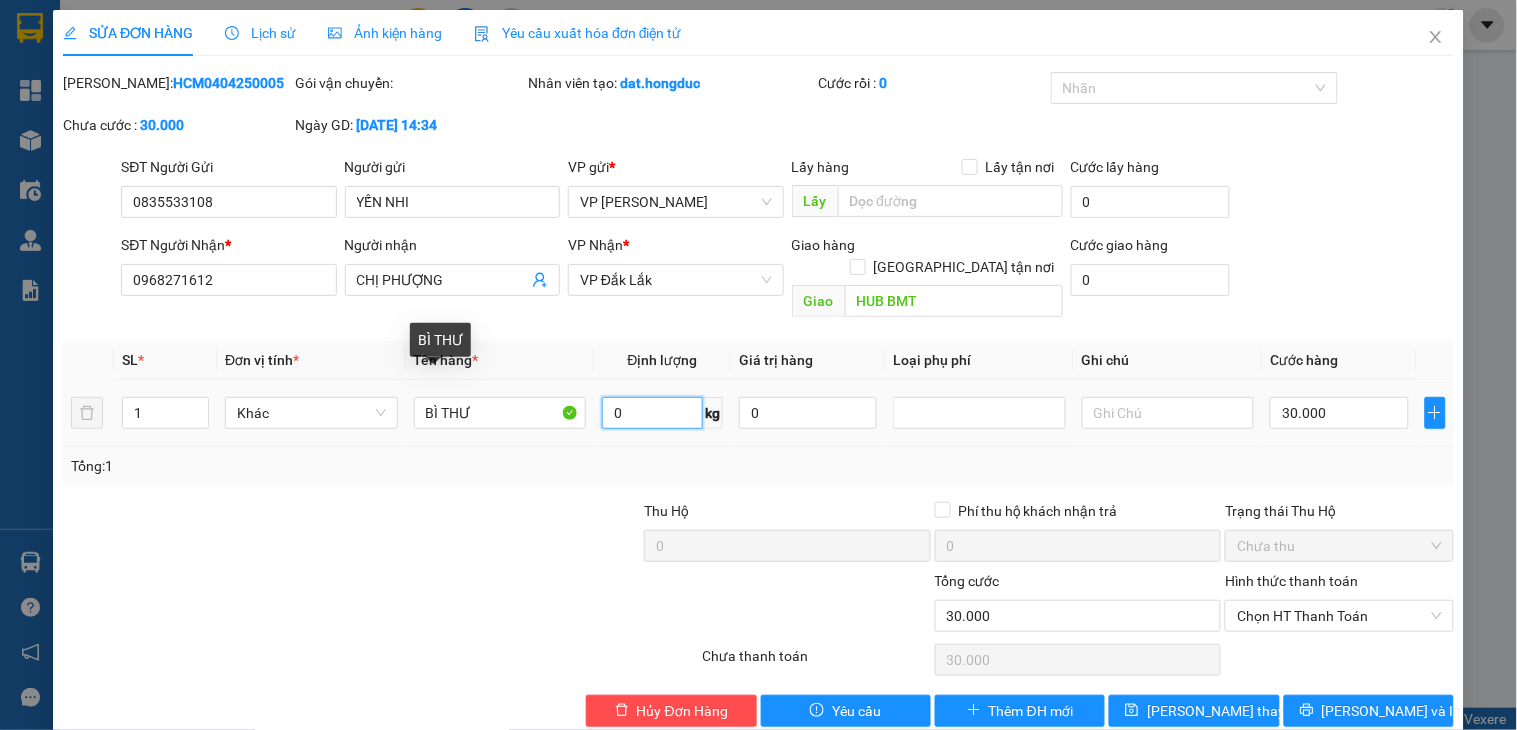 click on "0" at bounding box center (652, 413) 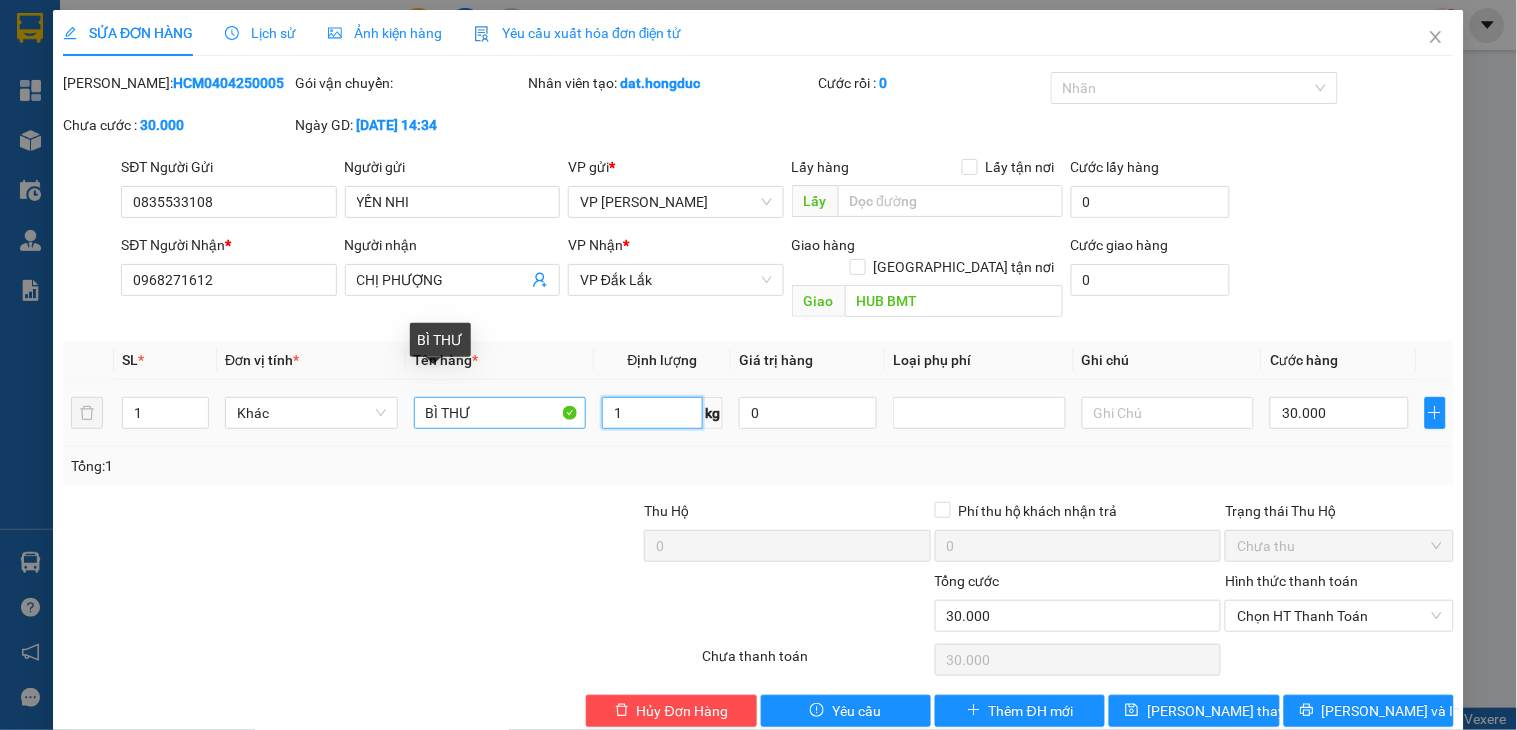type on "1" 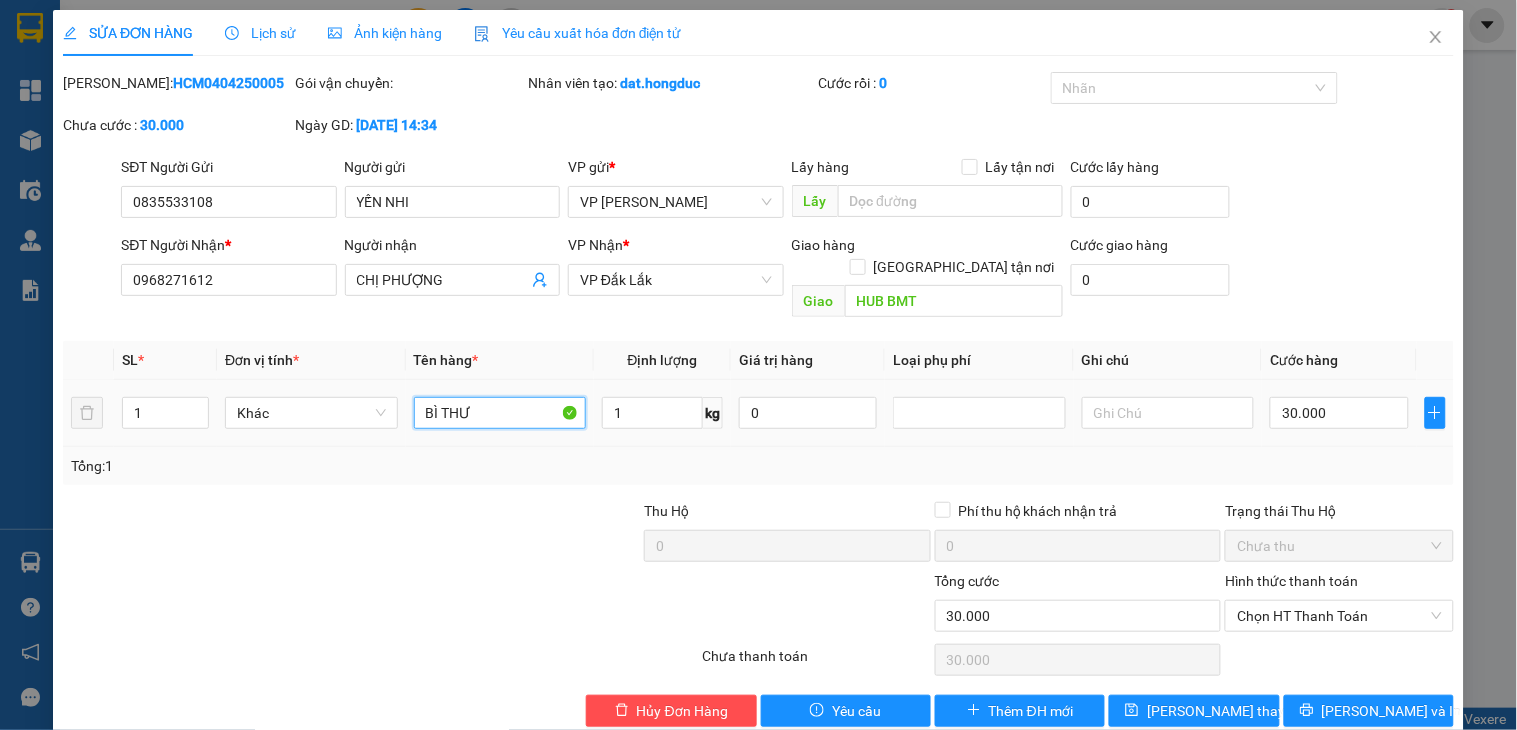 drag, startPoint x: 490, startPoint y: 392, endPoint x: 394, endPoint y: 410, distance: 97.67292 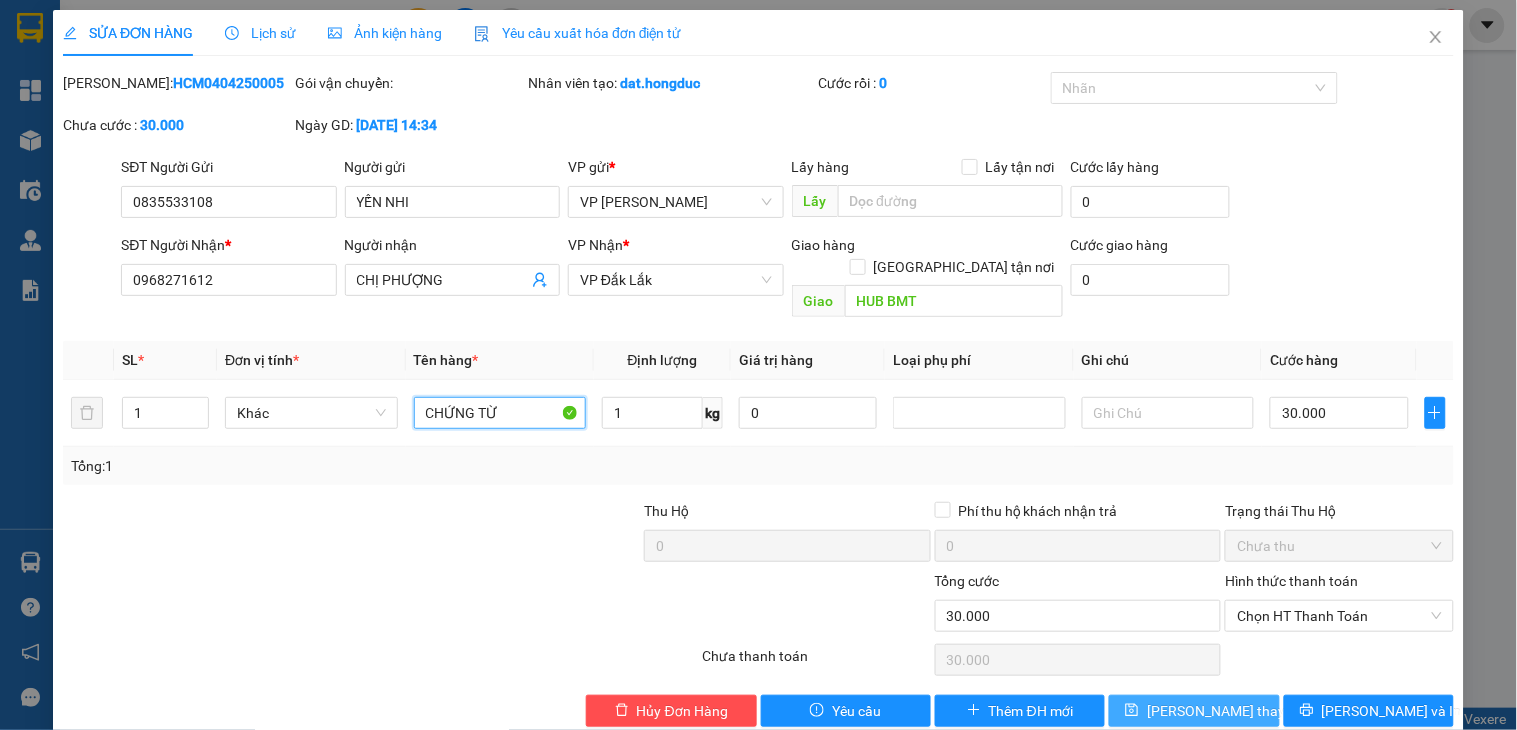 type on "CHỨNG TỪ" 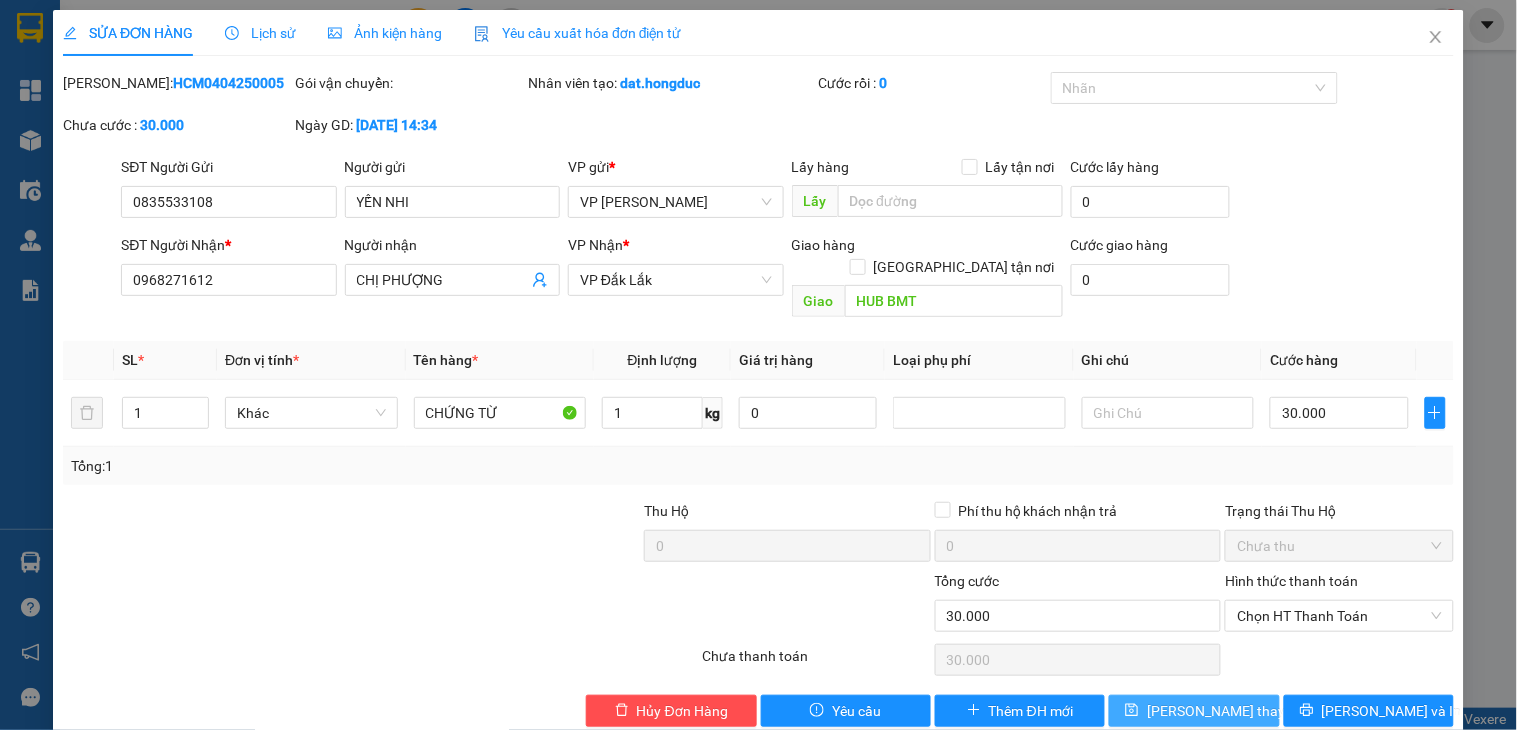 click on "[PERSON_NAME] thay đổi" at bounding box center (1227, 711) 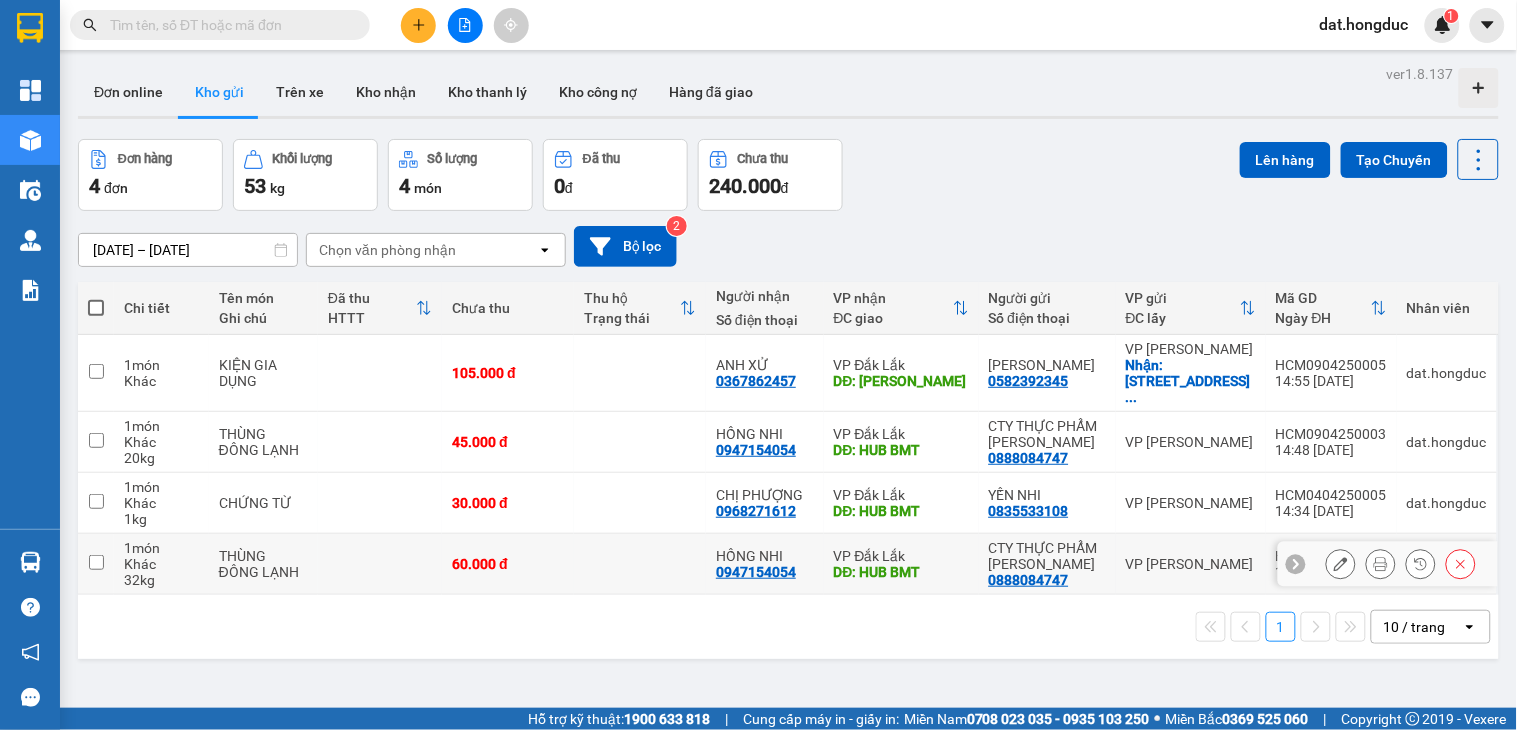 click 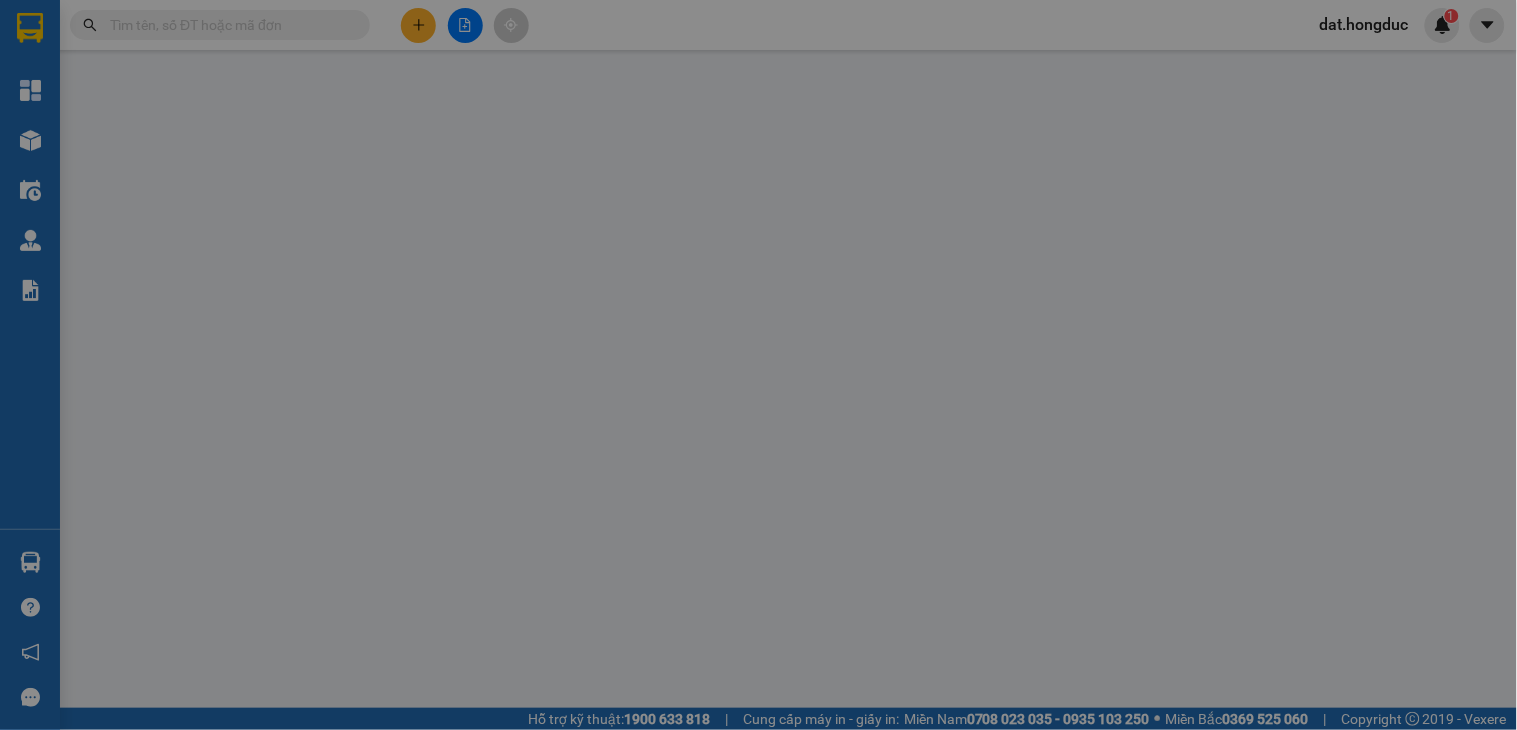 type on "0888084747" 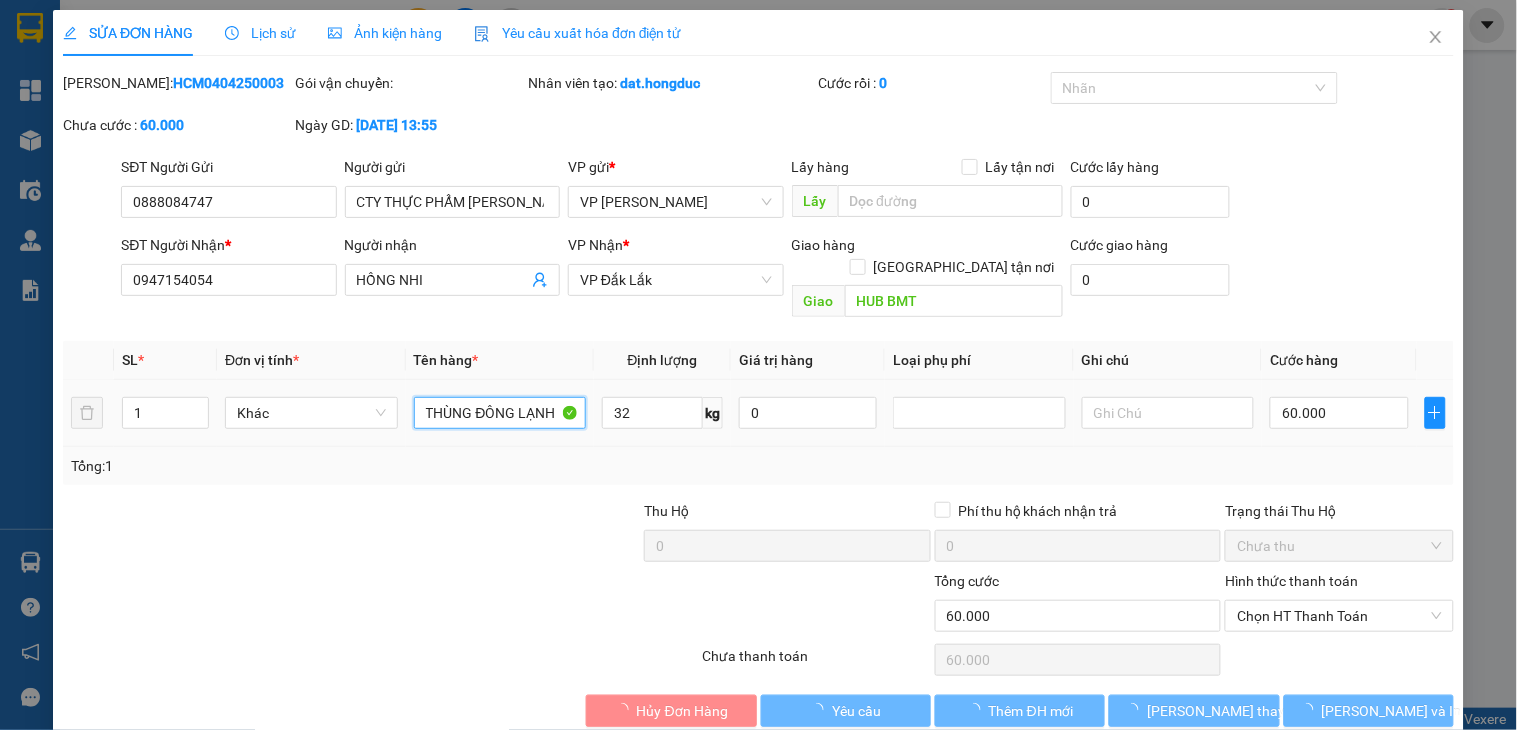 click on "THÙNG ĐÔNG LẠNH" at bounding box center (500, 413) 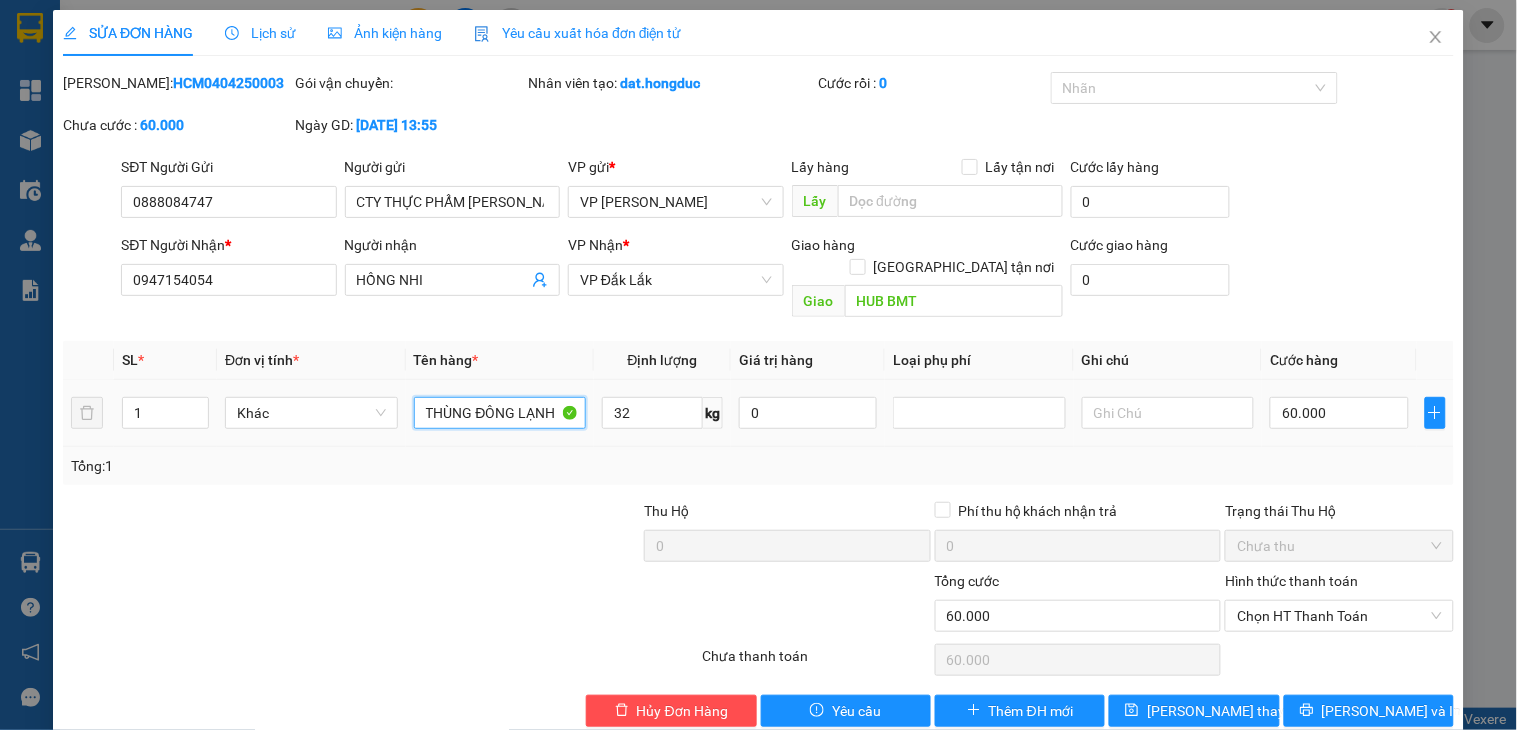 click on "THÙNG ĐÔNG LẠNH" at bounding box center [500, 413] 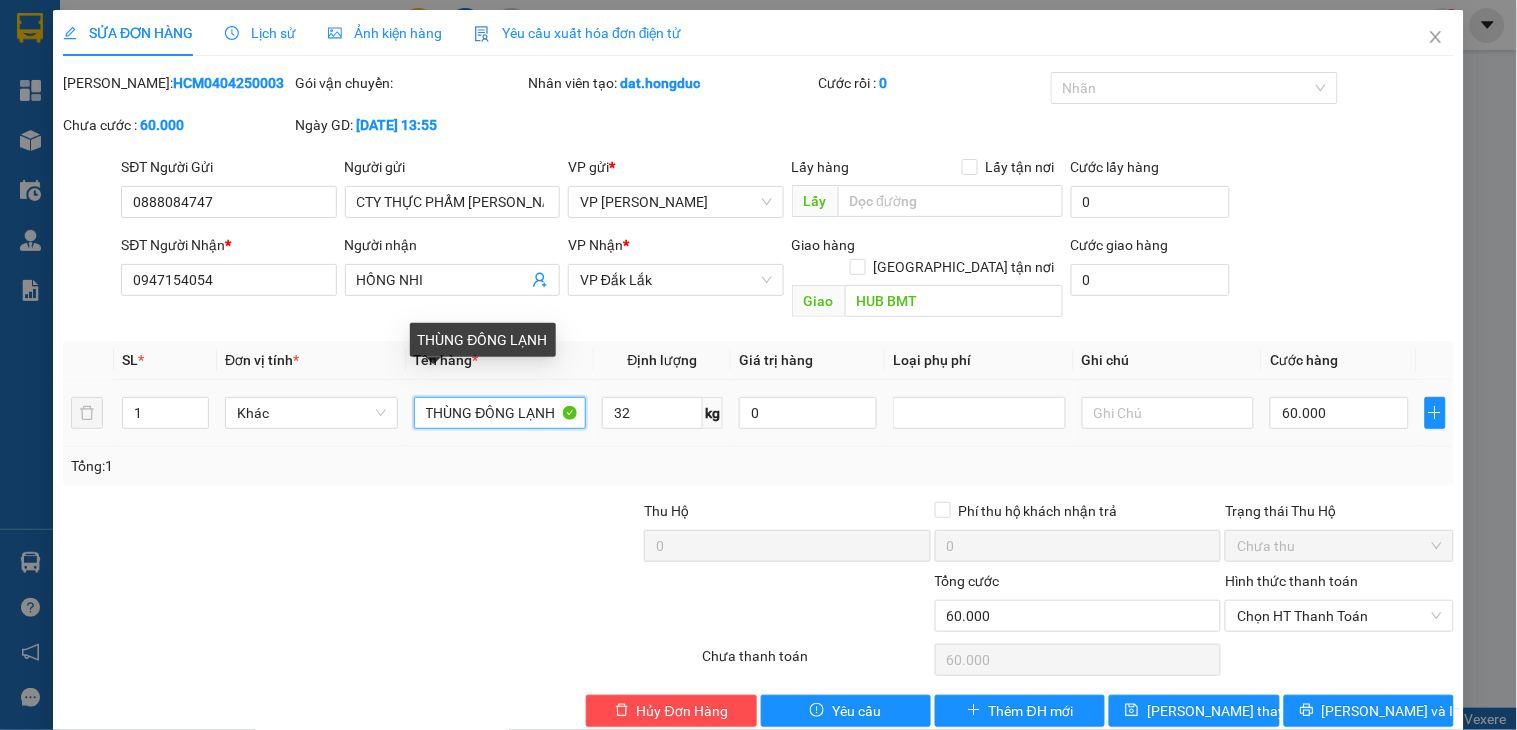 click on "THÙNG ĐÔNG LẠNH" at bounding box center [500, 413] 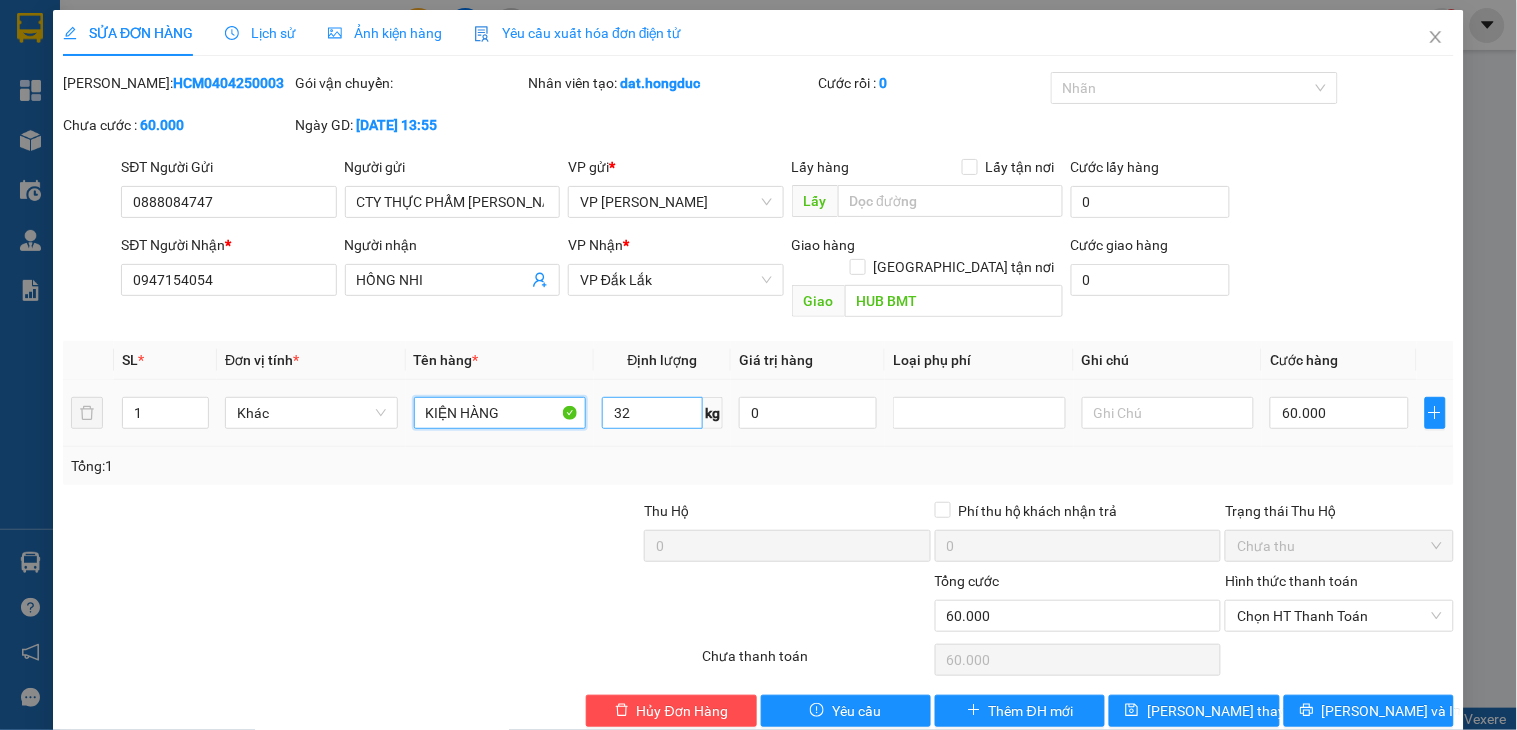 type on "KIỆN HÀNG" 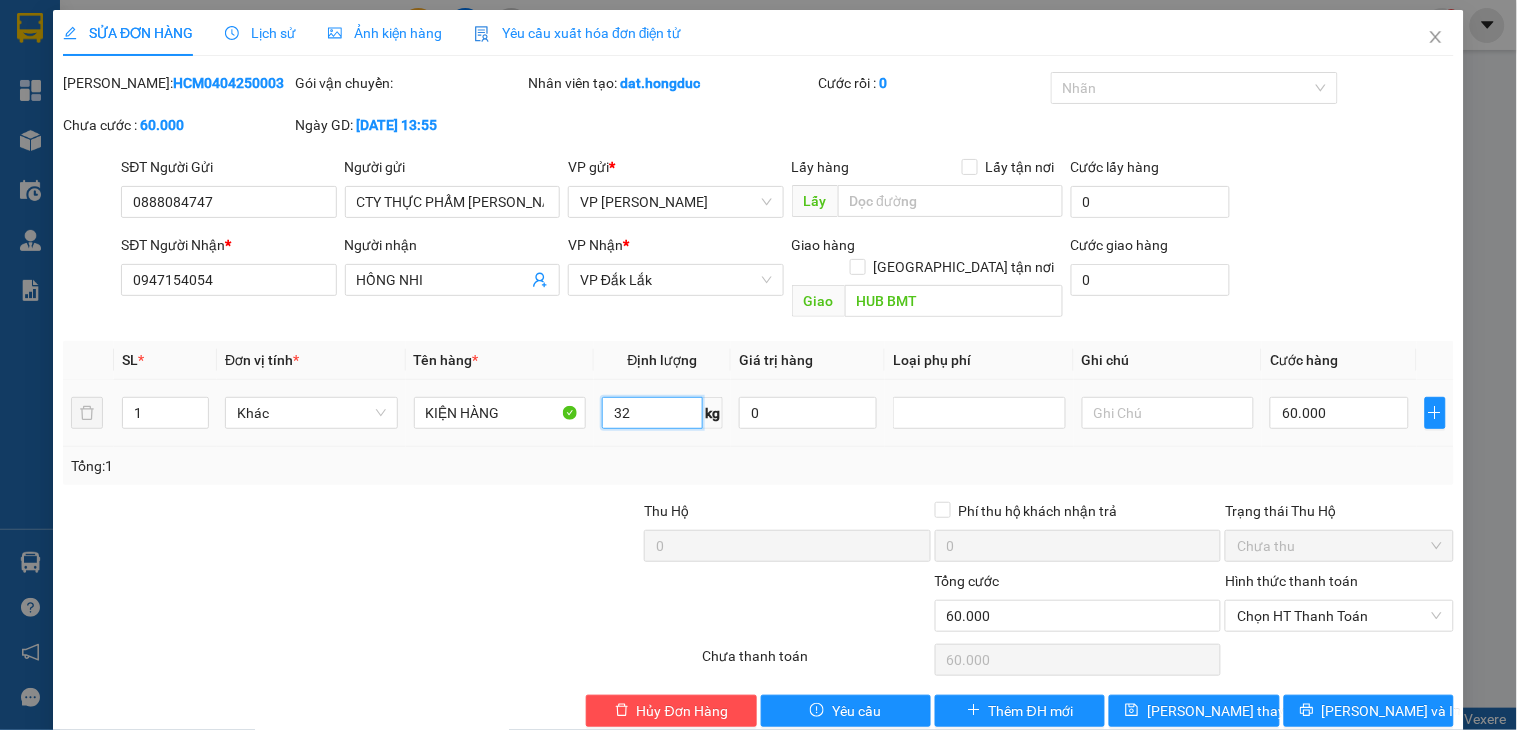 click on "32" at bounding box center (652, 413) 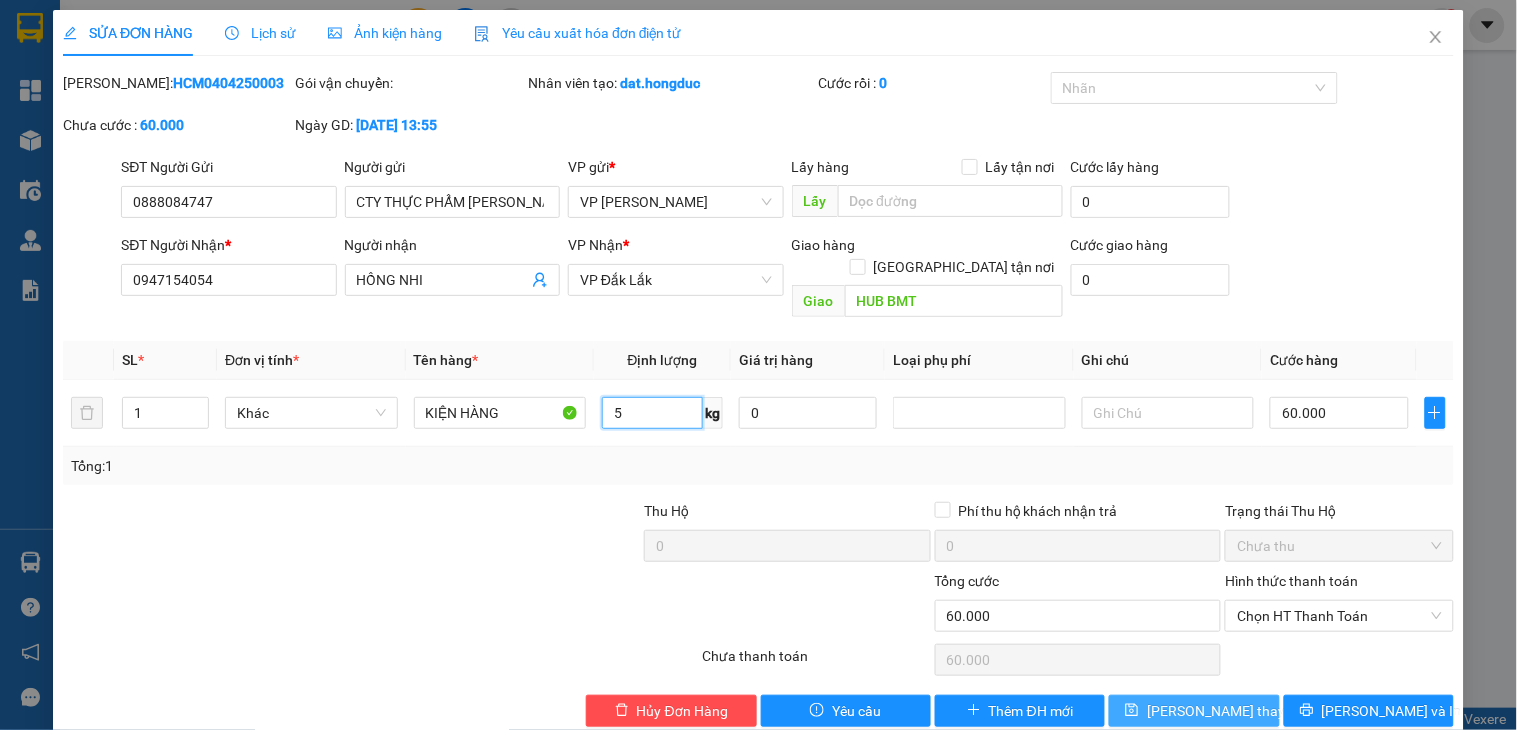 type on "5" 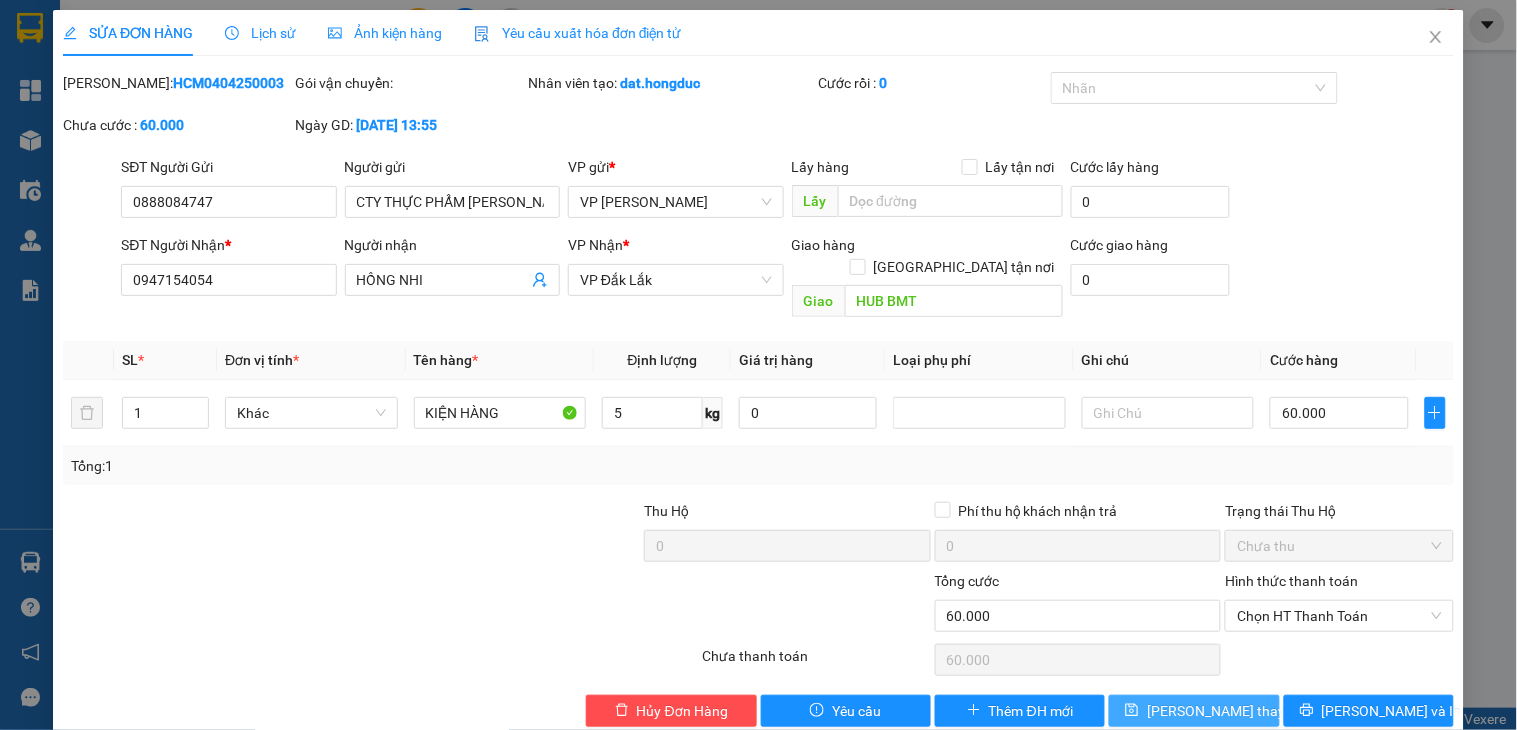 click on "[PERSON_NAME] thay đổi" at bounding box center (1227, 711) 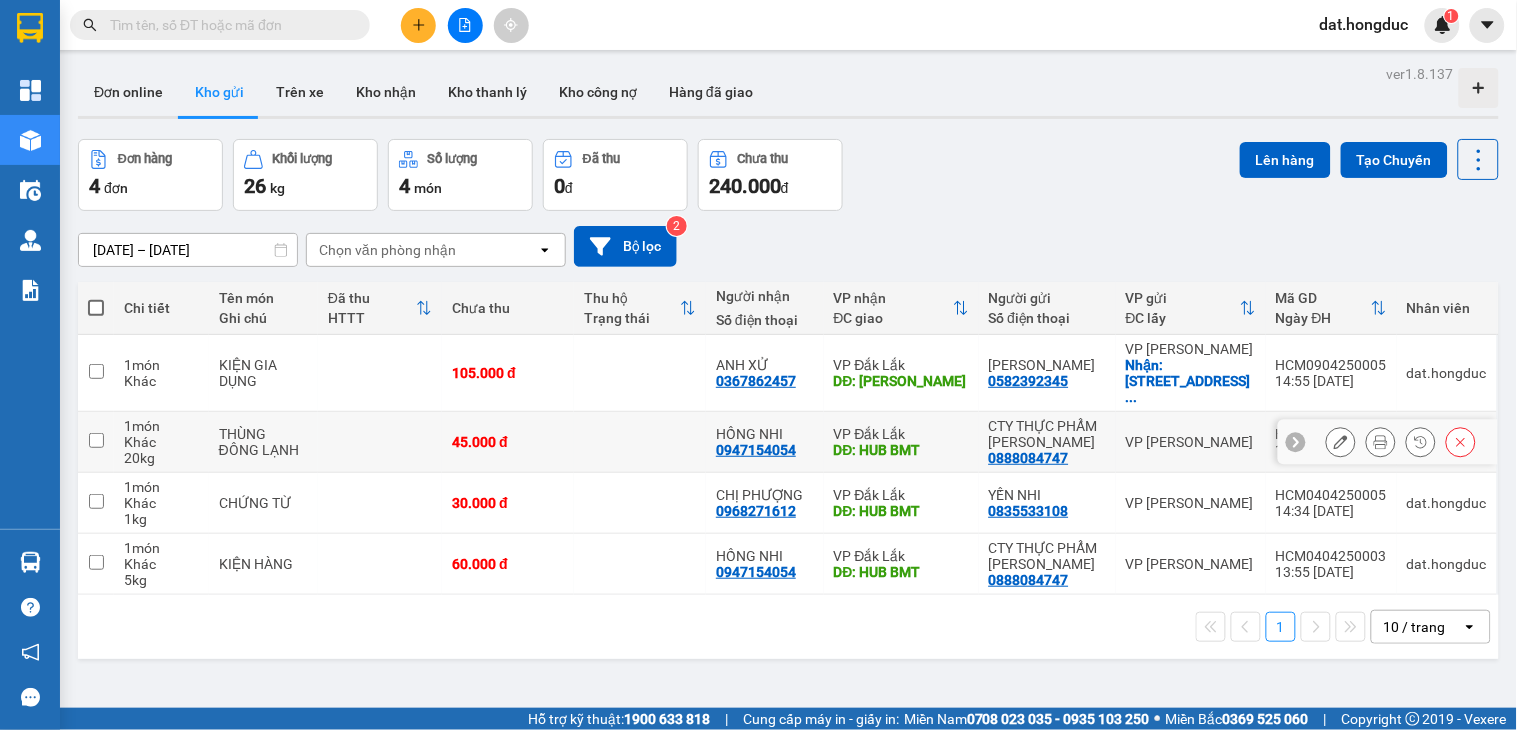click 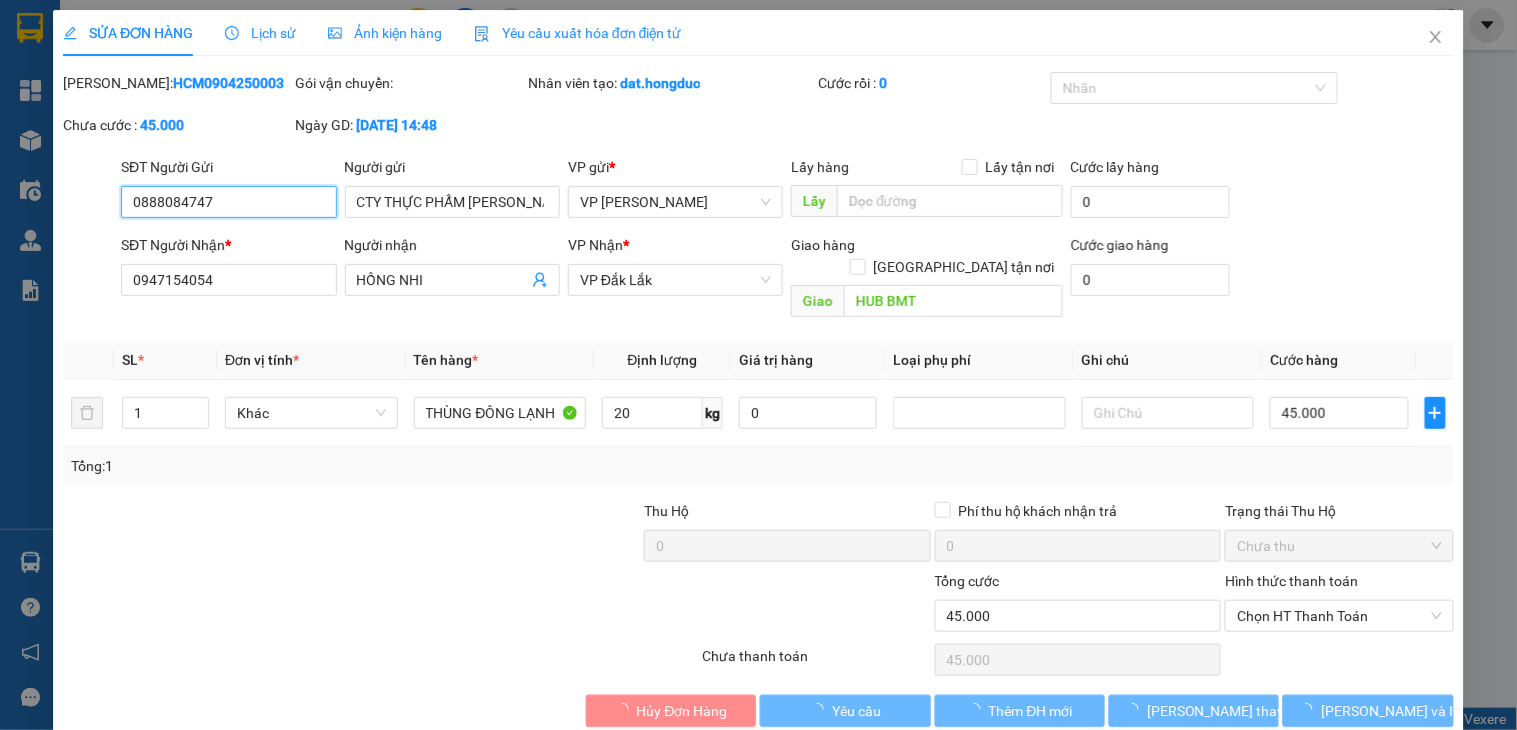 type on "0888084747" 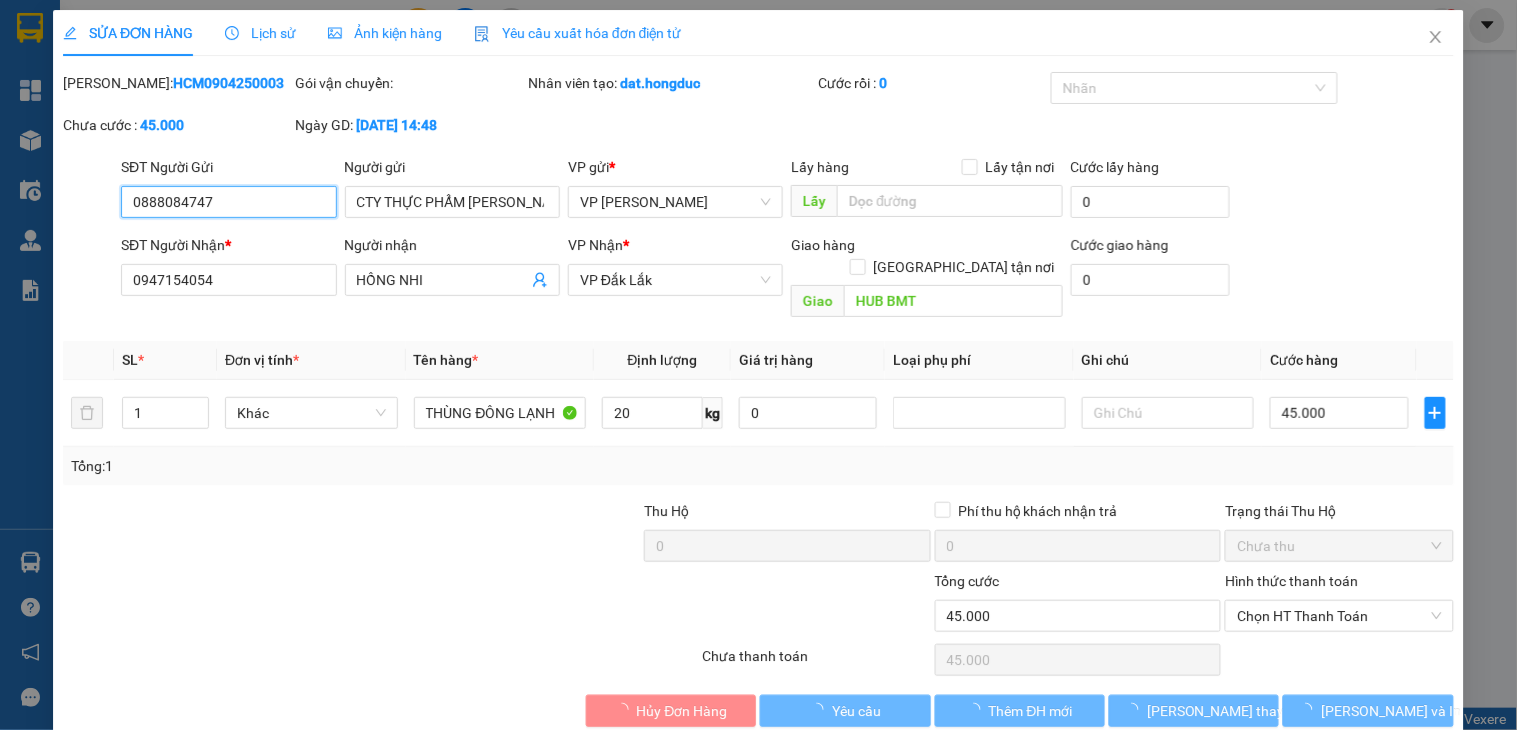 type on "CTY THỰC PHẨM [PERSON_NAME]" 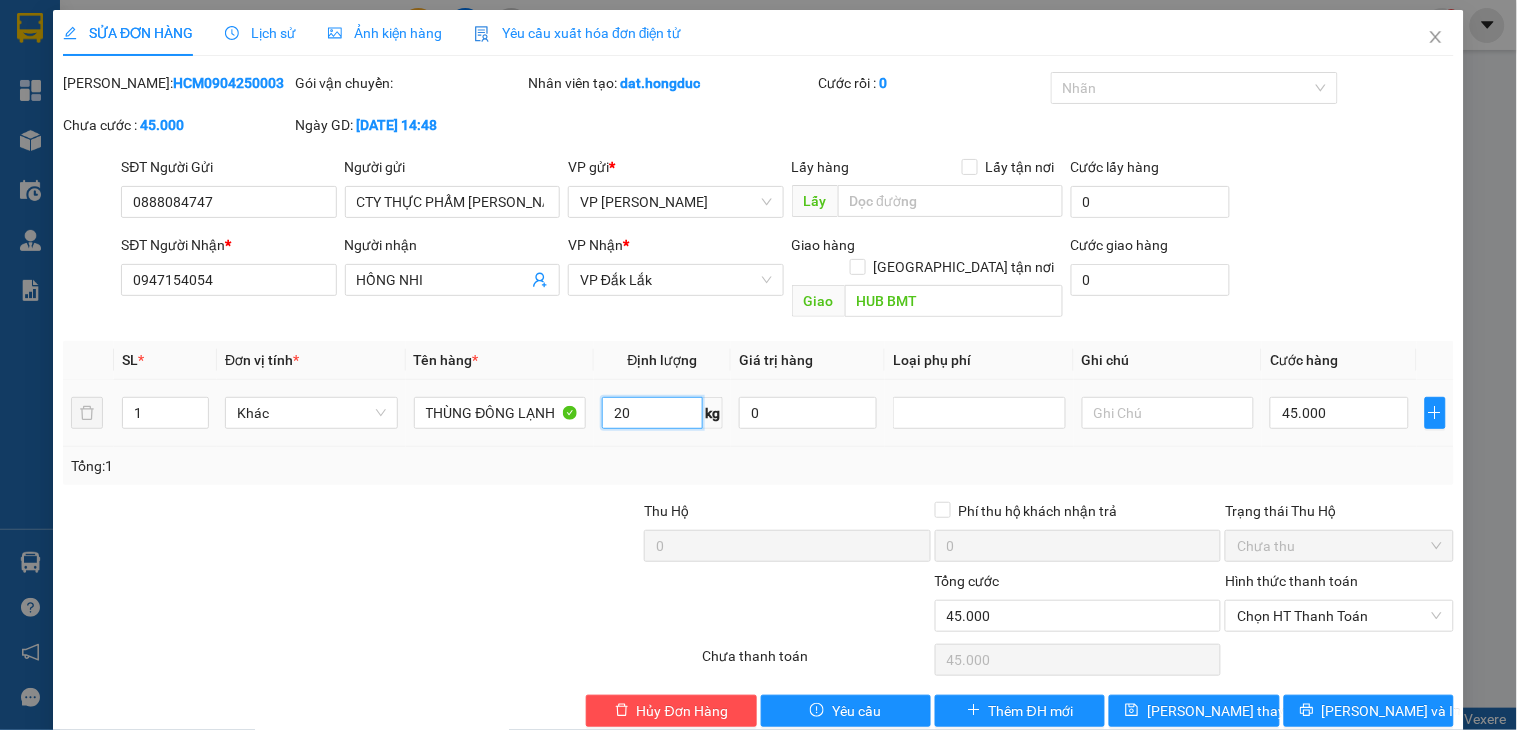 click on "20" at bounding box center (652, 413) 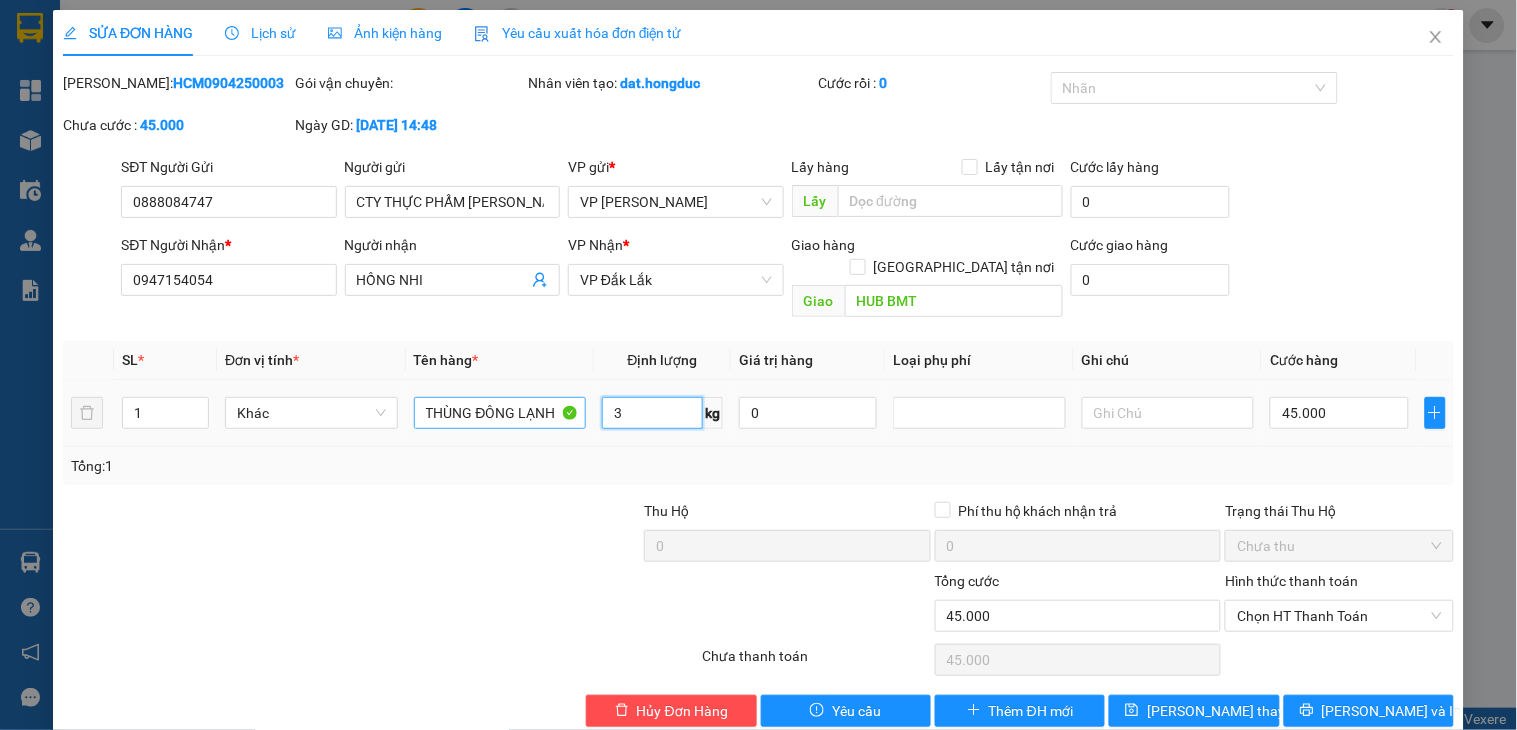 type on "3" 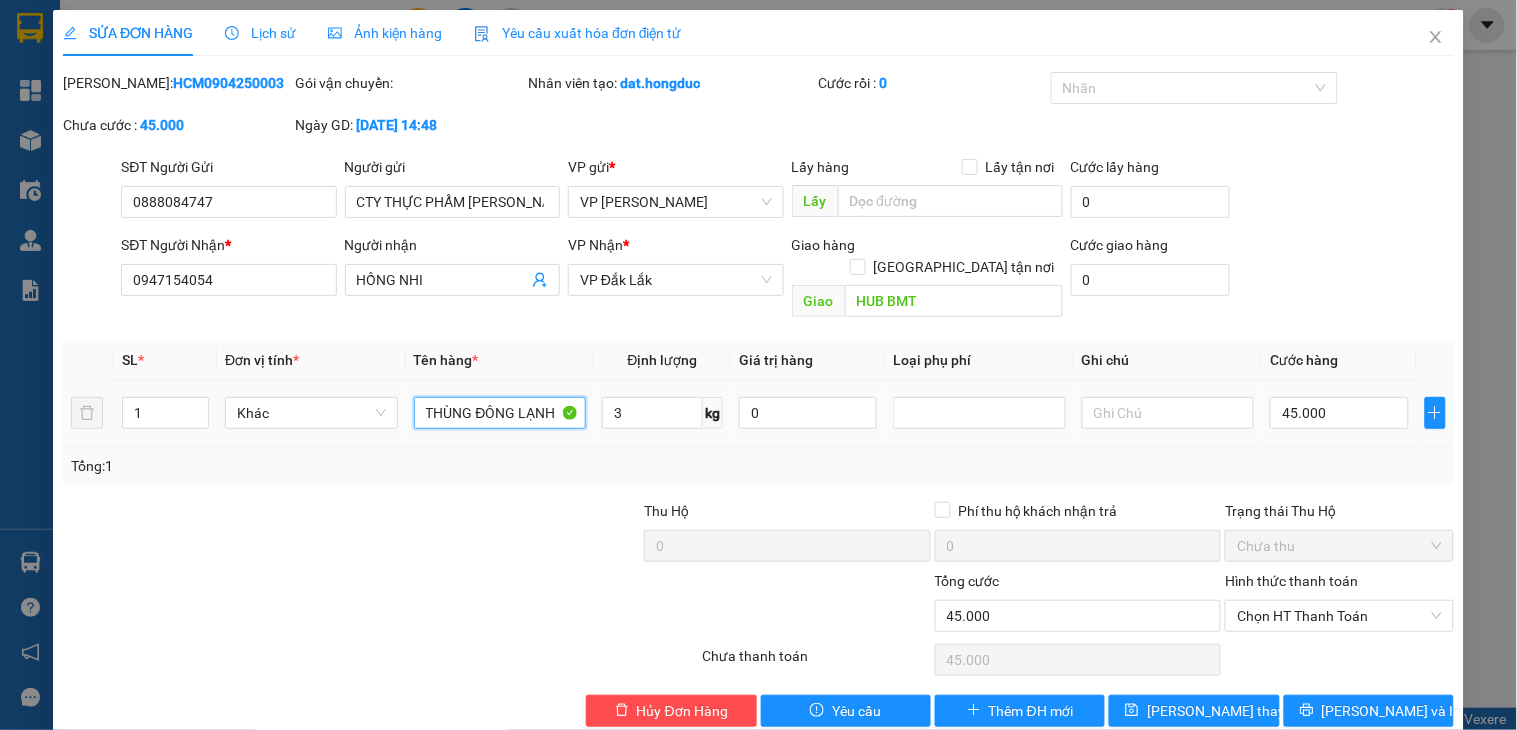 click on "THÙNG ĐÔNG LẠNH" at bounding box center [500, 413] 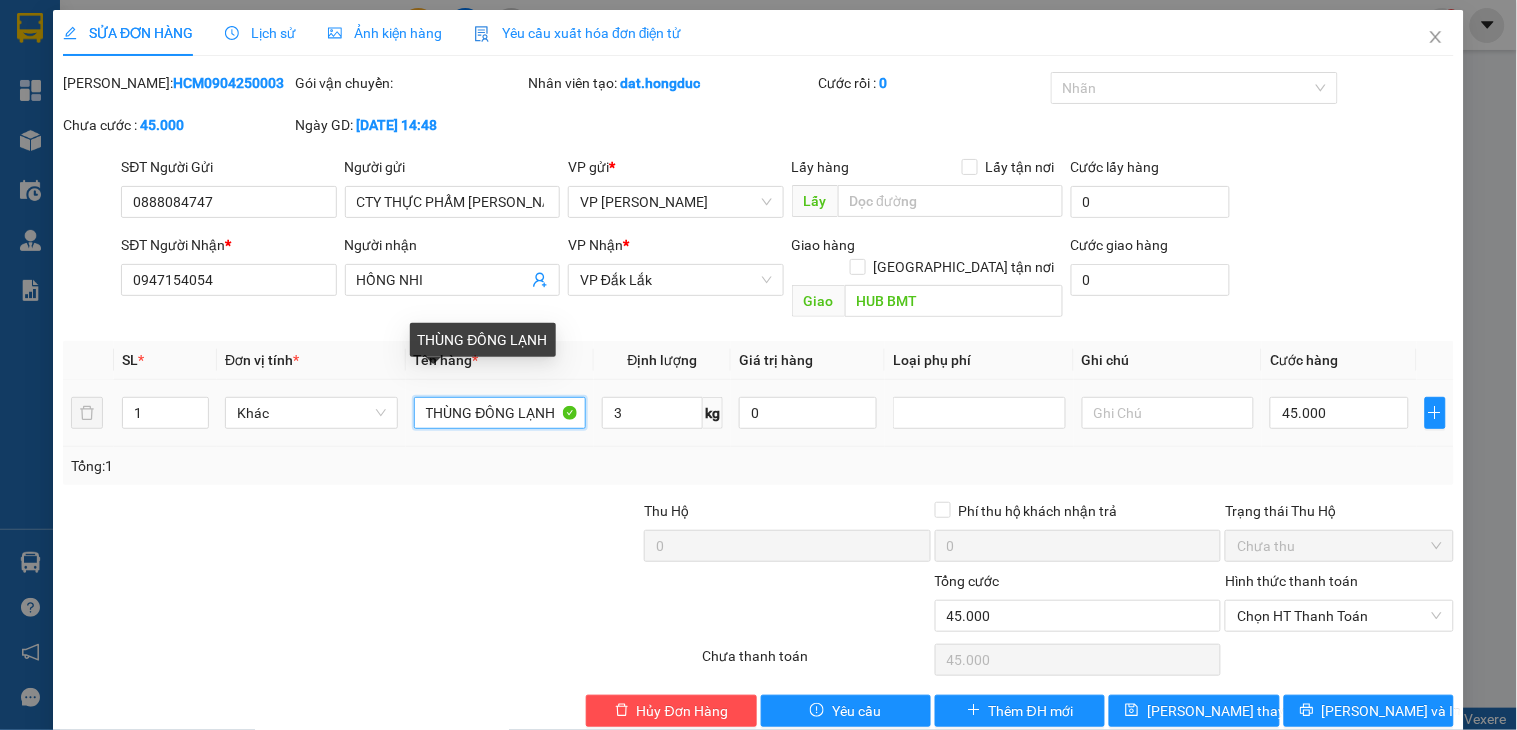 click on "THÙNG ĐÔNG LẠNH" at bounding box center (500, 413) 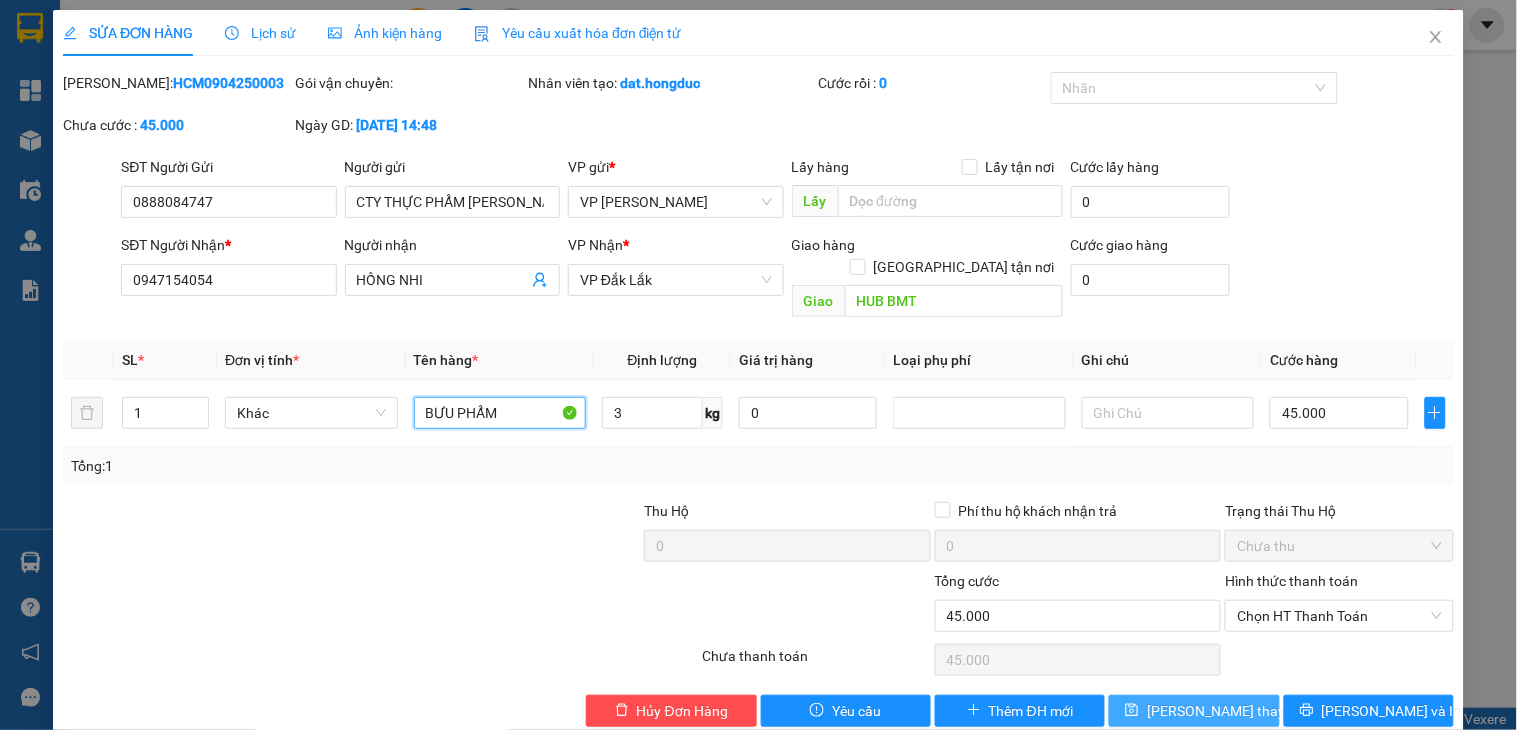 type on "BƯU PHẨM" 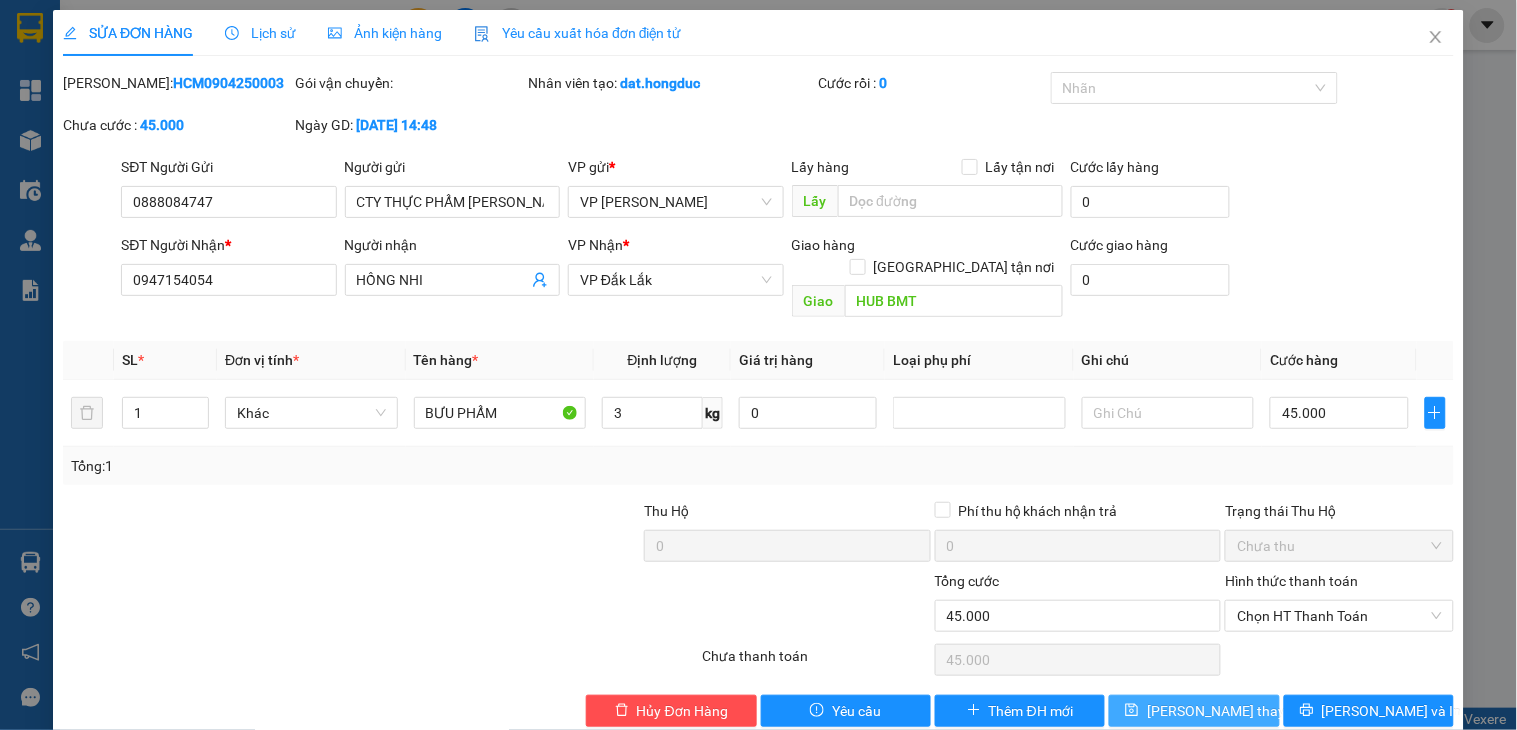 drag, startPoint x: 1187, startPoint y: 691, endPoint x: 791, endPoint y: 720, distance: 397.06046 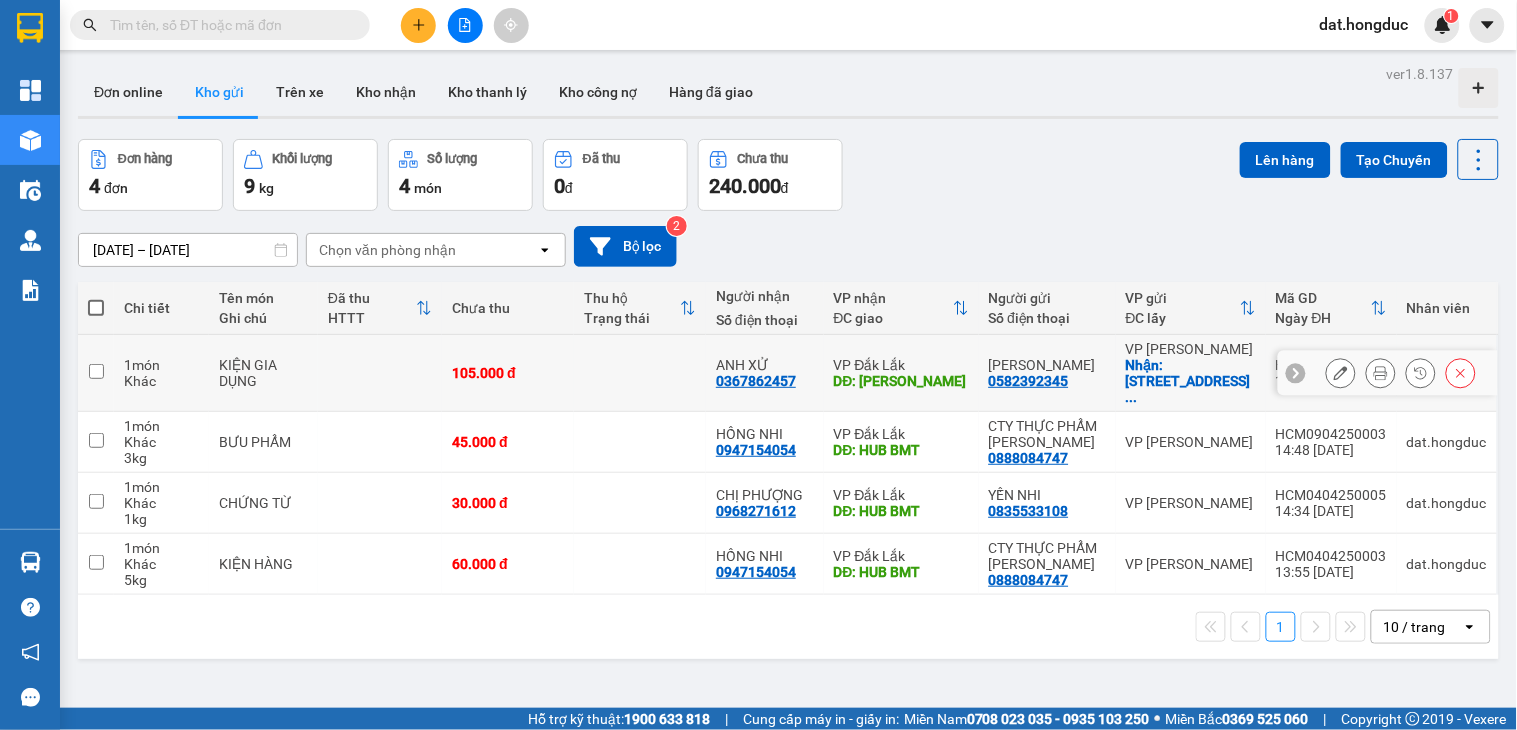 click 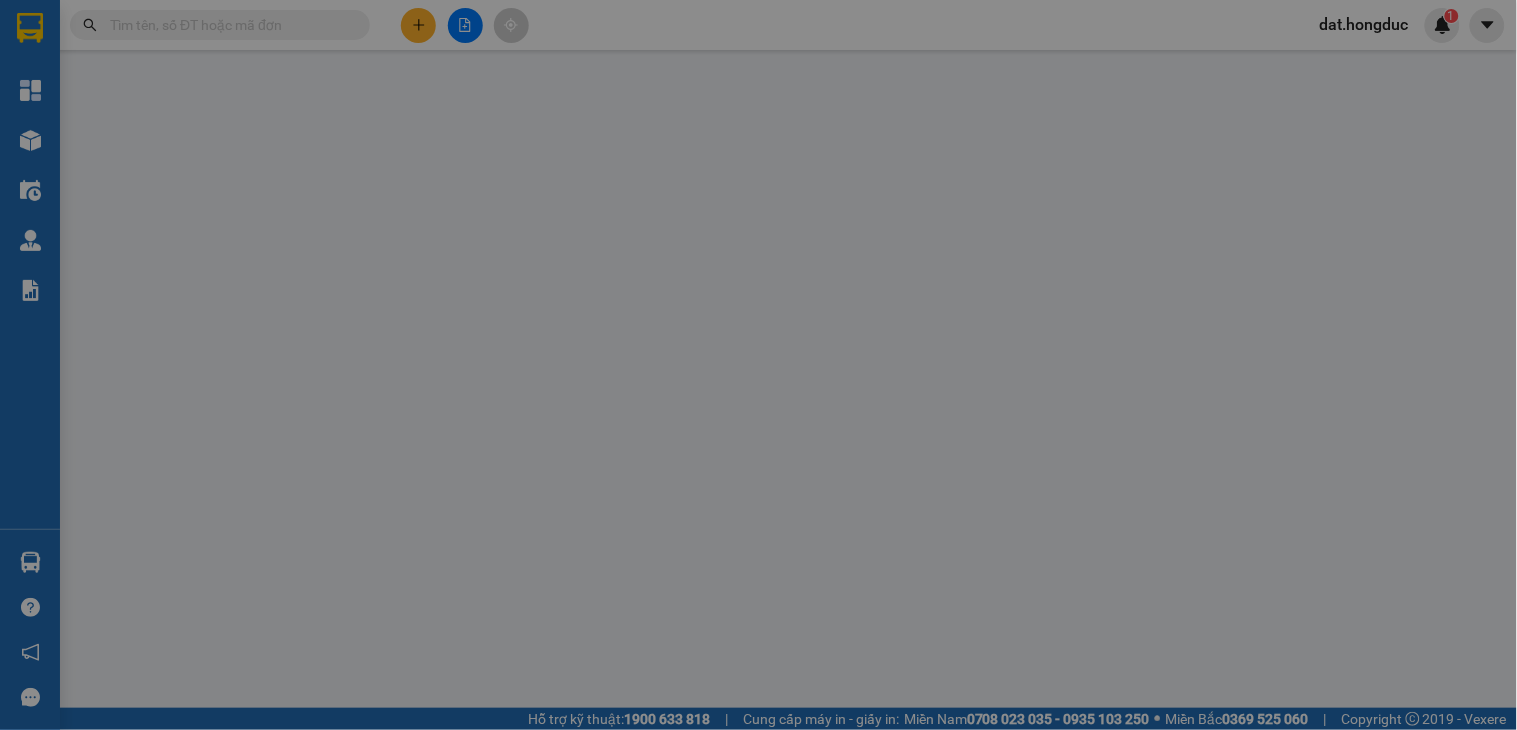 type on "0582392345" 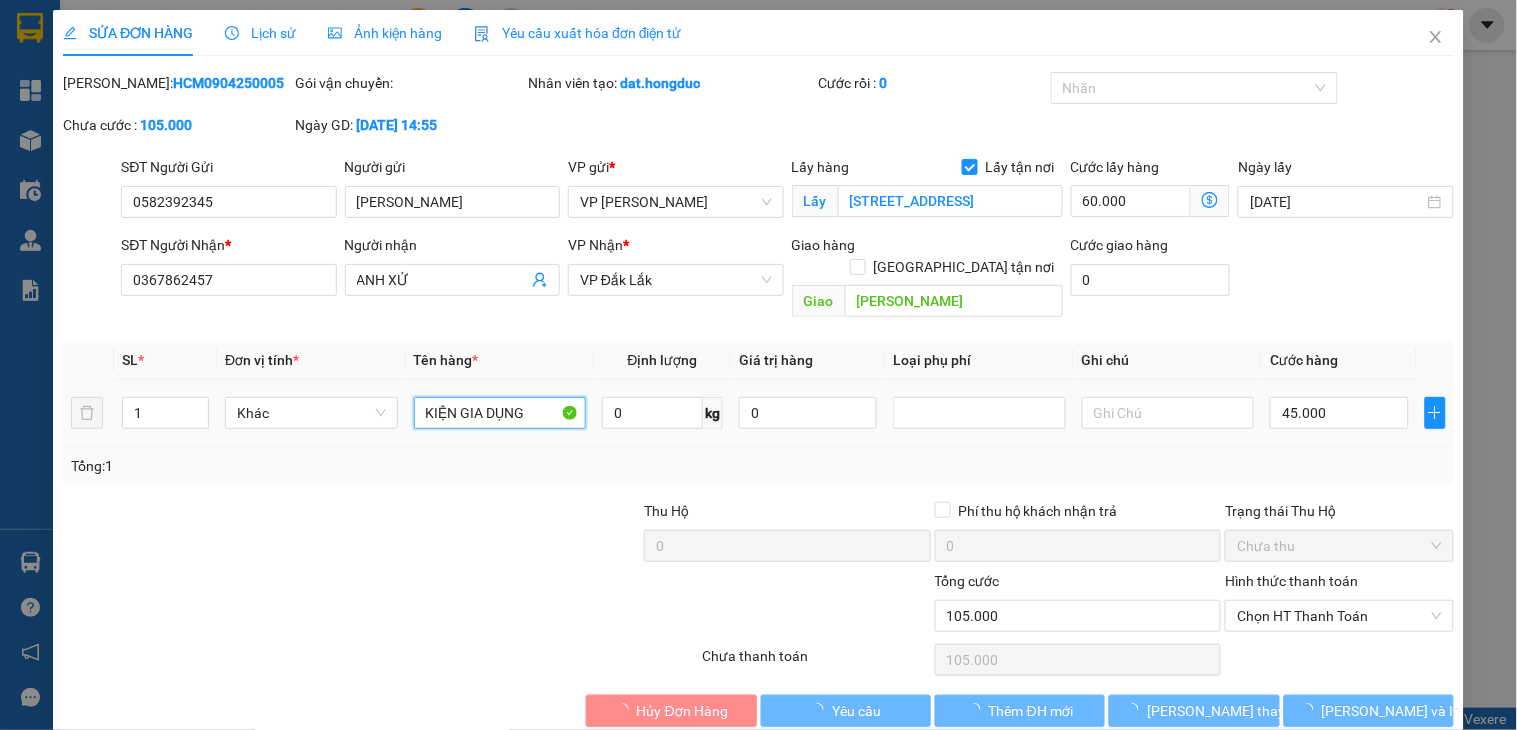 click on "KIỆN GIA DỤNG" at bounding box center [500, 413] 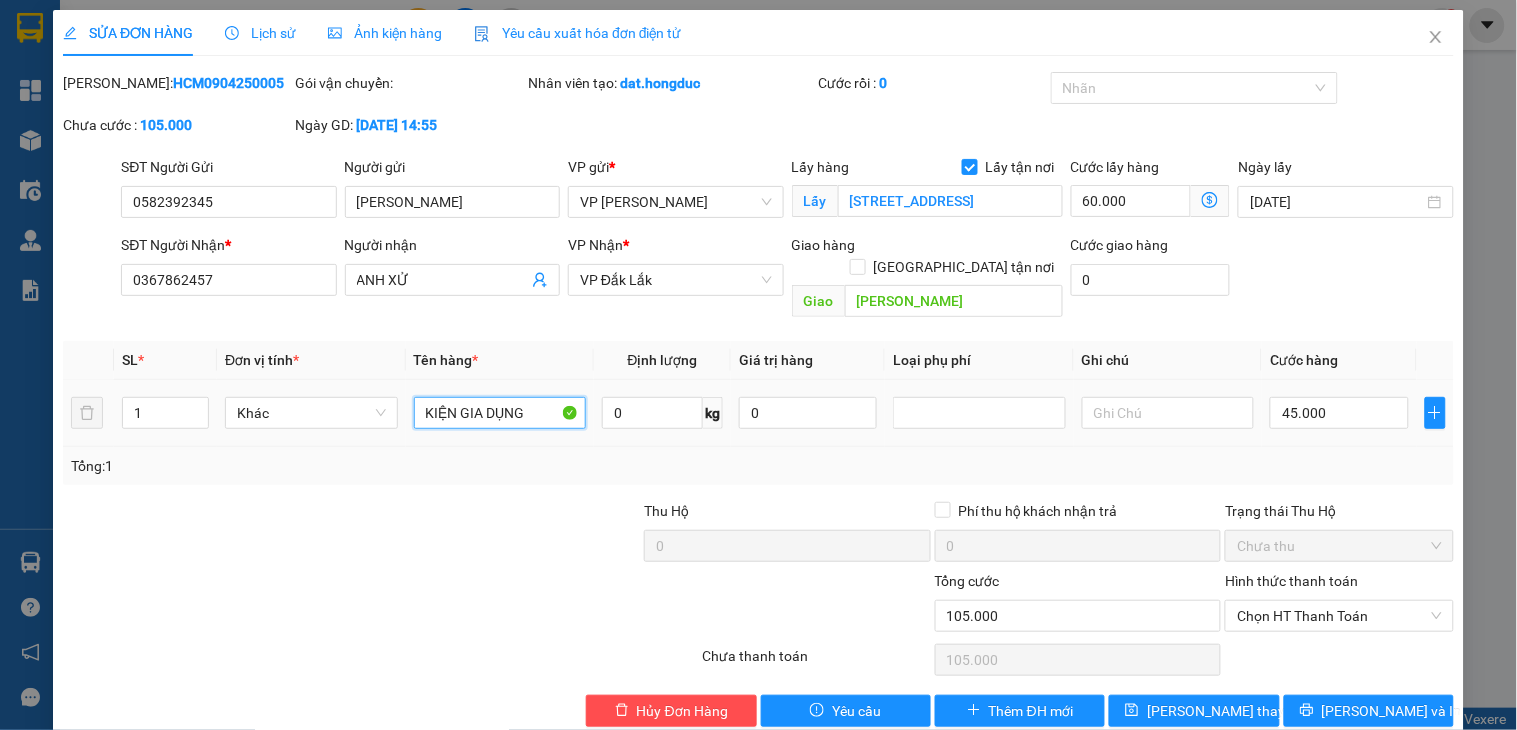 click on "KIỆN GIA DỤNG" at bounding box center (500, 413) 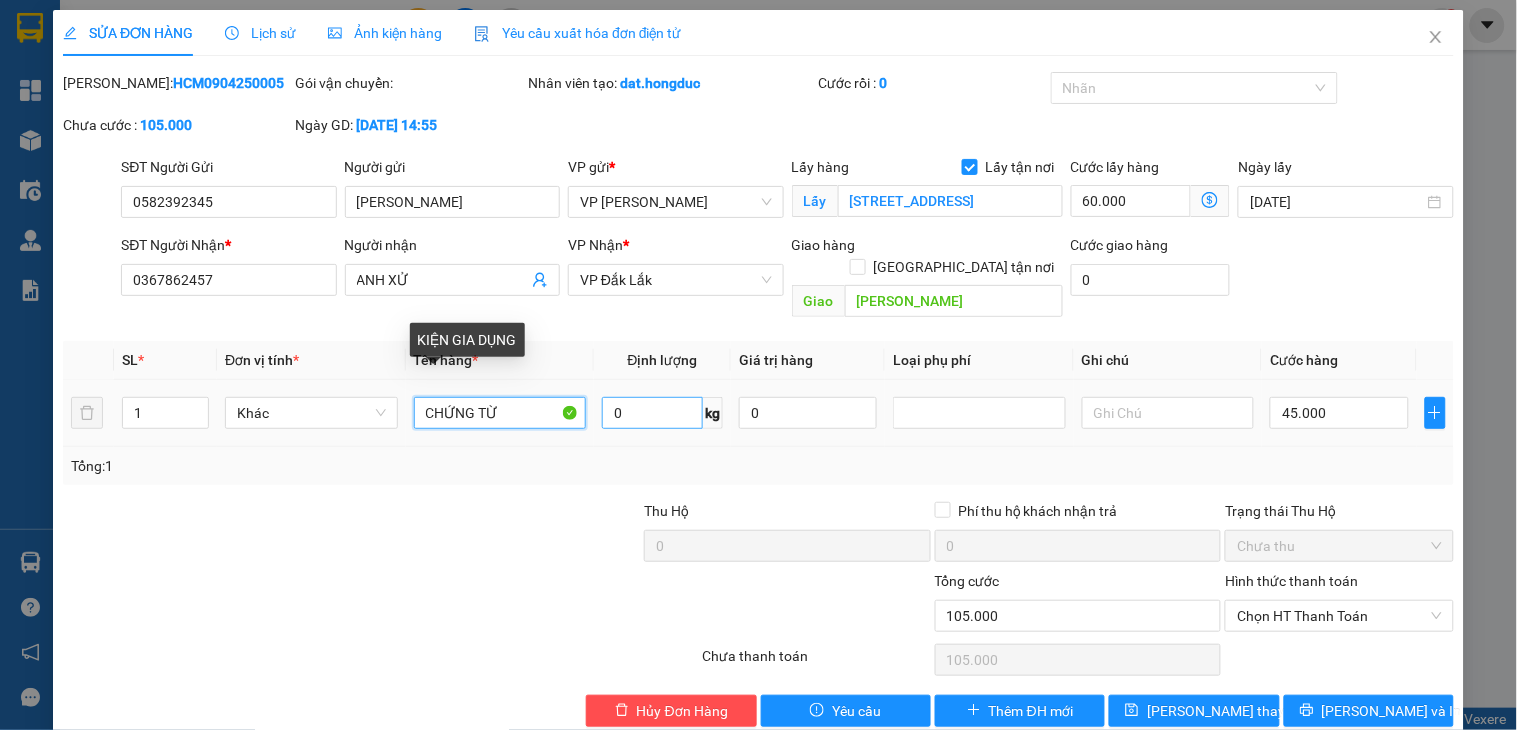 type on "CHỨNG TỪ" 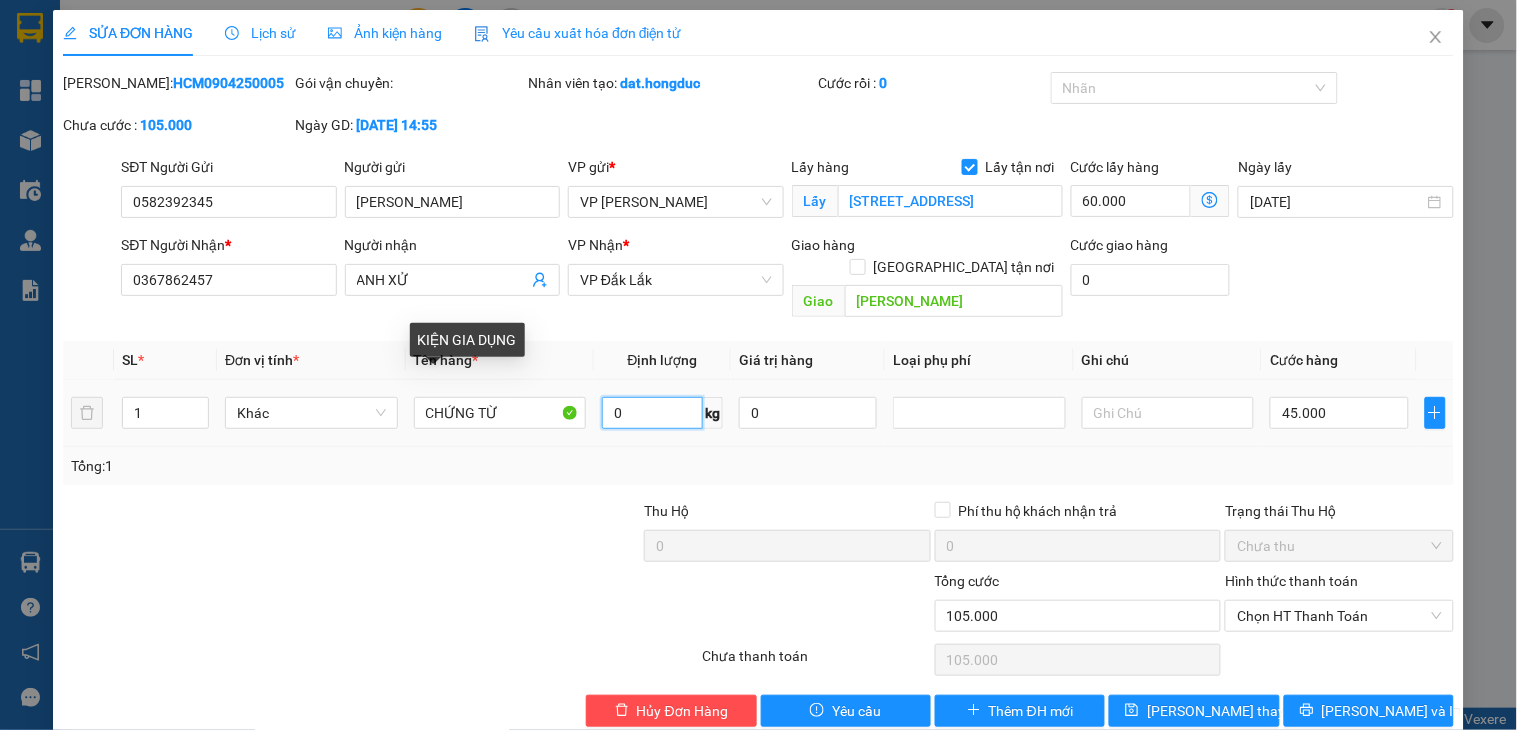 click on "0" at bounding box center [652, 413] 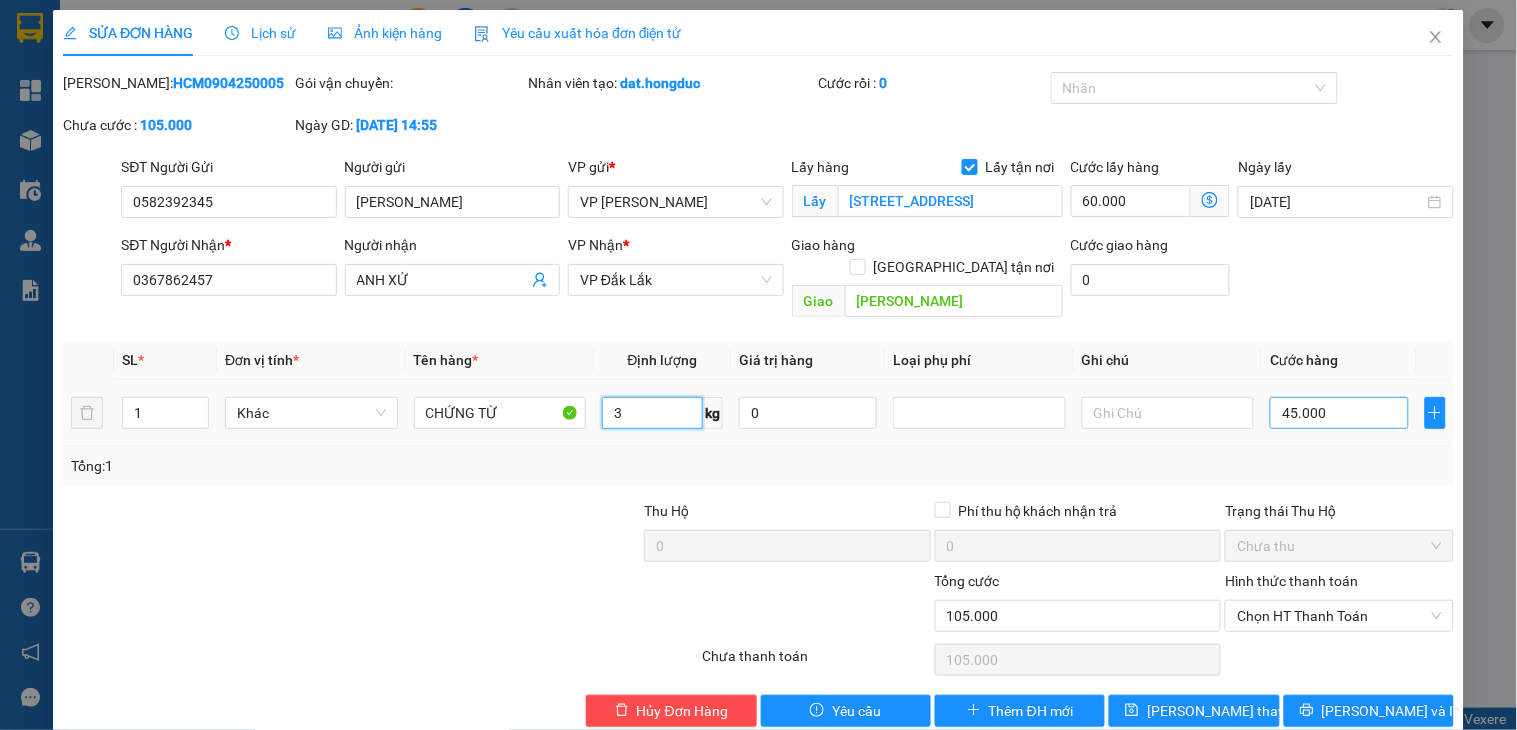 type on "3" 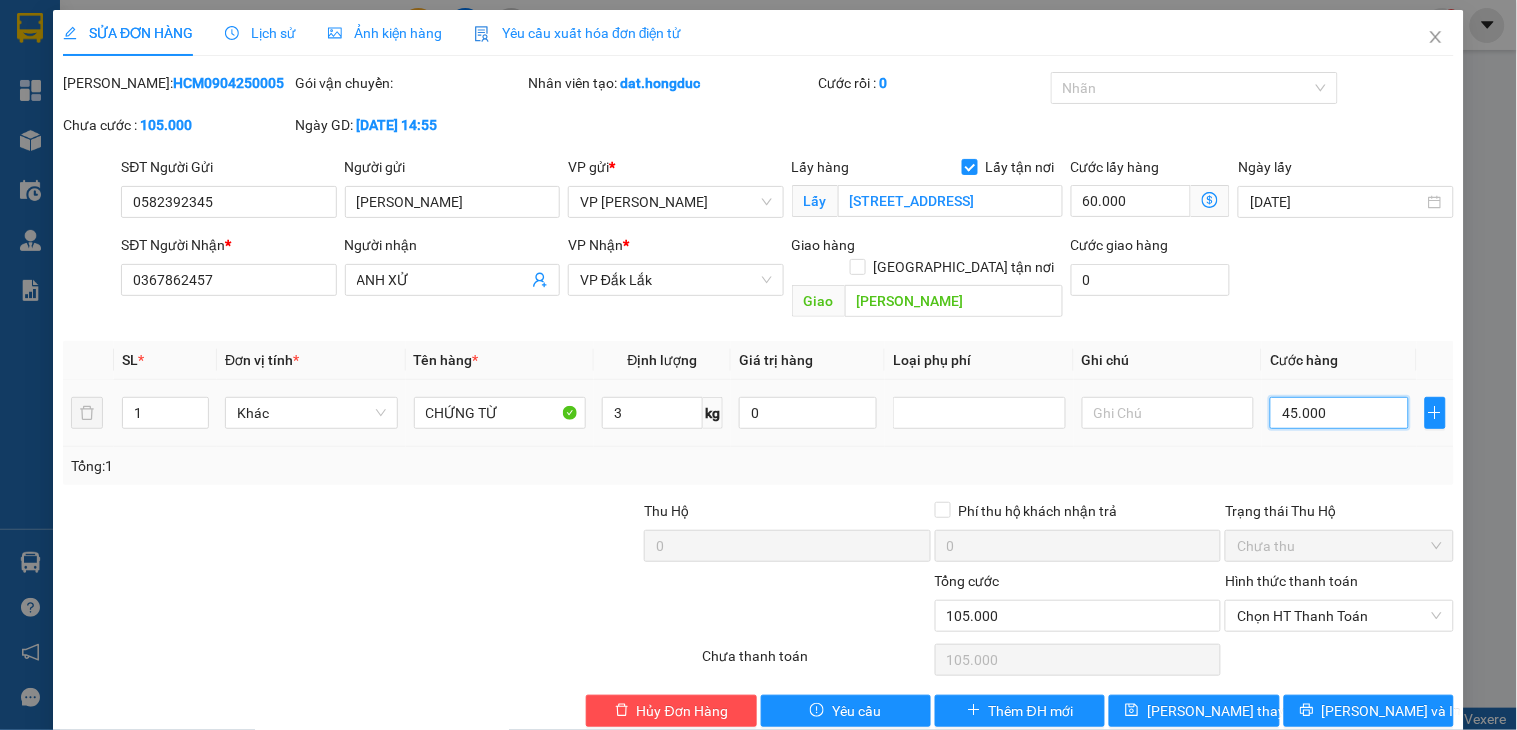 click on "45.000" at bounding box center (1339, 413) 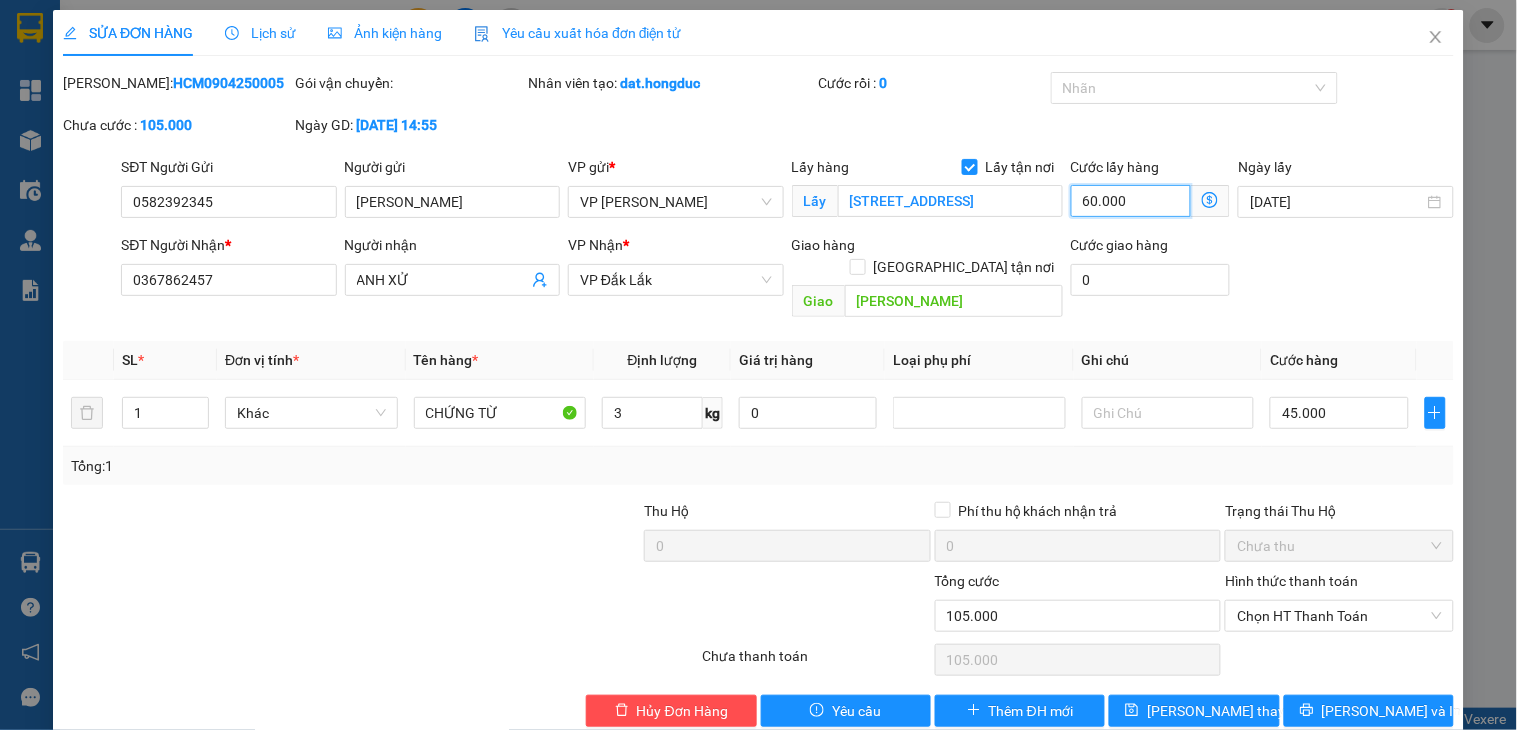 click on "60.000" at bounding box center [1131, 201] 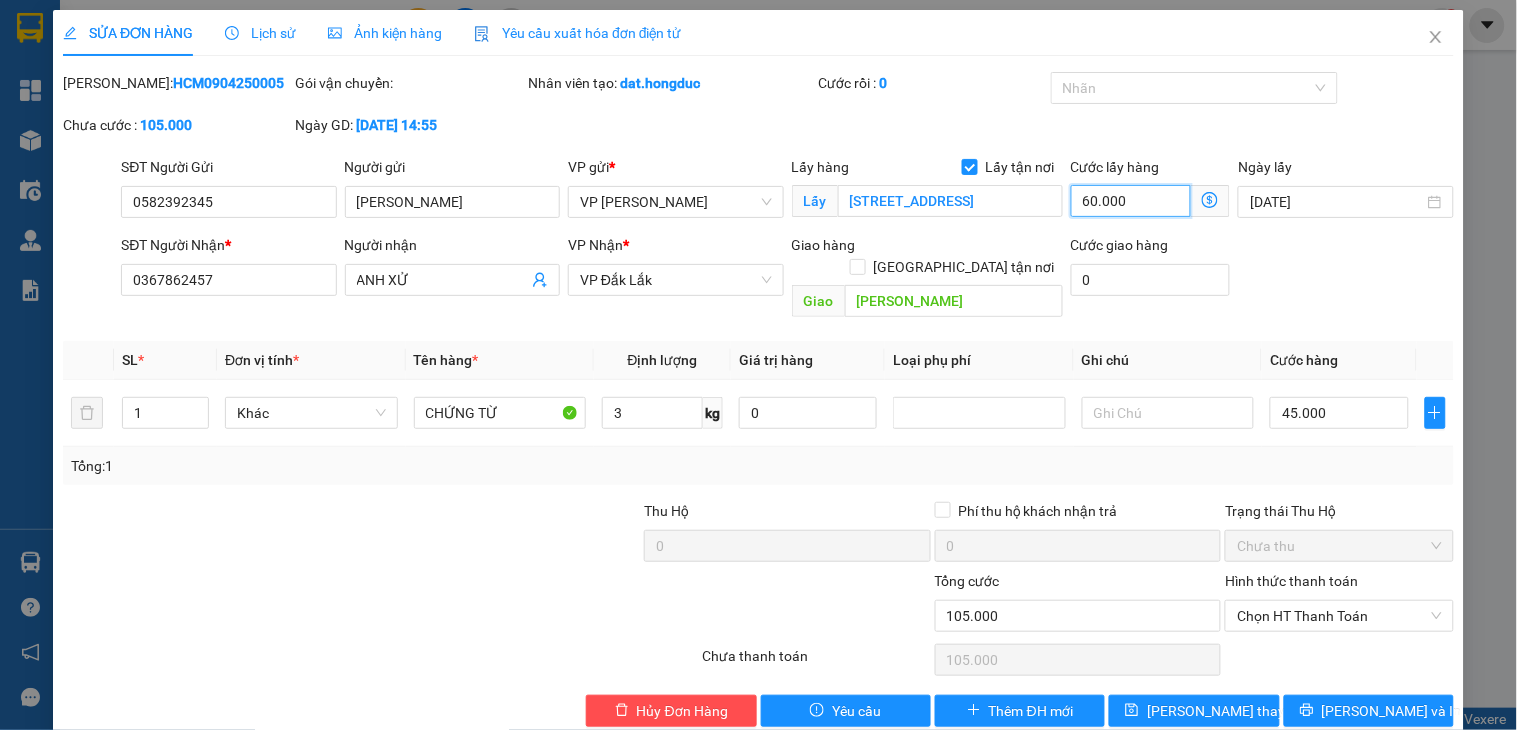 type on "0" 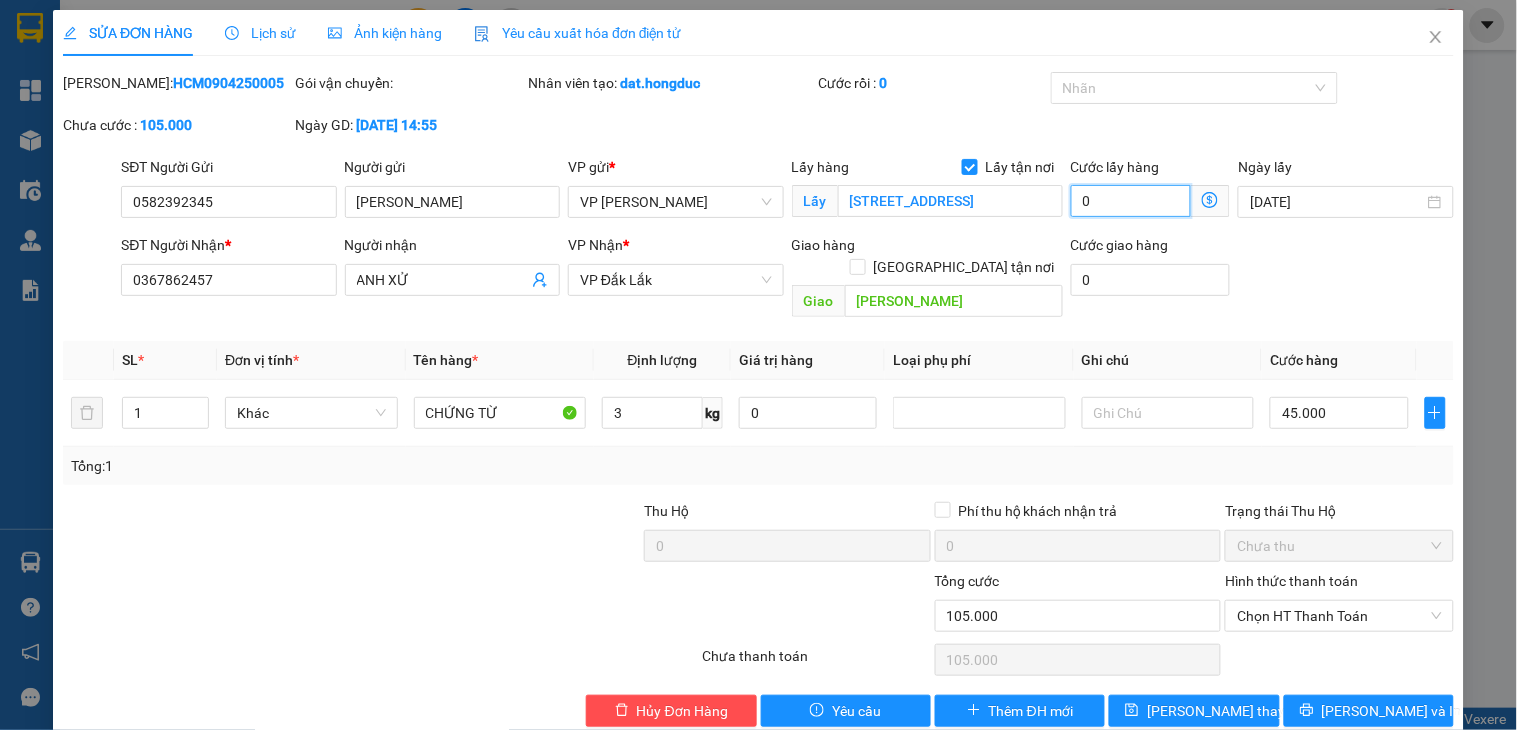 type on "45.000" 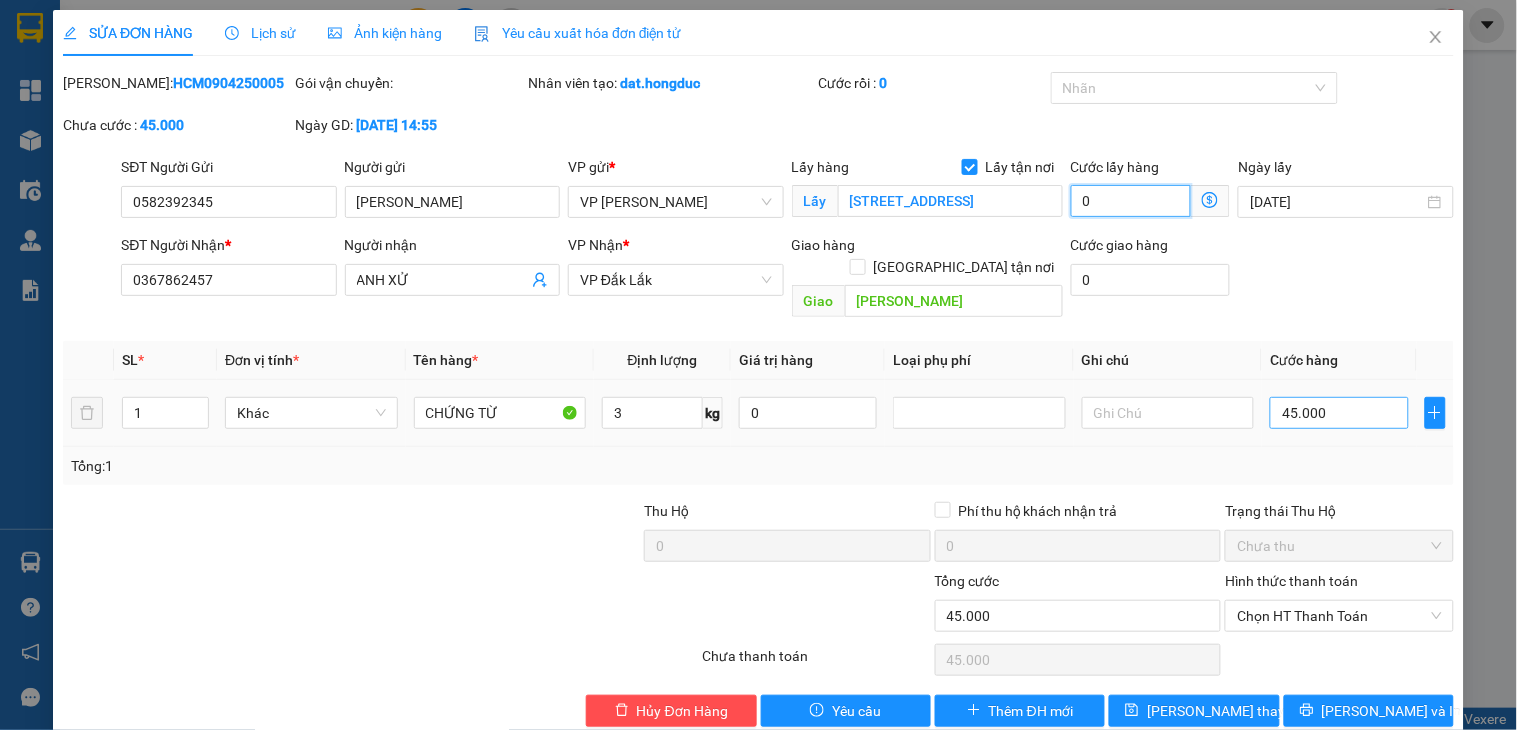 type on "0" 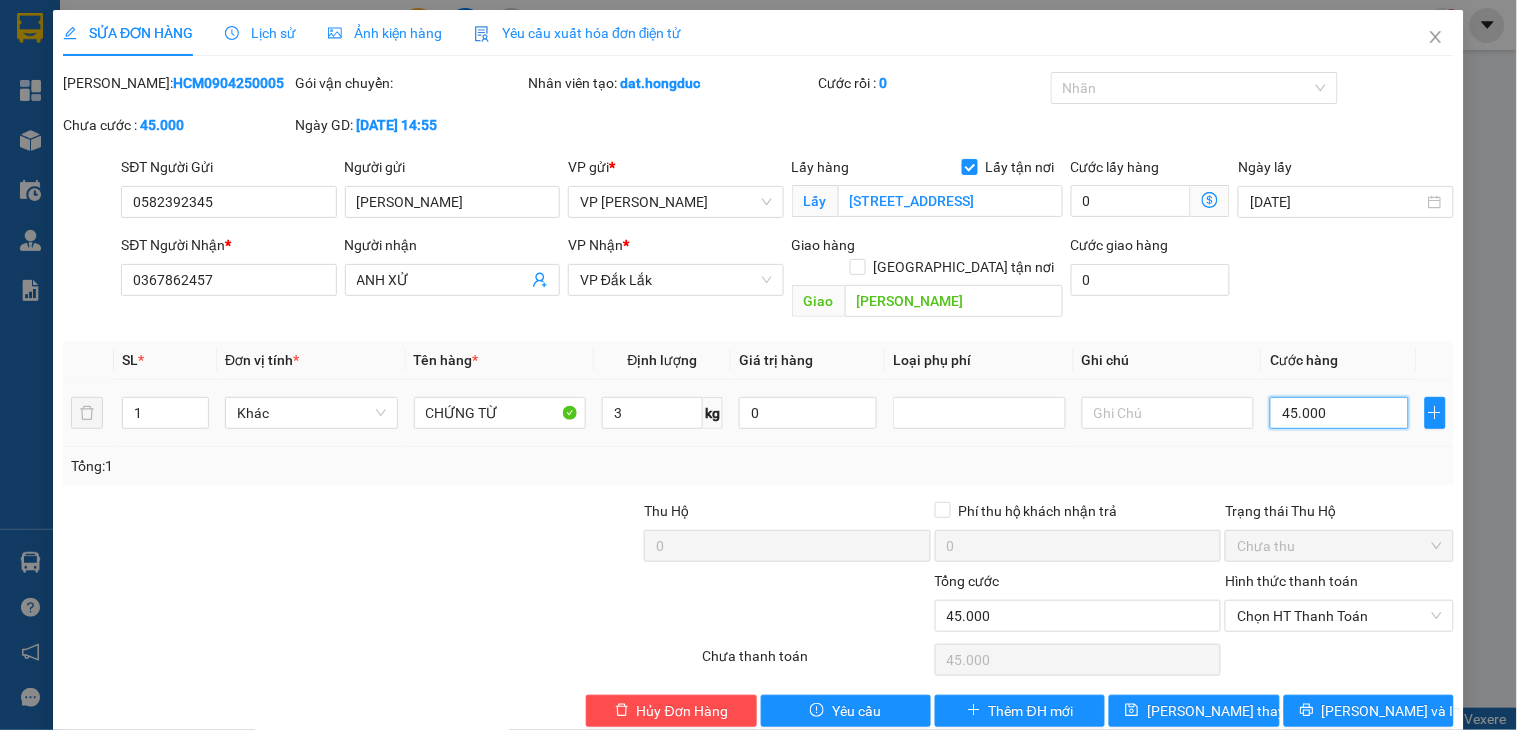 click on "45.000" at bounding box center [1339, 413] 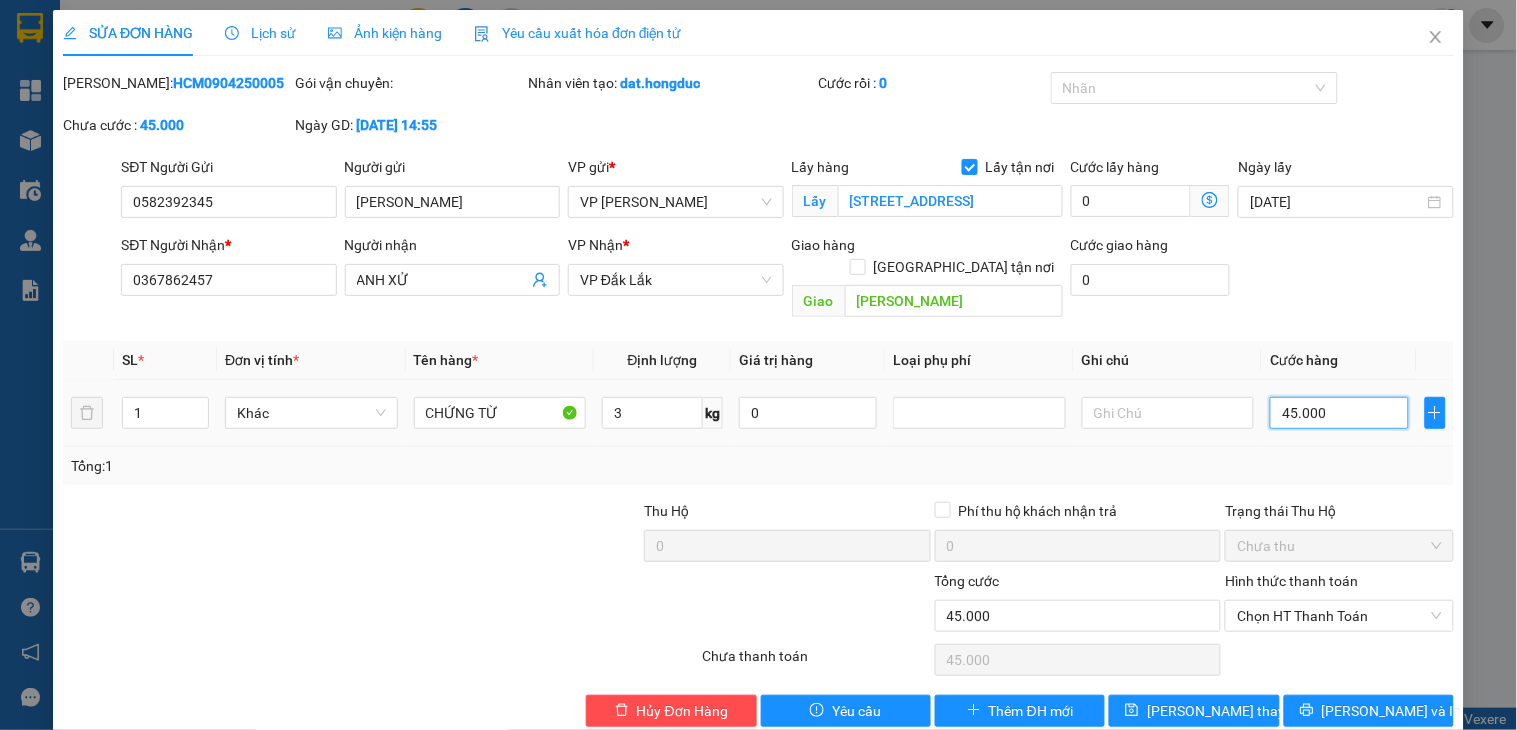 type on "5" 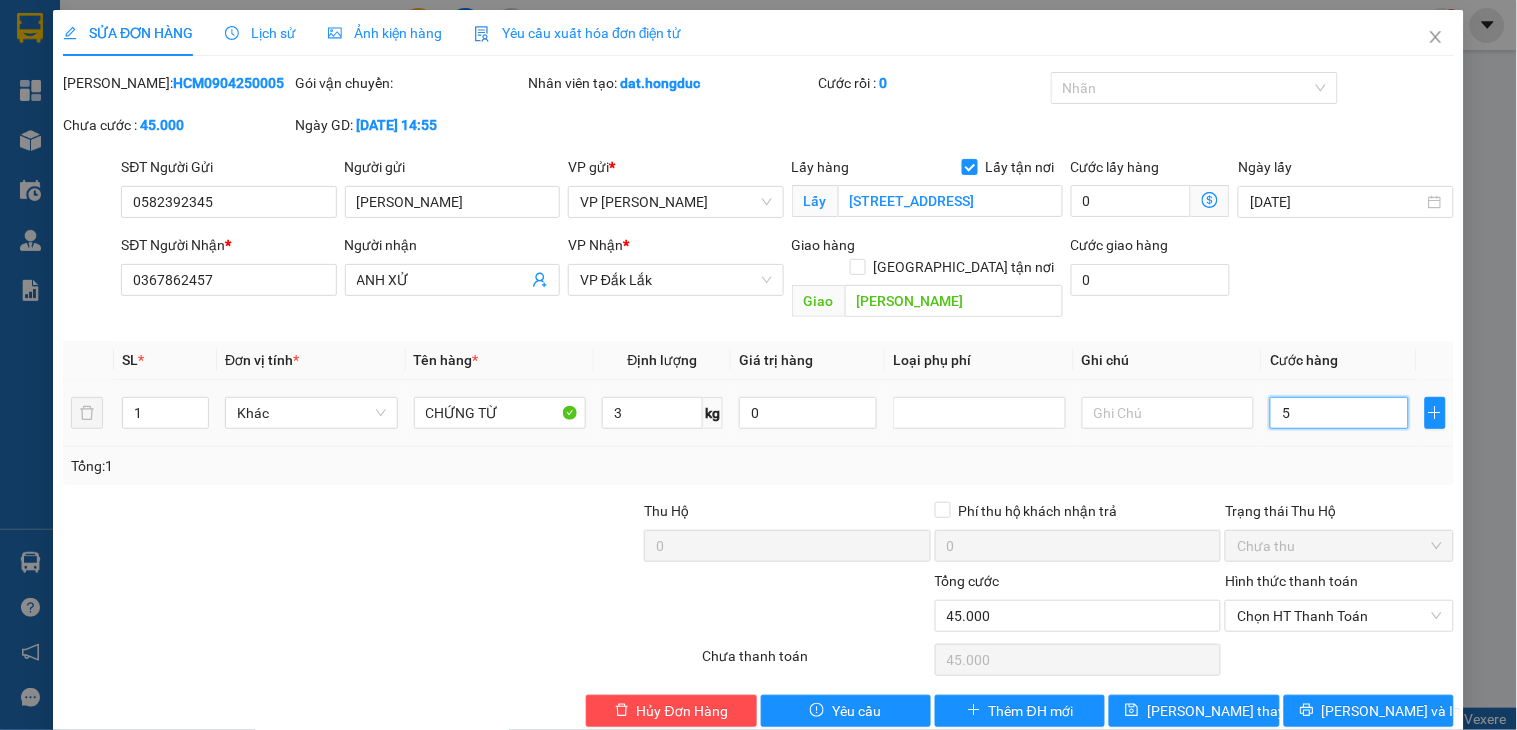 type on "5" 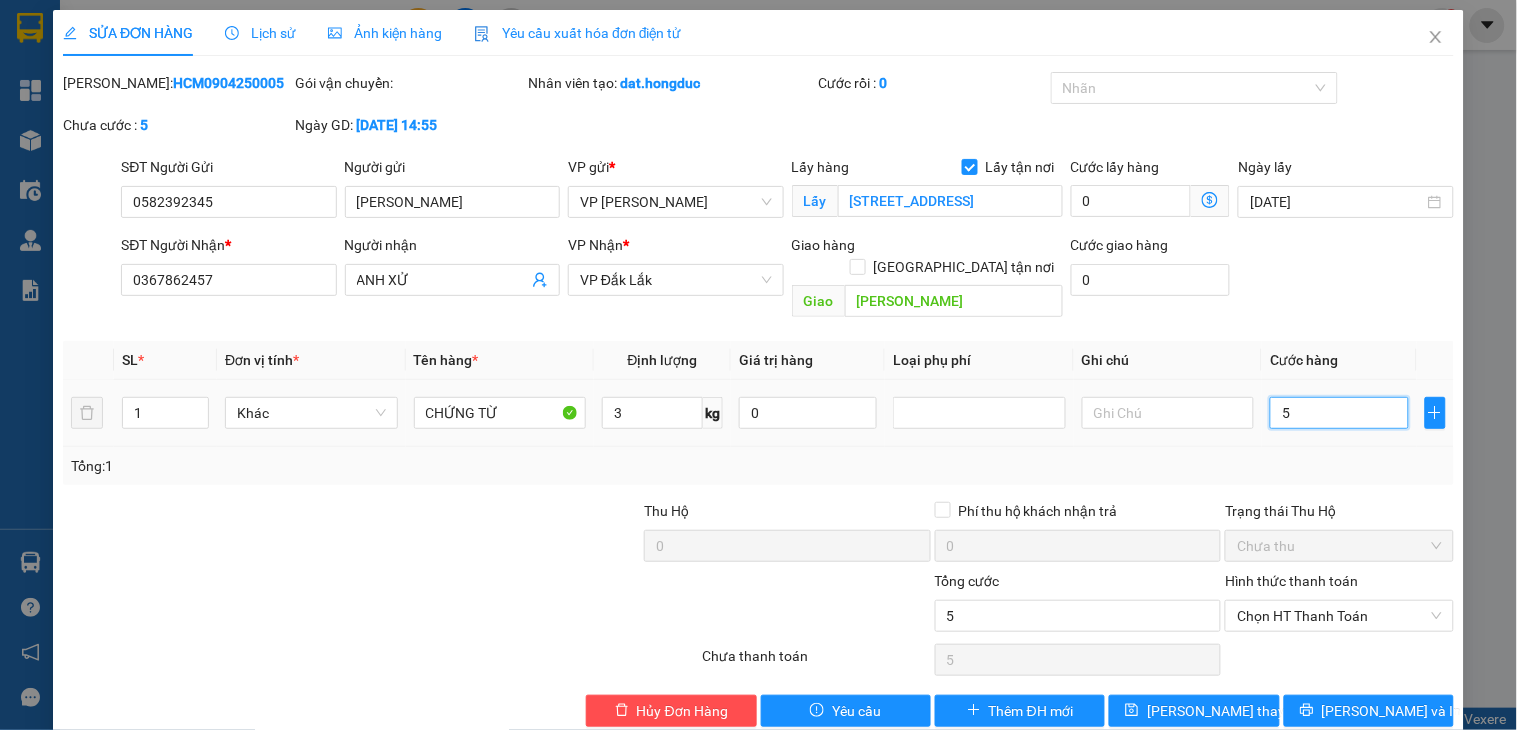 type on "50" 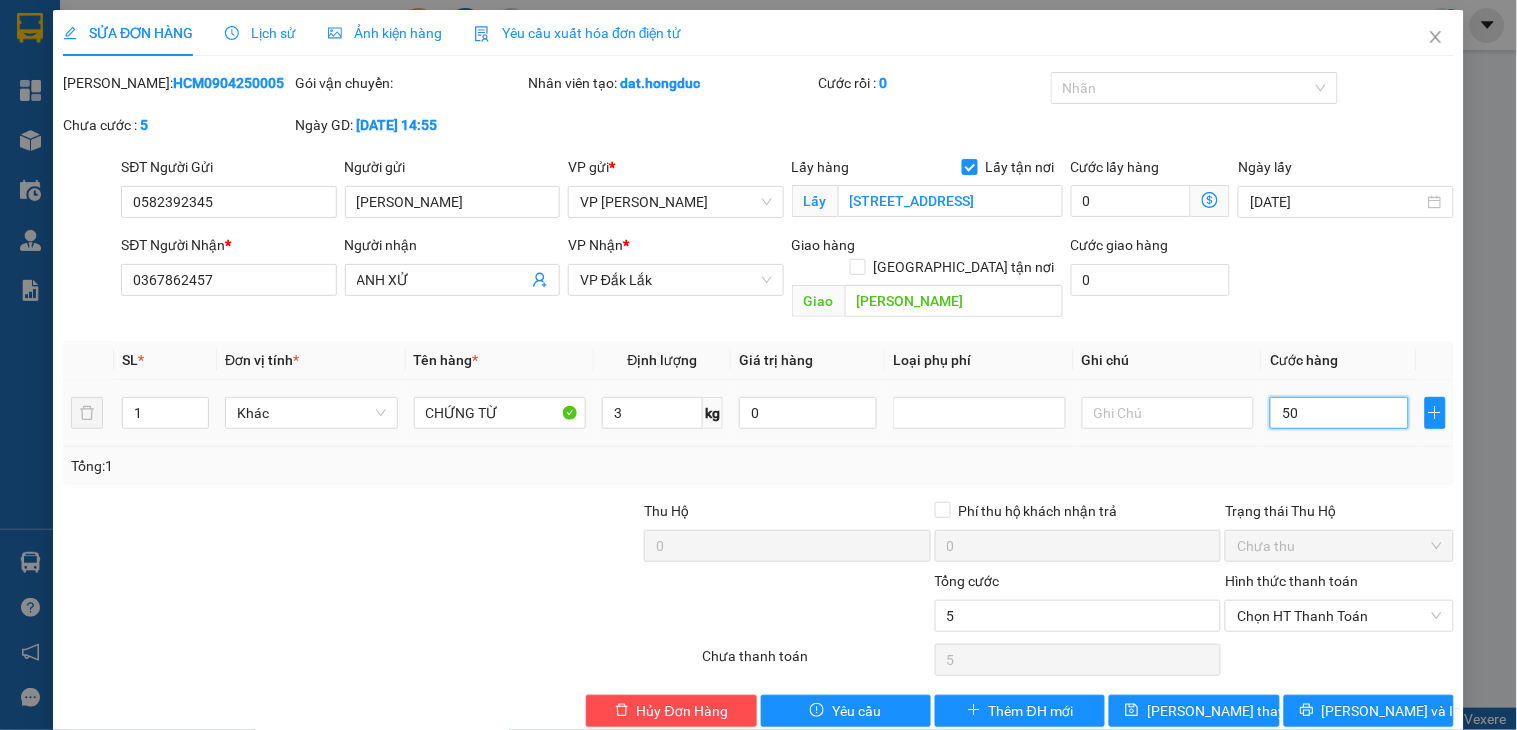 type on "50" 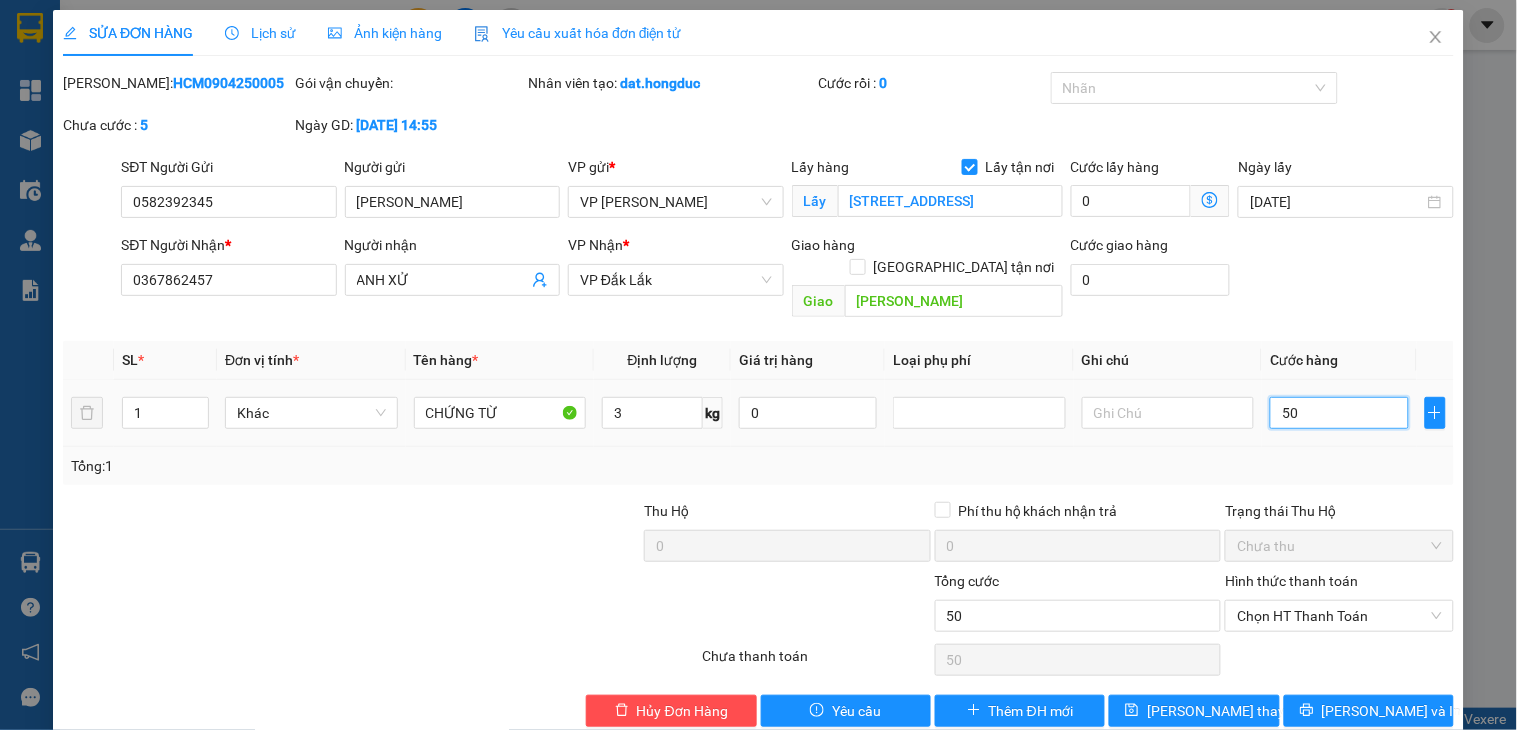 type on "500" 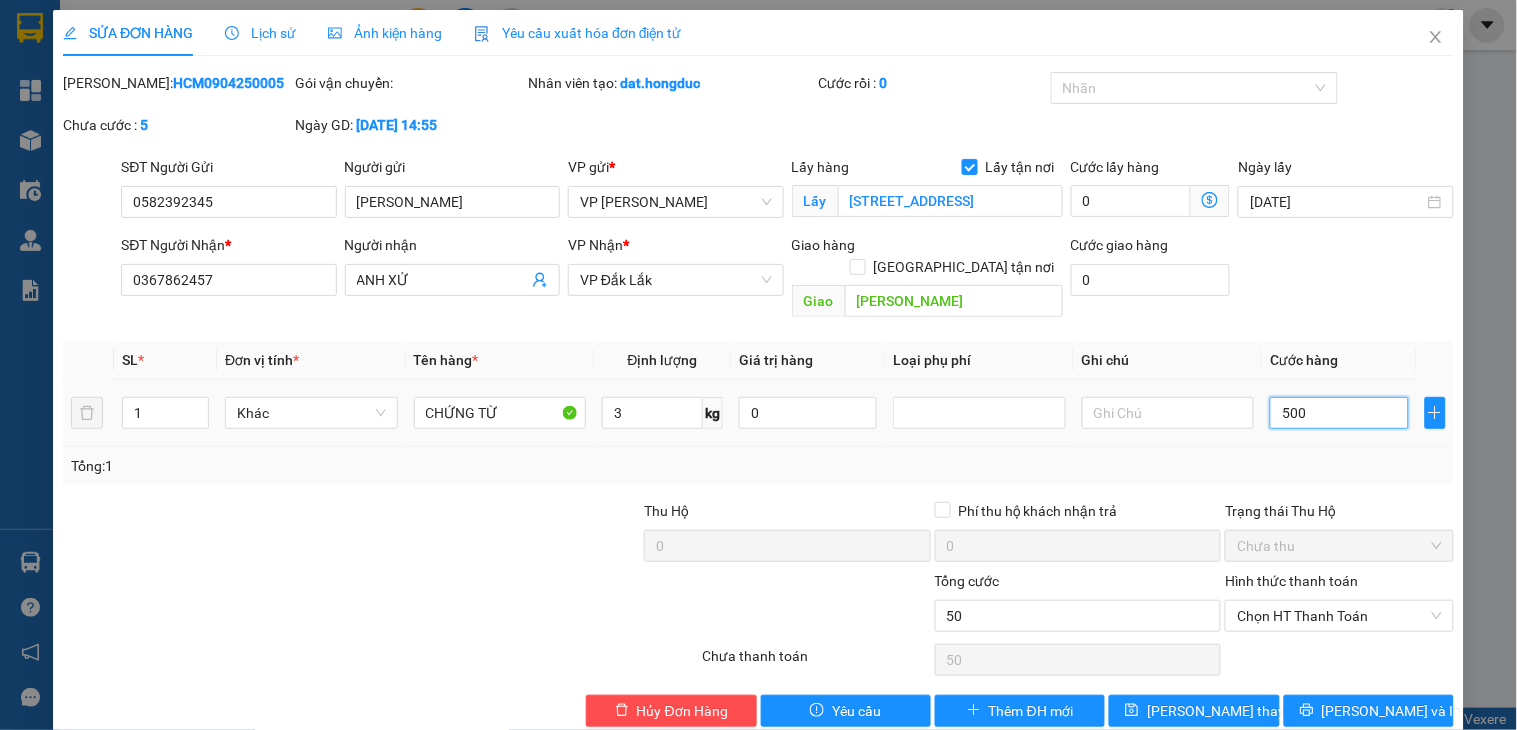 type on "5.000" 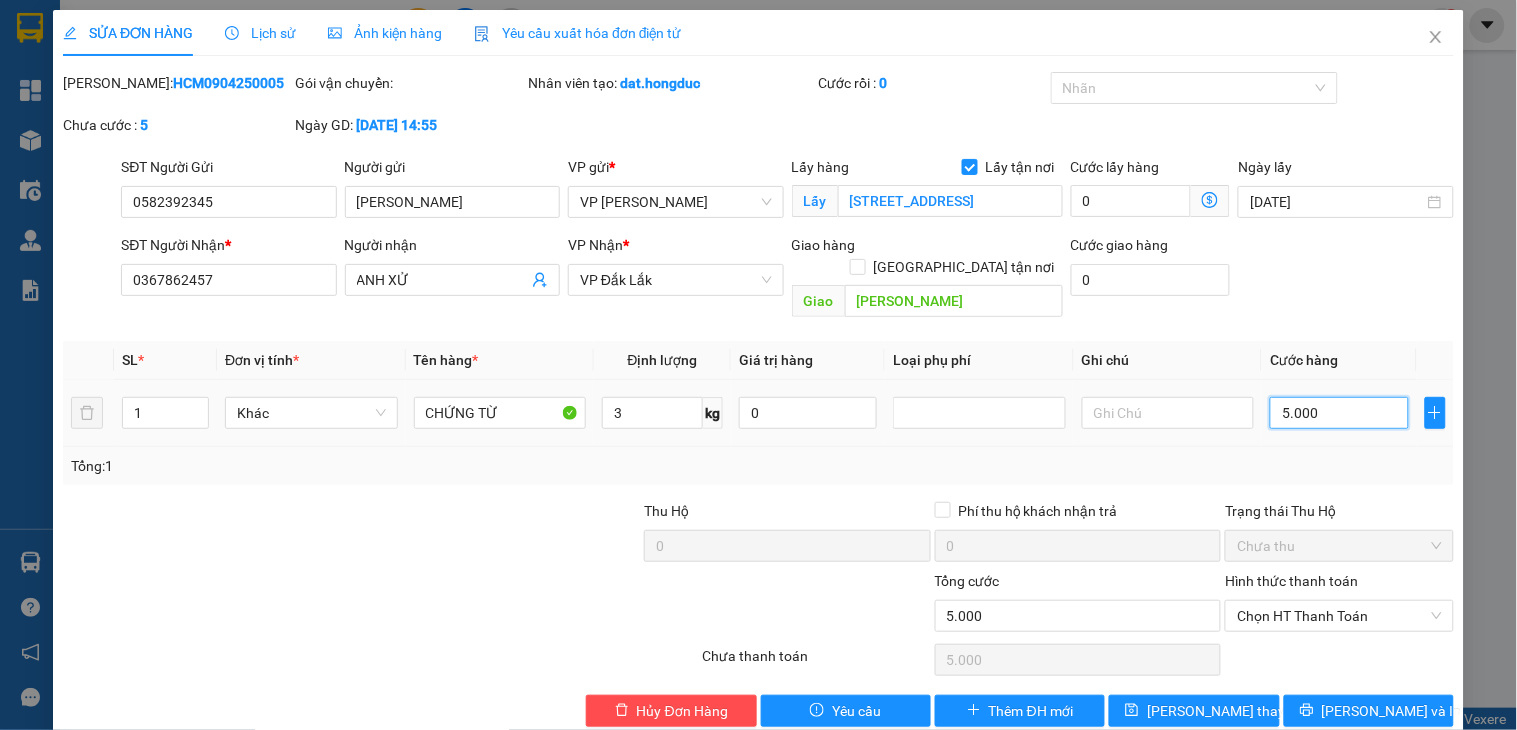 type on "50.000" 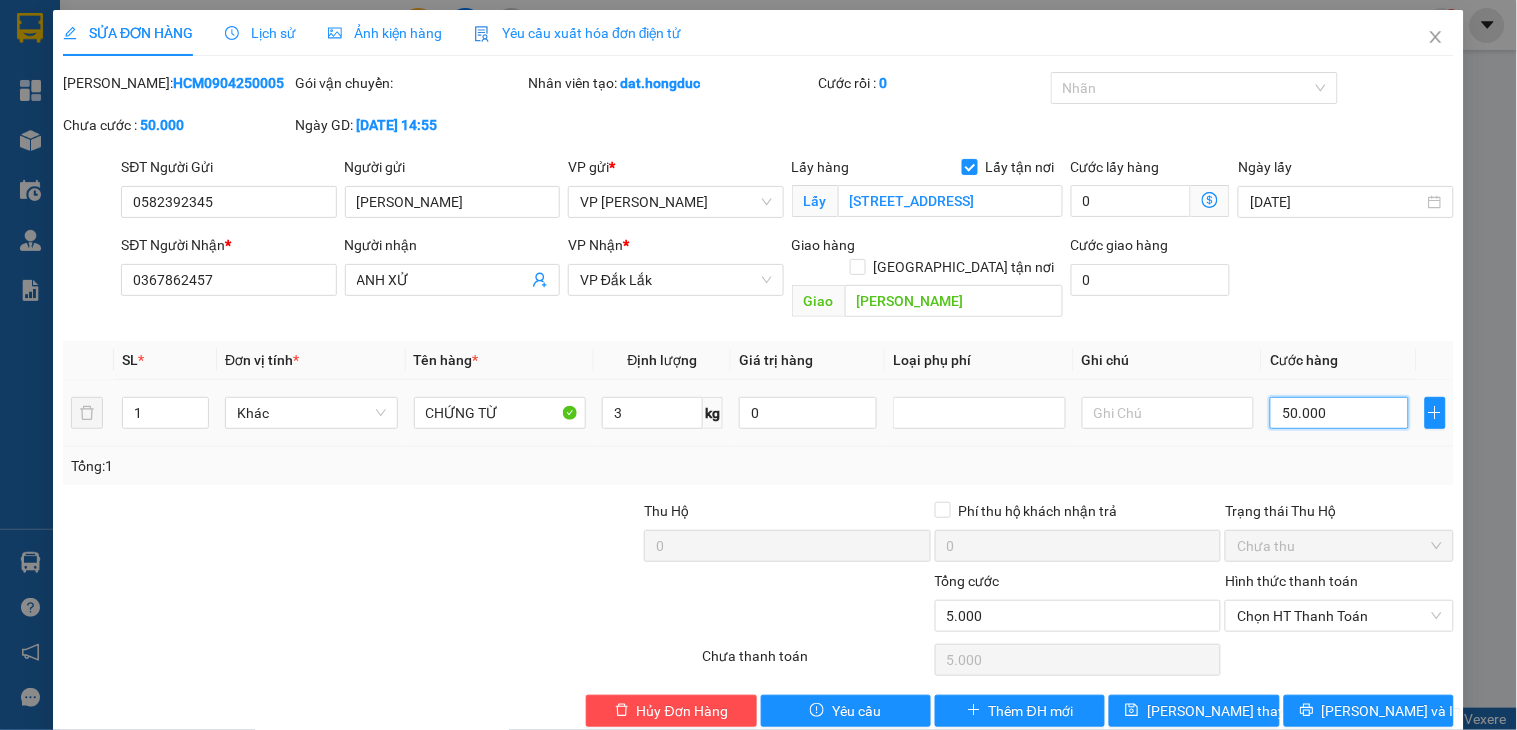type on "50.000" 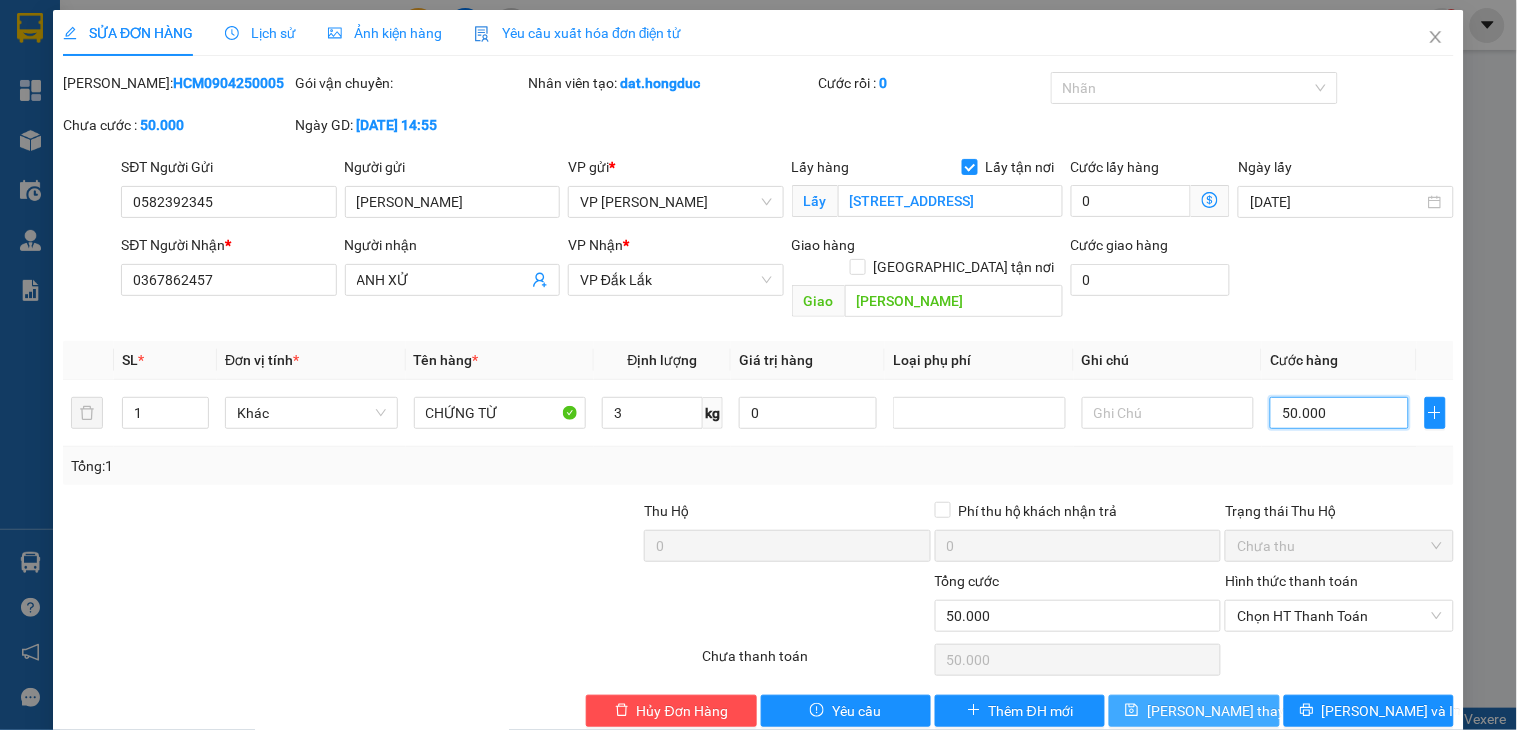 type on "50.000" 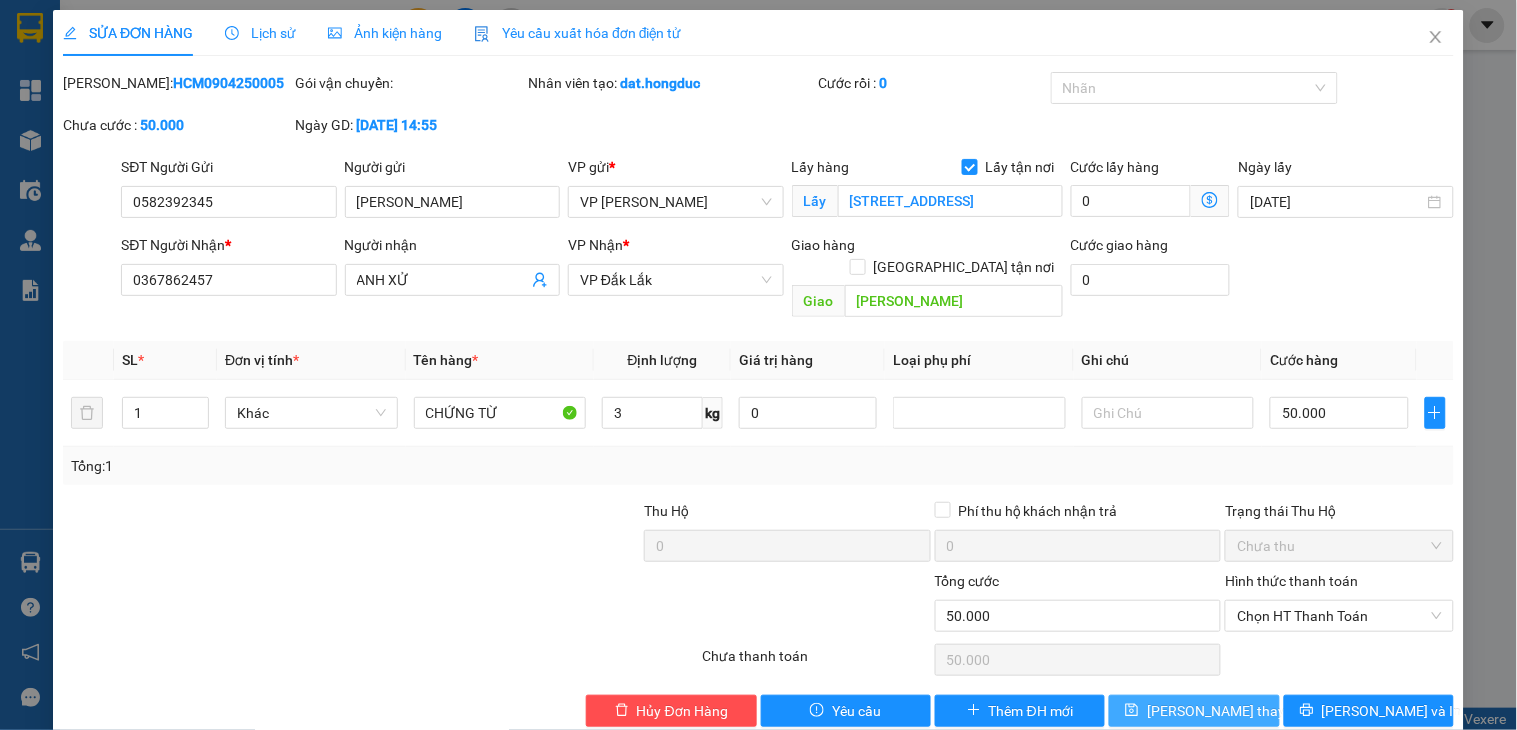 click on "[PERSON_NAME] thay đổi" at bounding box center [1227, 711] 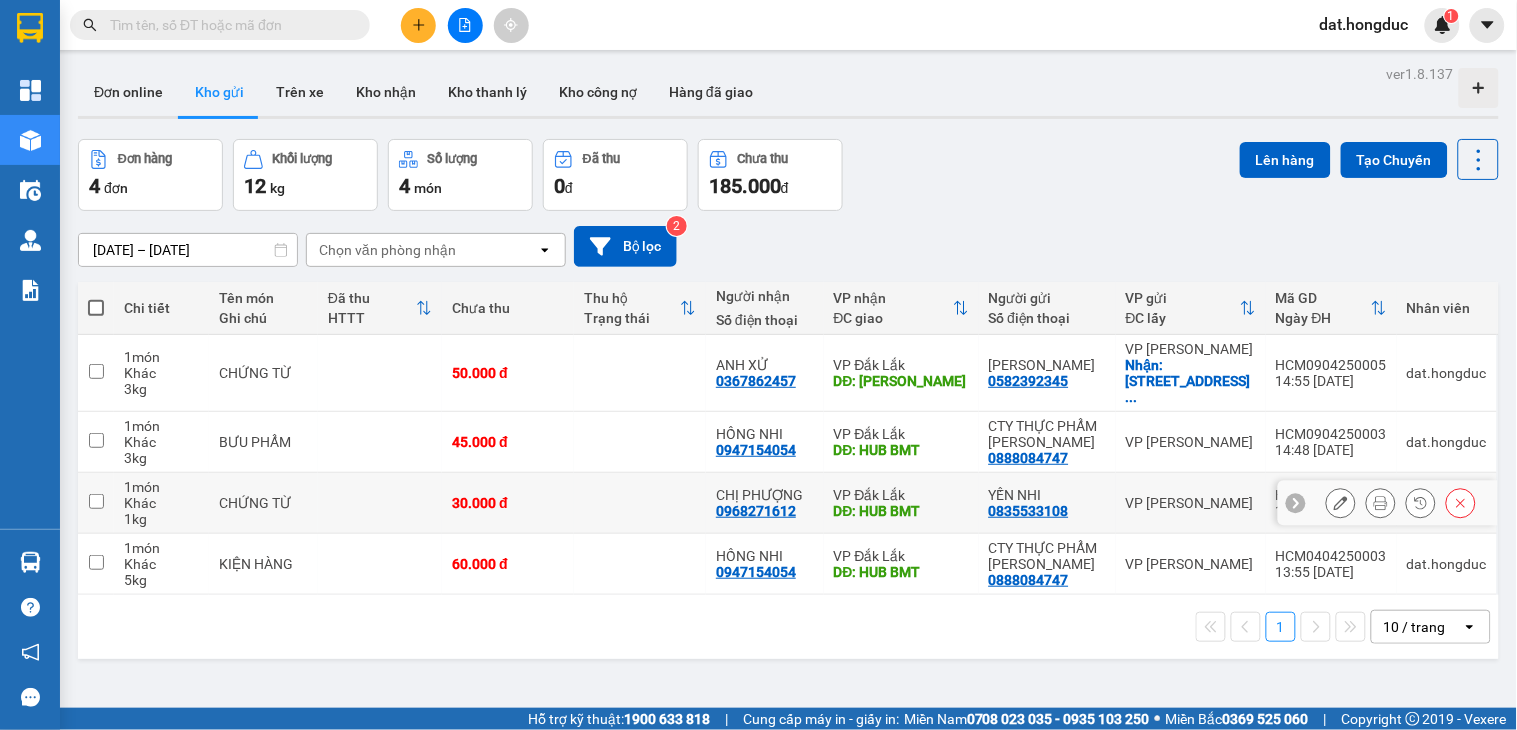 click at bounding box center [96, 501] 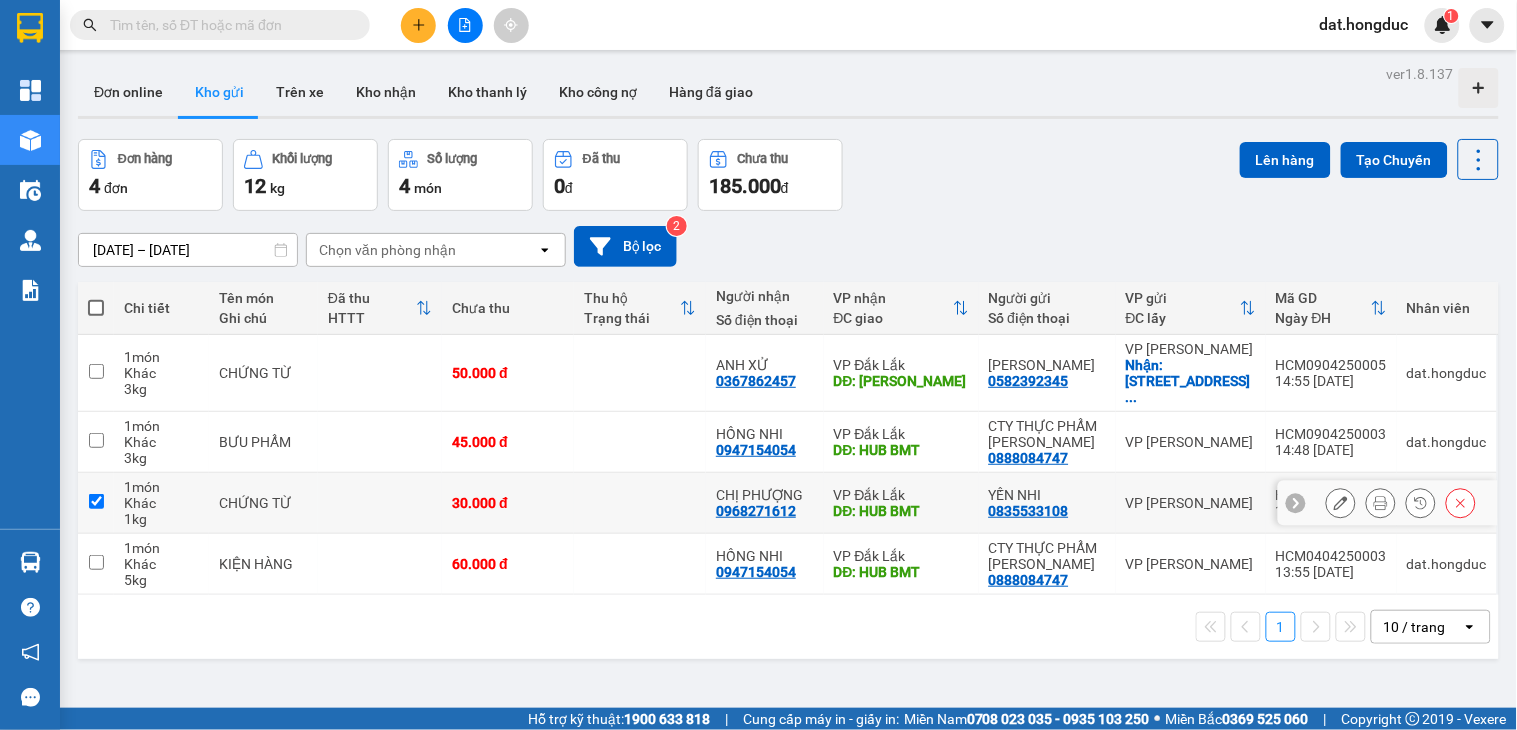 checkbox on "true" 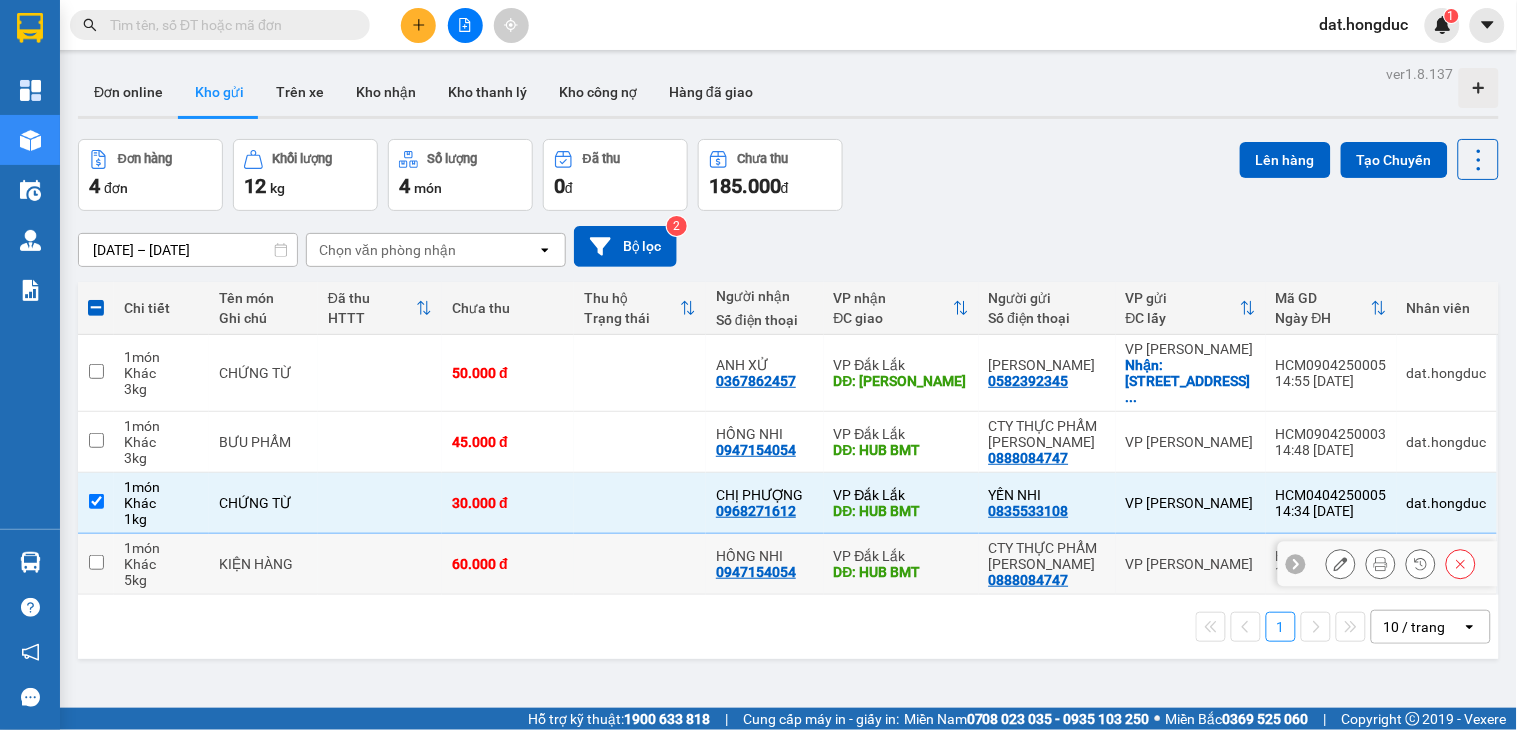 click at bounding box center (96, 562) 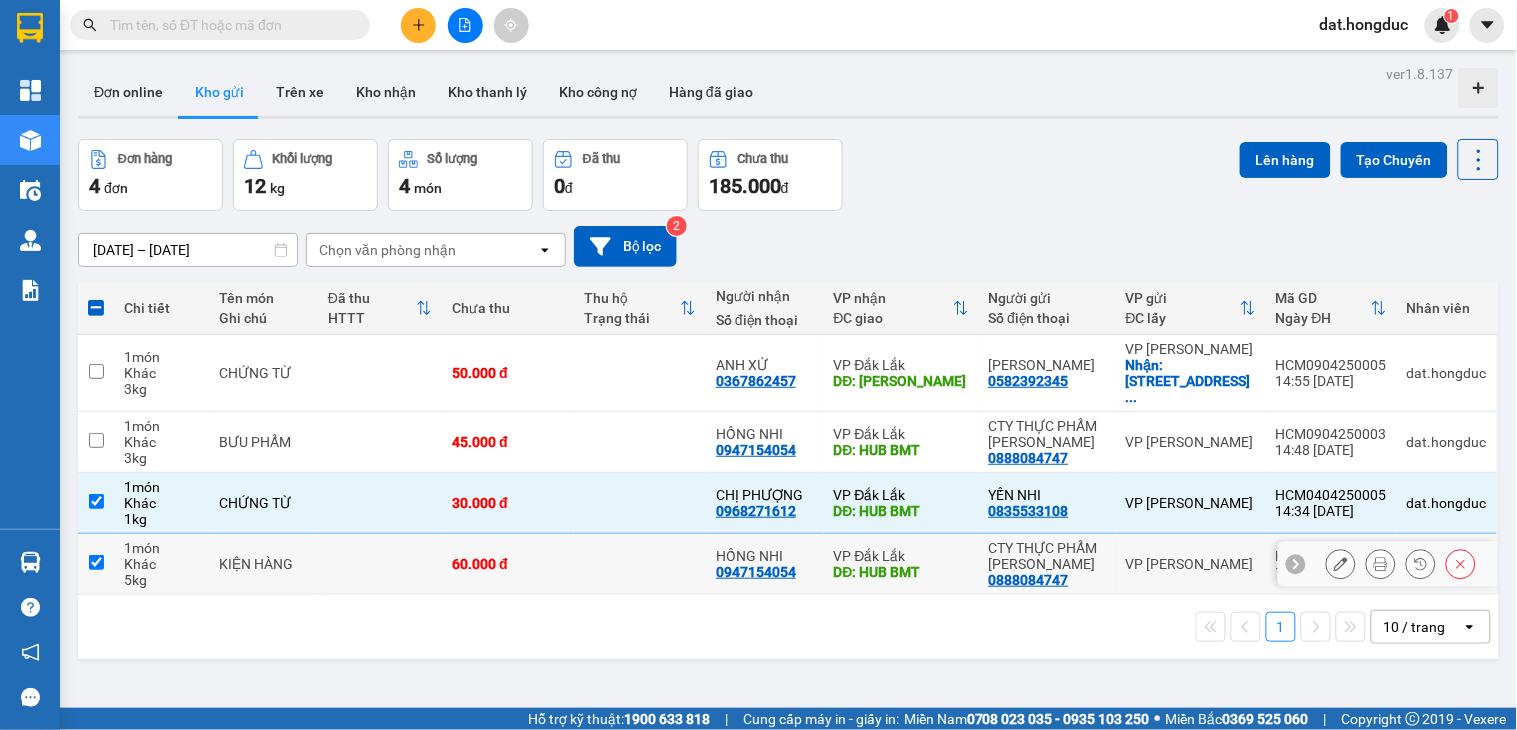 checkbox on "true" 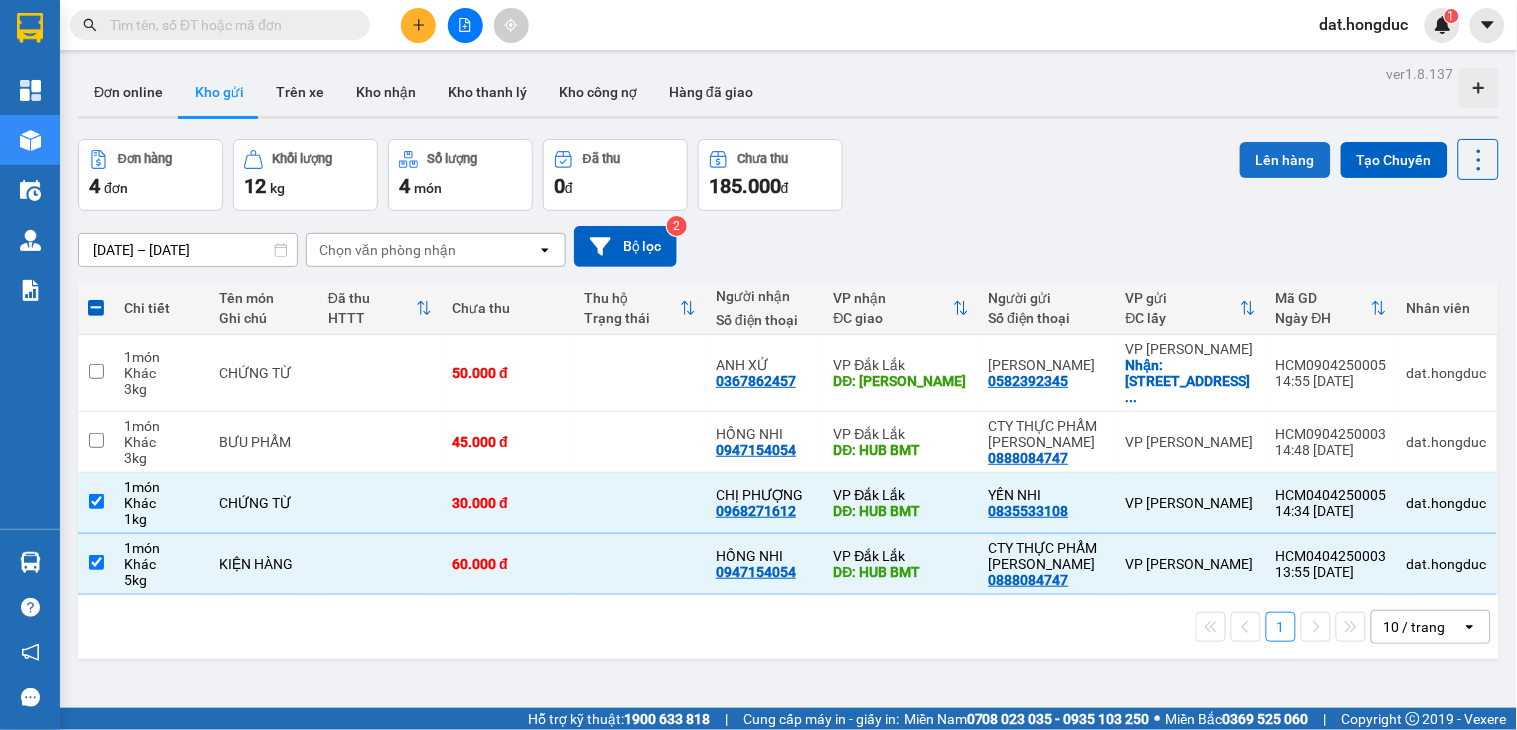 click on "Lên hàng" at bounding box center [1285, 160] 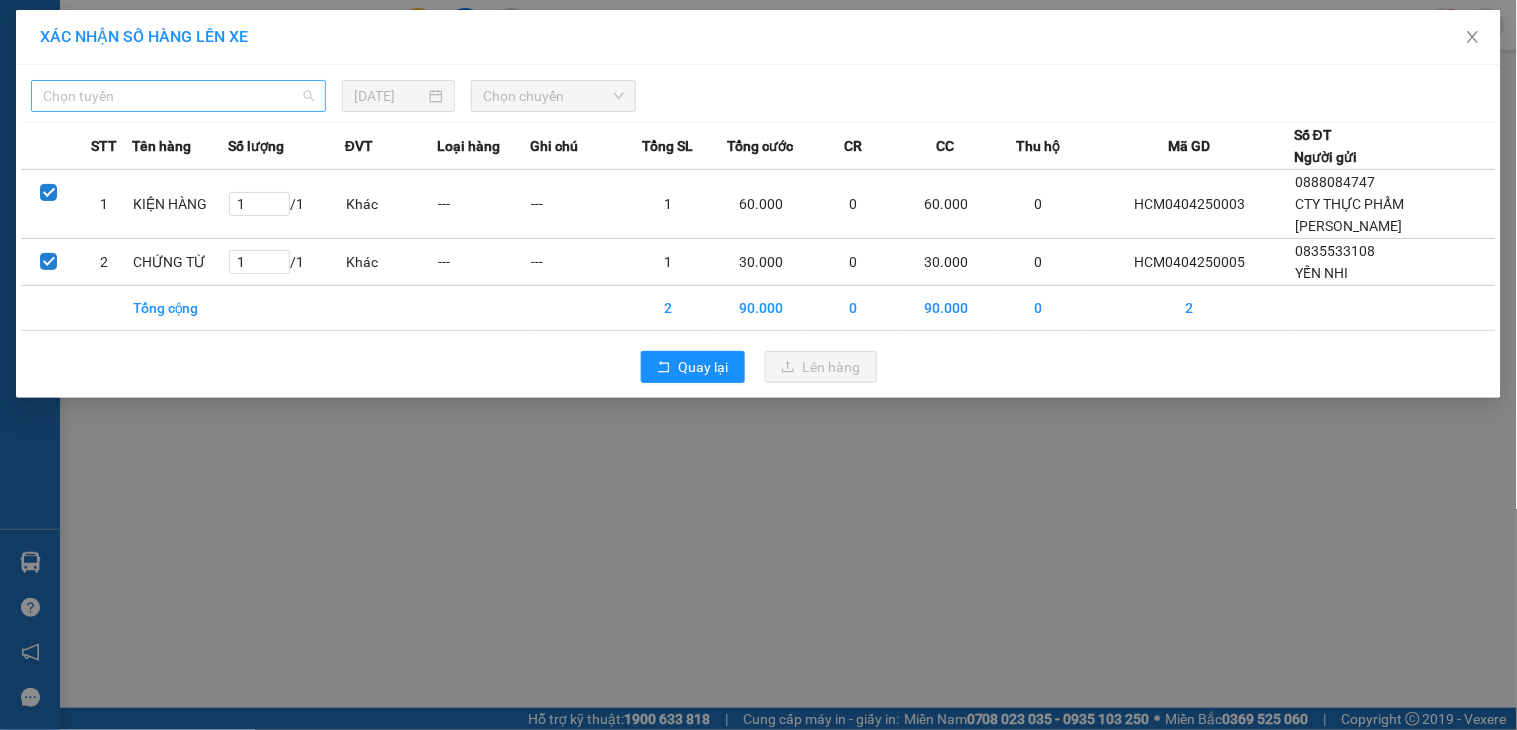 click on "Chọn tuyến" at bounding box center [178, 96] 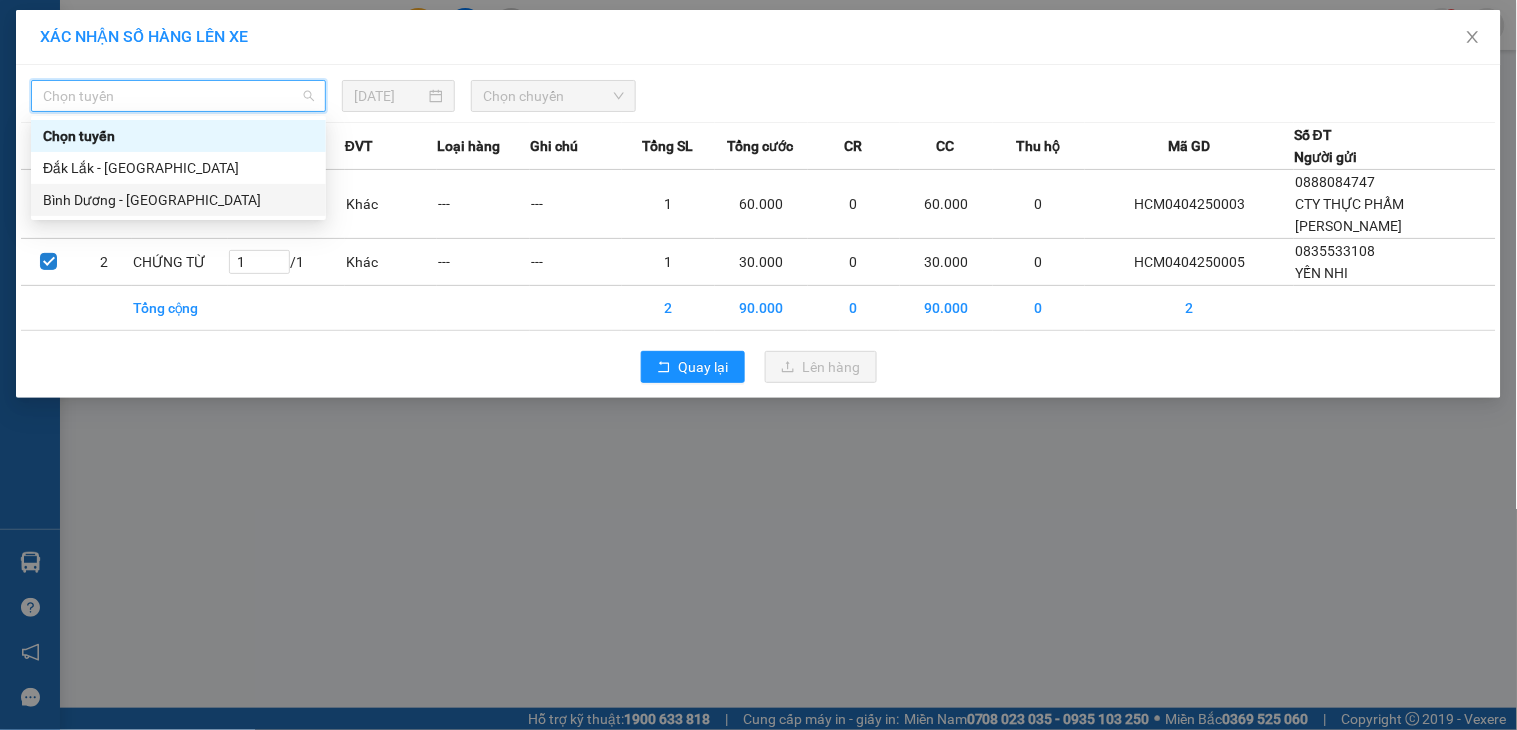 click on "Bình Dương - [GEOGRAPHIC_DATA]" at bounding box center [178, 200] 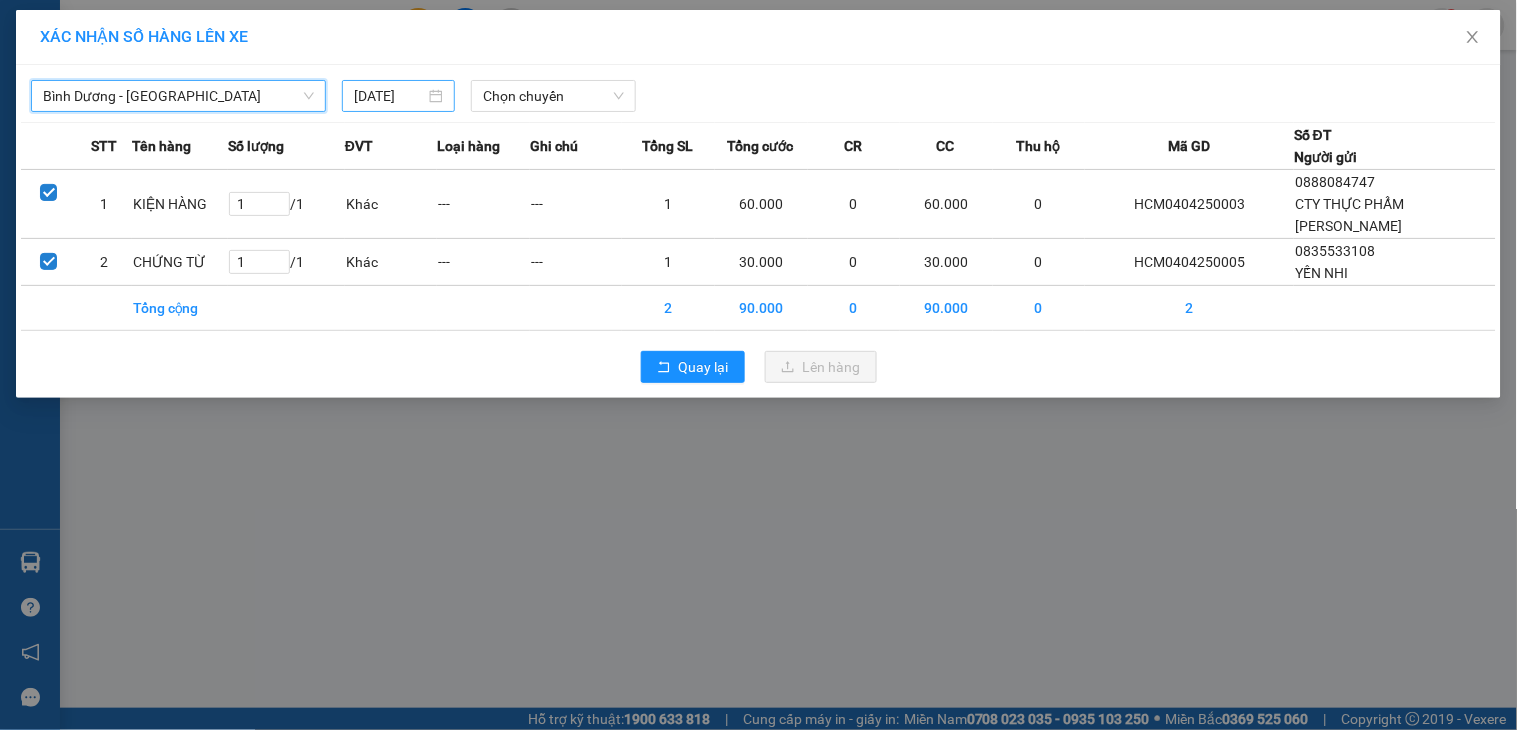click on "[DATE]" at bounding box center (389, 96) 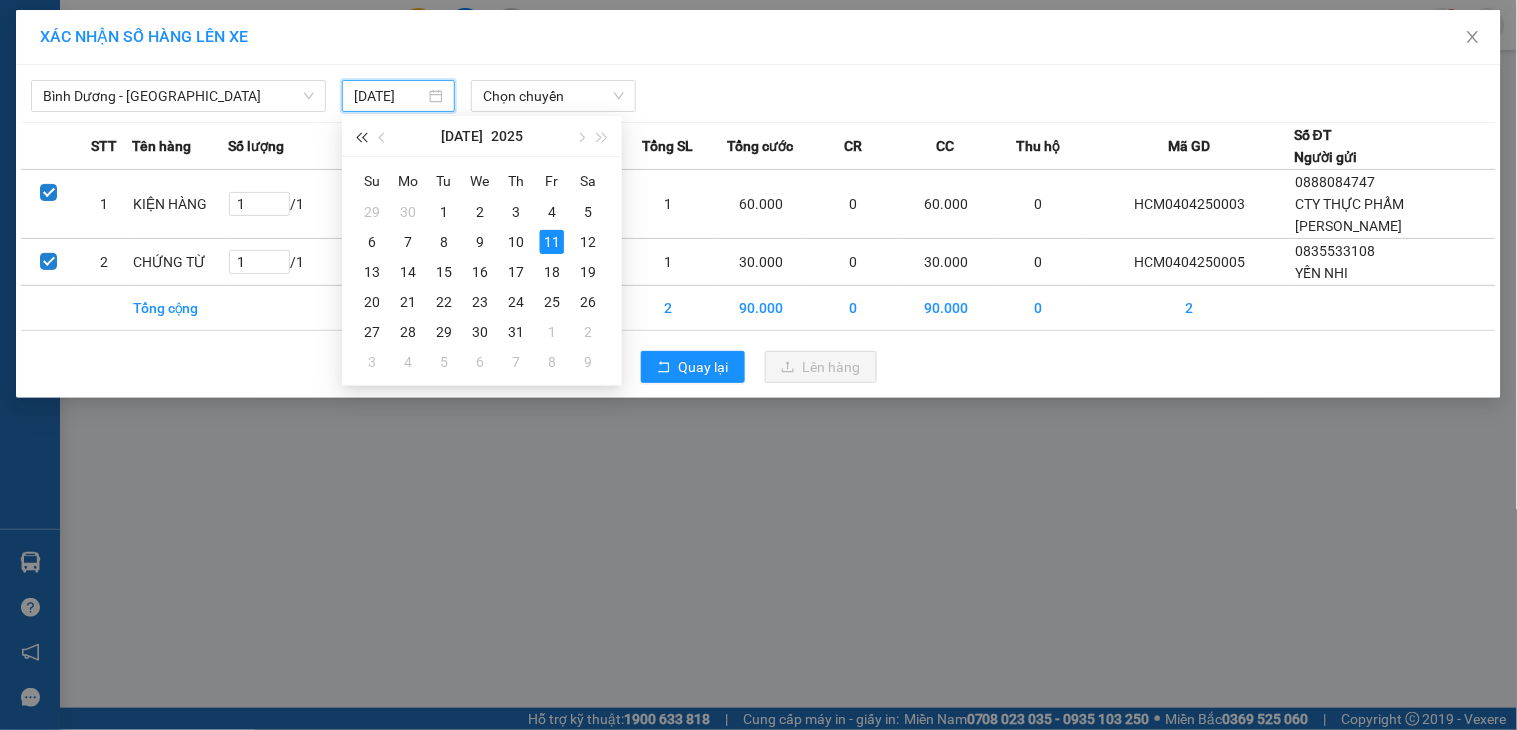 click at bounding box center (361, 138) 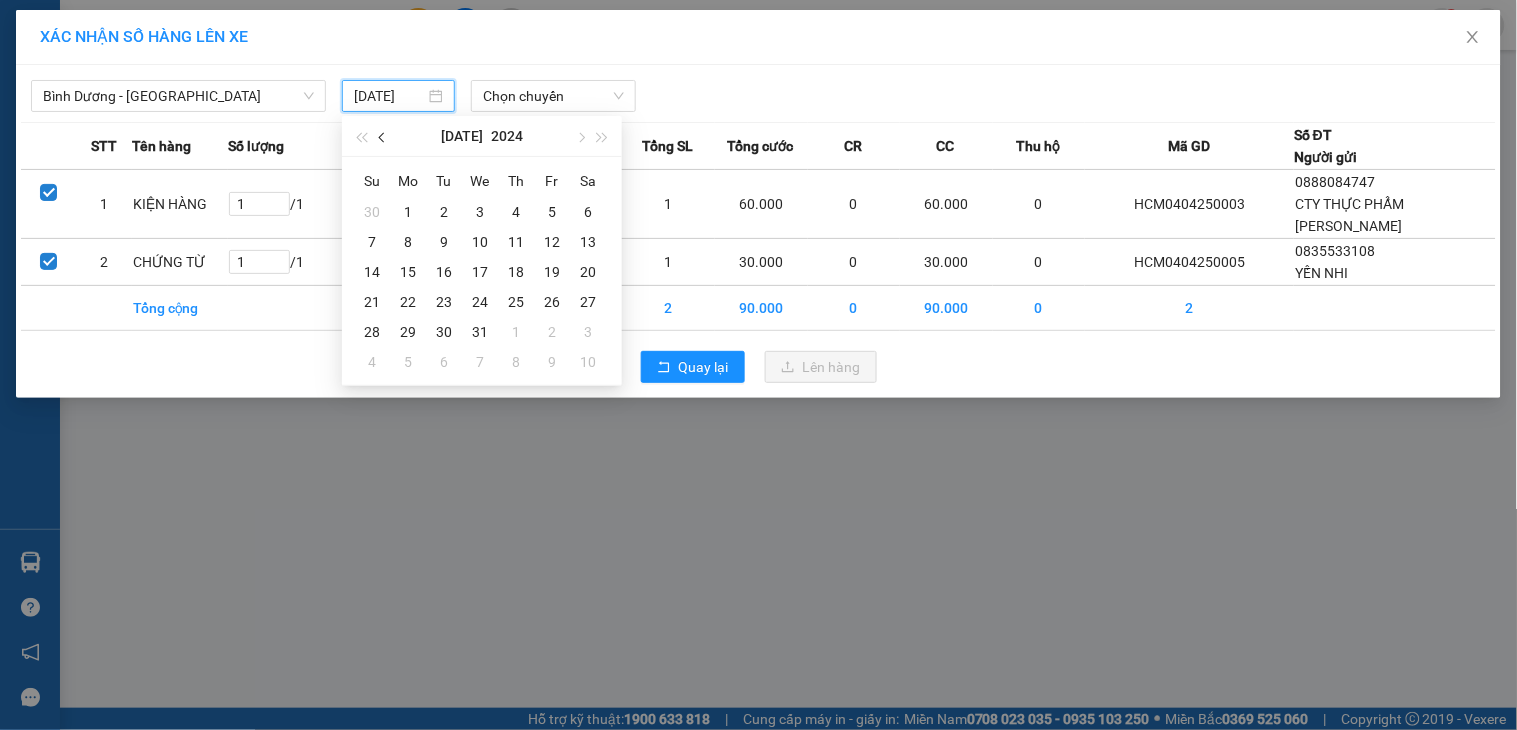 click at bounding box center [384, 138] 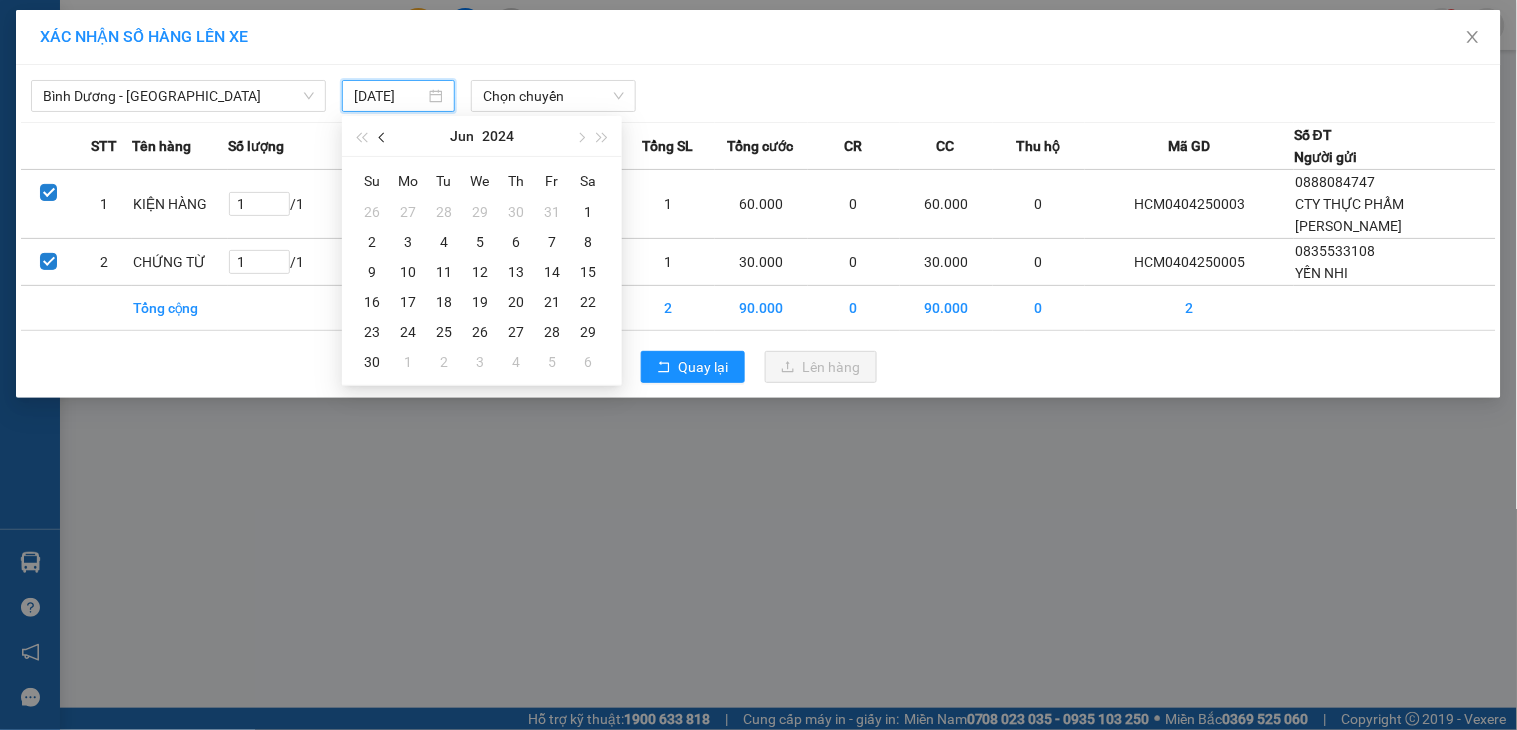 click at bounding box center (384, 138) 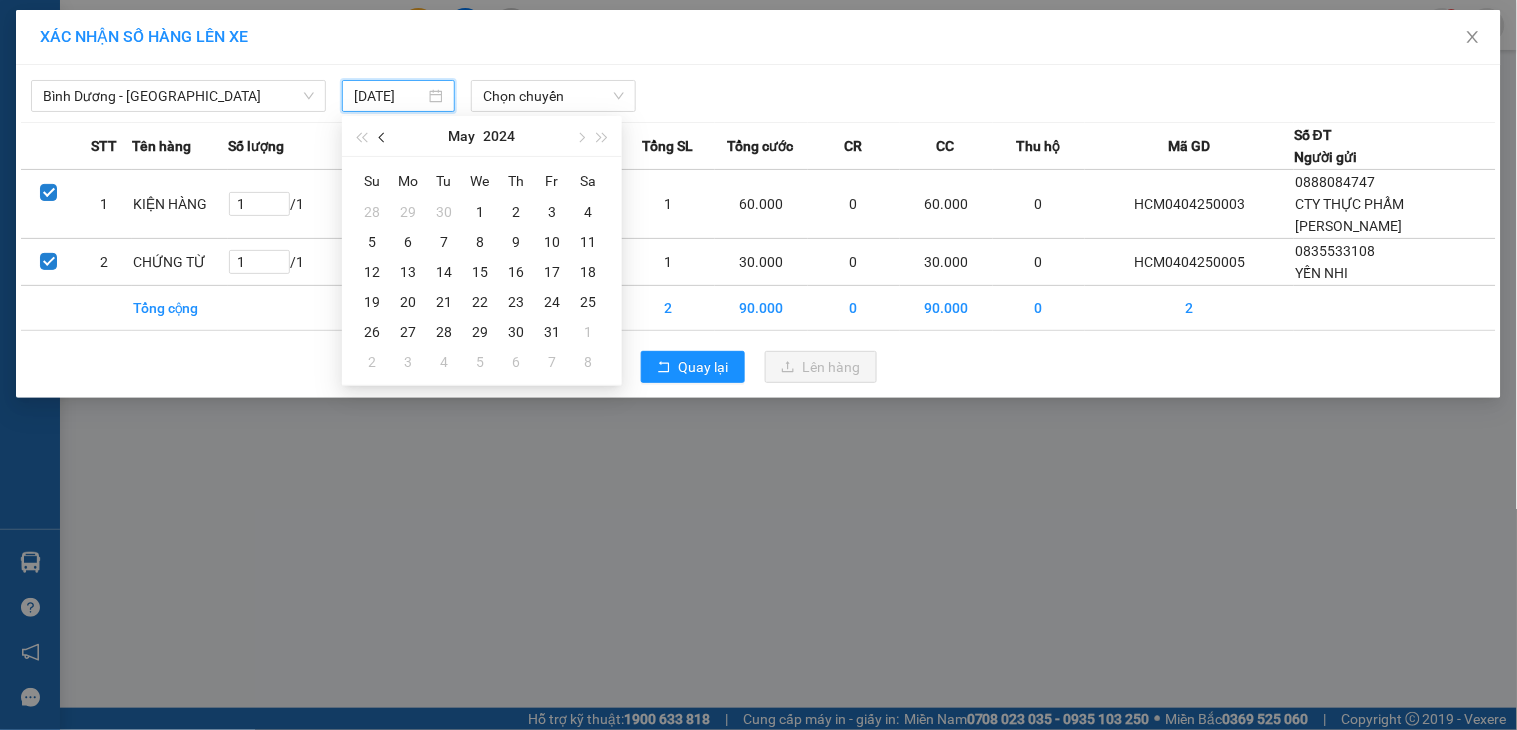 click at bounding box center (384, 138) 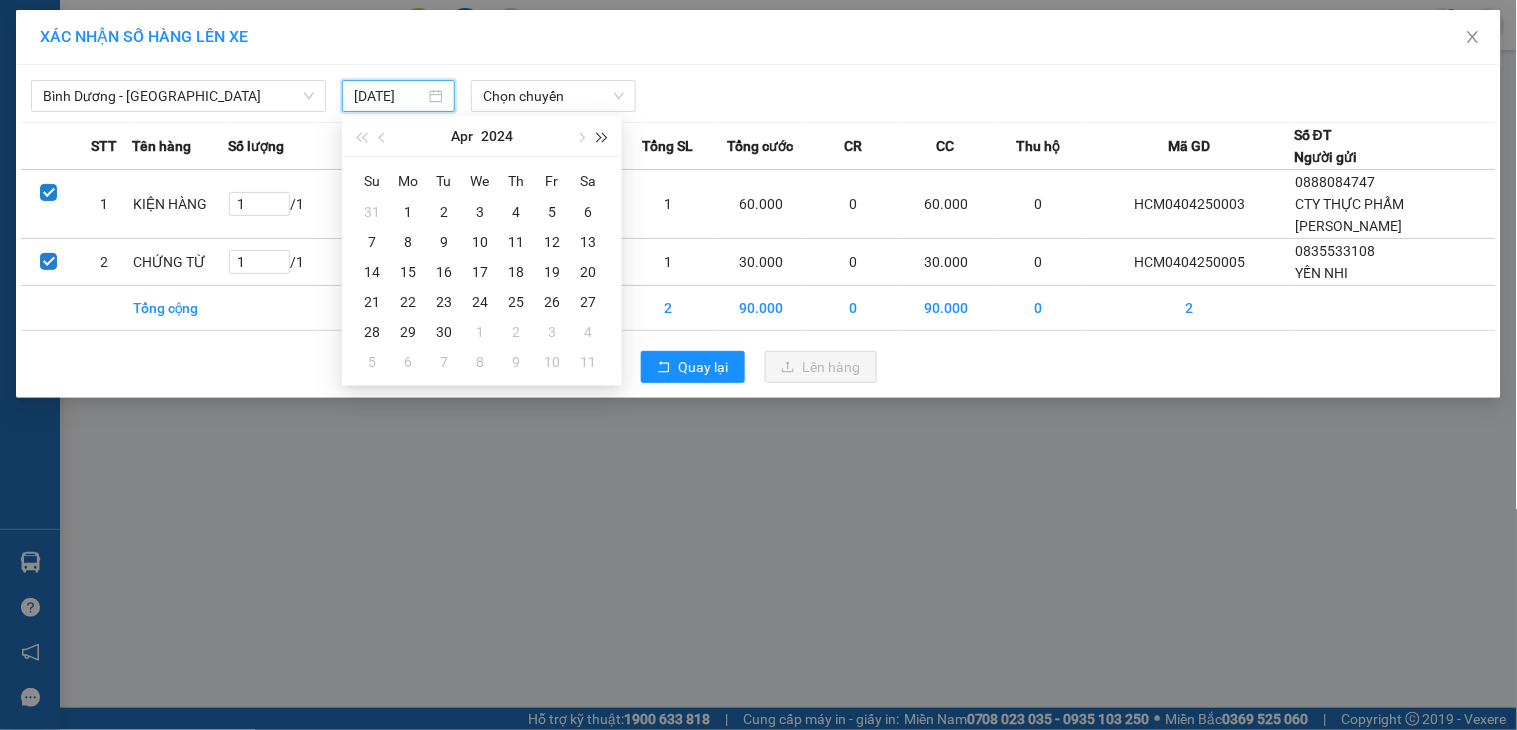 click at bounding box center (603, 138) 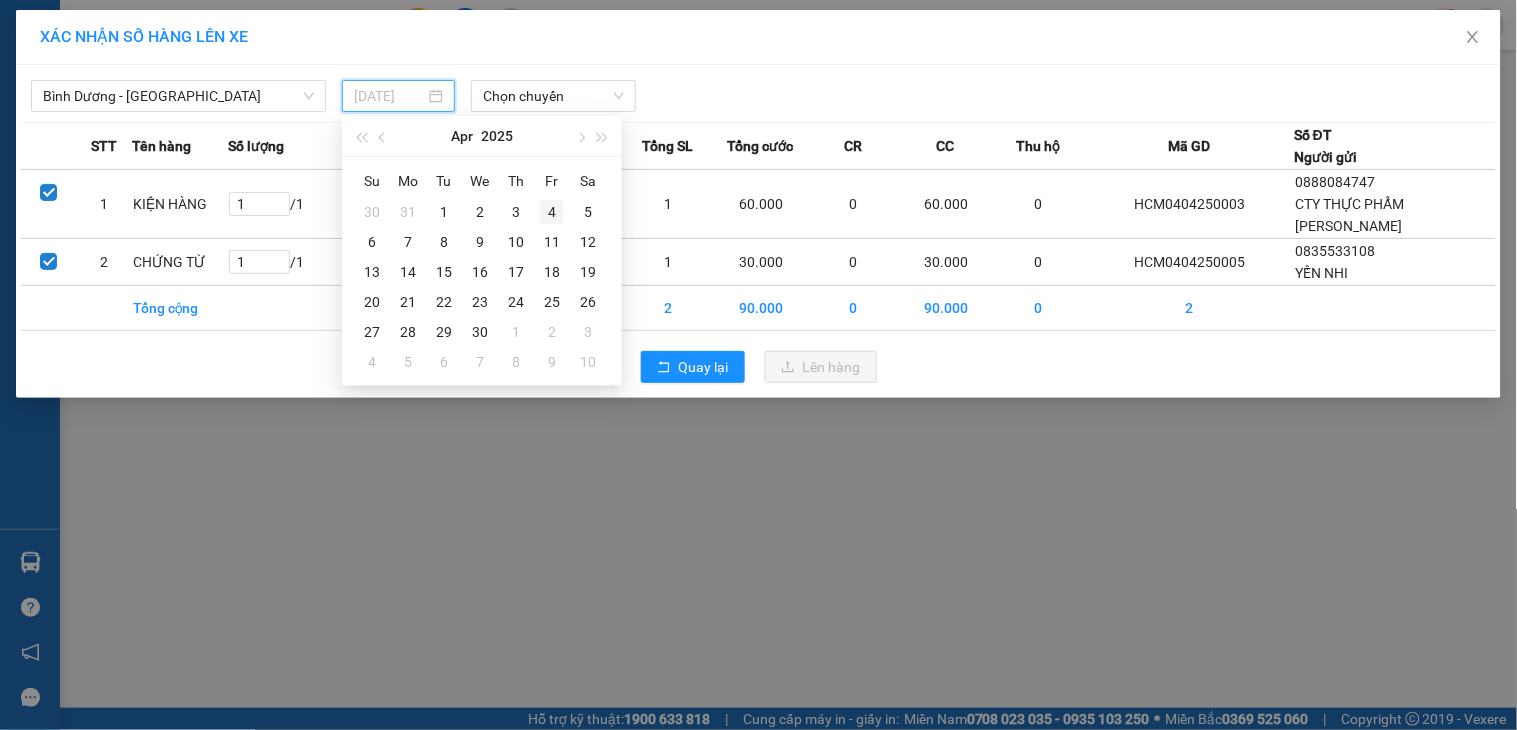 click on "4" at bounding box center [552, 212] 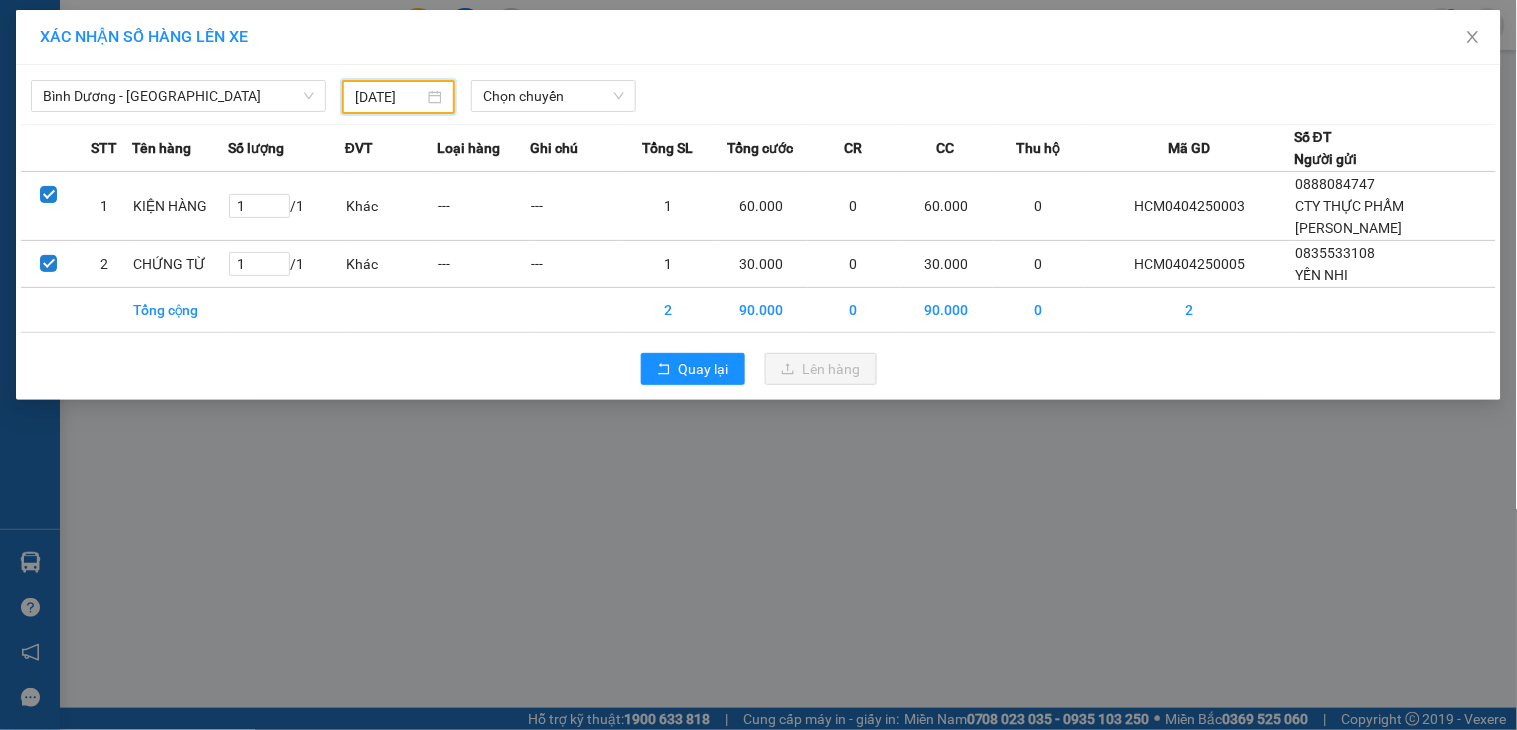 type on "[DATE]" 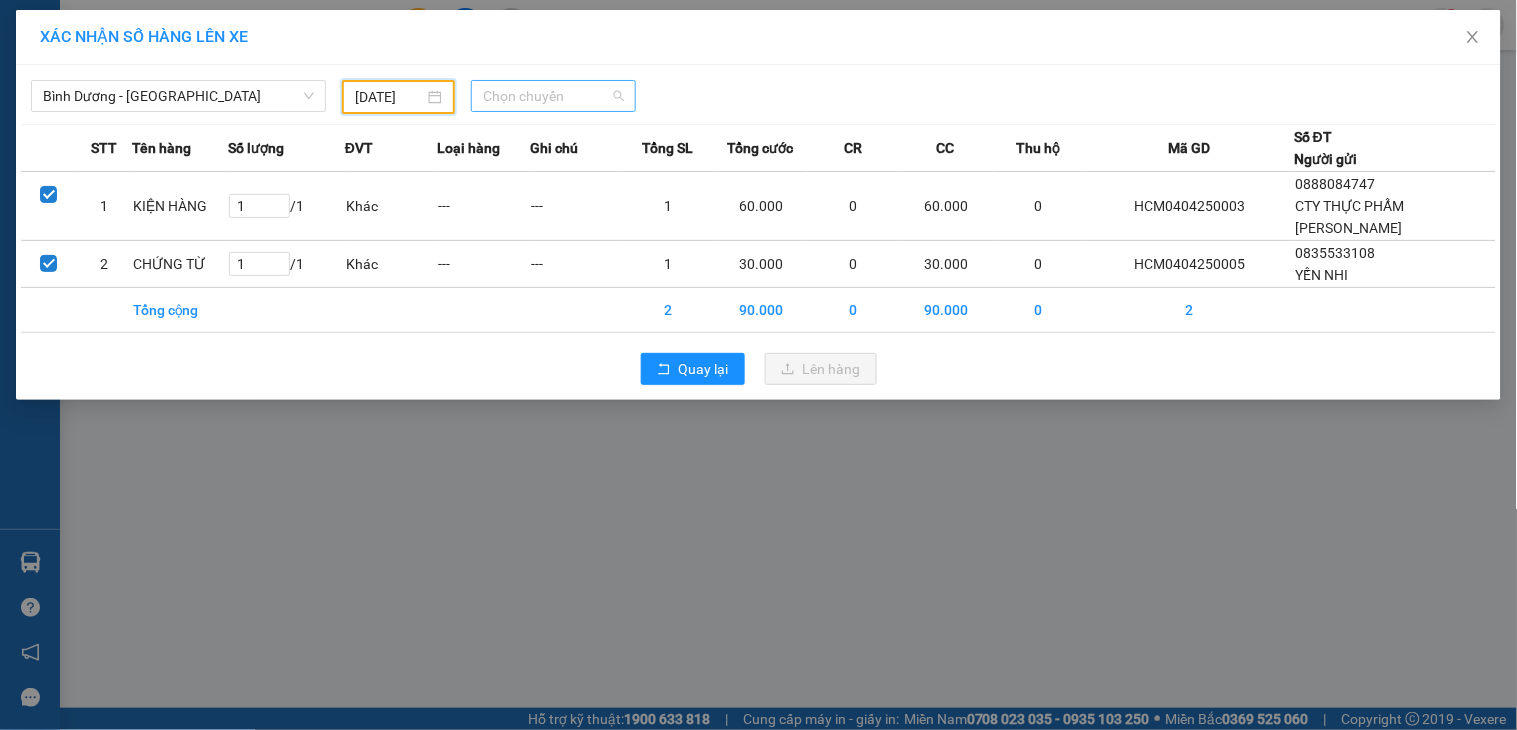 click on "Chọn chuyến" at bounding box center [553, 96] 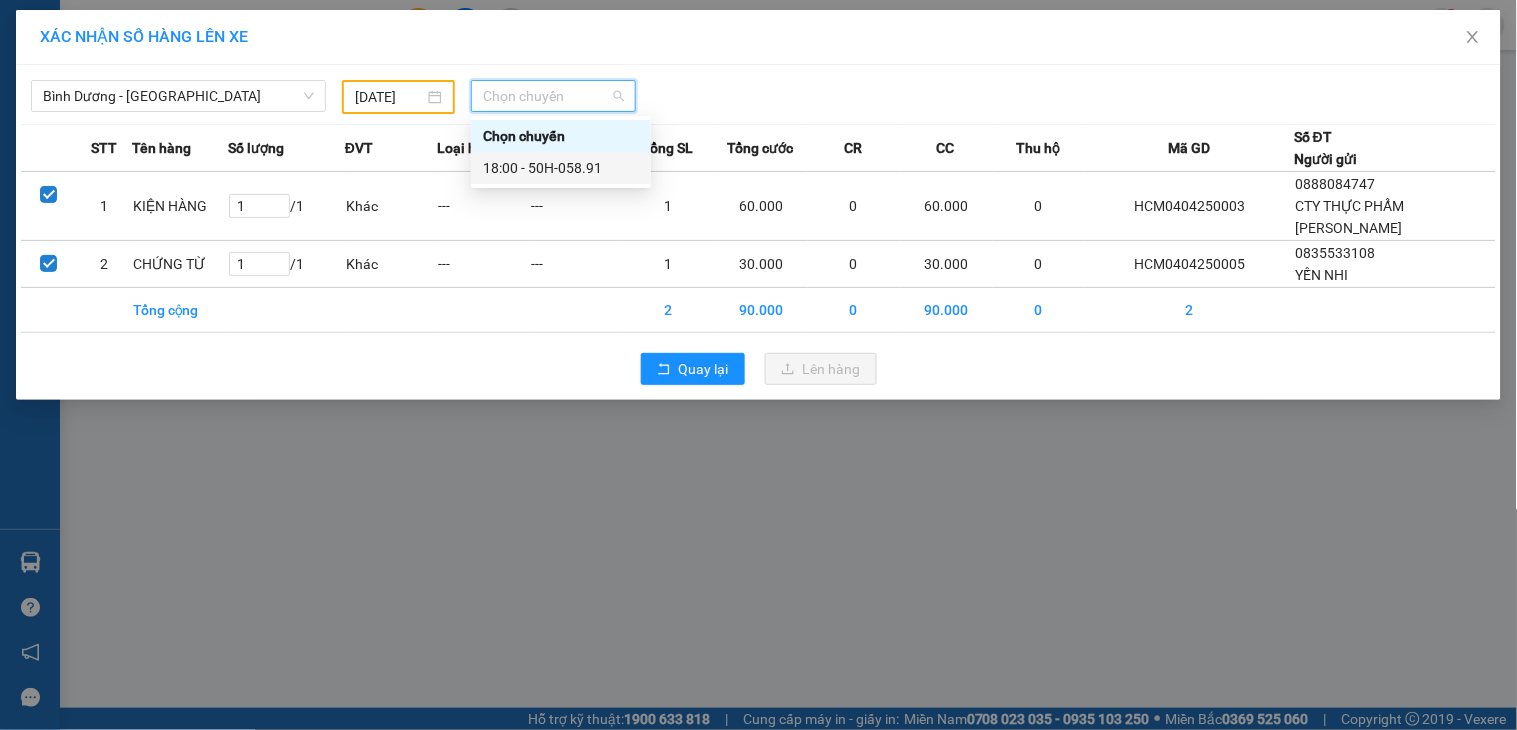 click on "18:00     - 50H-058.91" at bounding box center [561, 168] 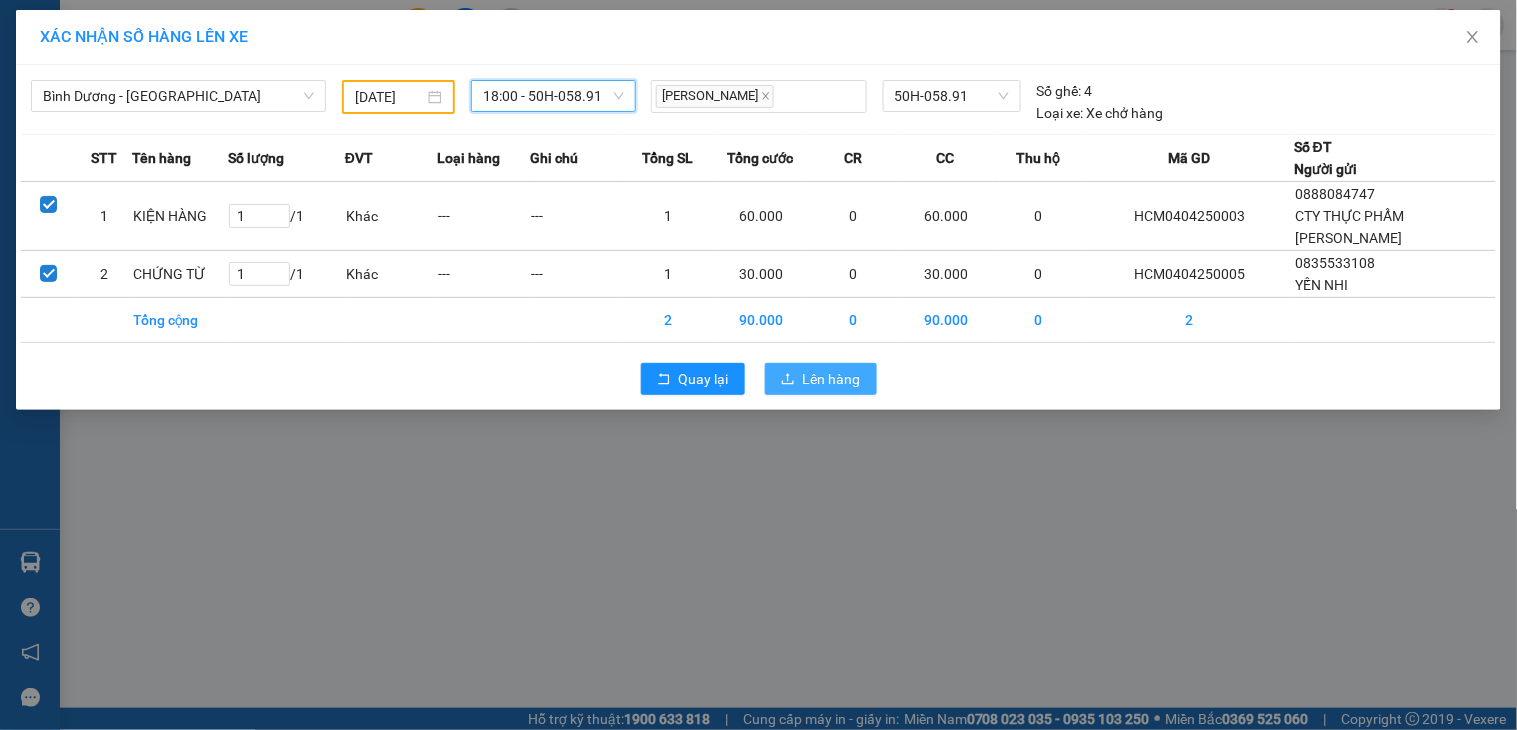 click on "Lên hàng" at bounding box center (832, 379) 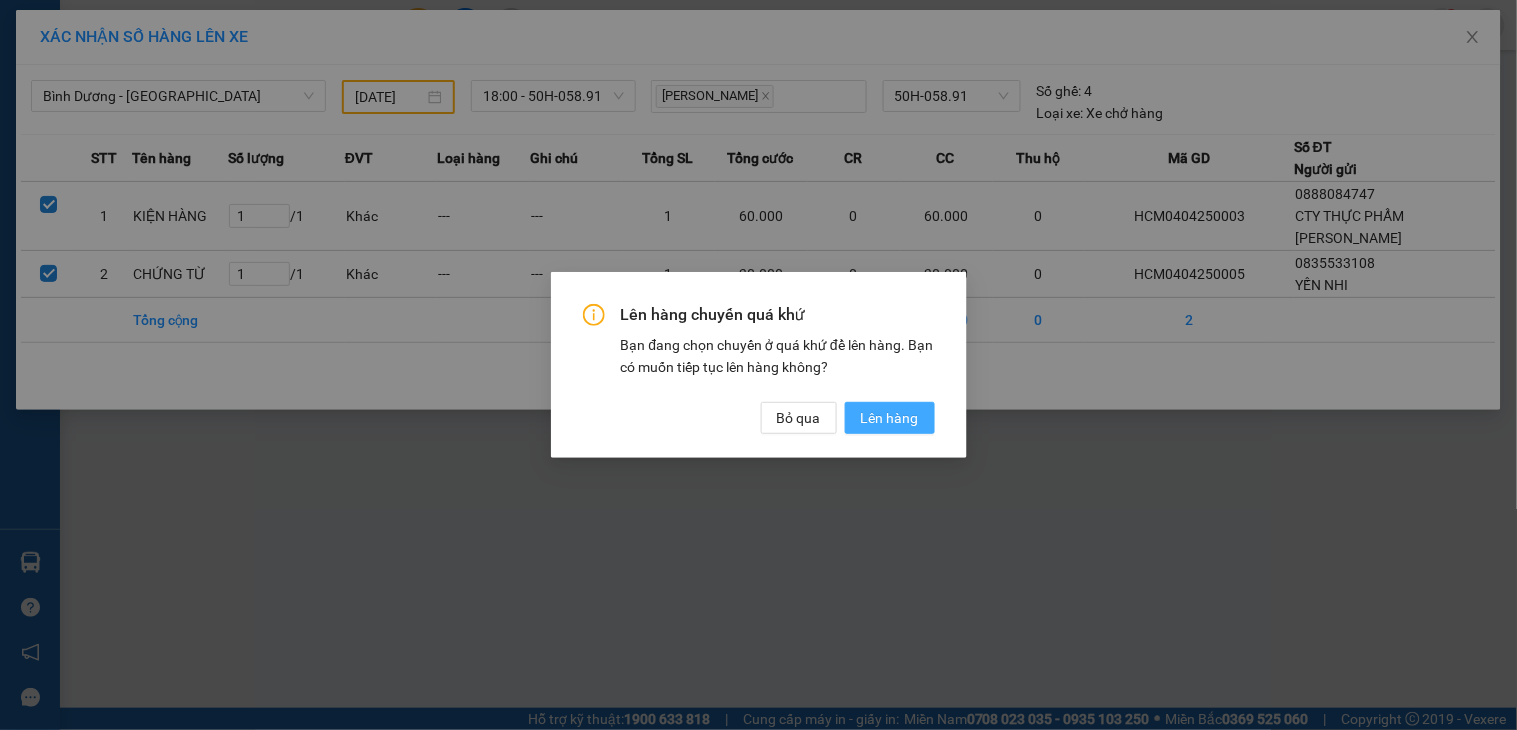 click on "Lên hàng" at bounding box center (890, 418) 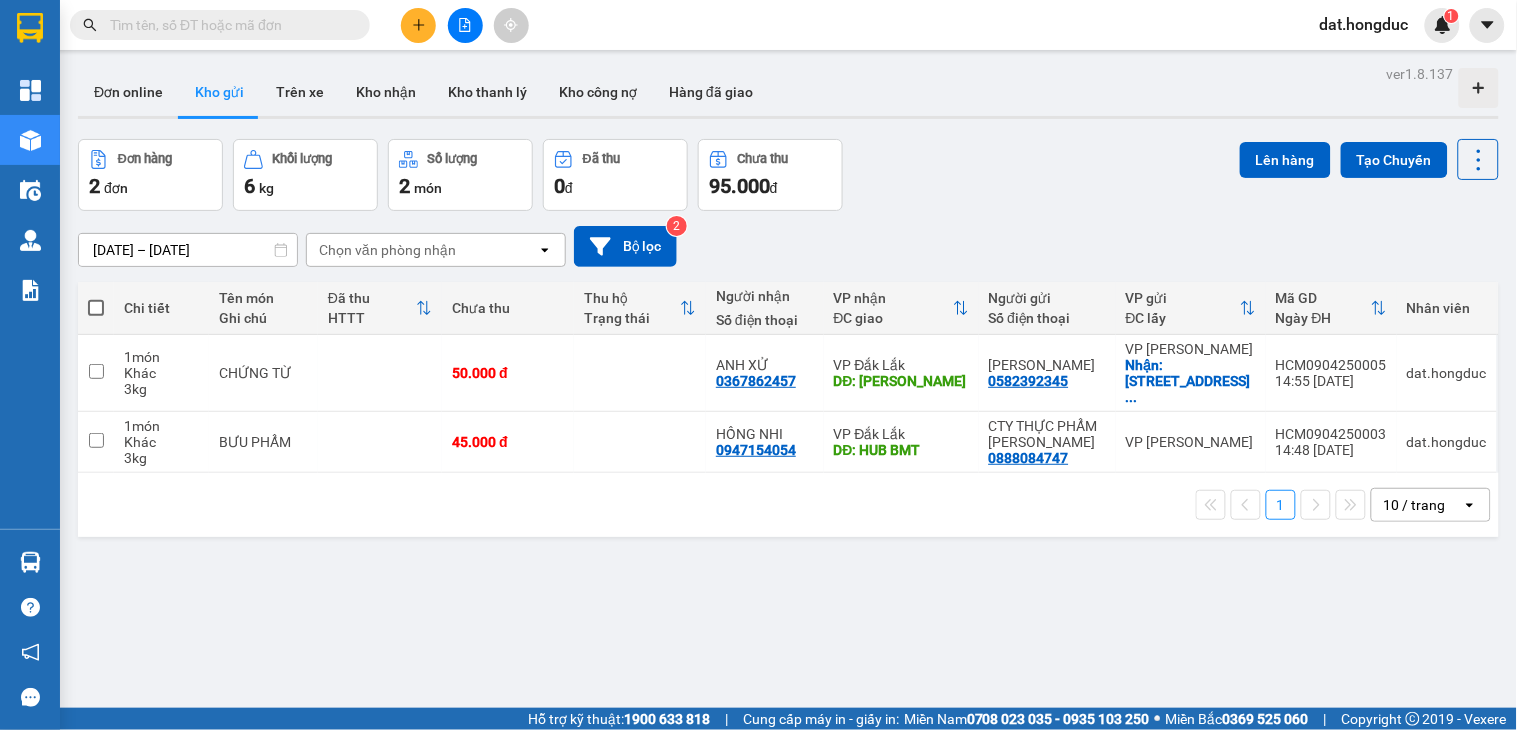 click at bounding box center (96, 308) 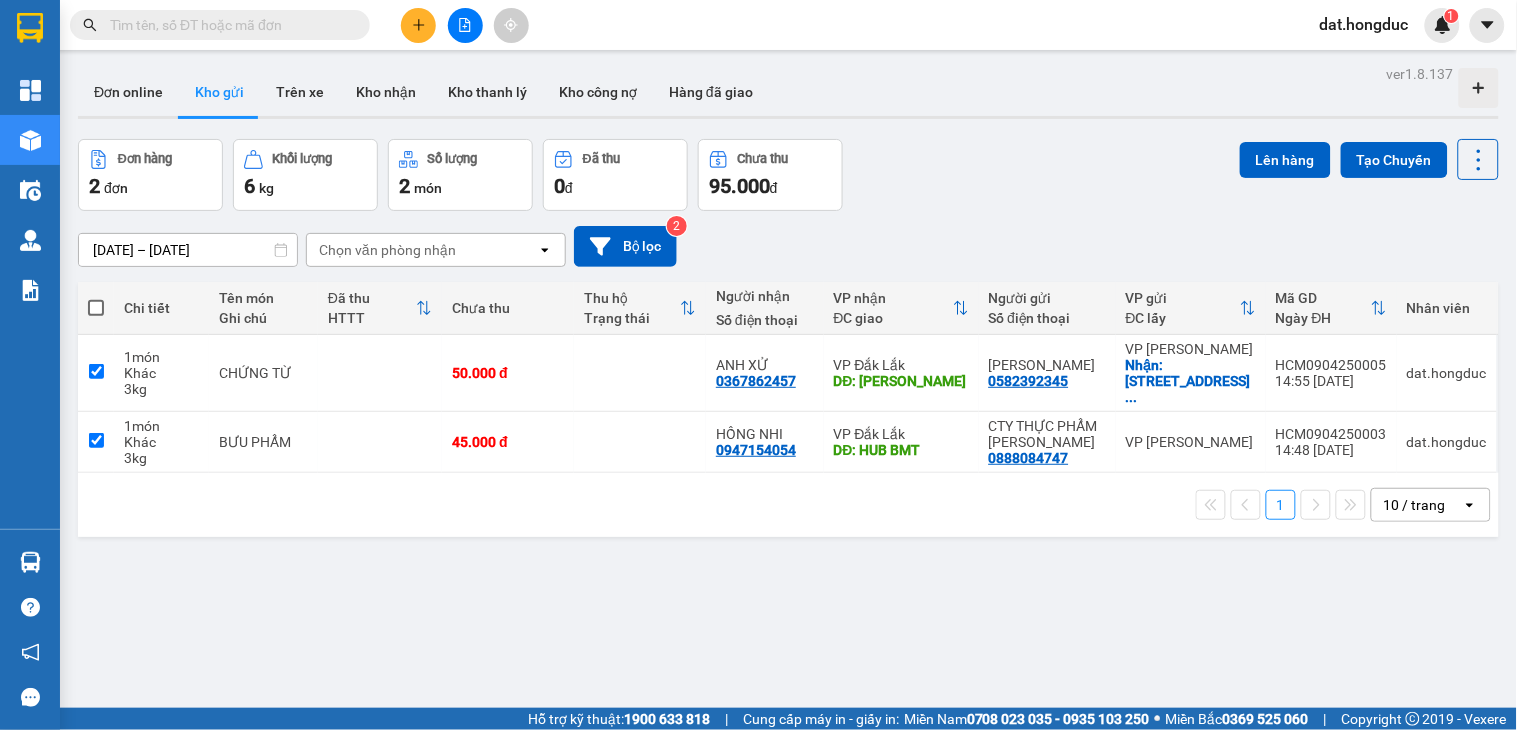 checkbox on "true" 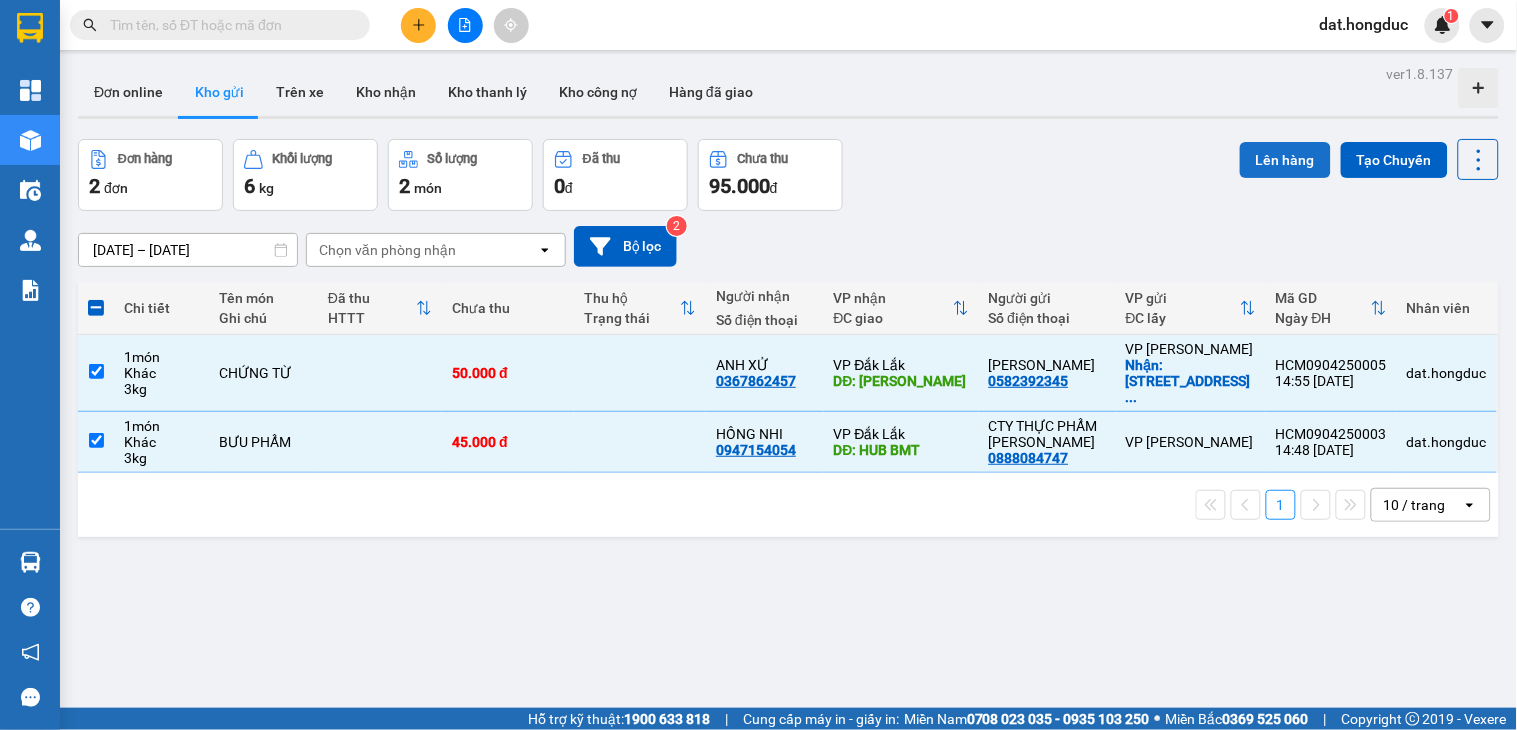 click on "Lên hàng" at bounding box center (1285, 160) 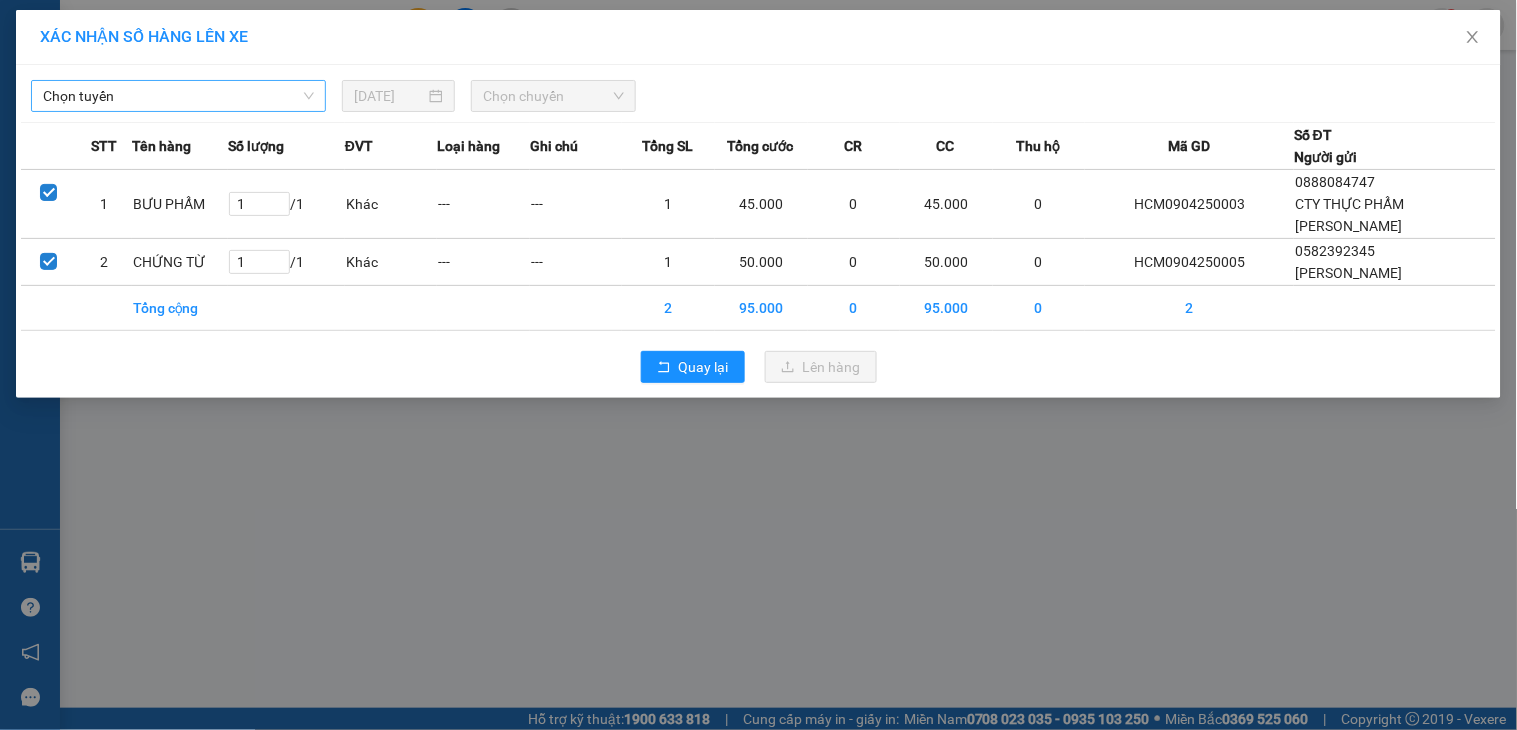 click on "Chọn tuyến" at bounding box center [178, 96] 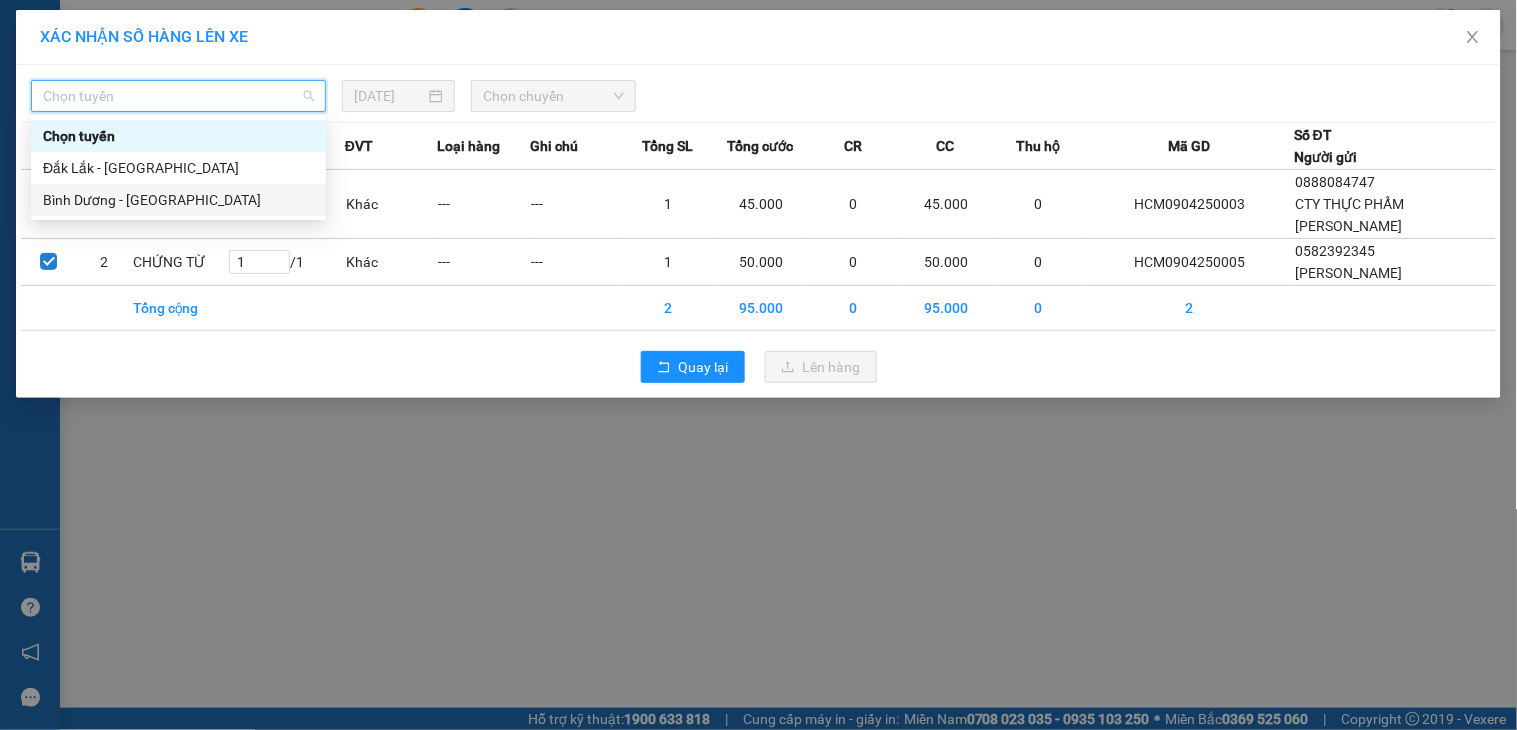 click on "Bình Dương - [GEOGRAPHIC_DATA]" at bounding box center (178, 200) 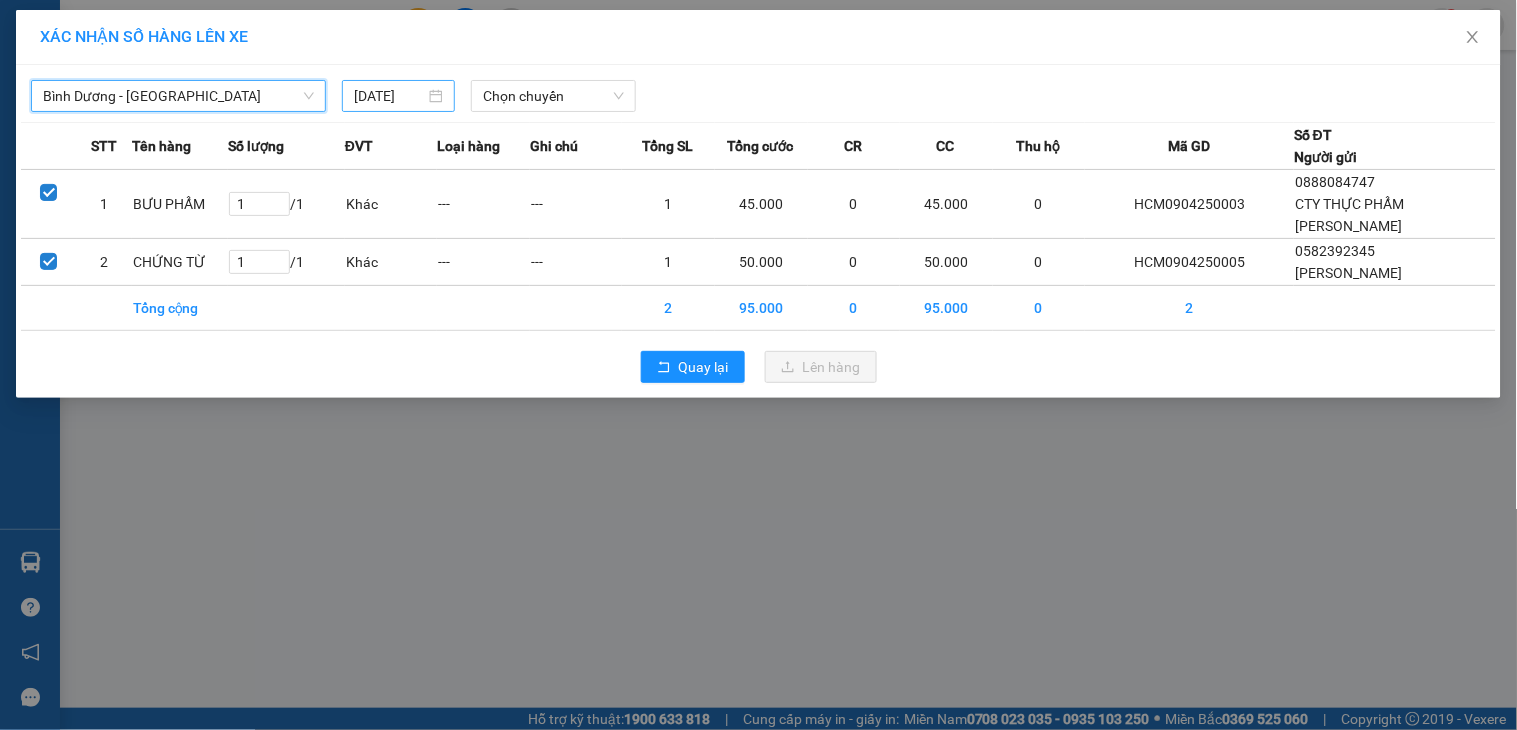 click on "[DATE]" at bounding box center (389, 96) 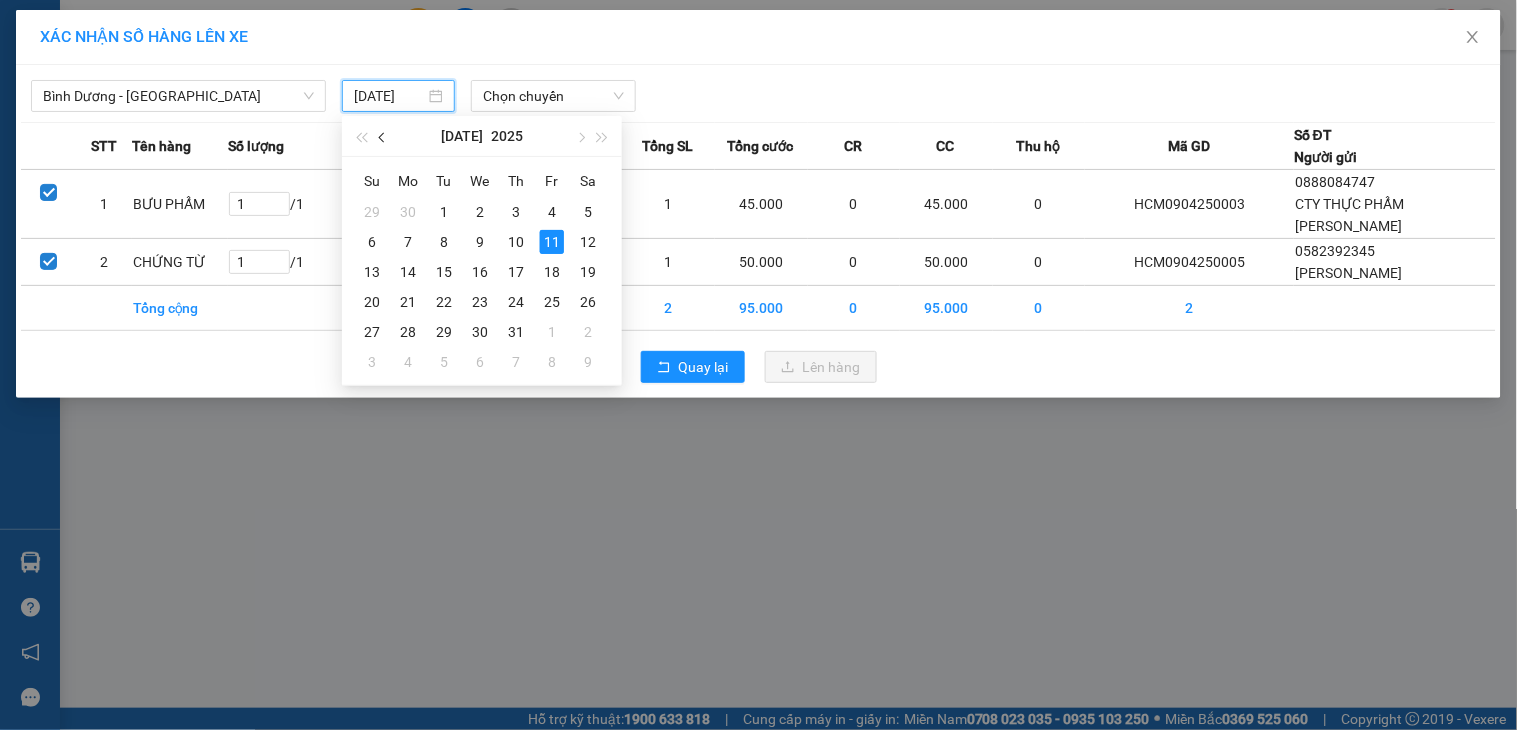 click at bounding box center (384, 138) 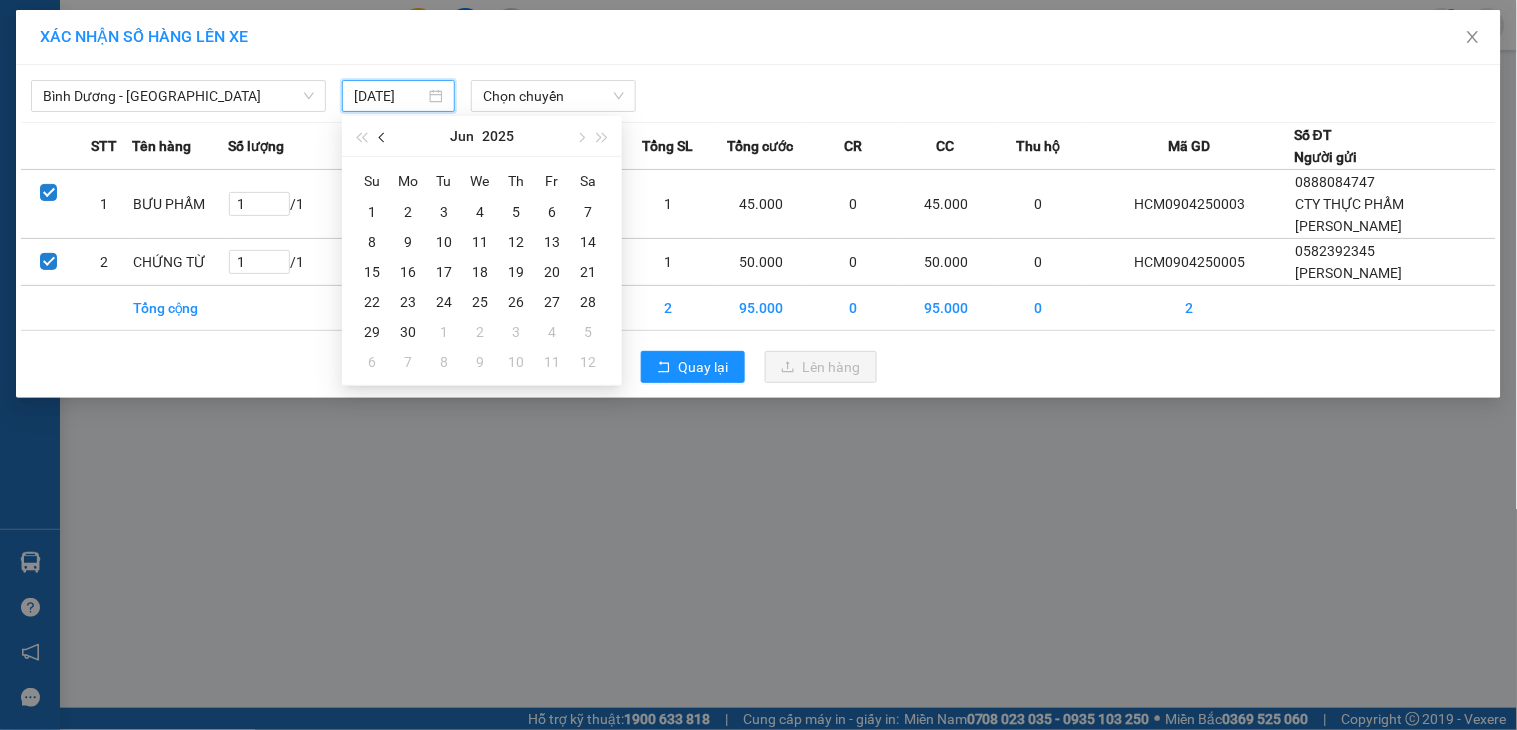 click at bounding box center (384, 138) 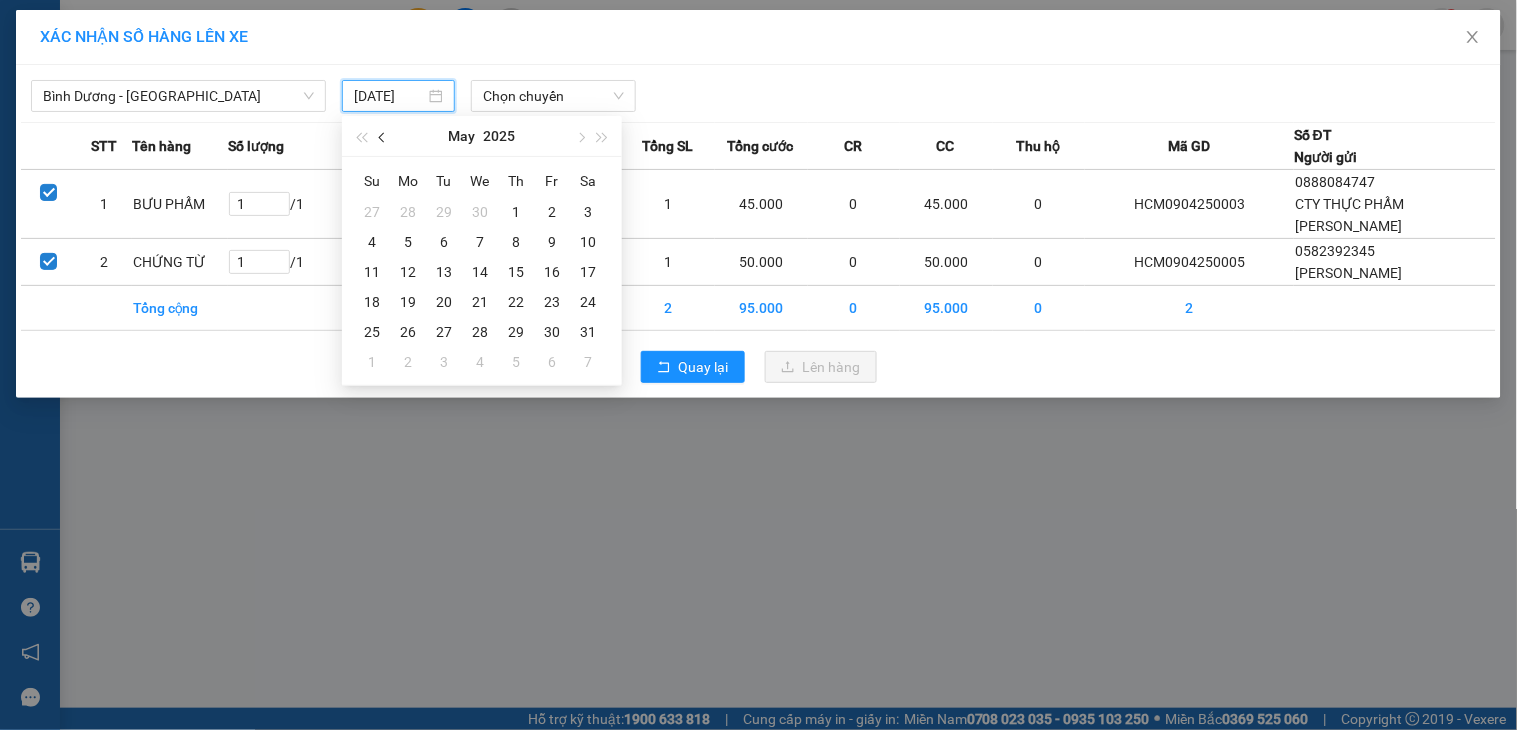 click at bounding box center [384, 138] 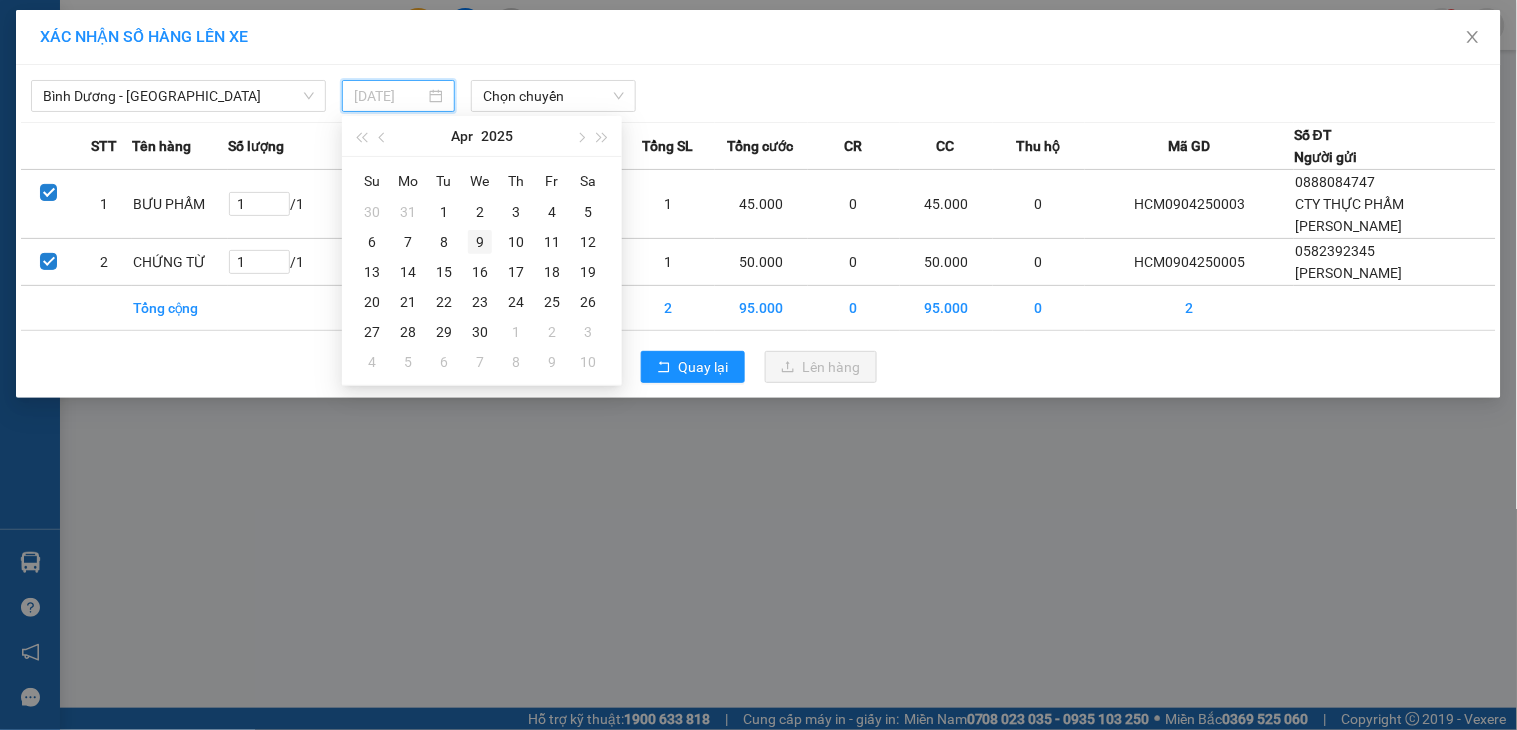 click on "9" at bounding box center [480, 242] 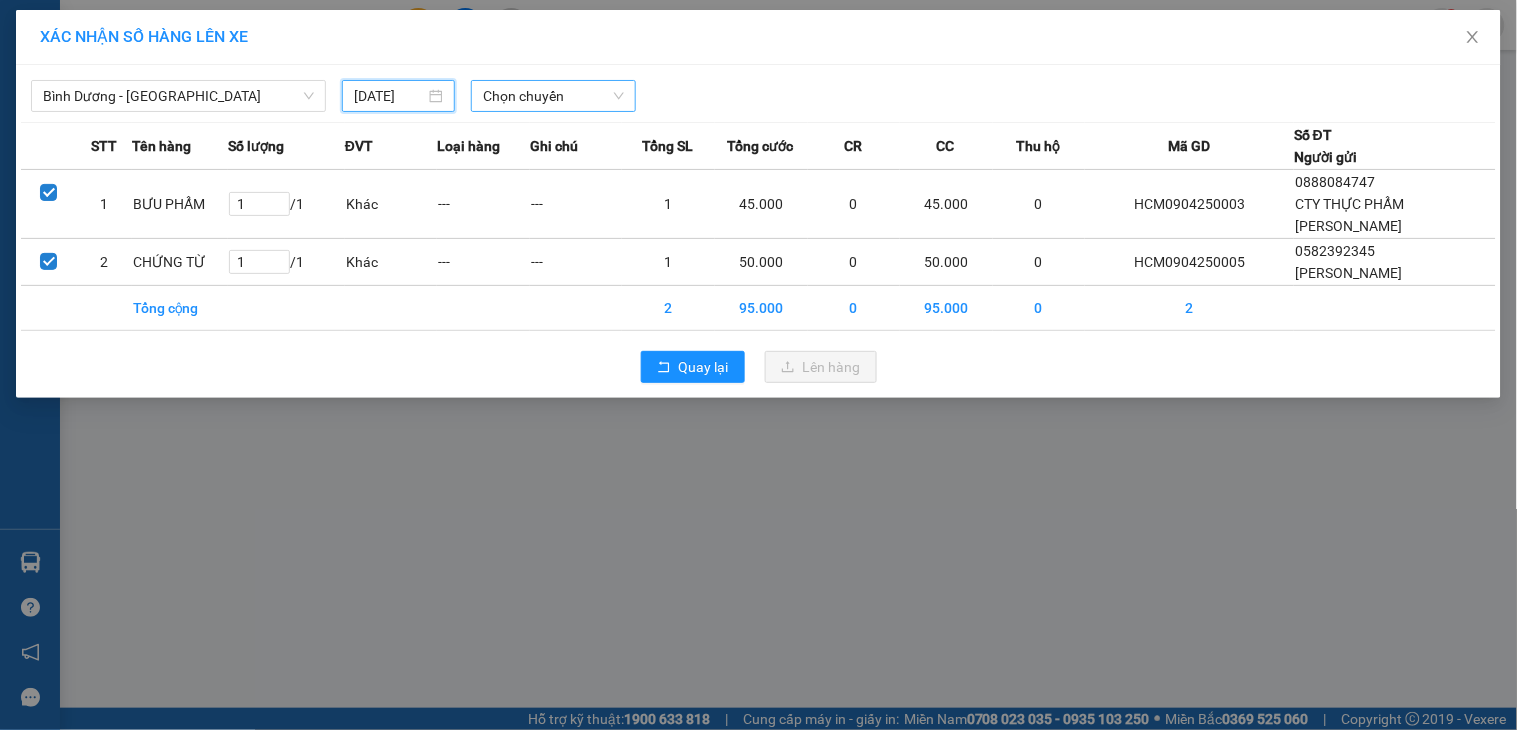type on "[DATE]" 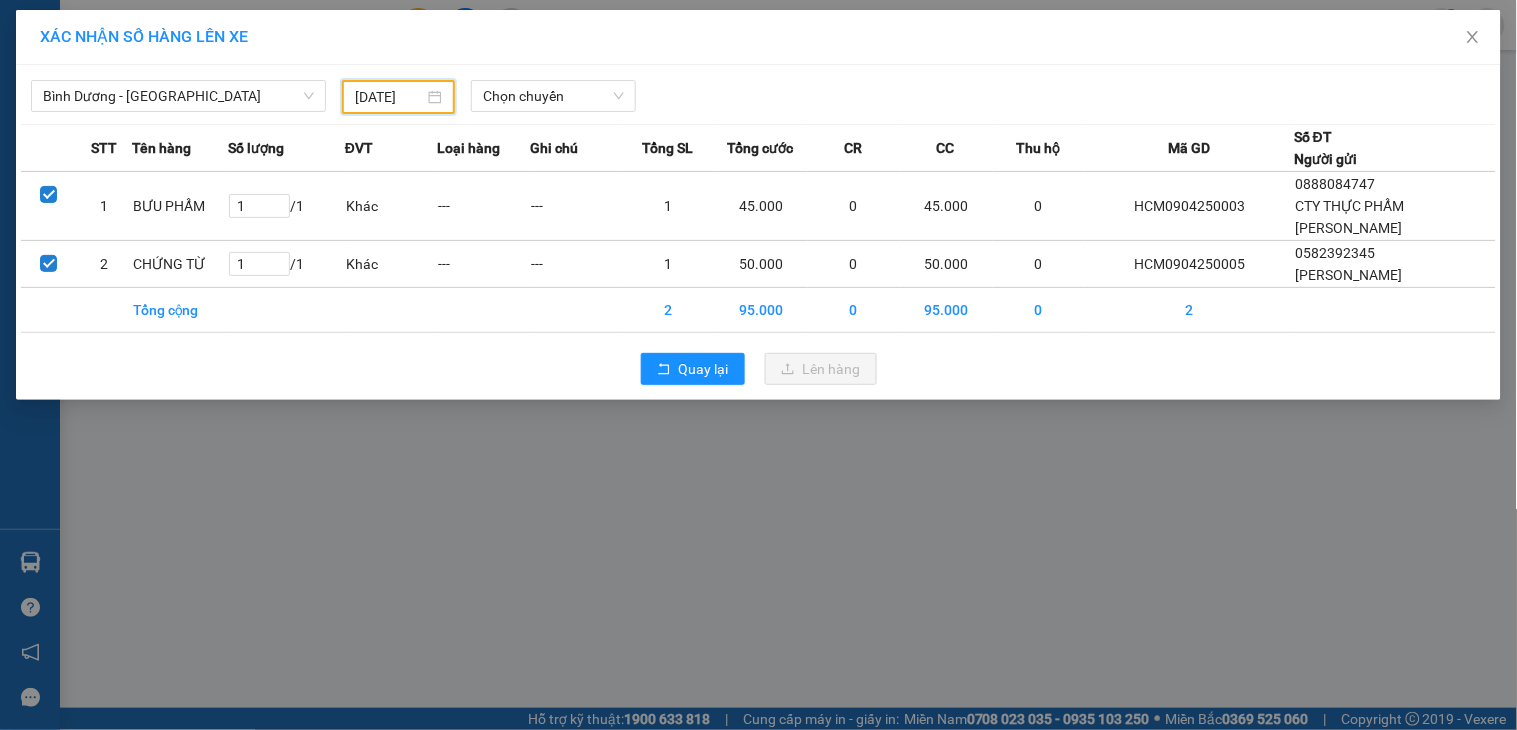 click on "Bình Dương - [GEOGRAPHIC_DATA] [DATE] Chọn chuyến" at bounding box center (758, 92) 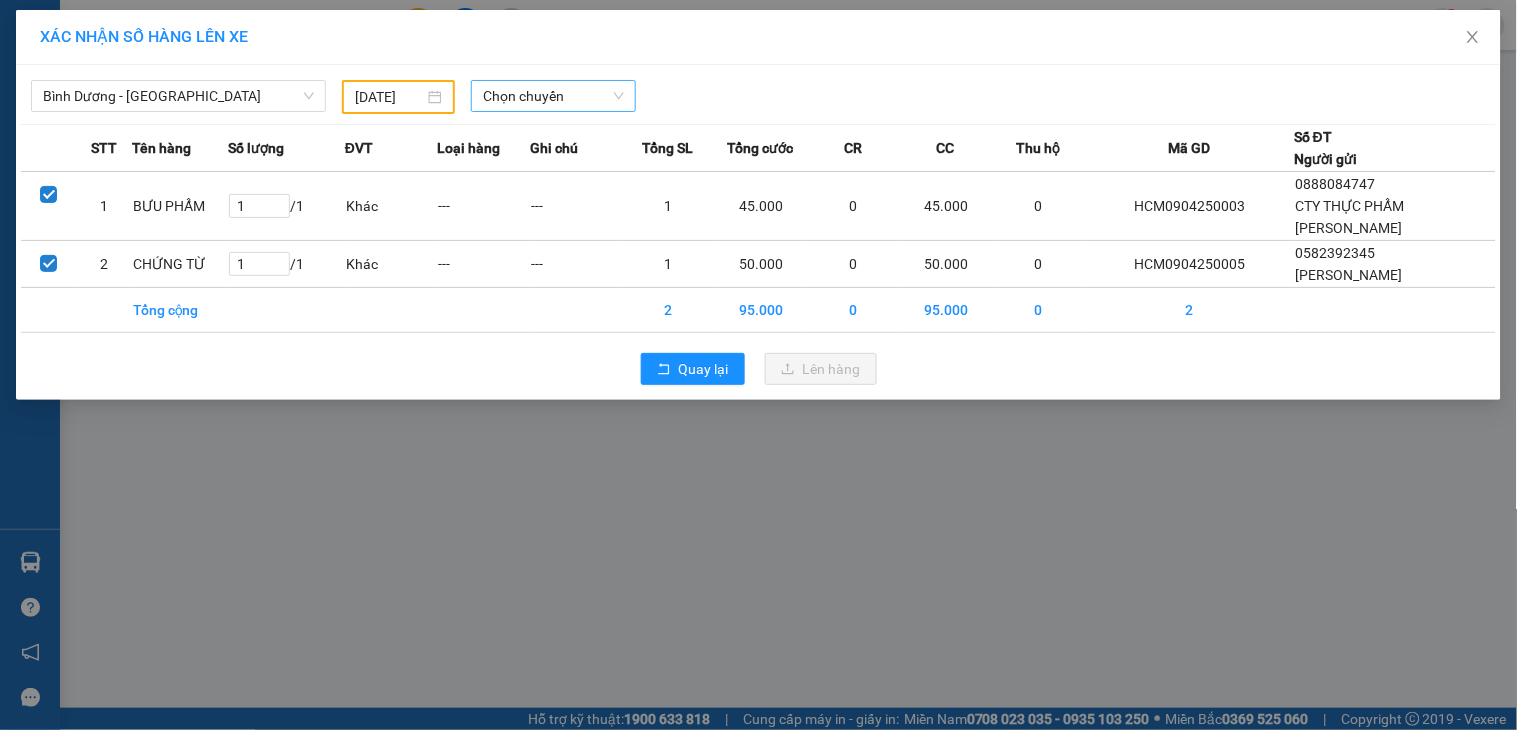 click on "Chọn chuyến" at bounding box center (553, 96) 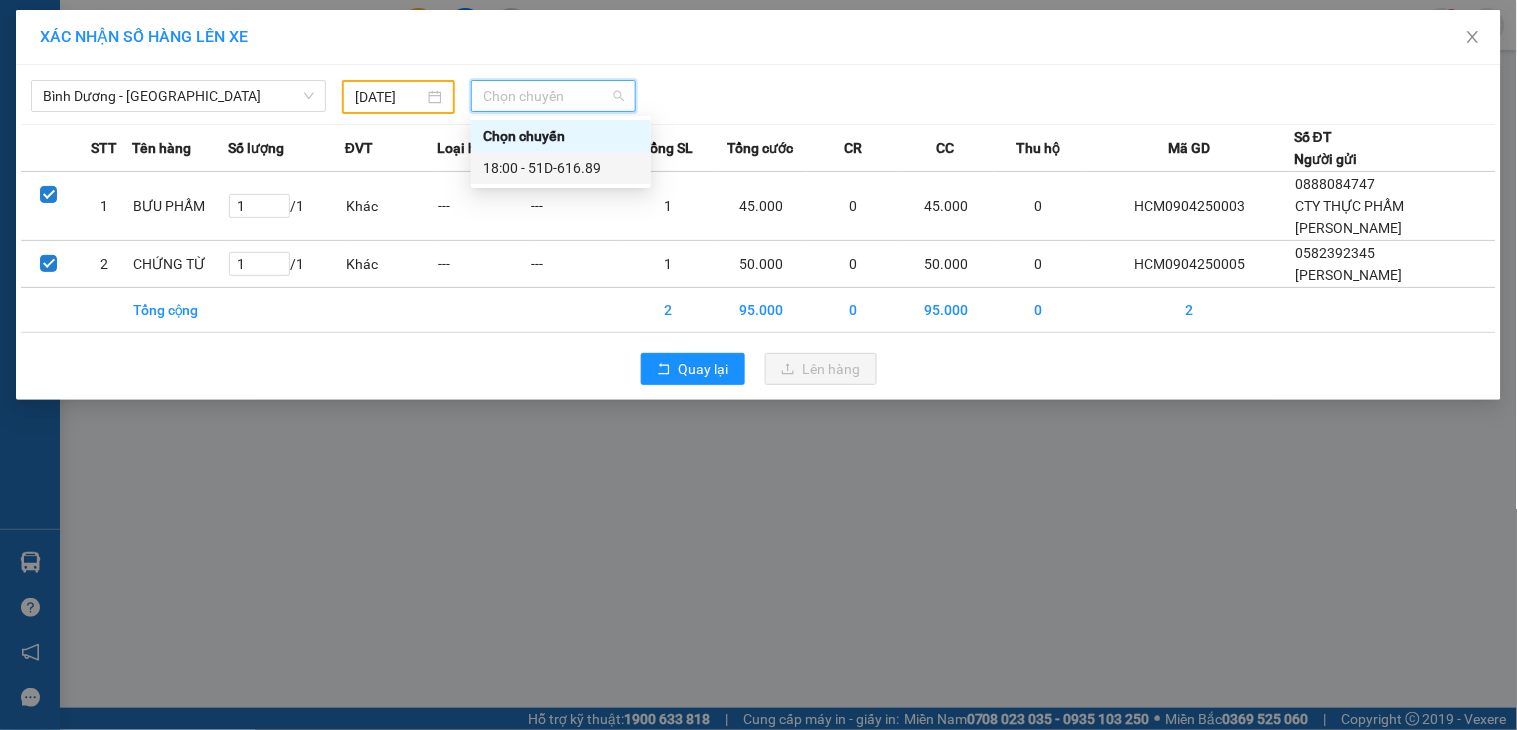click on "18:00     - 51D-616.89" at bounding box center [561, 168] 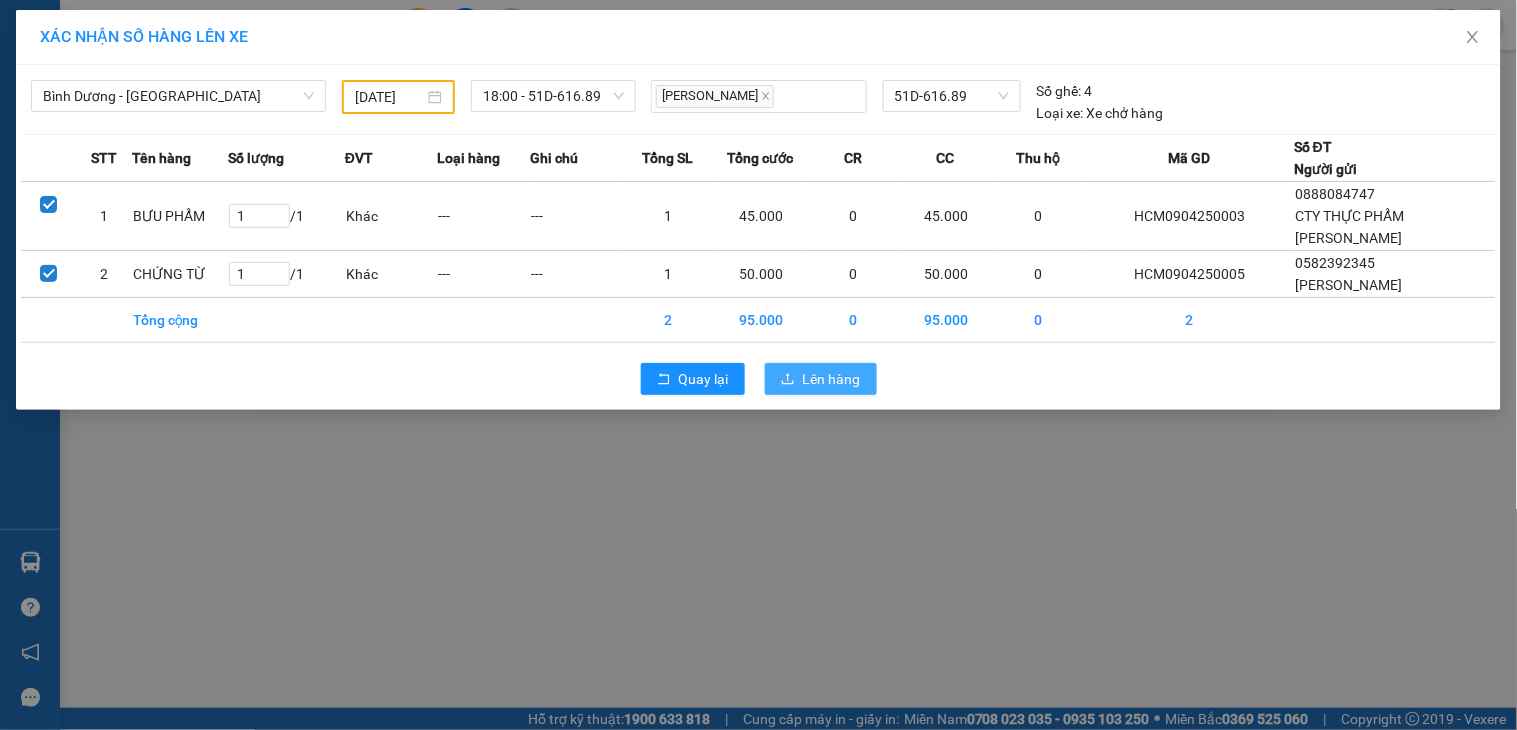 click on "Lên hàng" at bounding box center (832, 379) 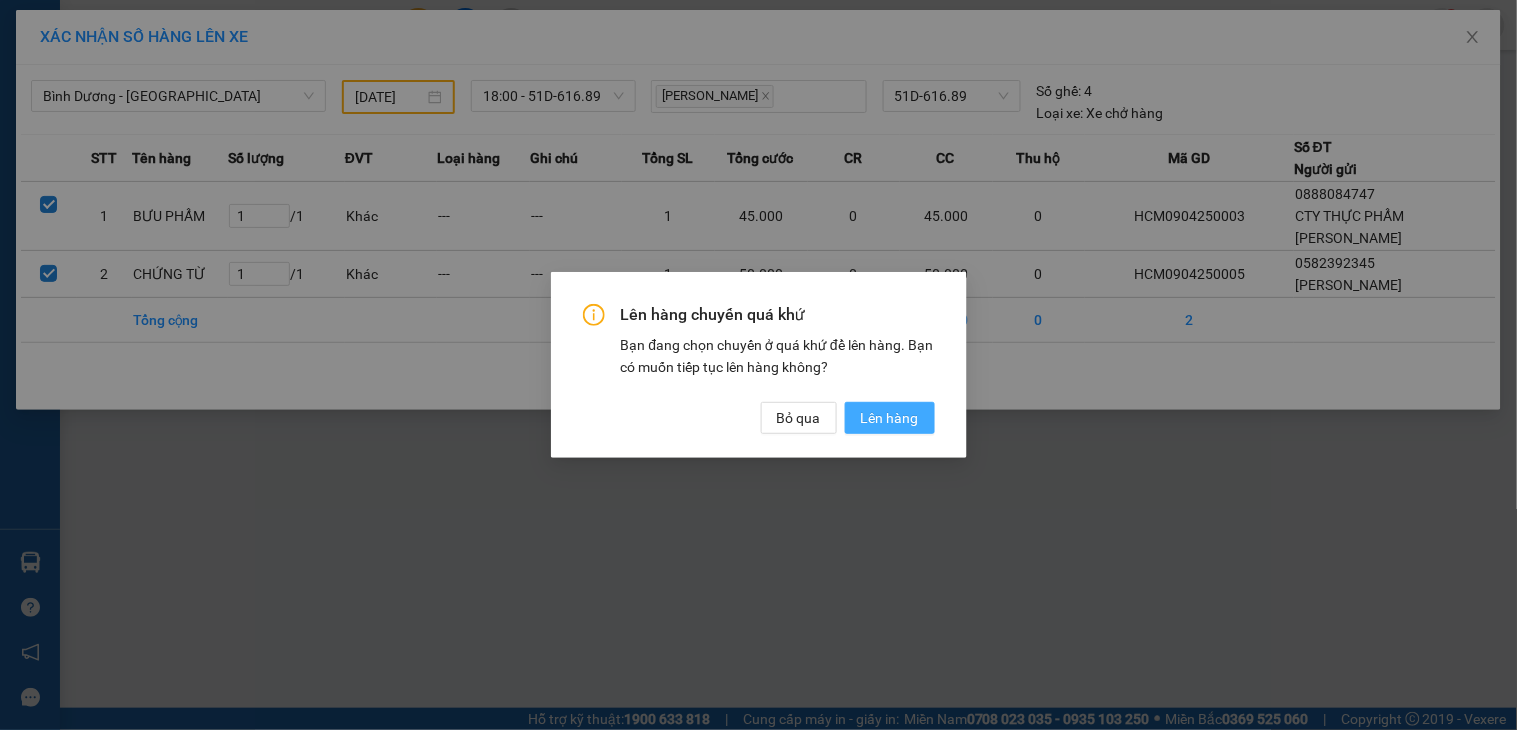 click on "Lên hàng" at bounding box center (890, 418) 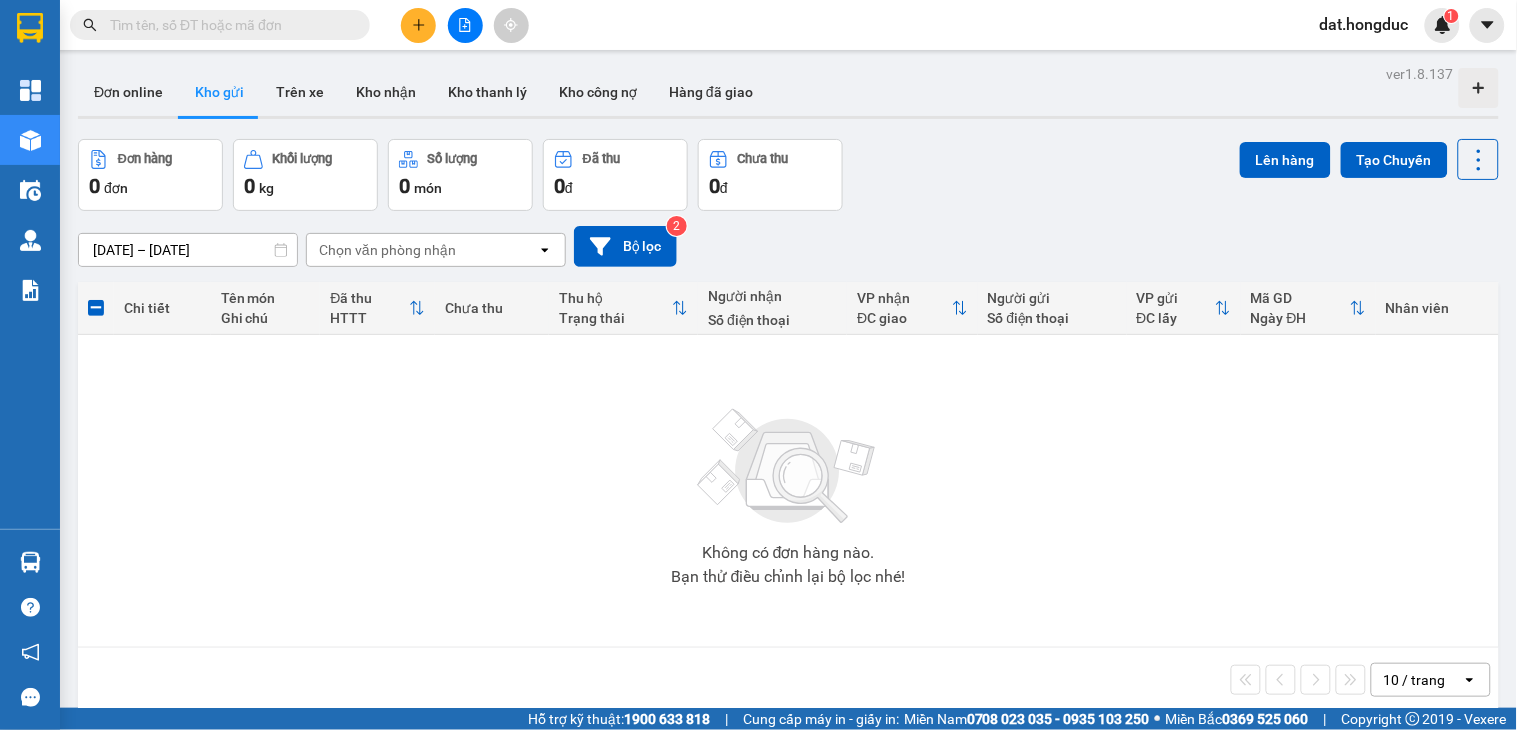 click 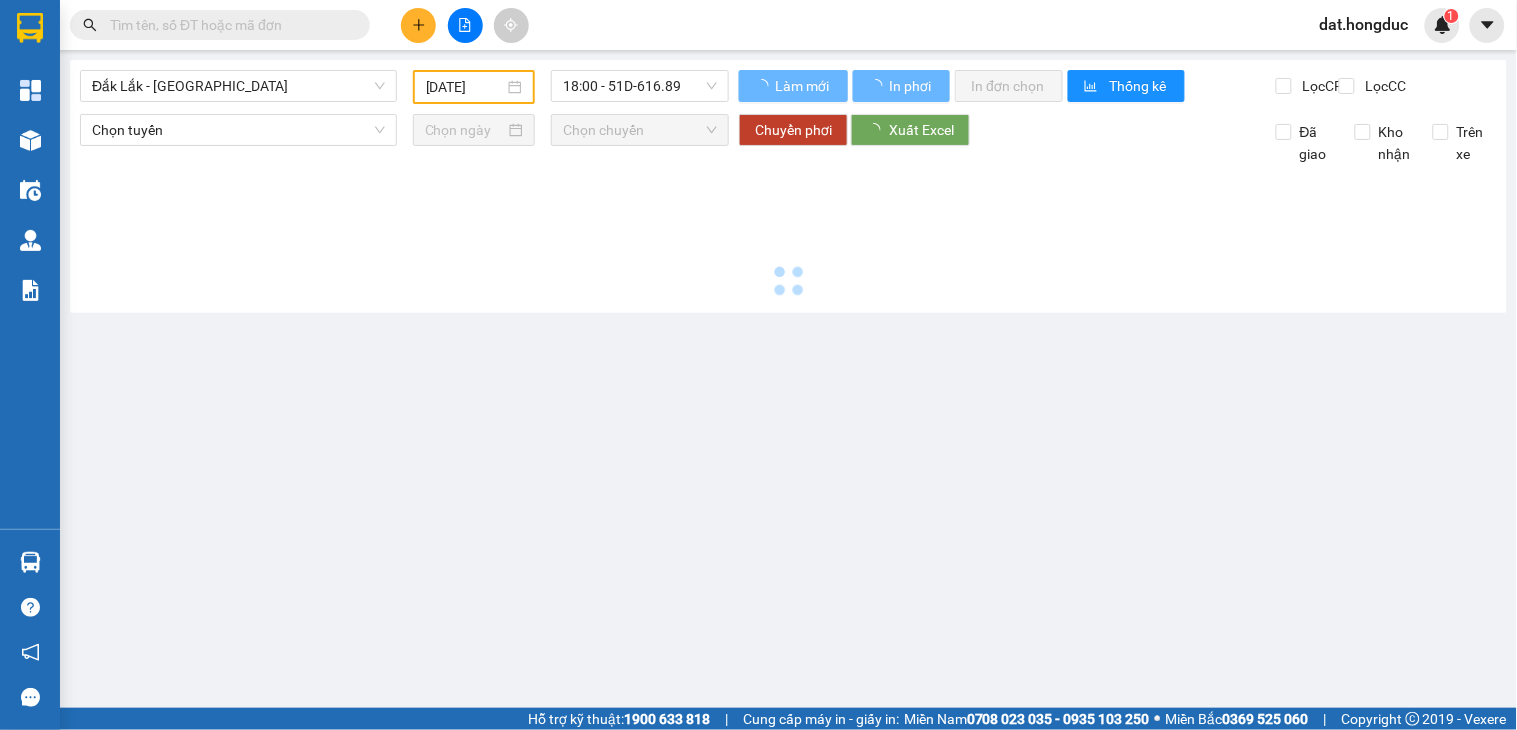 type on "[DATE]" 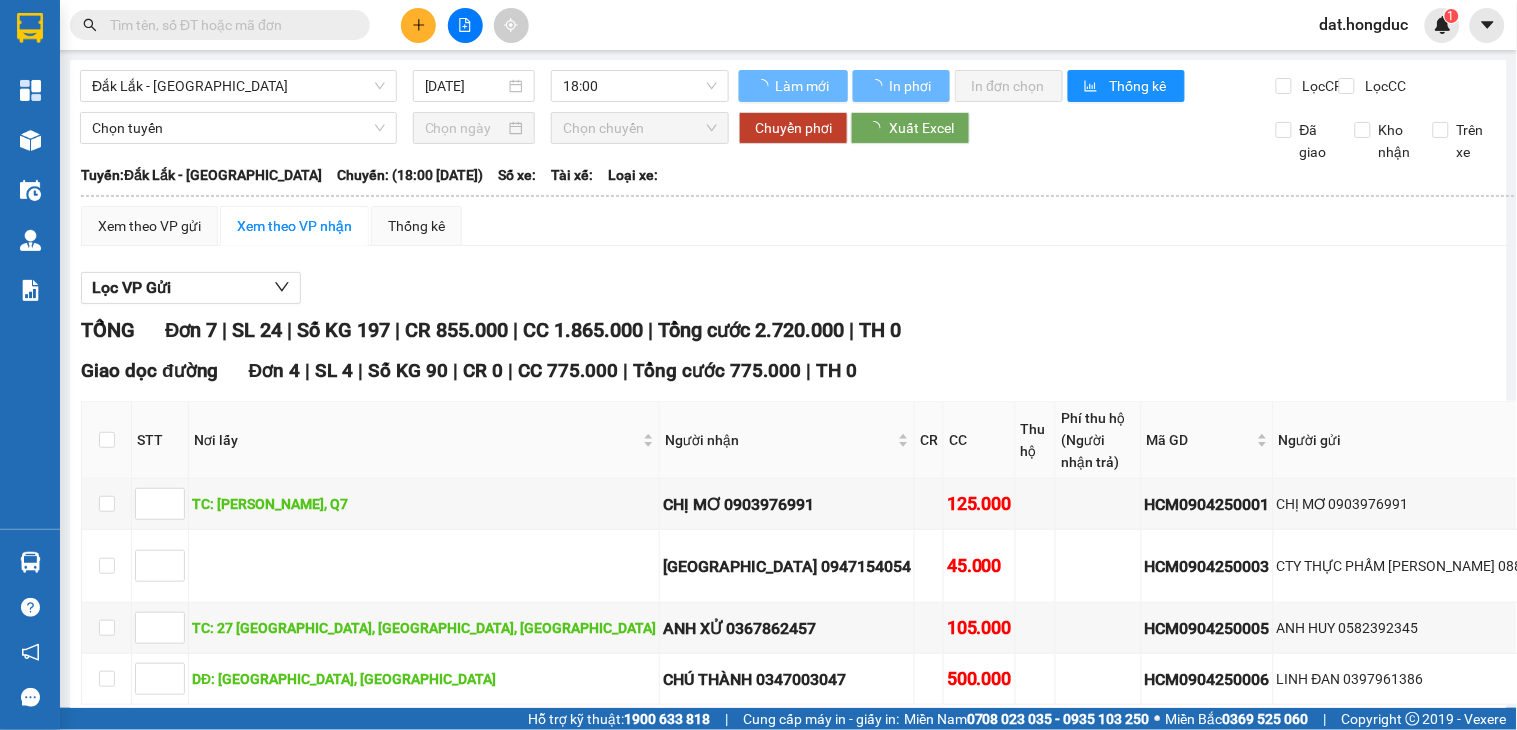click on "Đắk Lắk - [GEOGRAPHIC_DATA]" at bounding box center (238, 86) 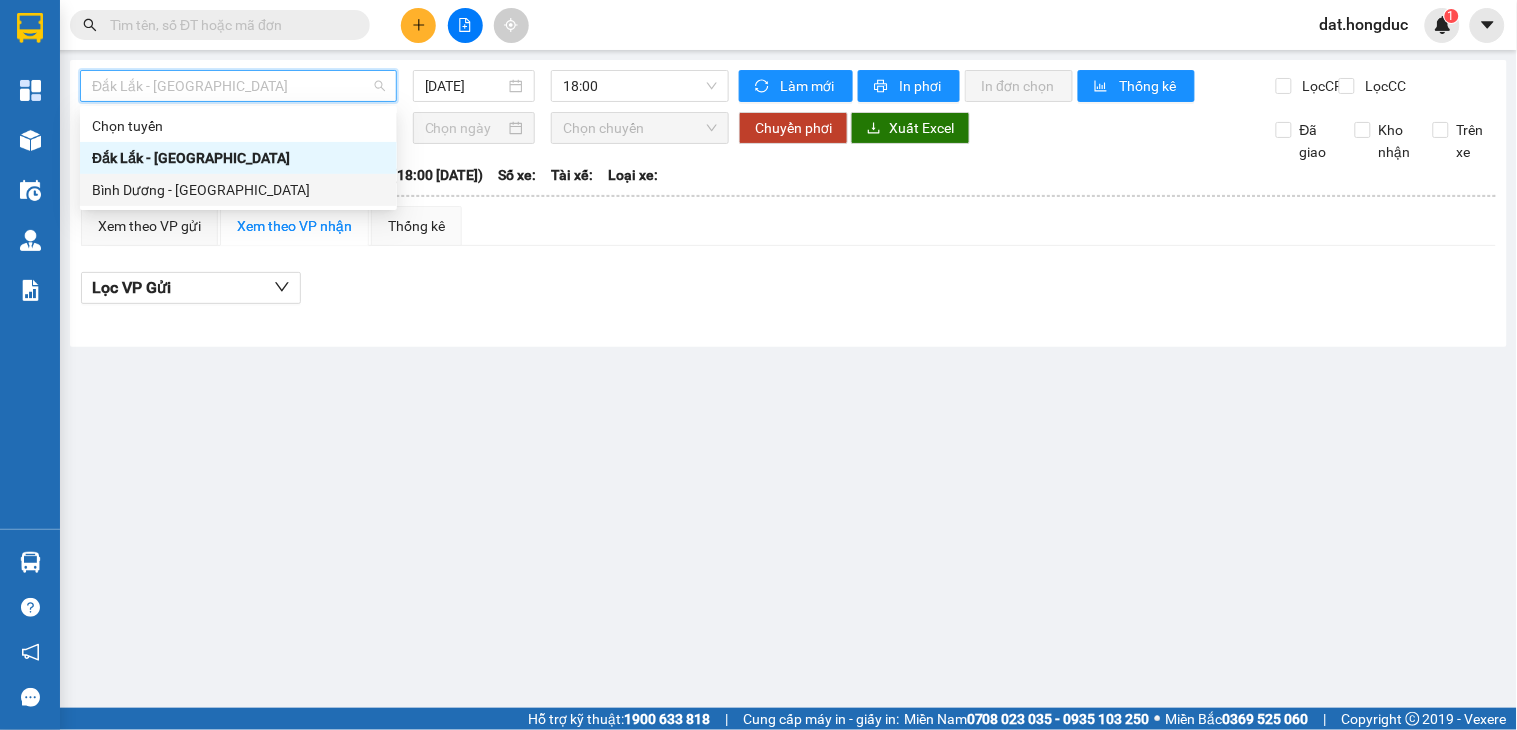 click on "Bình Dương - [GEOGRAPHIC_DATA]" at bounding box center (238, 190) 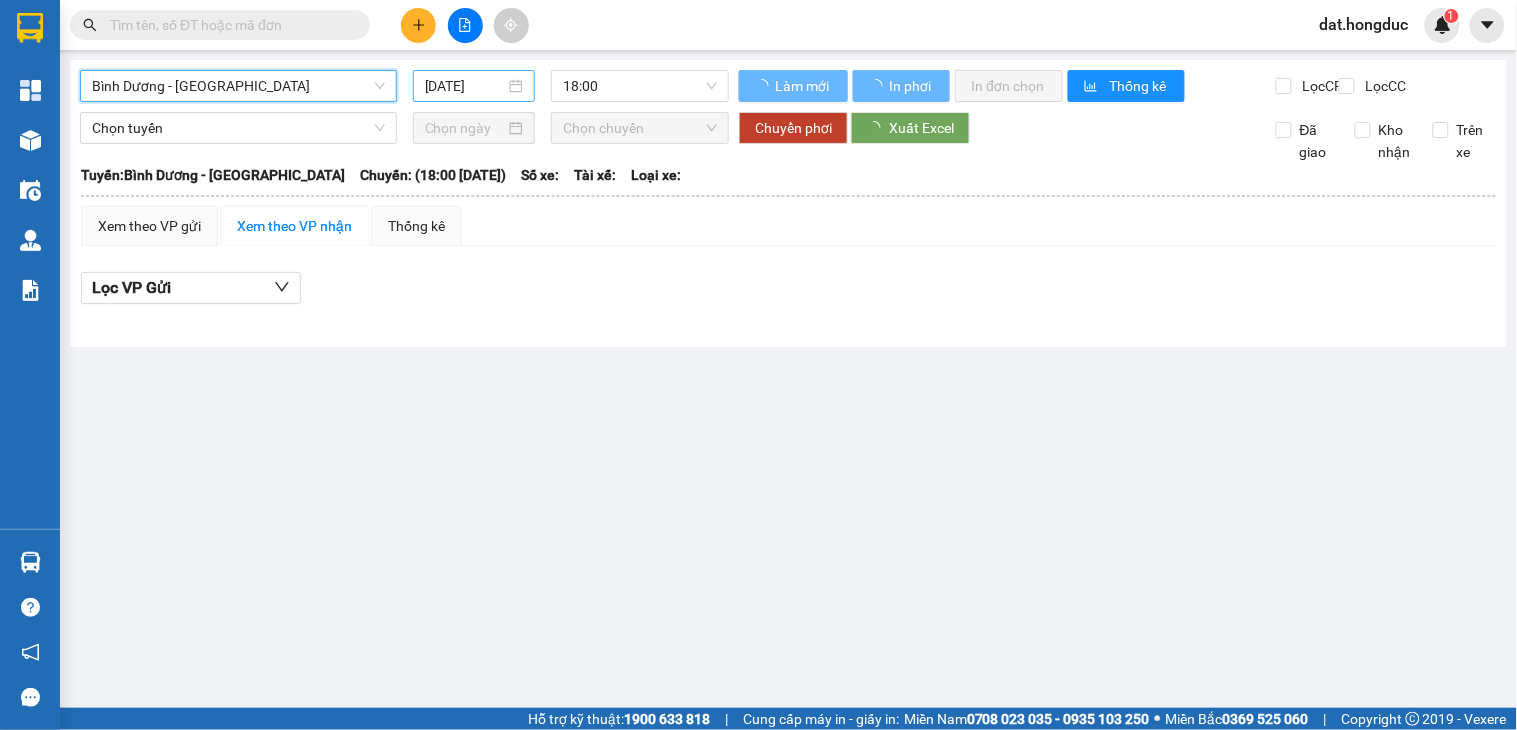 click on "[DATE]" at bounding box center [465, 86] 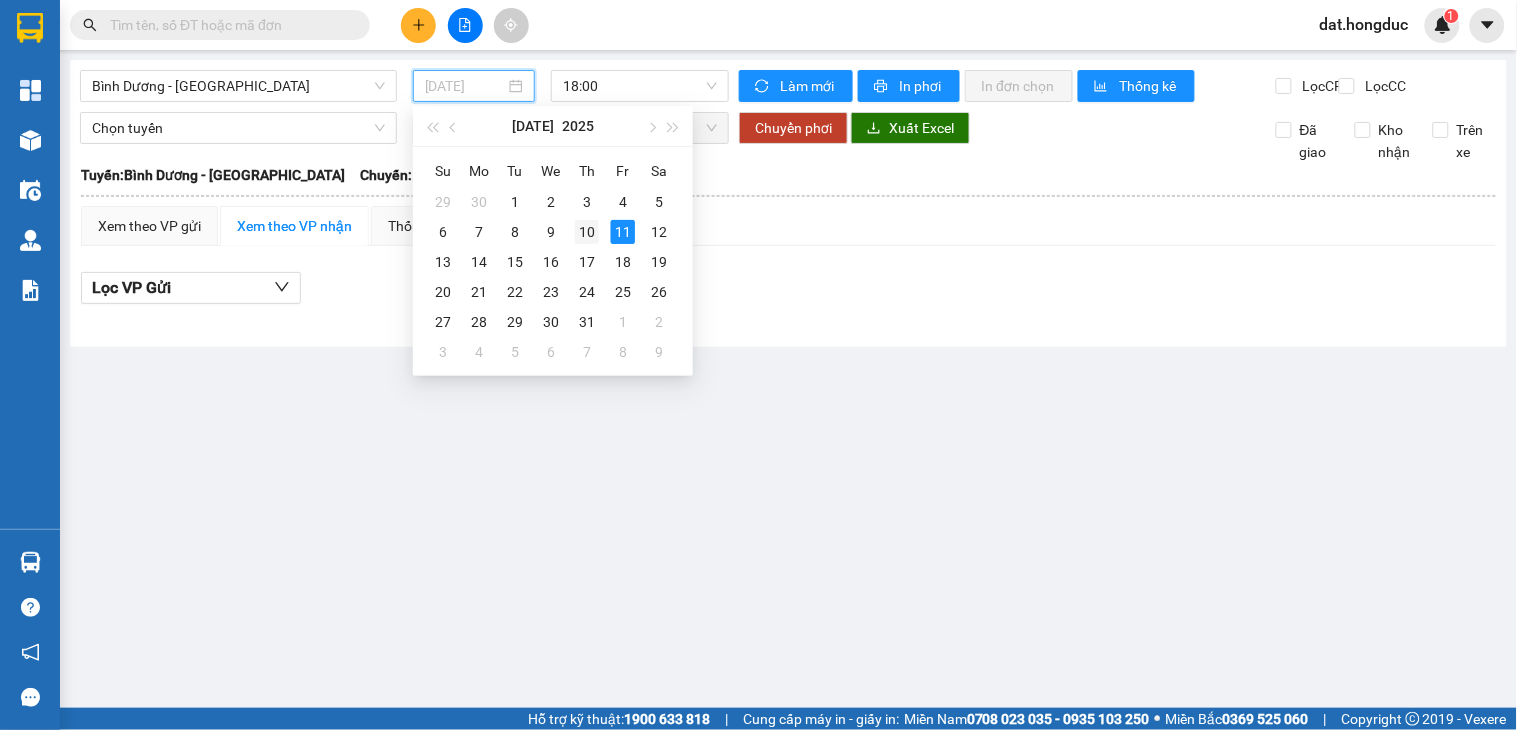 click on "10" at bounding box center [587, 232] 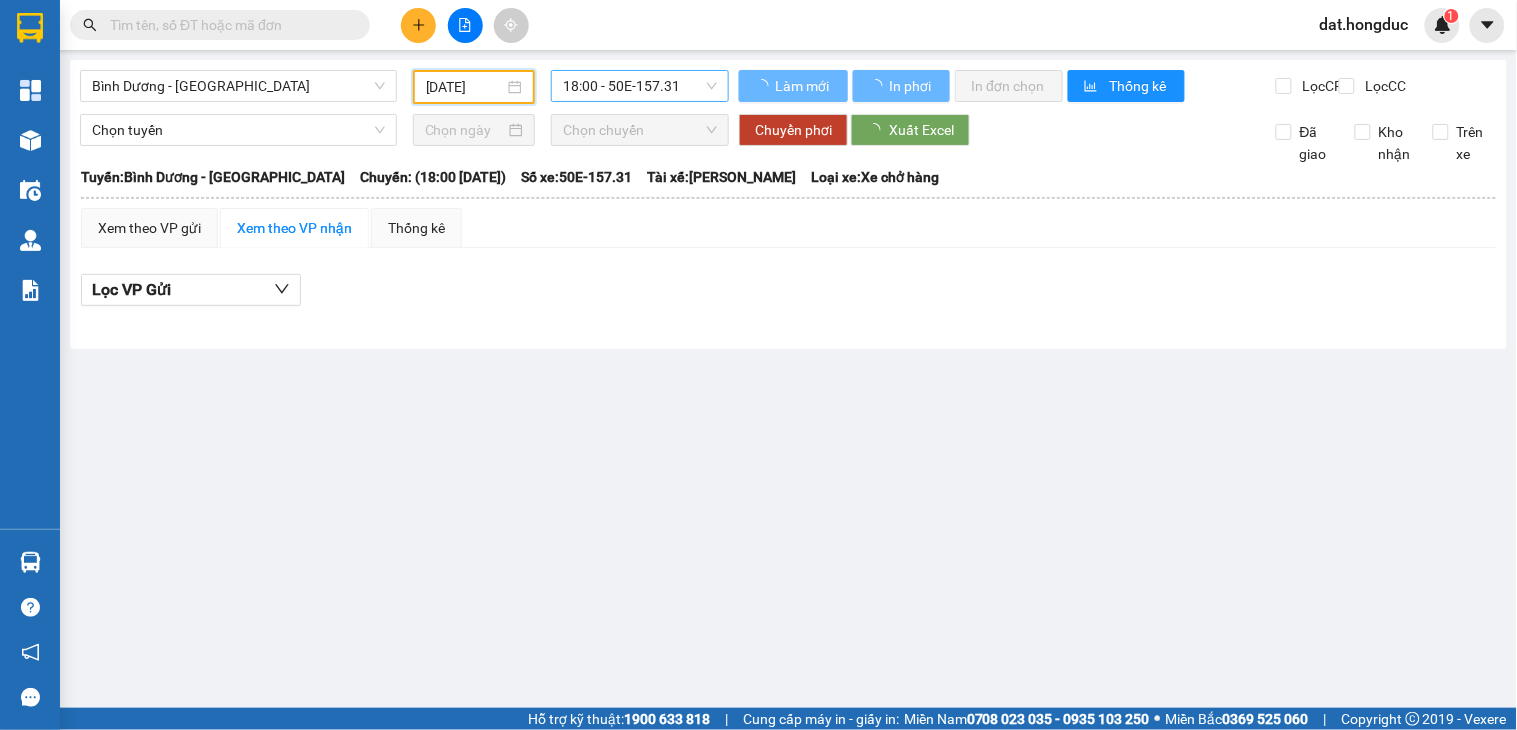 click on "18:00     - 50E-157.31" at bounding box center (640, 86) 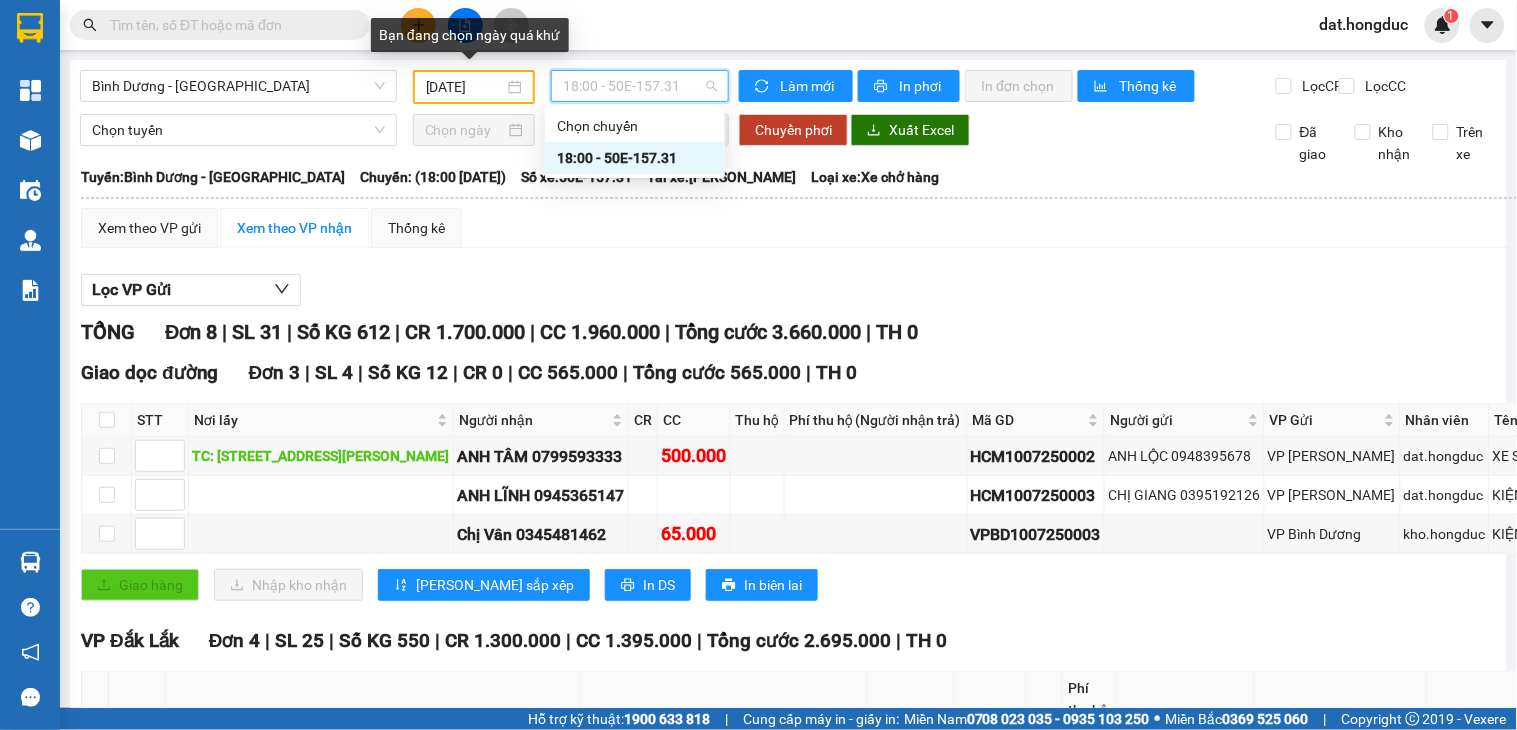 click on "[DATE]" at bounding box center [465, 87] 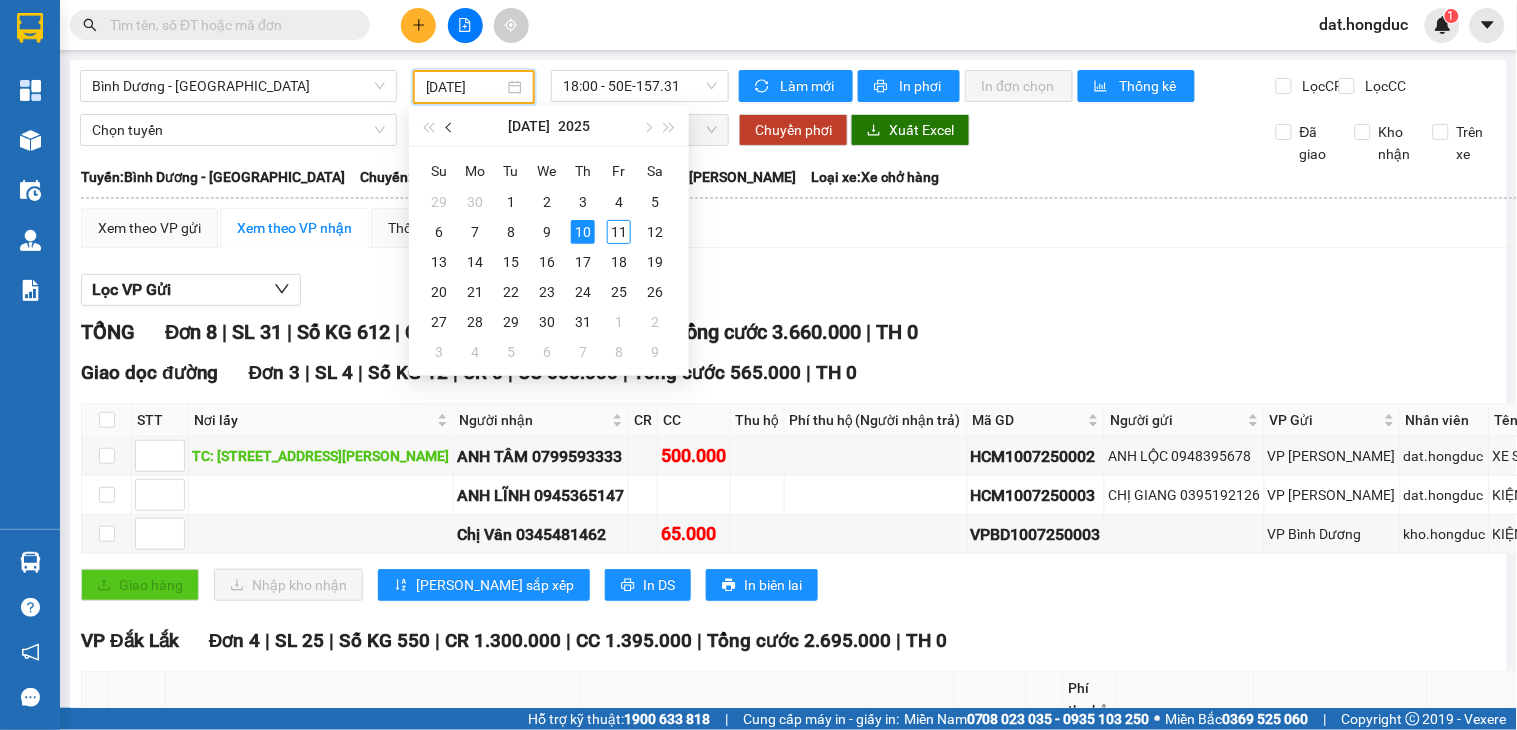 click at bounding box center (451, 128) 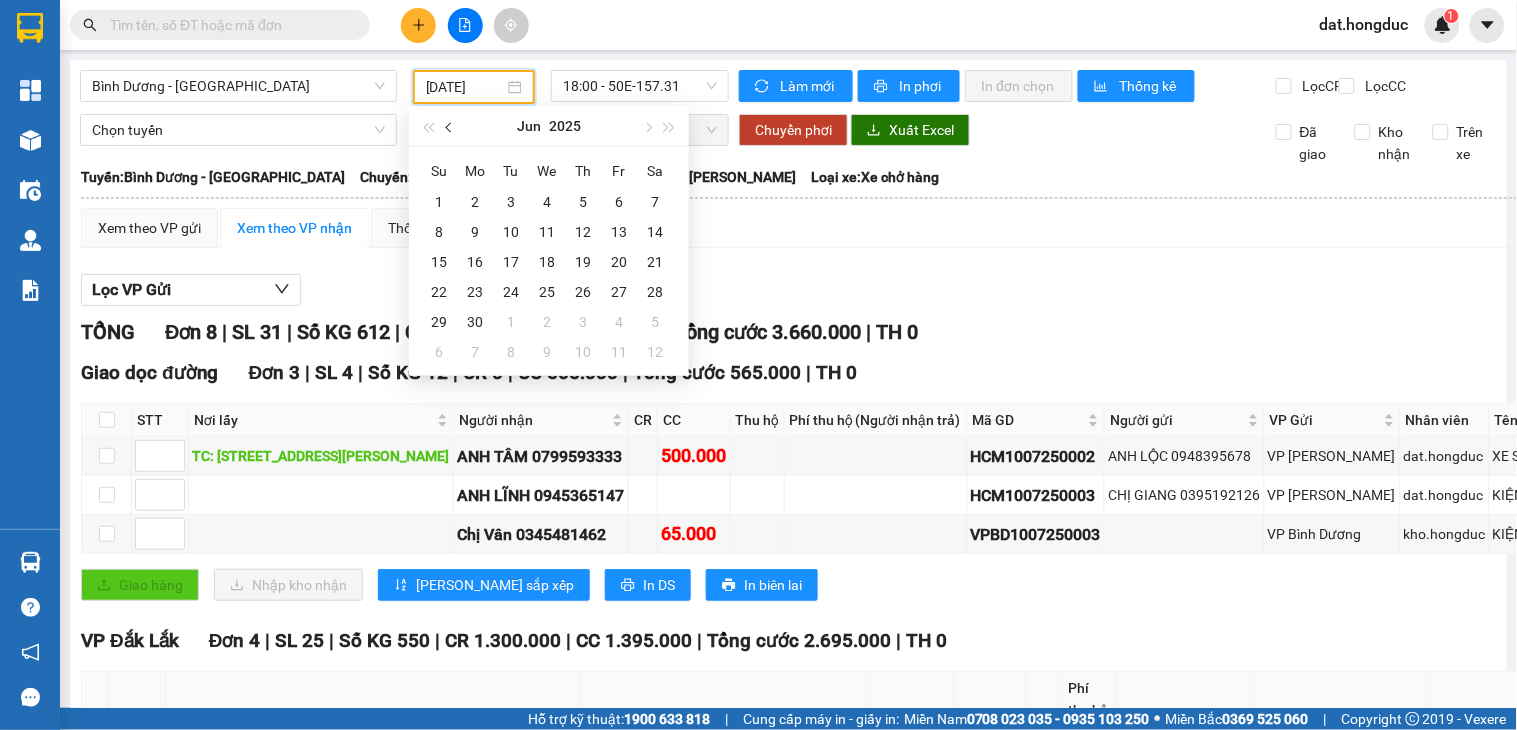 click at bounding box center [451, 128] 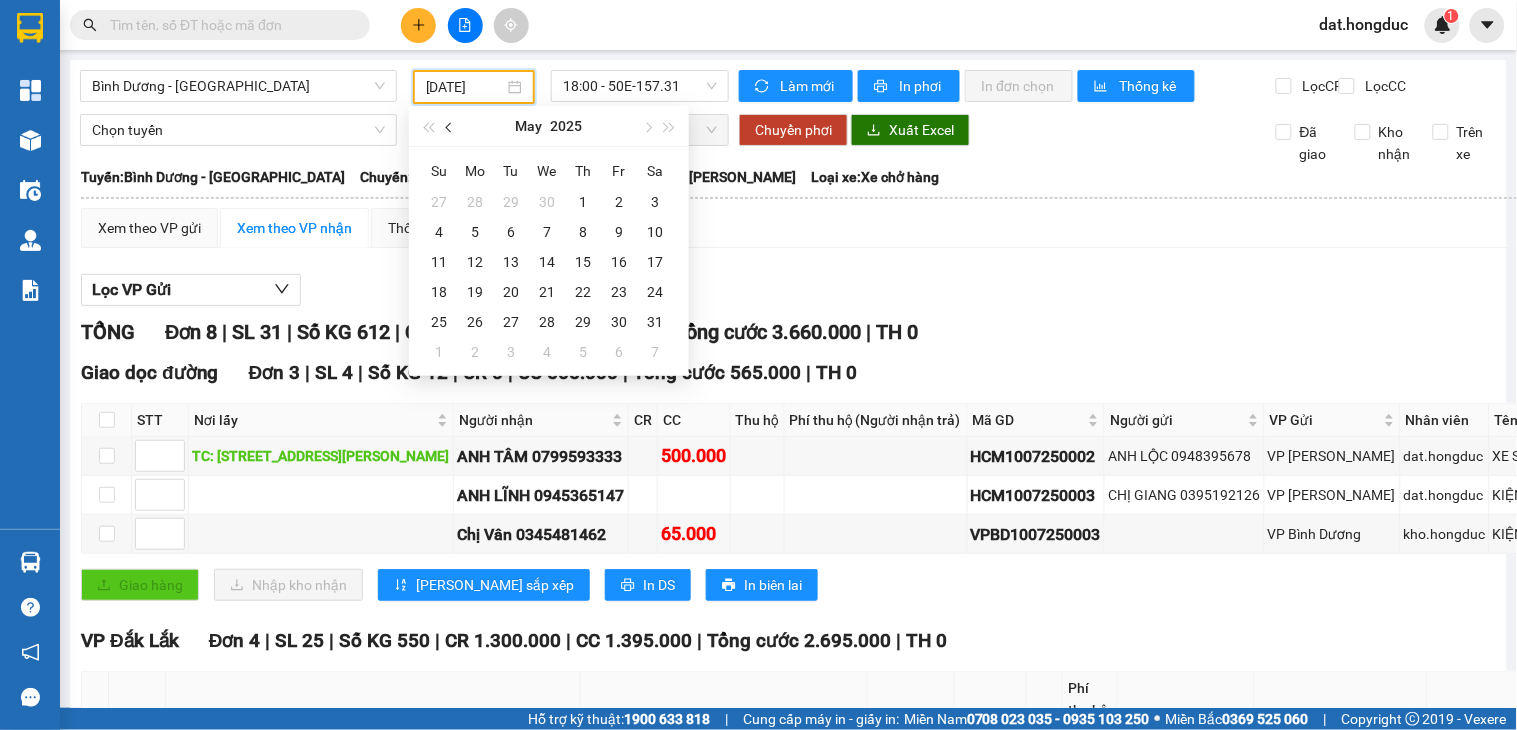 click at bounding box center (451, 128) 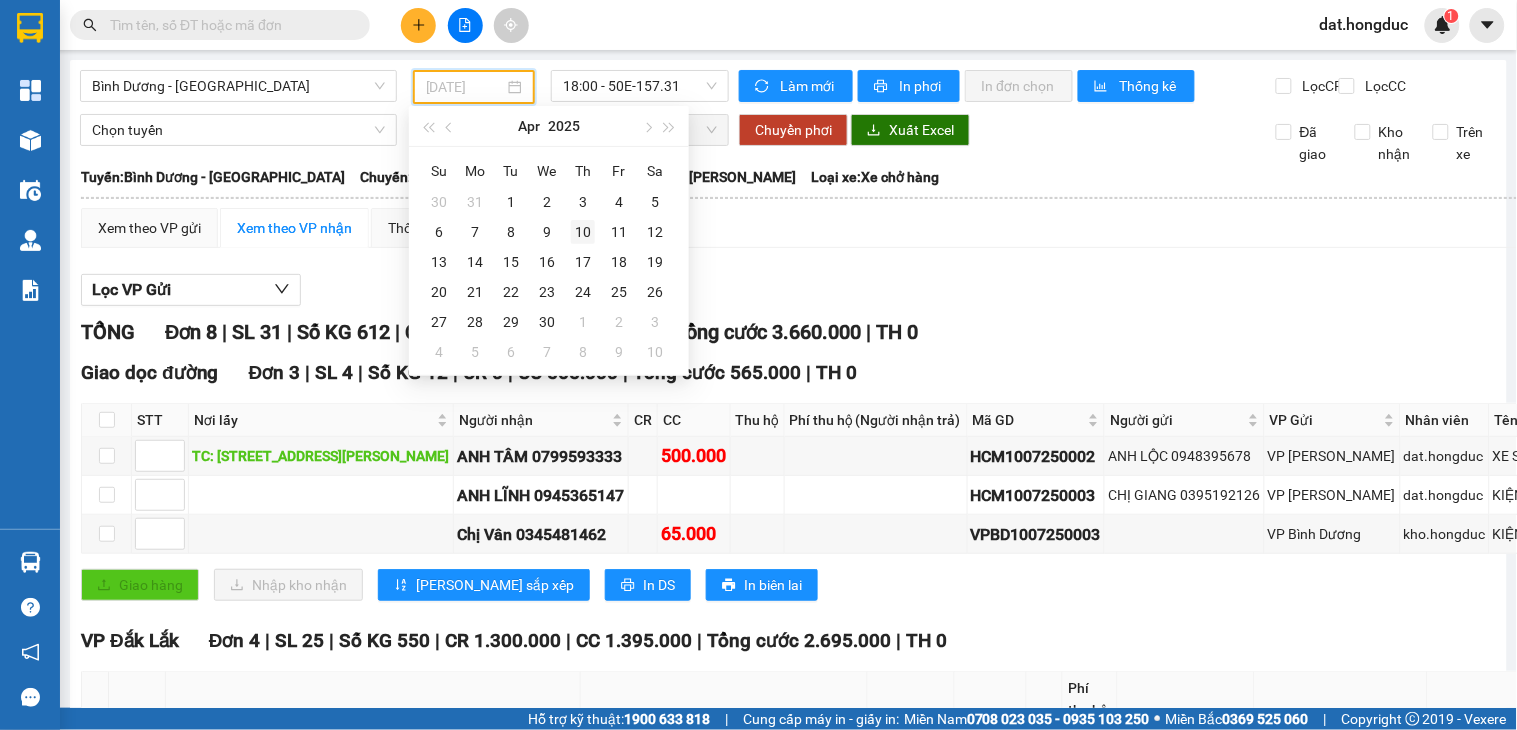 click on "10" at bounding box center (583, 232) 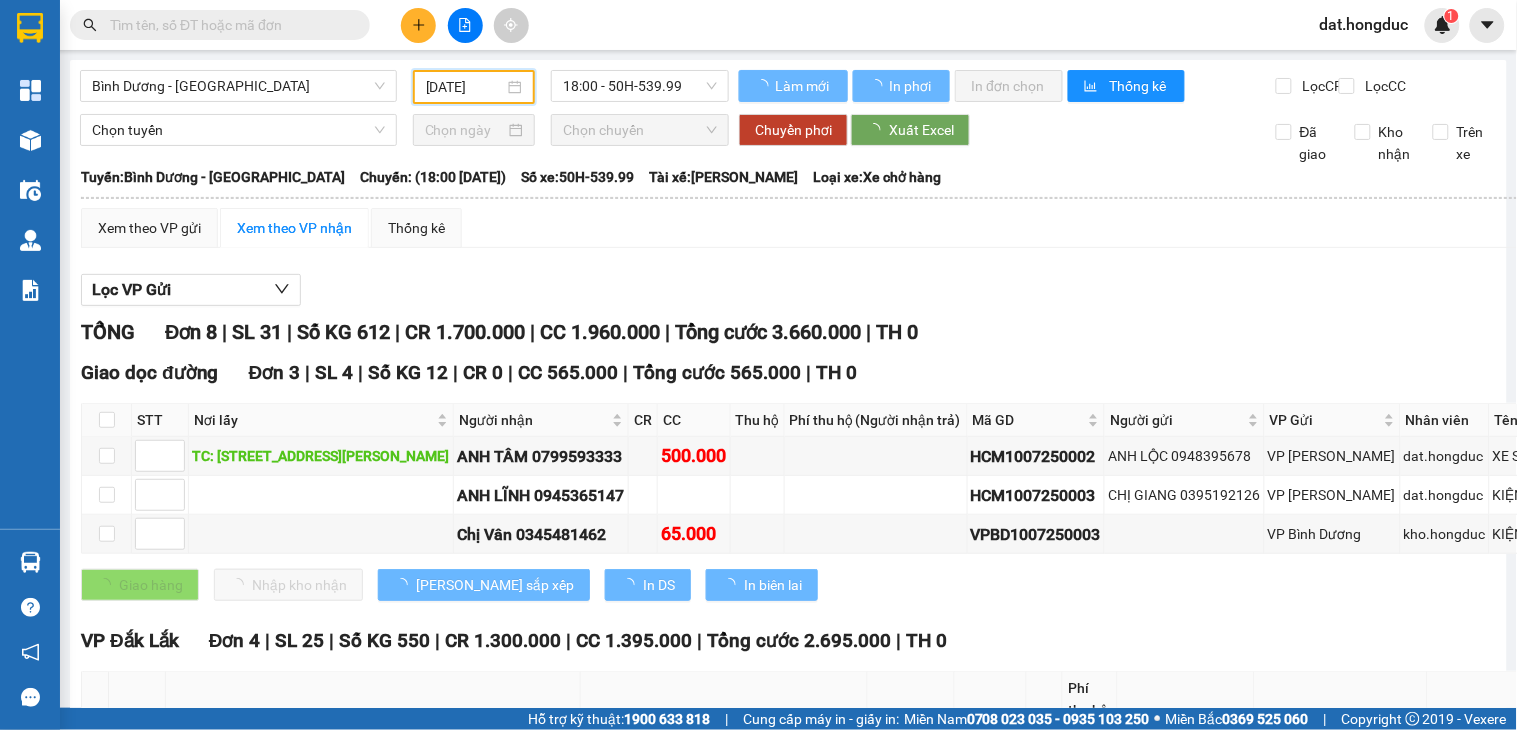 type on "[DATE]" 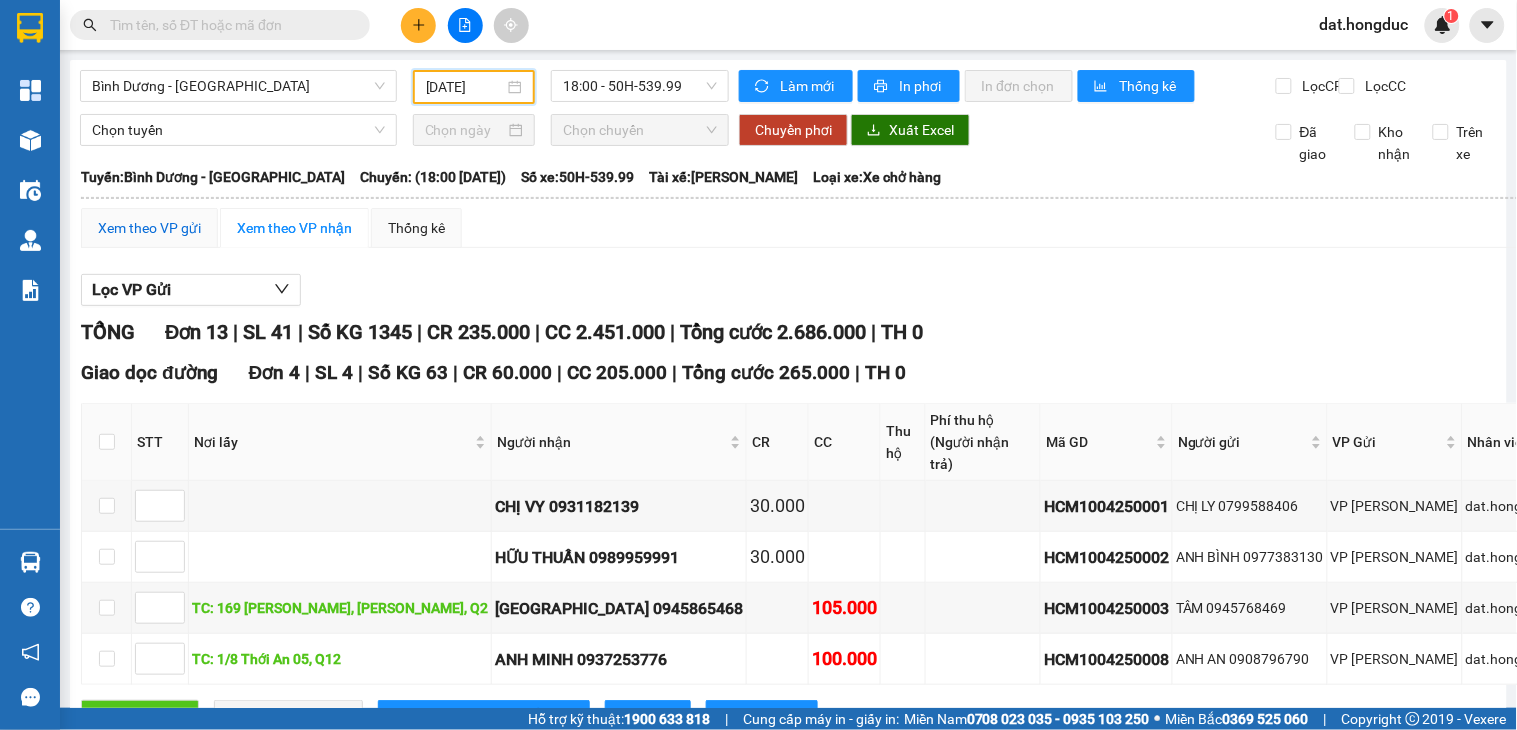 click on "Xem theo VP gửi" at bounding box center (149, 228) 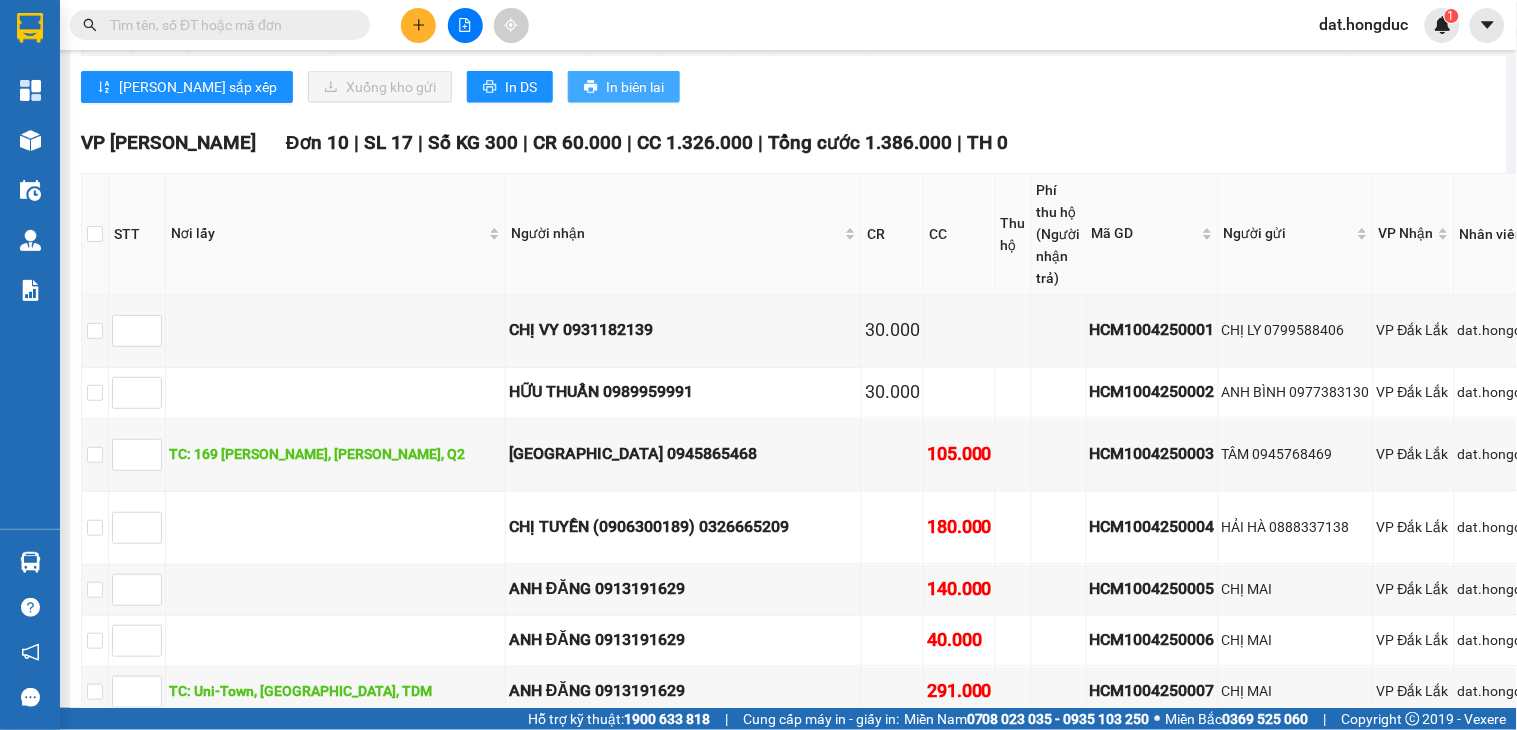 scroll, scrollTop: 1000, scrollLeft: 0, axis: vertical 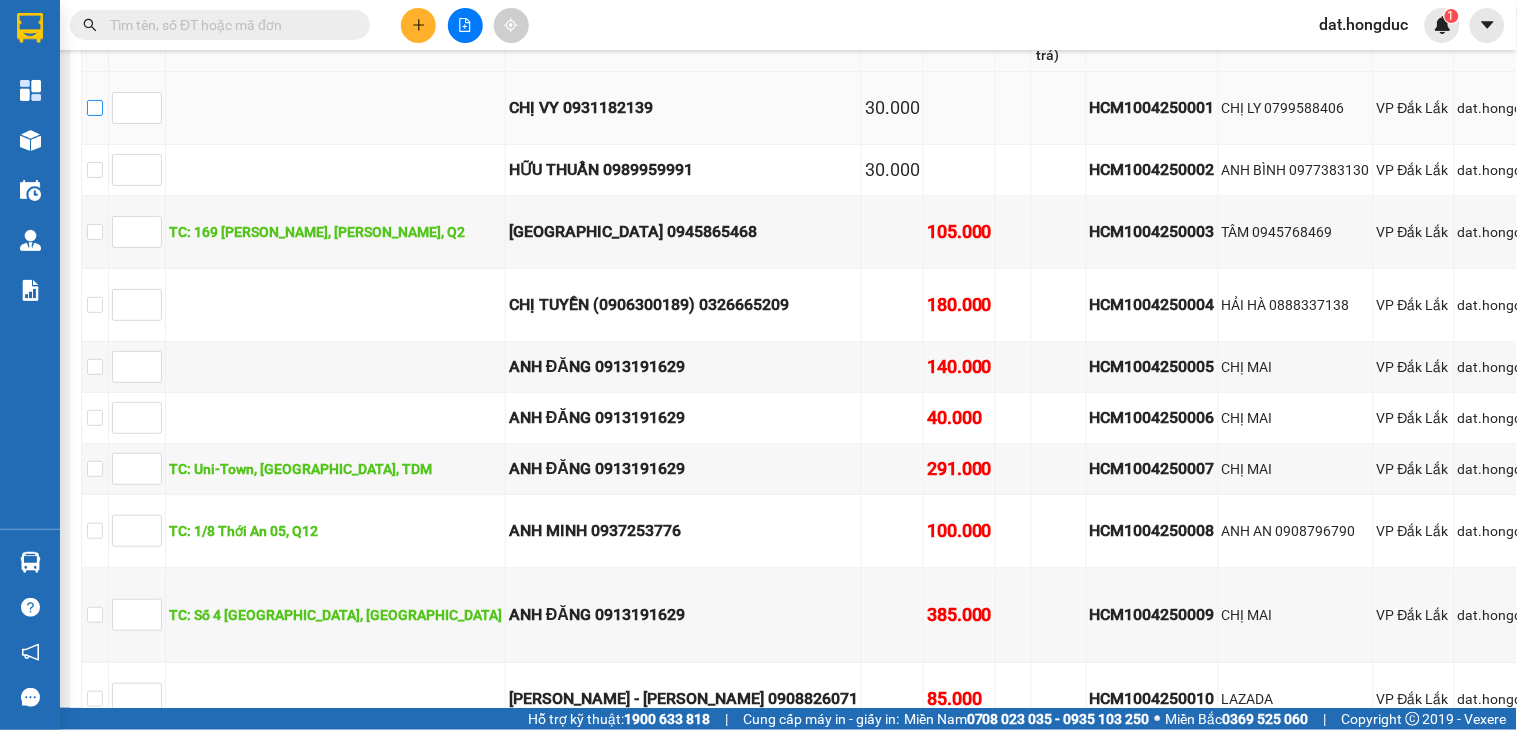 click at bounding box center (95, 108) 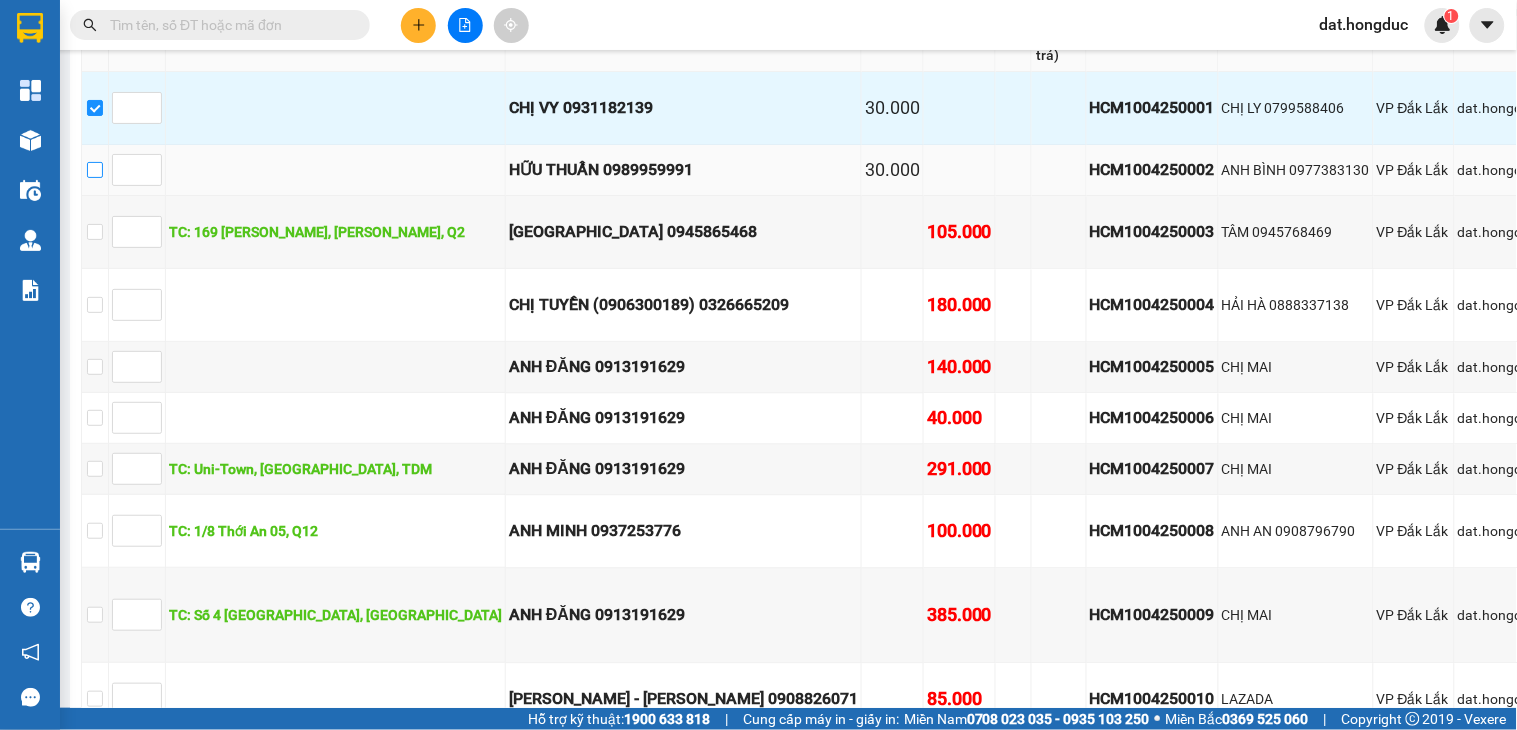 click at bounding box center [95, 170] 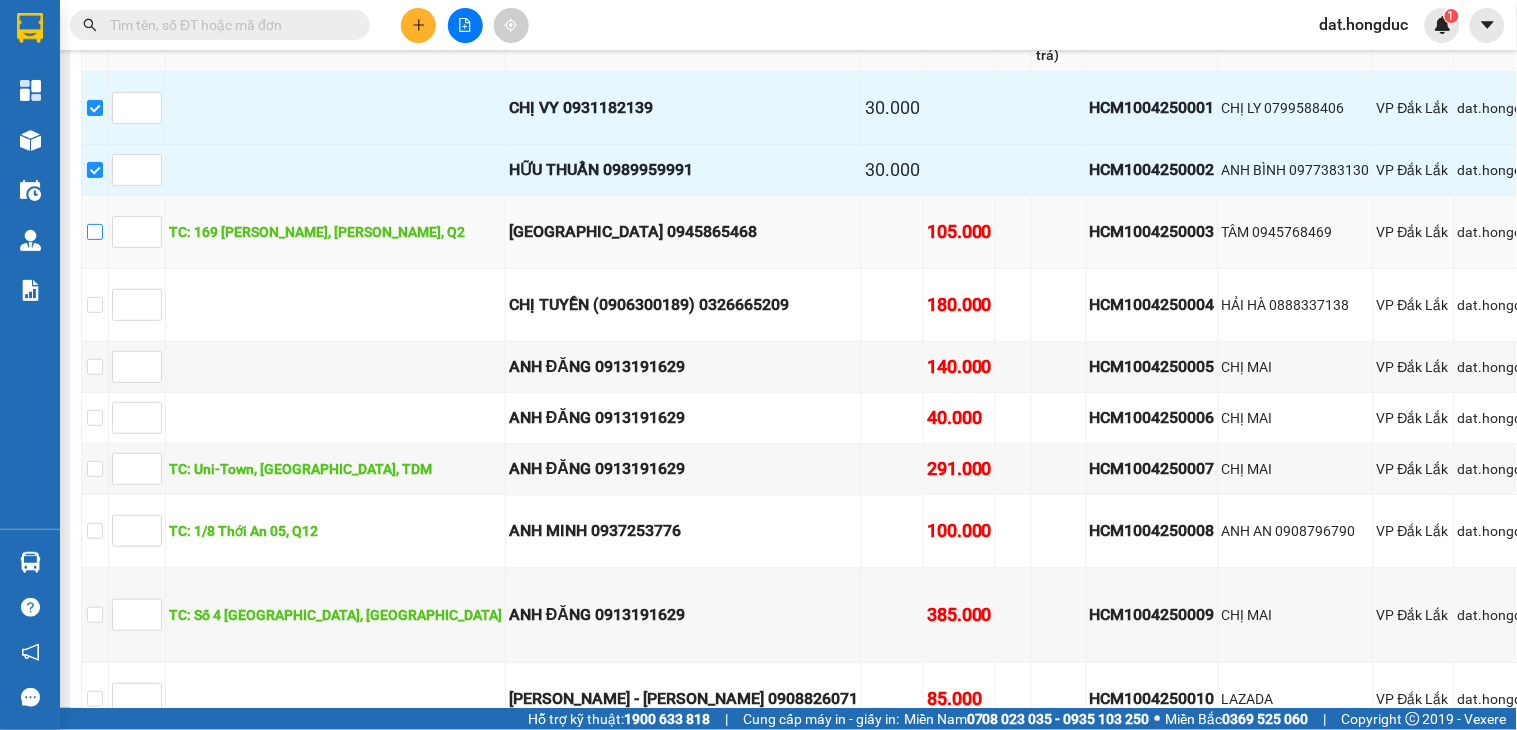 click at bounding box center (95, 232) 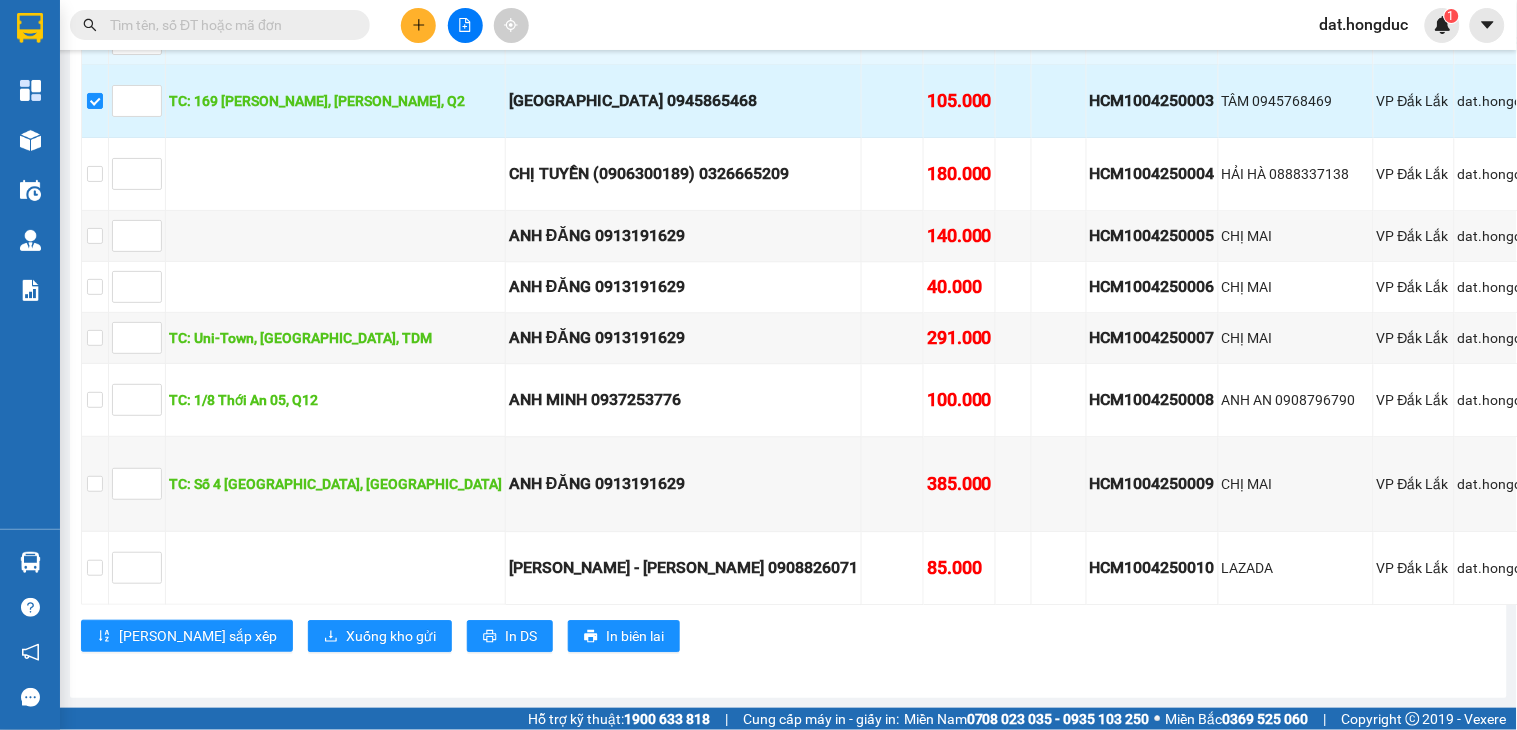 scroll, scrollTop: 1444, scrollLeft: 0, axis: vertical 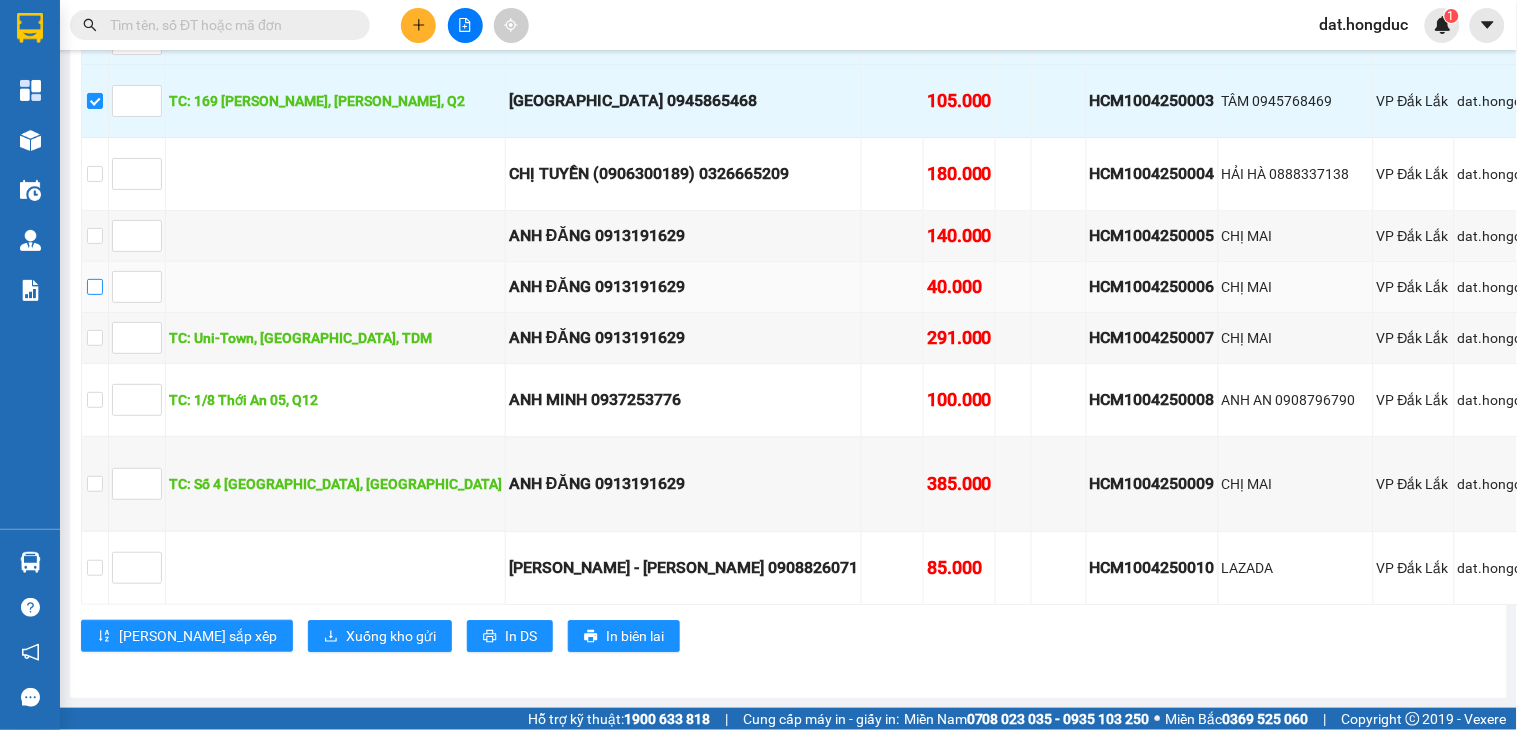 click at bounding box center (95, 287) 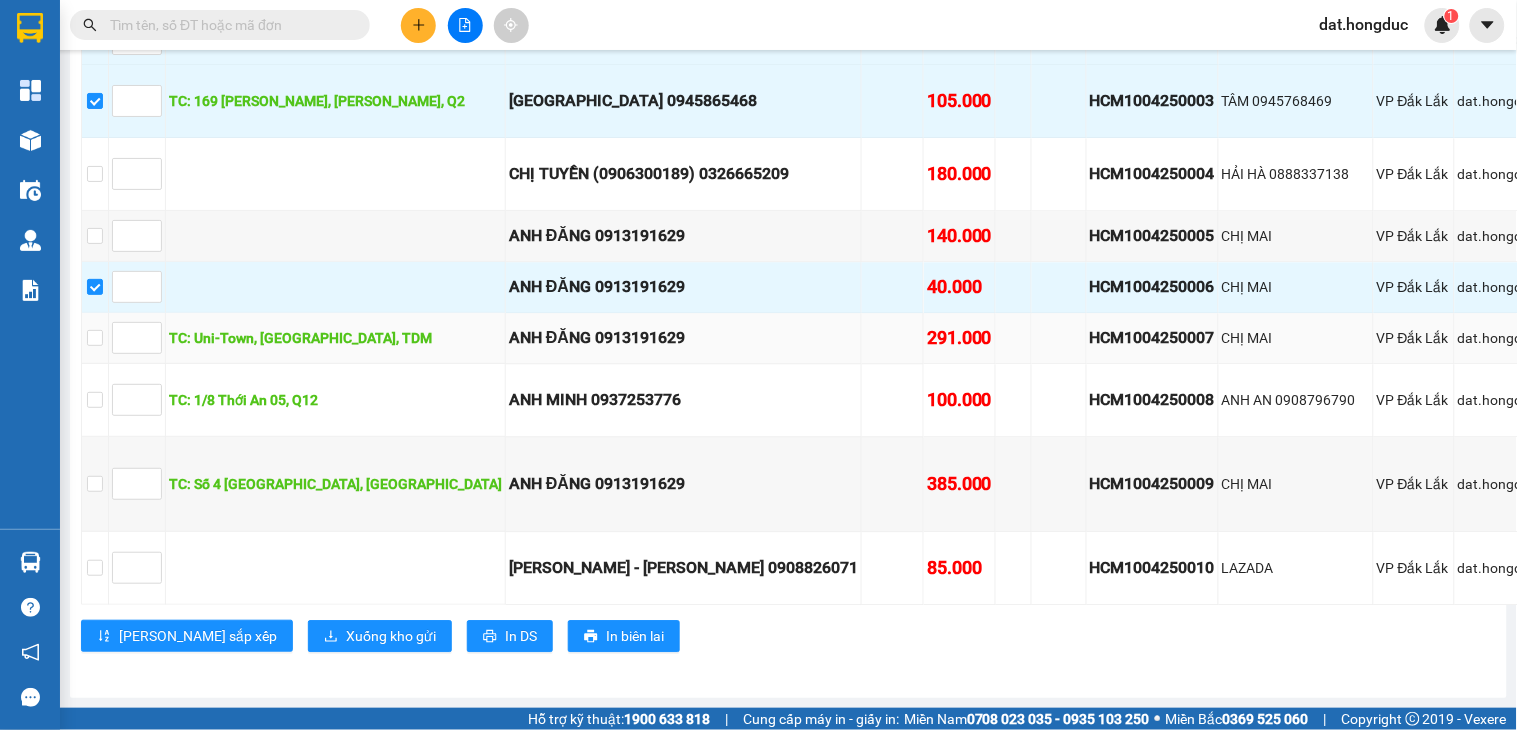 scroll, scrollTop: 1970, scrollLeft: 0, axis: vertical 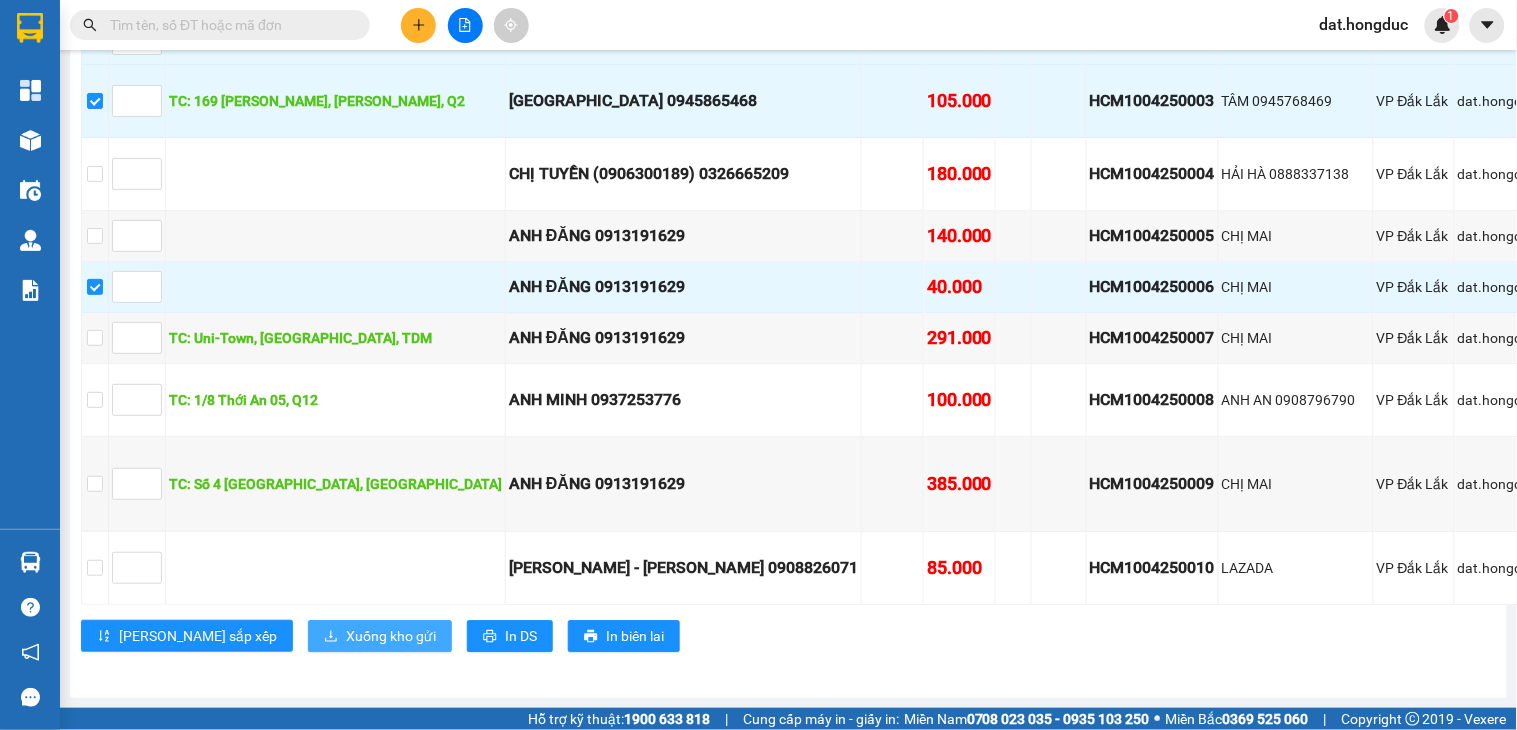 click on "Xuống kho gửi" at bounding box center (391, 636) 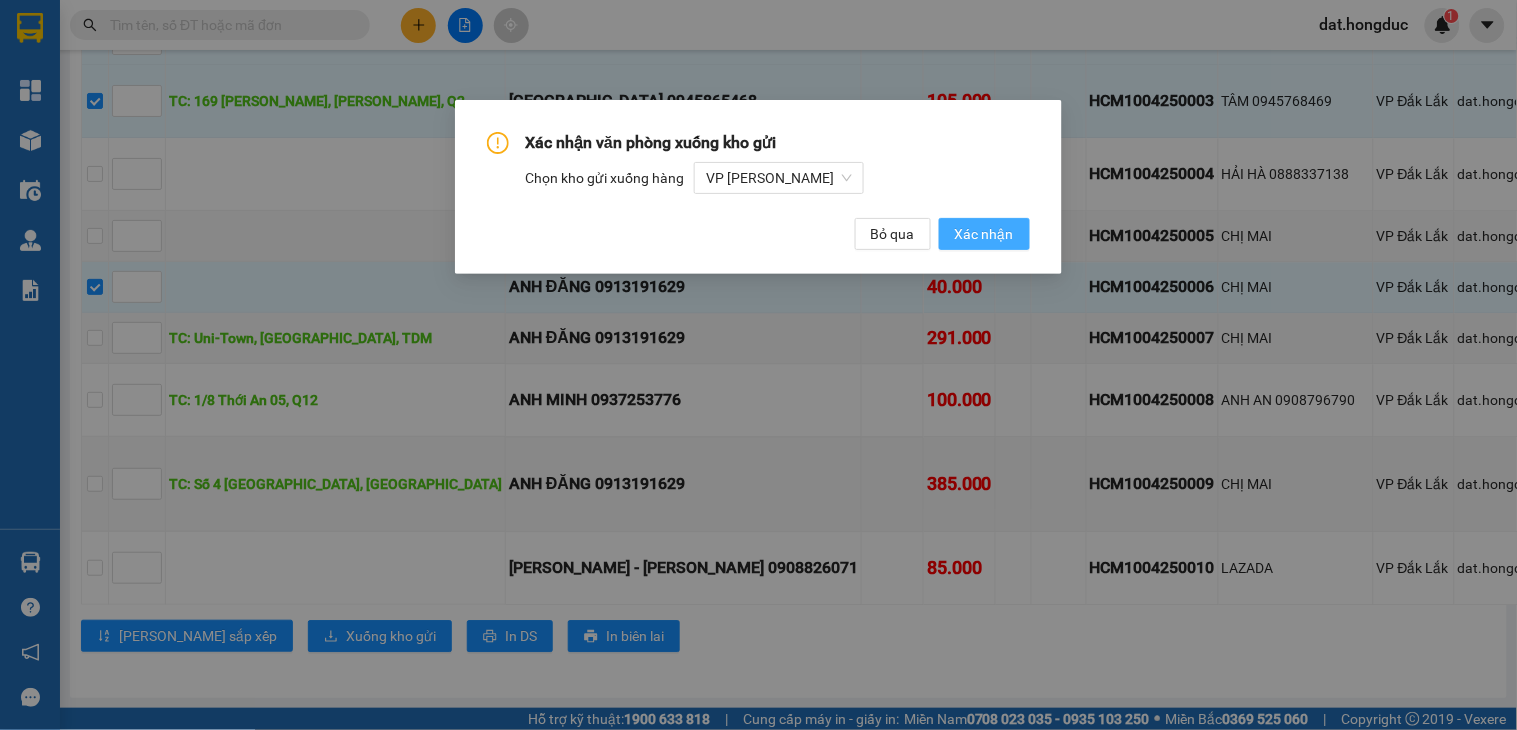 click on "Xác nhận" at bounding box center [984, 234] 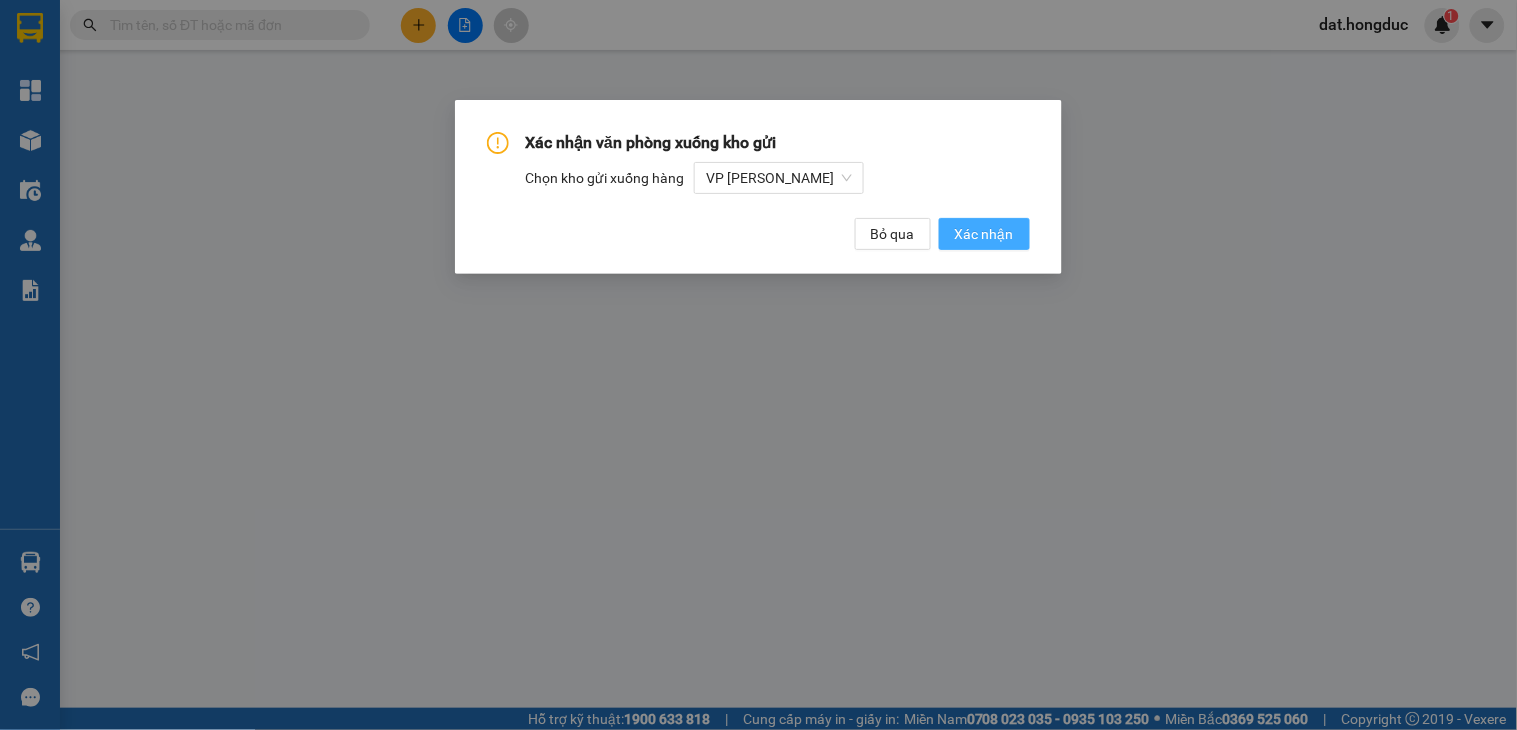 scroll, scrollTop: 0, scrollLeft: 0, axis: both 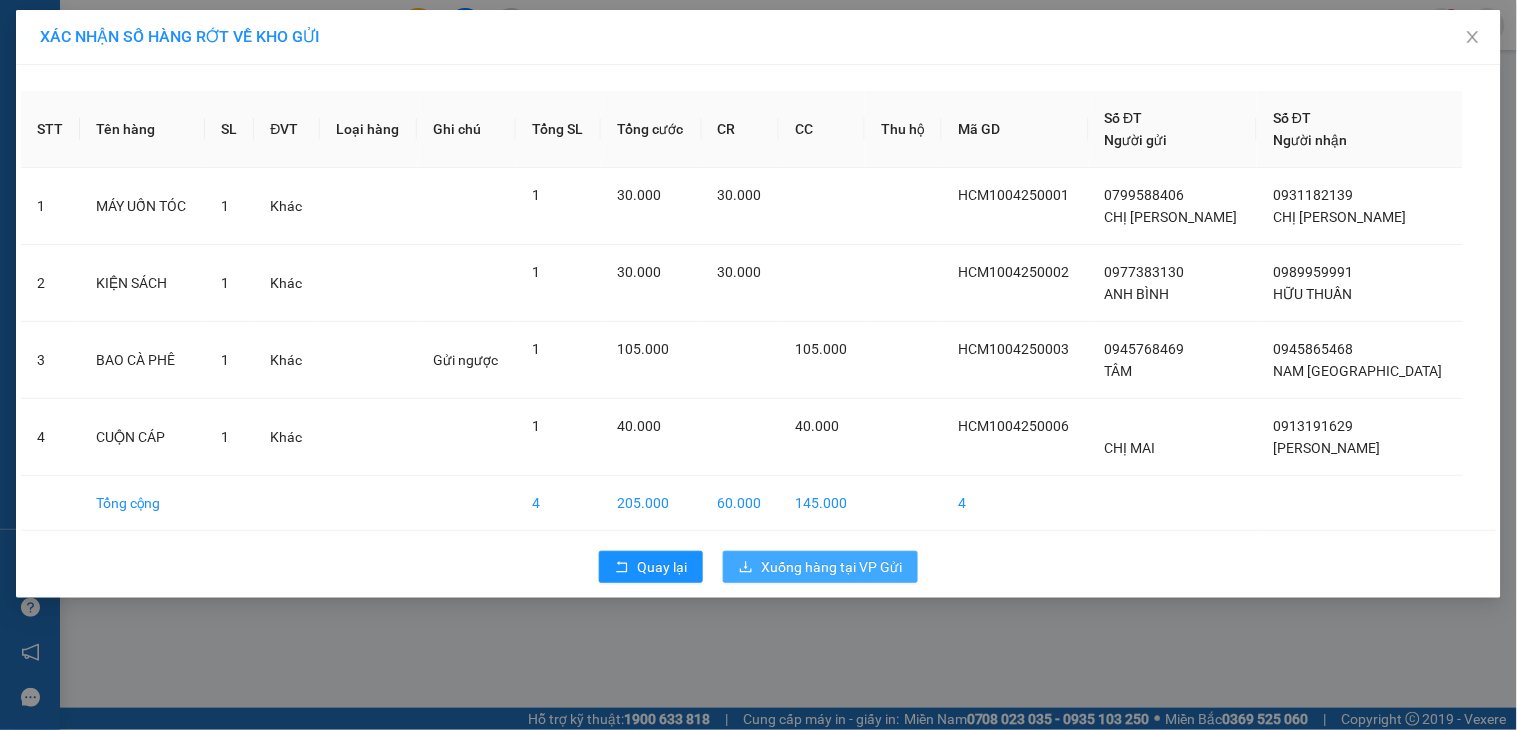 click on "Xuống hàng tại VP Gửi" at bounding box center (831, 567) 